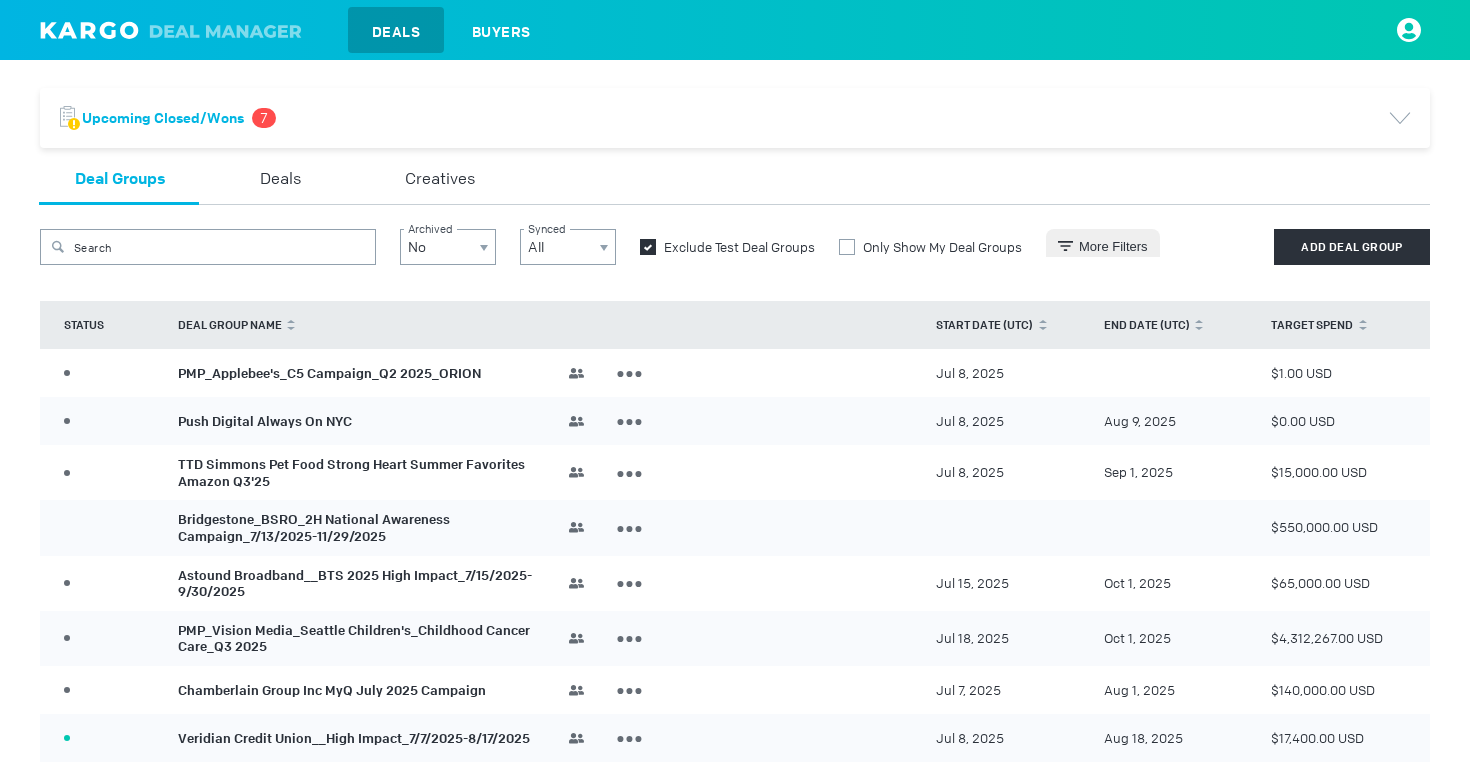 scroll, scrollTop: 0, scrollLeft: 0, axis: both 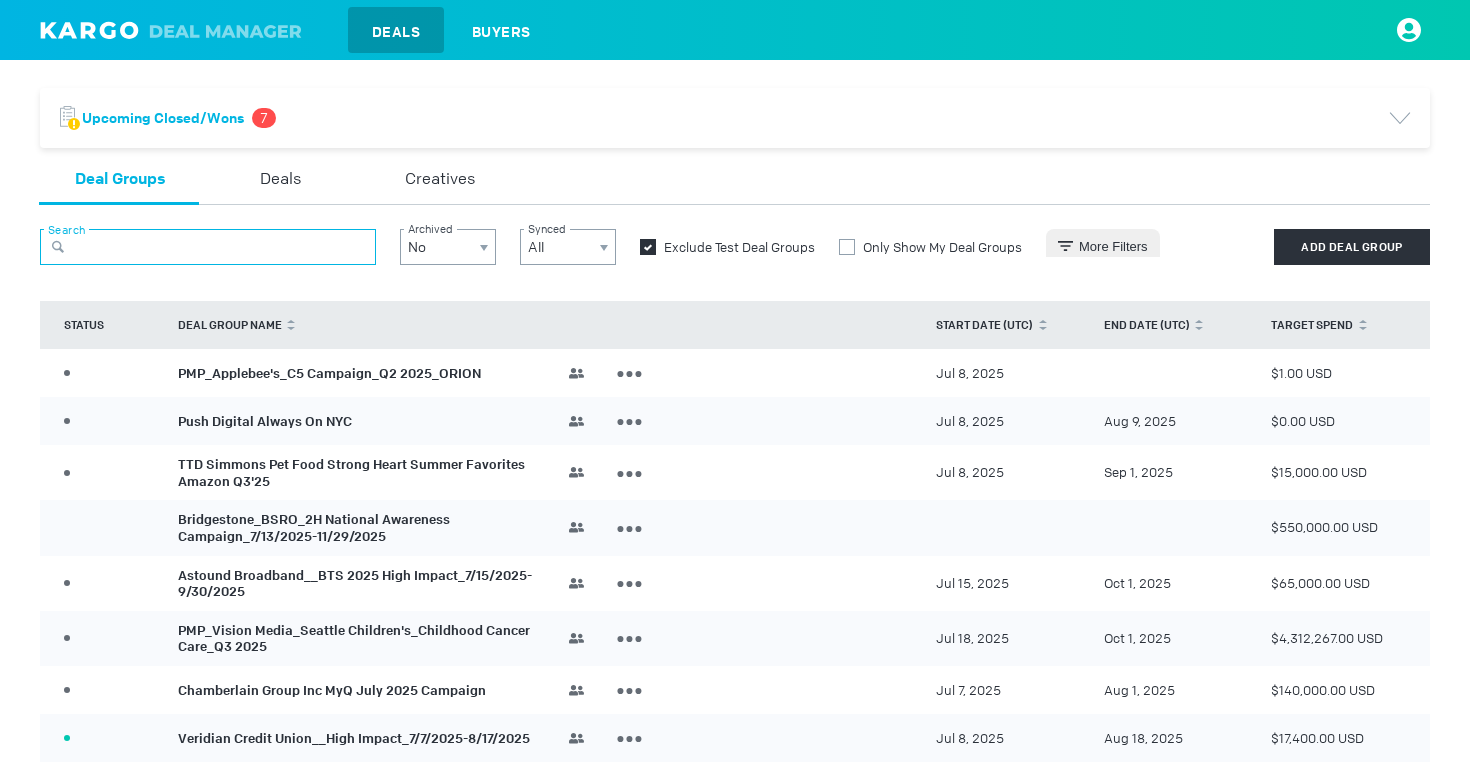 click at bounding box center (208, 247) 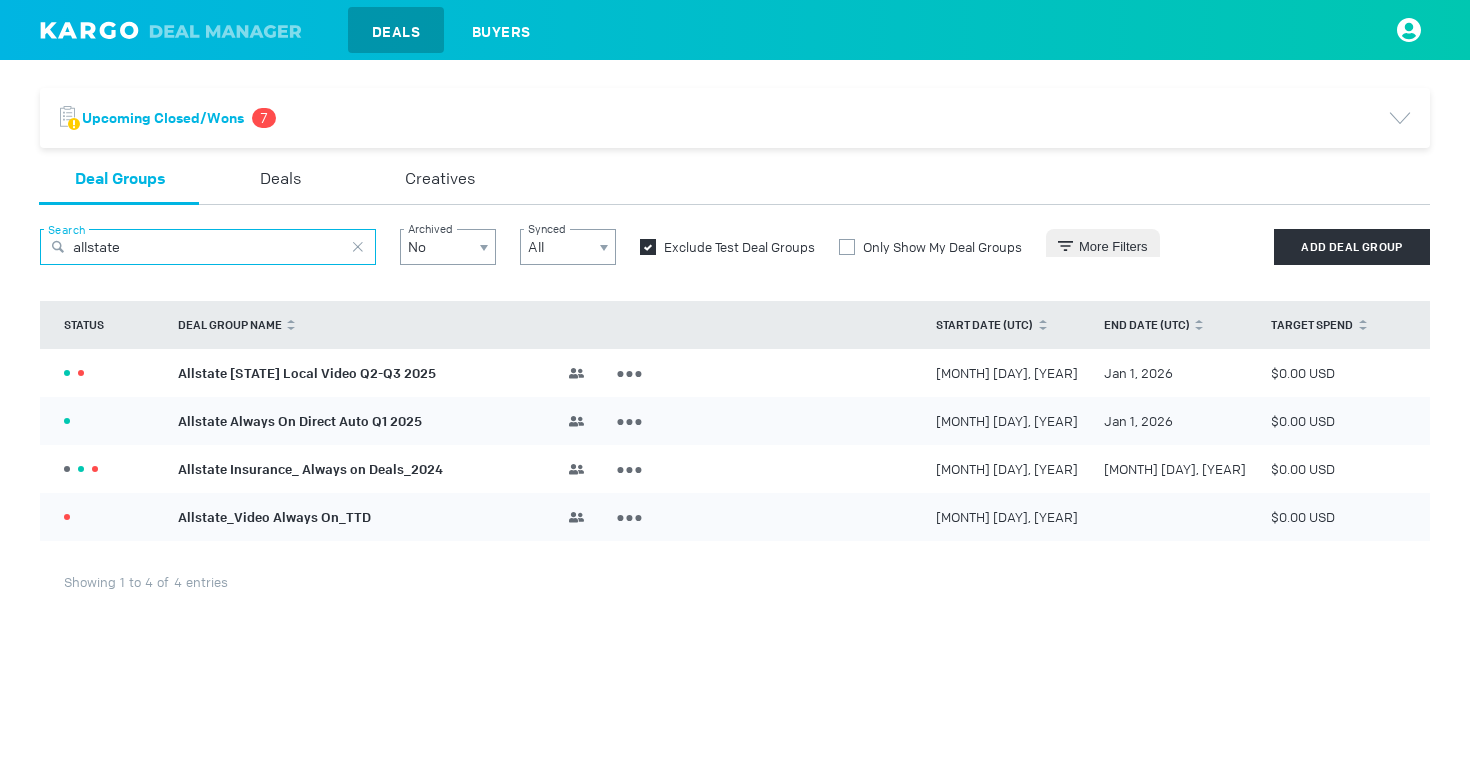type on "allstate" 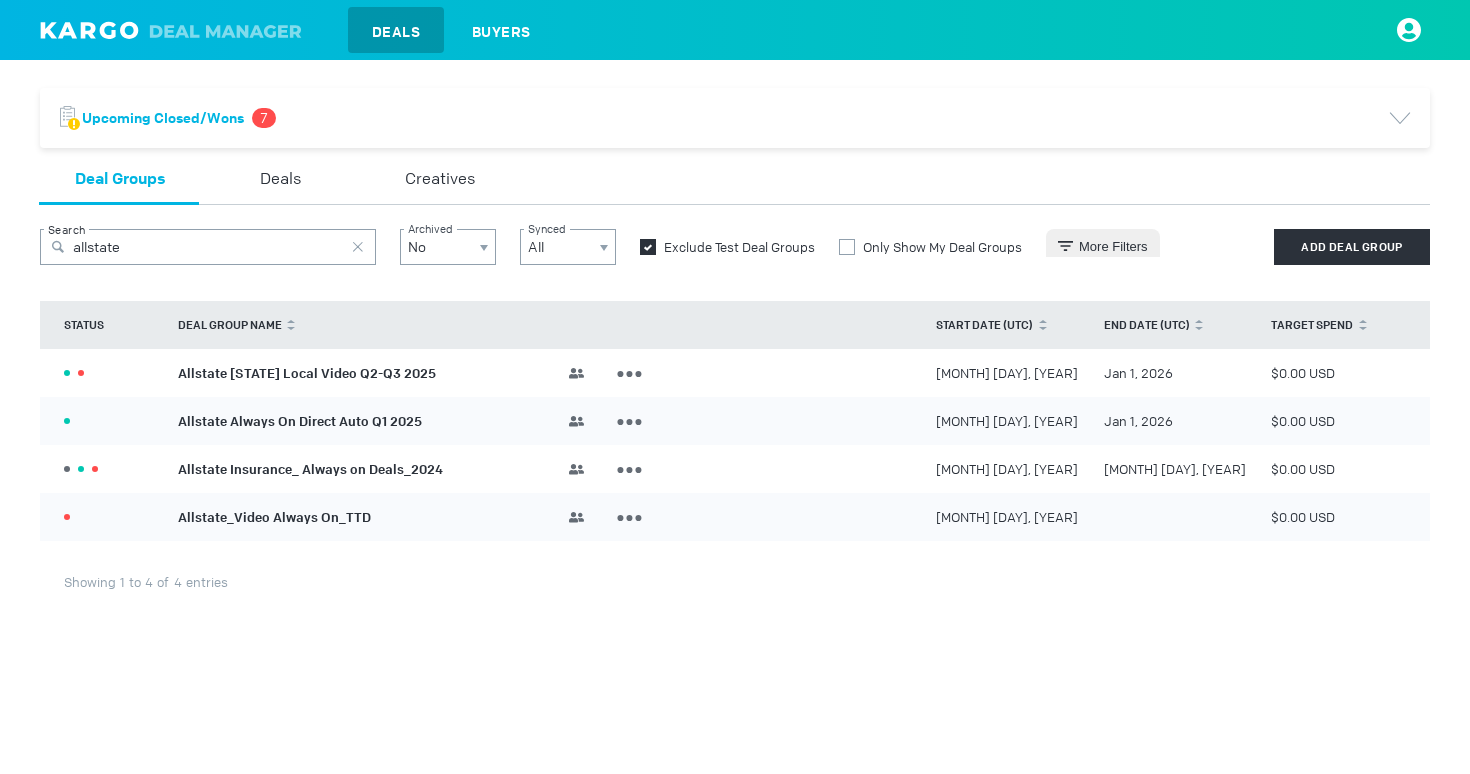 click on "Allstate [STATE] Local Video Q2-Q3 2025" at bounding box center (307, 372) 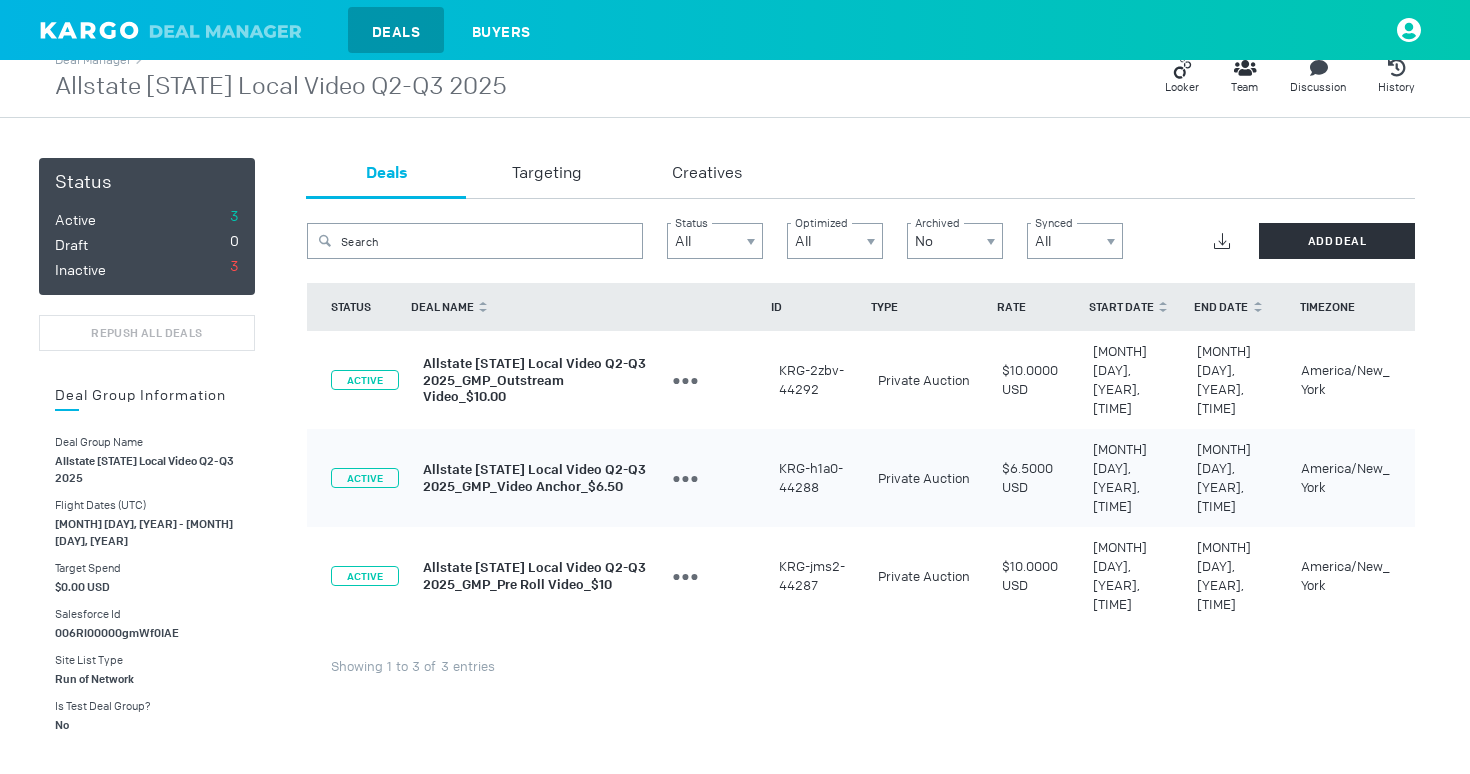 scroll, scrollTop: 26, scrollLeft: 0, axis: vertical 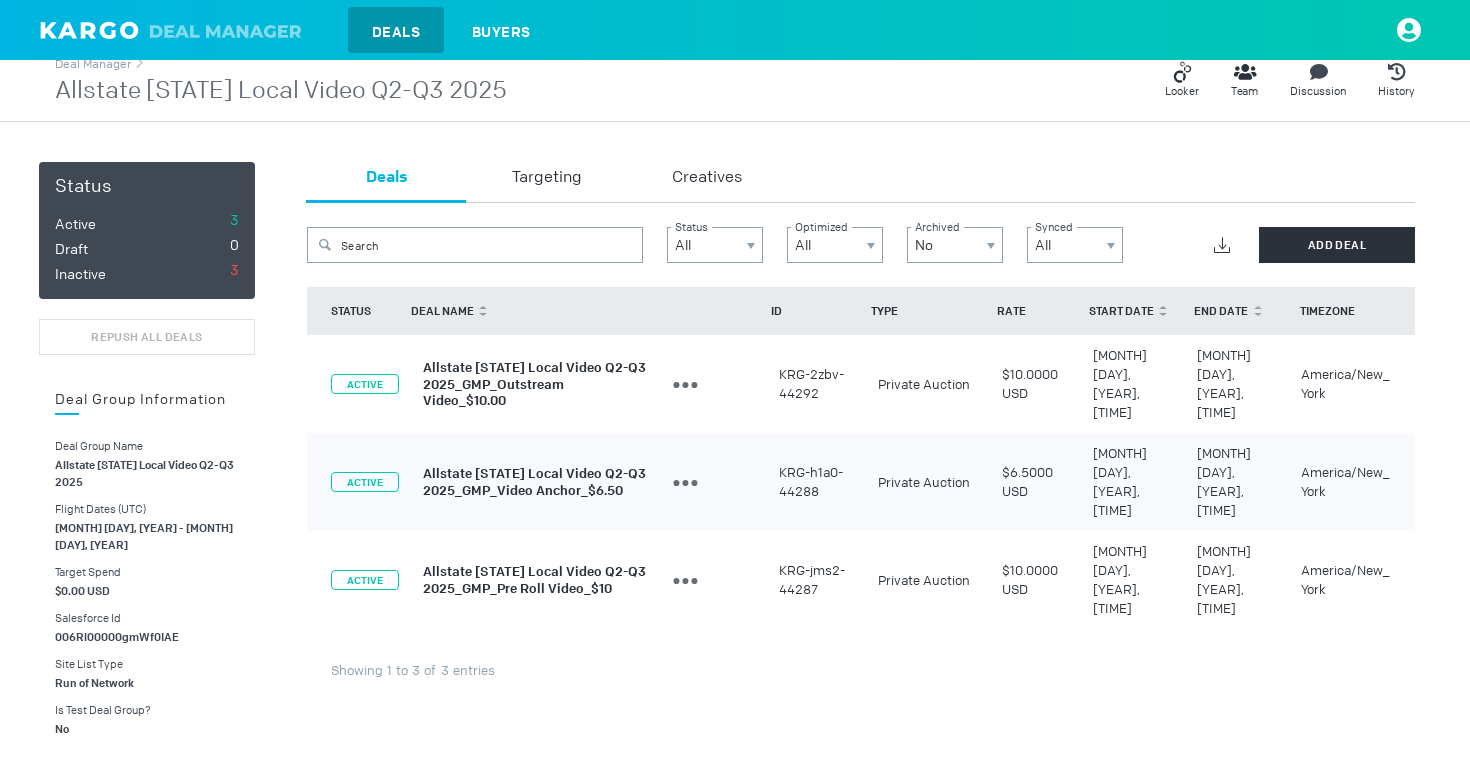 click on "Allstate [STATE] Local Video Q2-Q3 2025_GMP_Outstream Video_$10.00" at bounding box center [534, 384] 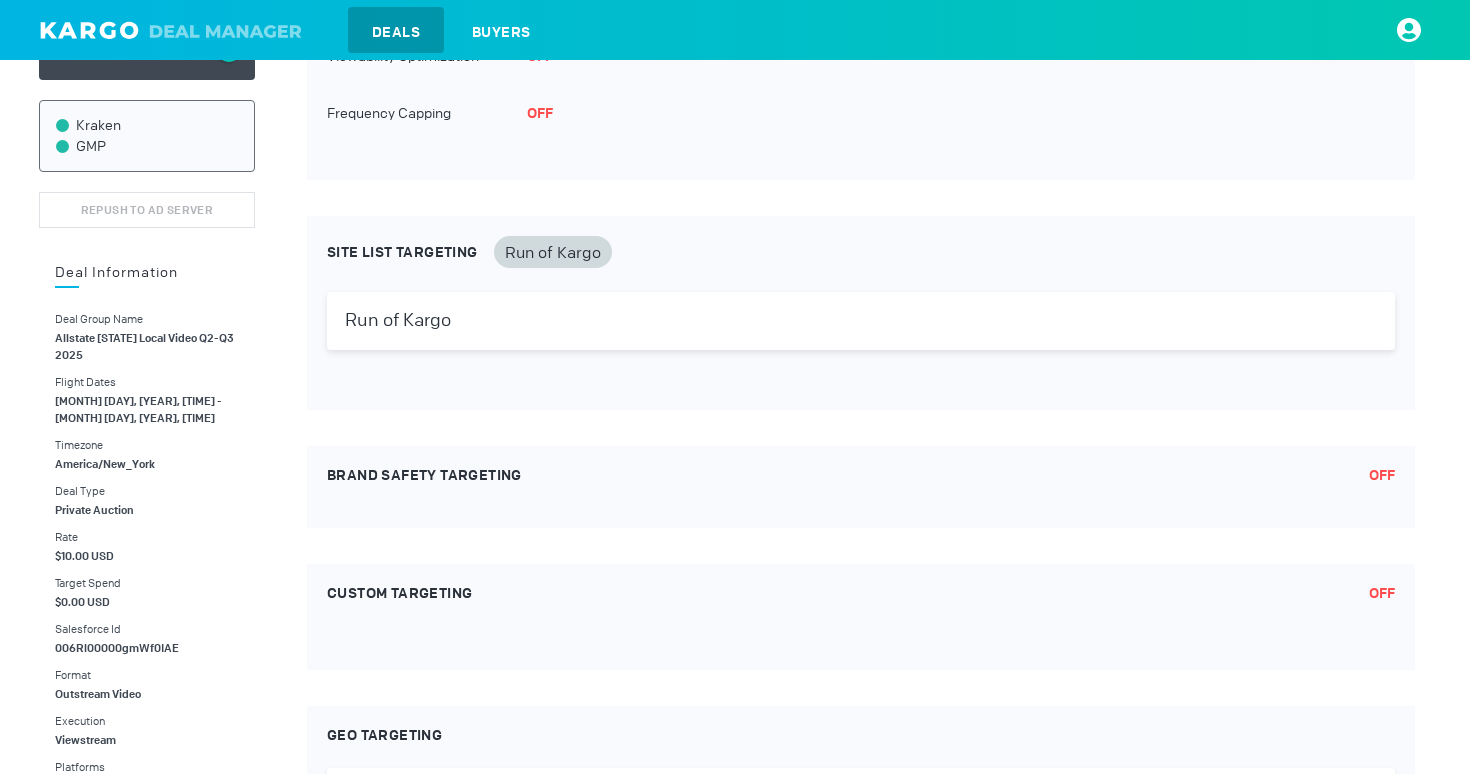 scroll, scrollTop: 276, scrollLeft: 0, axis: vertical 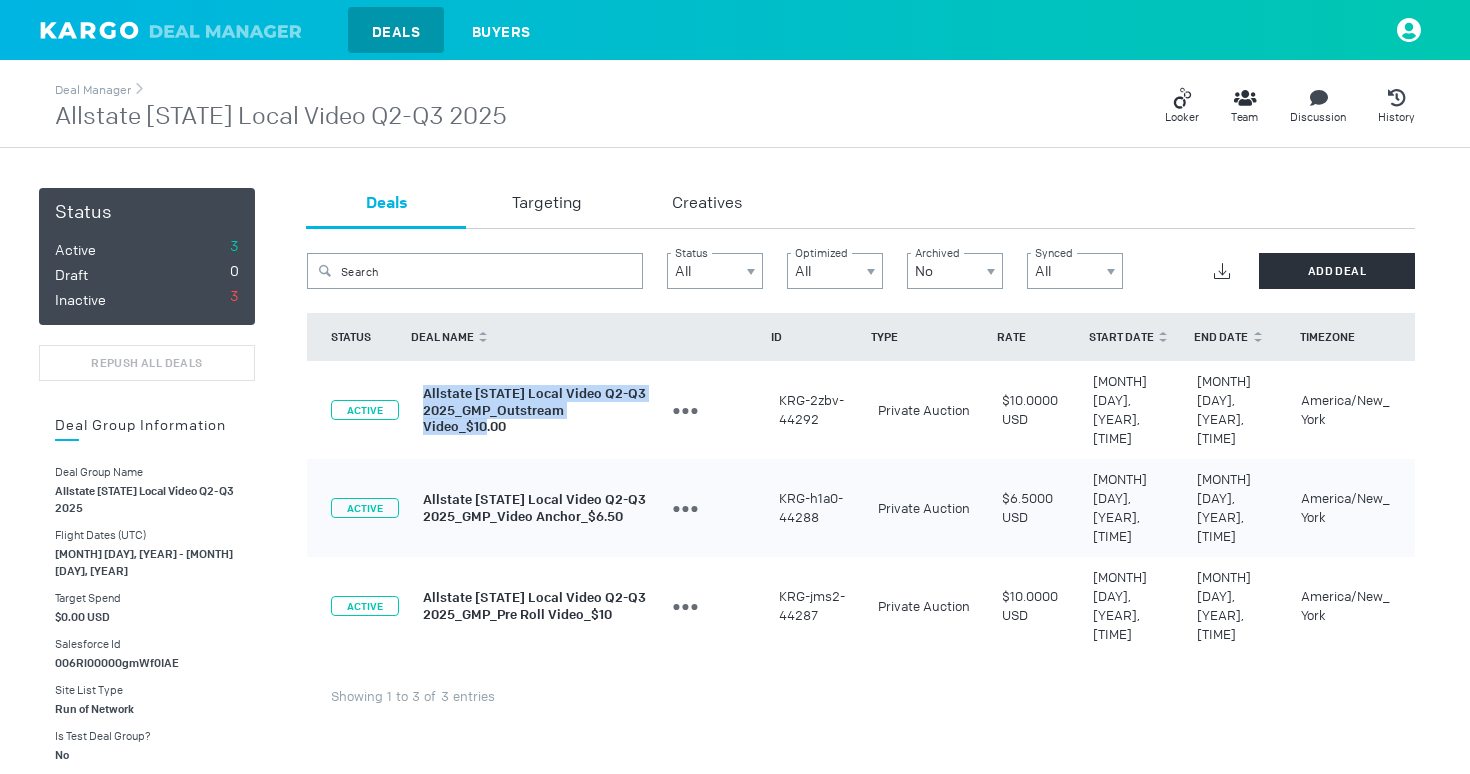 click on "ACTIVE  Allstate [STATE] Local Video Q2-Q3 2025_GMP_Outstream Video_$10.00   Edit Deal   Duplicate Deal   Archive Deal   Deactivate Deal  KRG-2zbv-44292 Private Auction $10.0000 USD [MONTH] [DAY], [YEAR], [TIME] [MONTH] [DAY], [YEAR], [TIME] America/New_York" at bounding box center [861, 410] 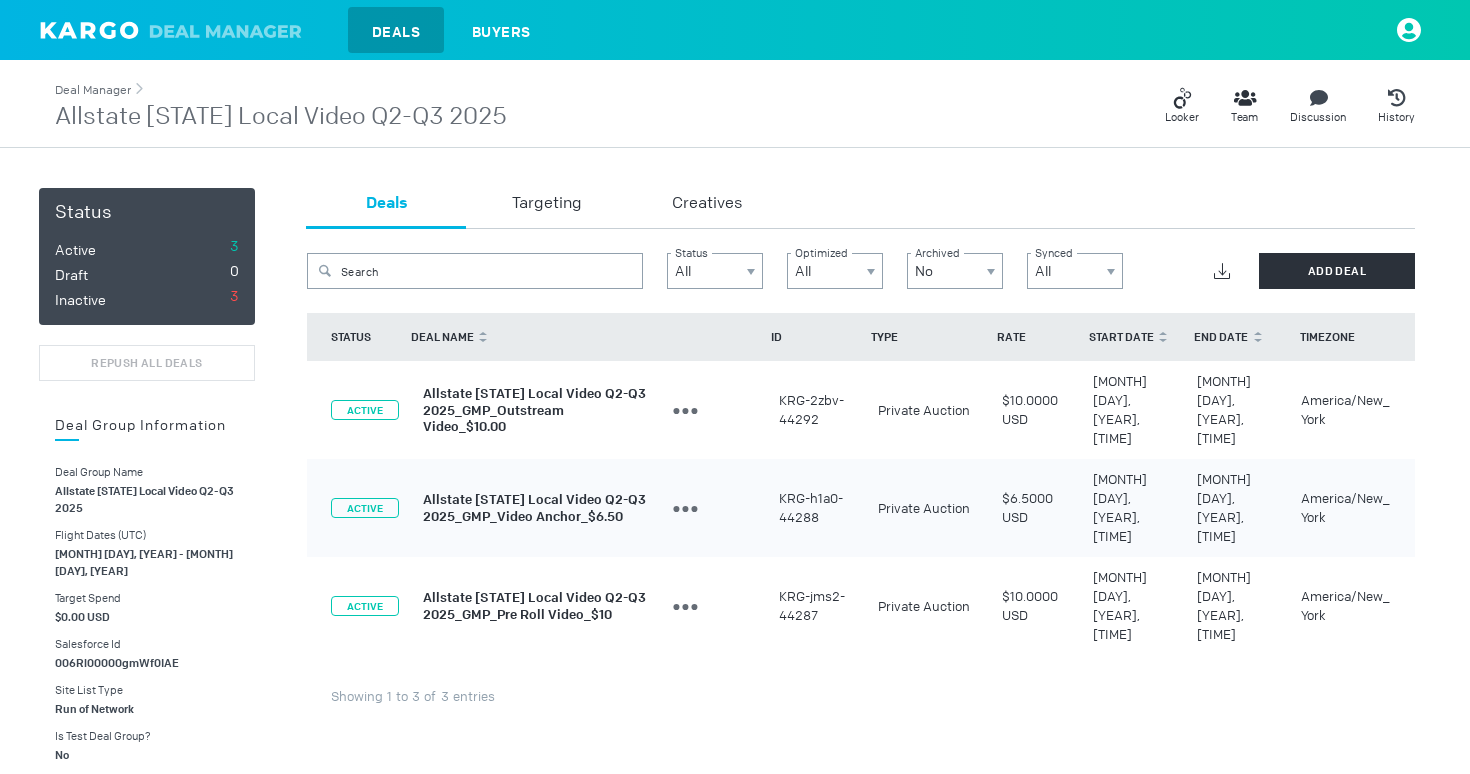 click on "Deal Manager" at bounding box center [93, 90] 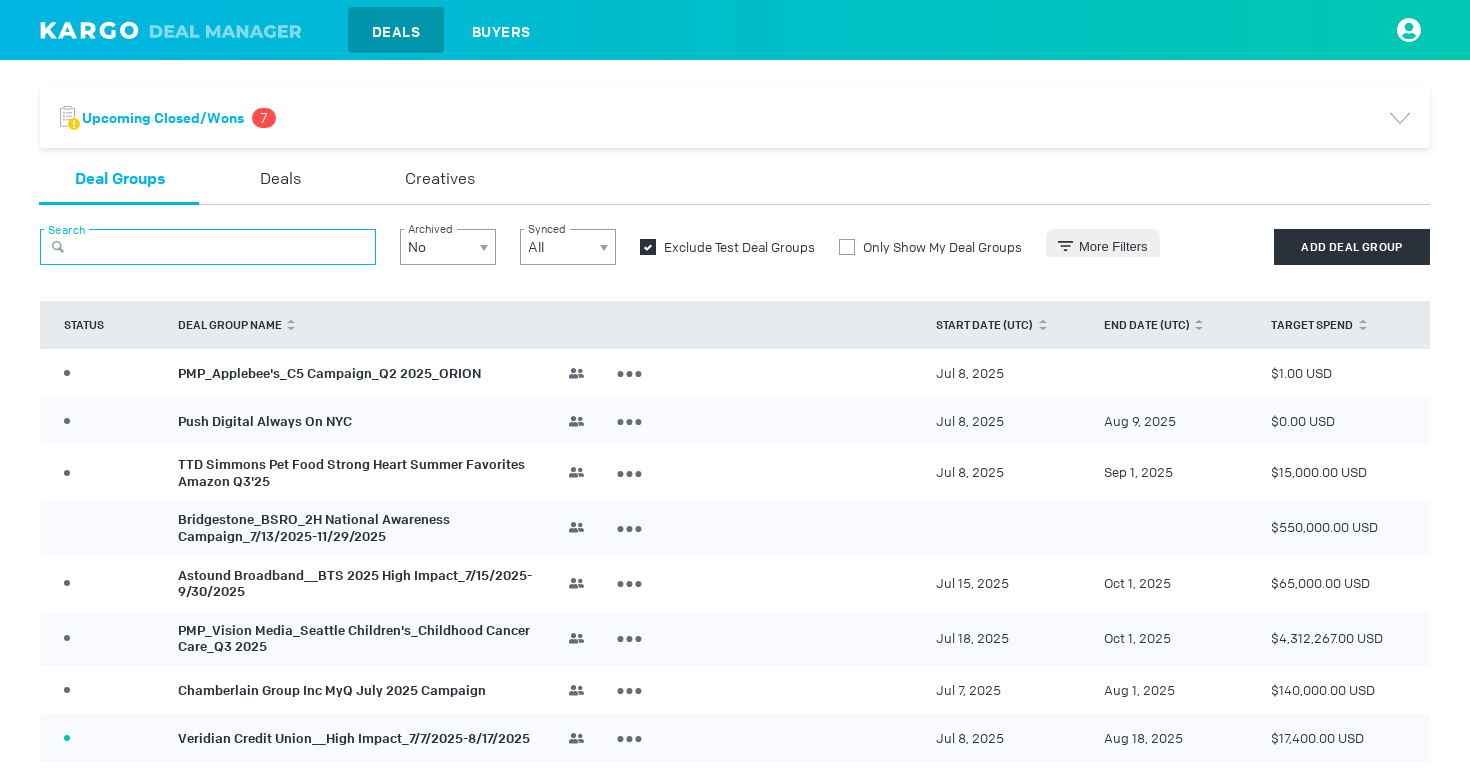 click at bounding box center [208, 247] 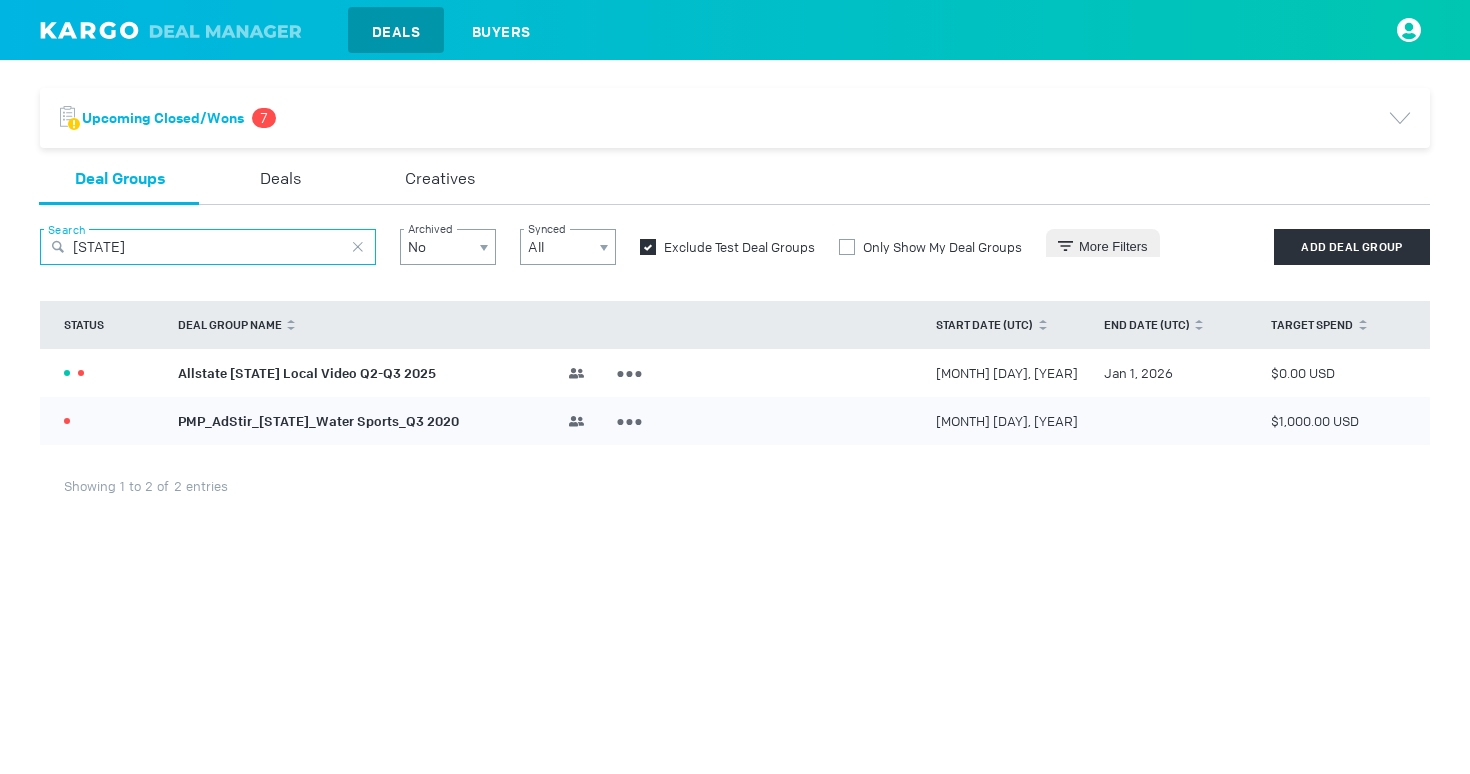 type on "iowa" 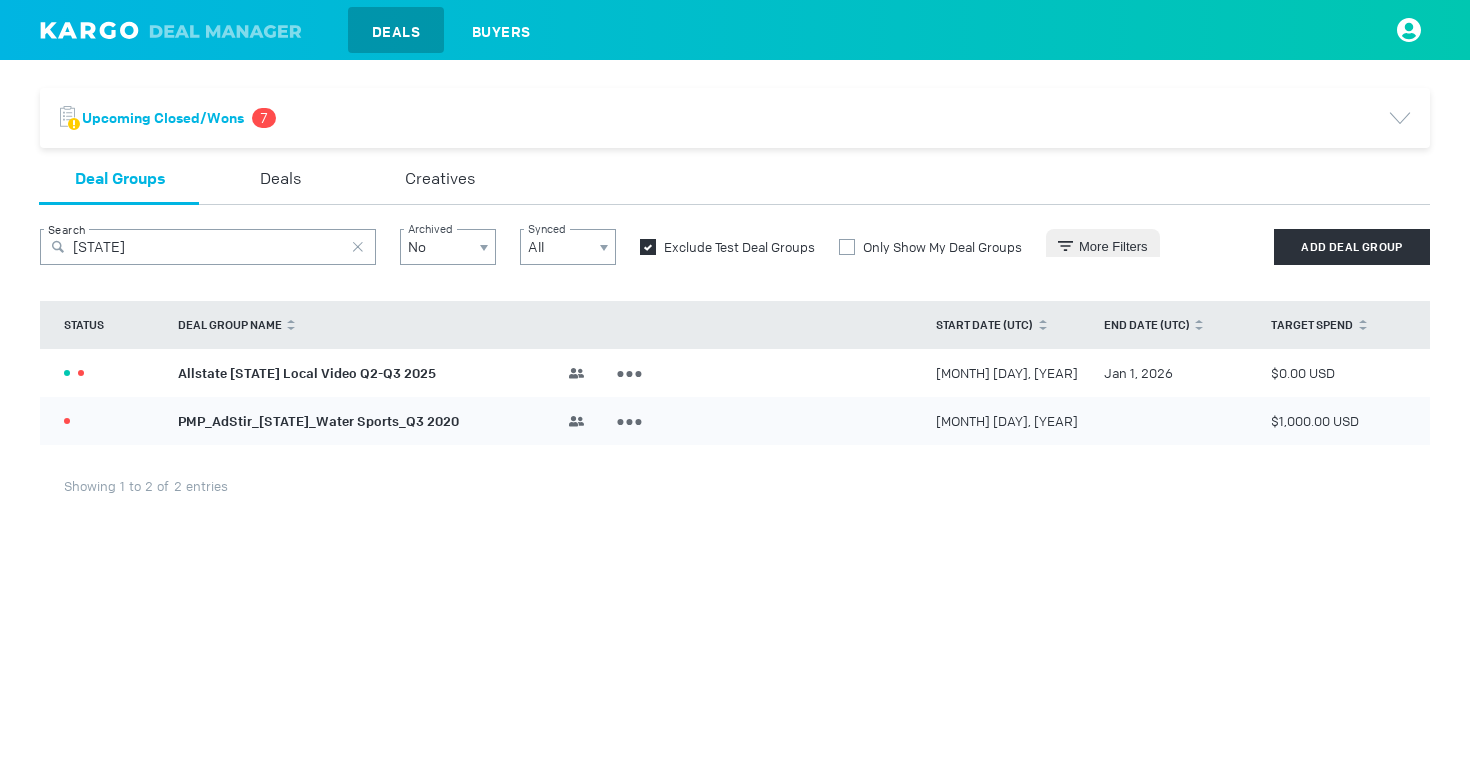 click on "Allstate Iowa Local Video Q2-Q3 2025" at bounding box center [307, 372] 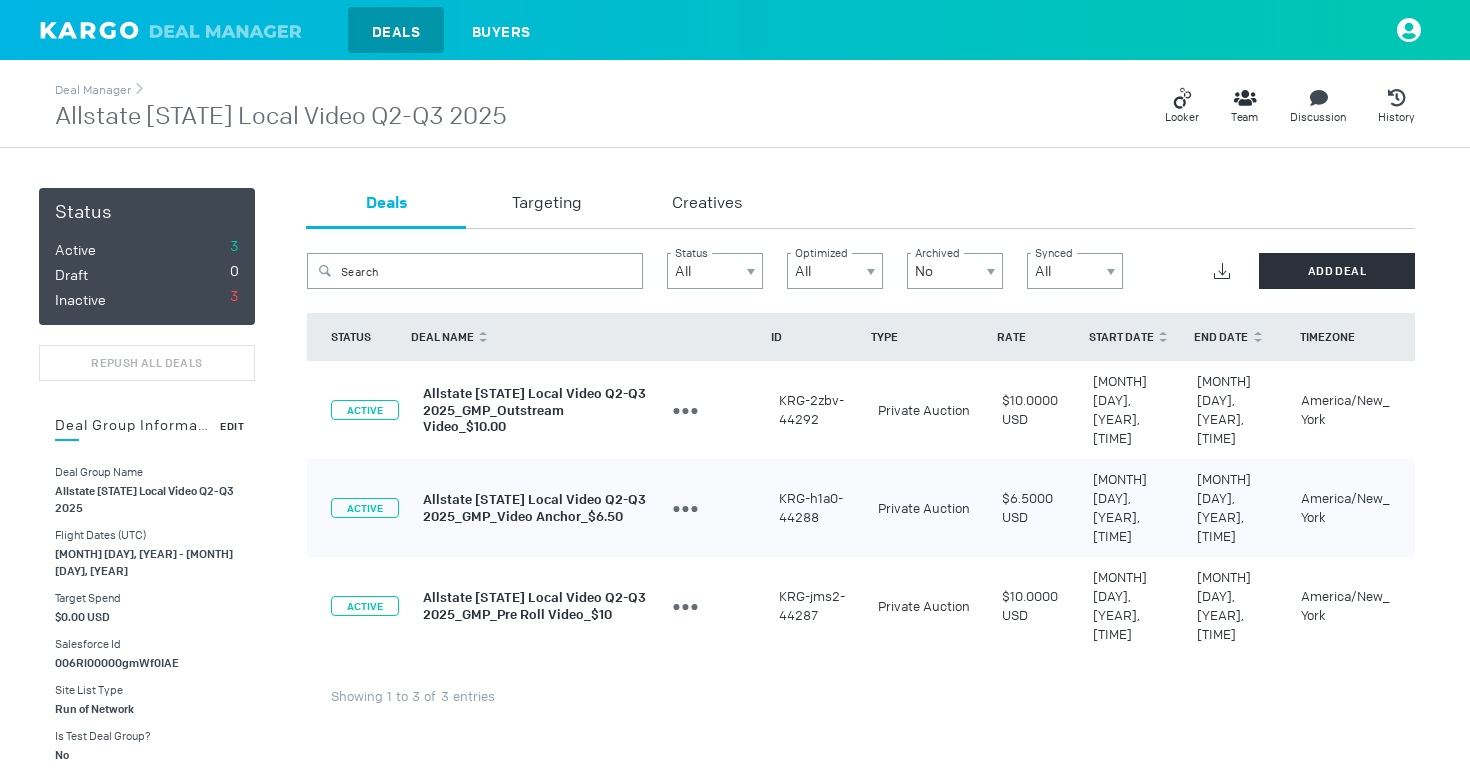 click on "Edit" at bounding box center (232, 426) 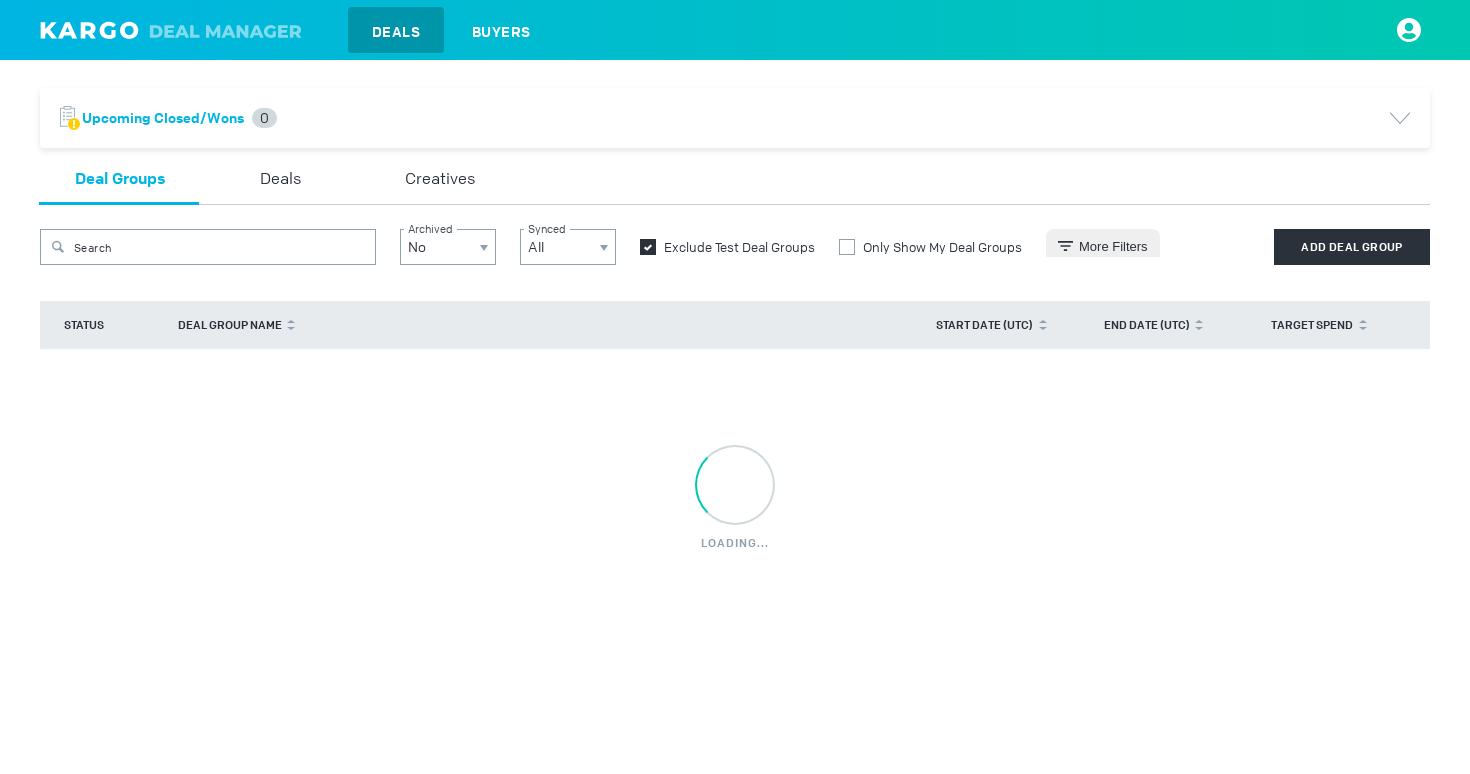 scroll, scrollTop: 0, scrollLeft: 0, axis: both 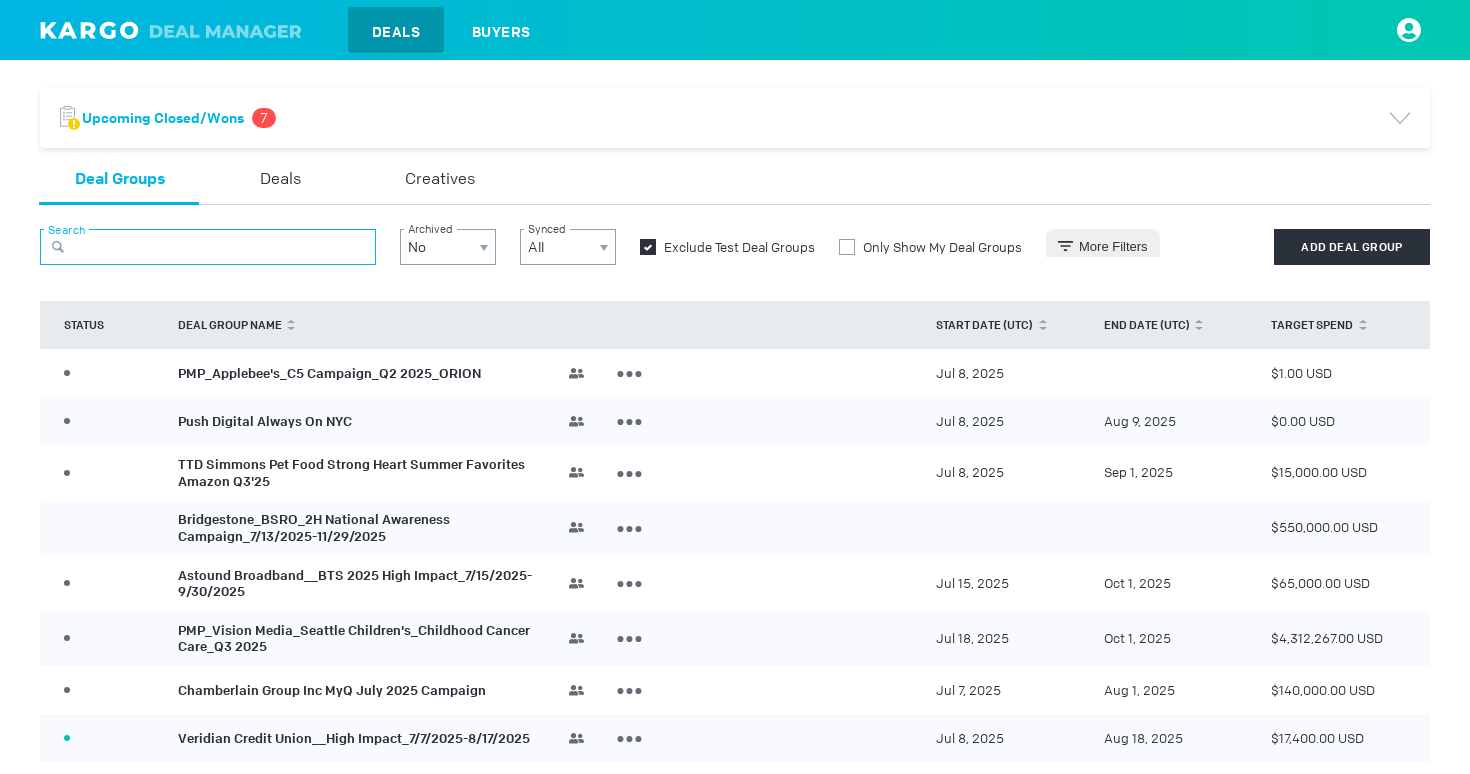 click at bounding box center (208, 247) 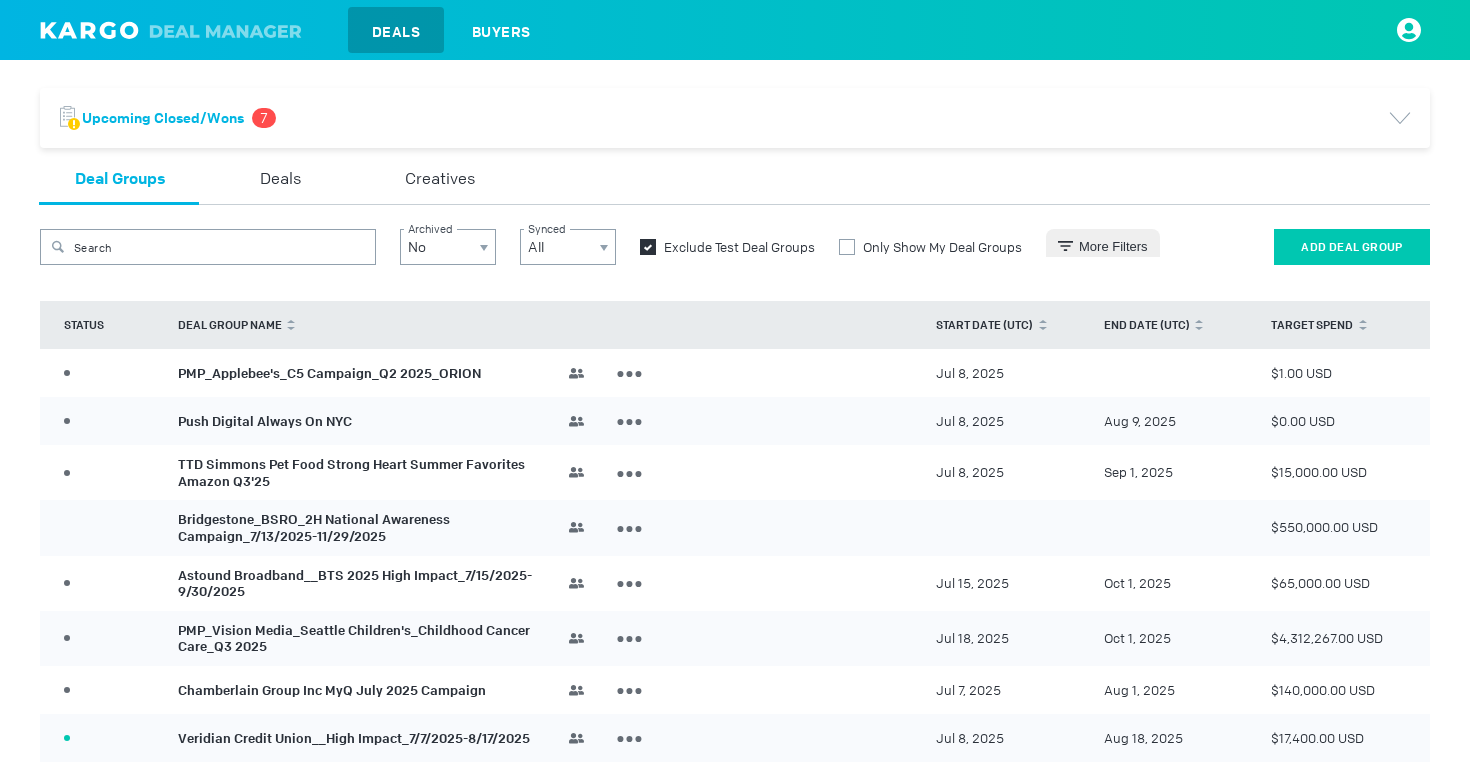 click on "Add Deal Group" at bounding box center [1352, 247] 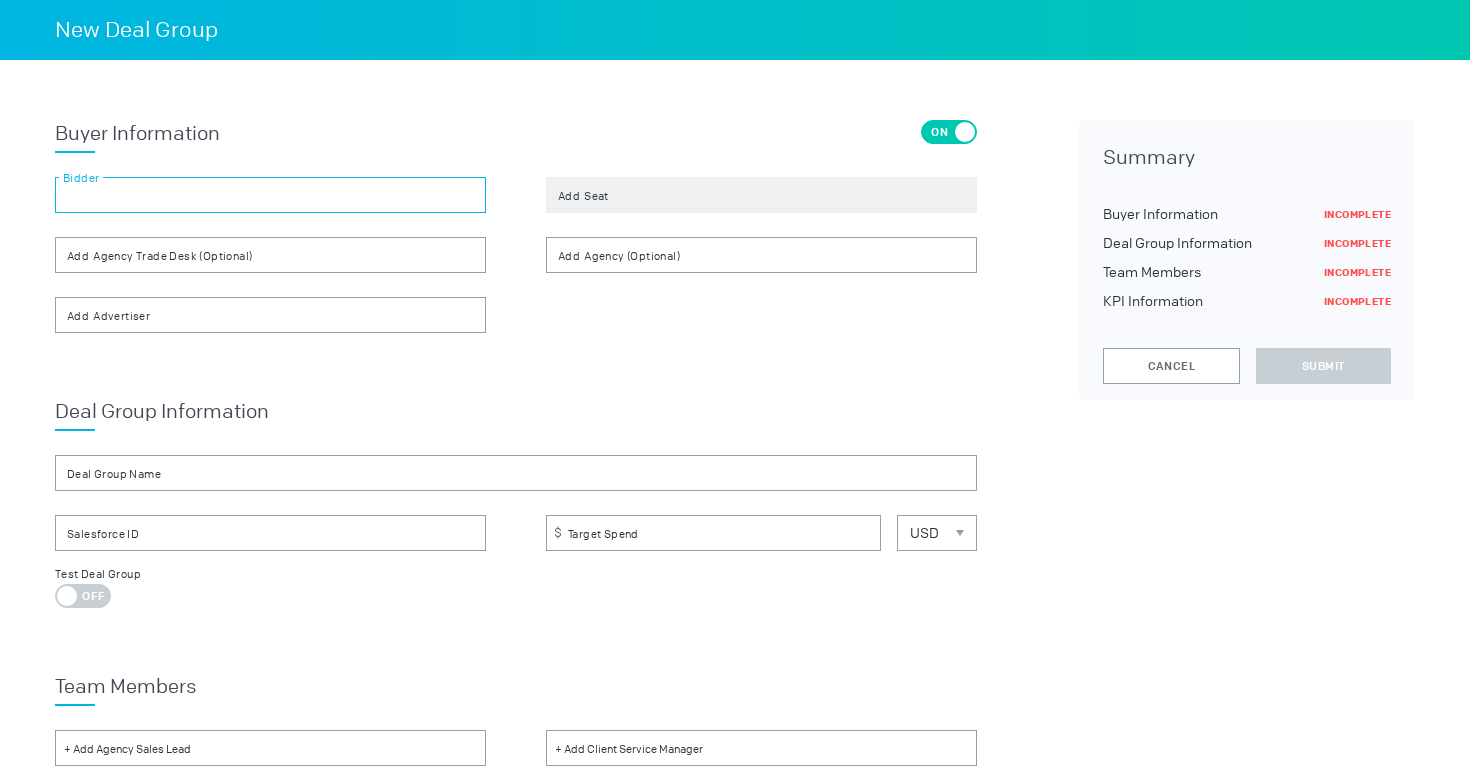 click at bounding box center (270, 195) 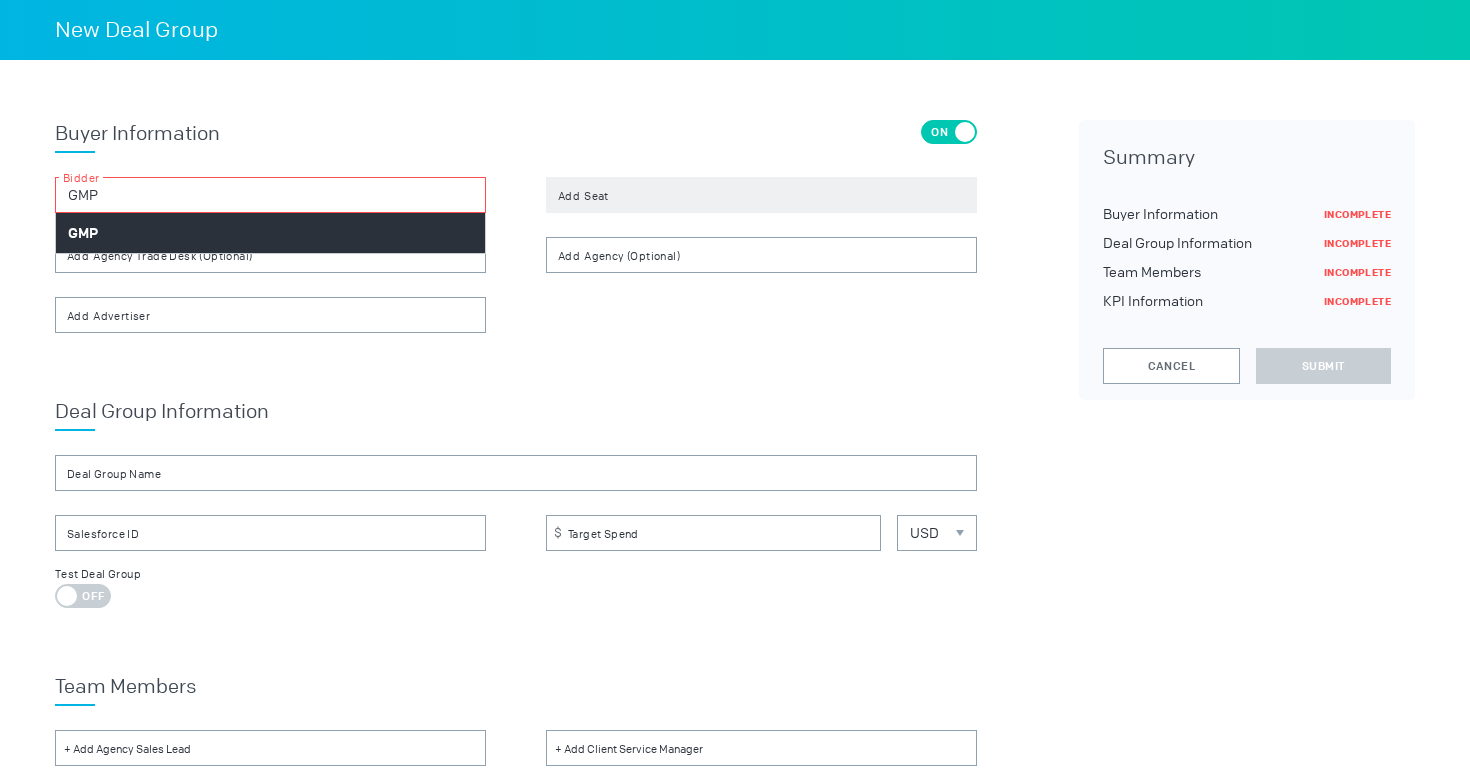 type on "GMP" 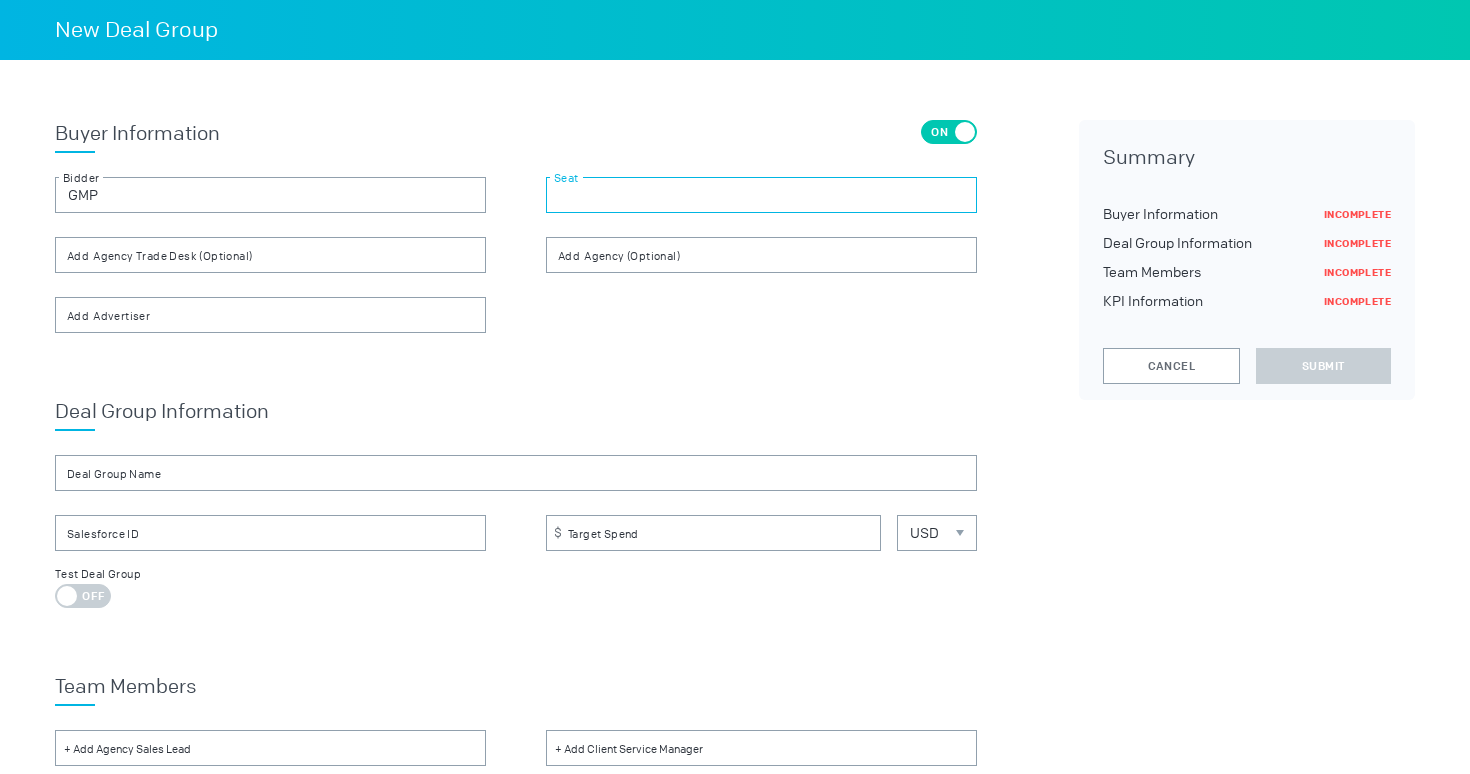 click at bounding box center [761, 195] 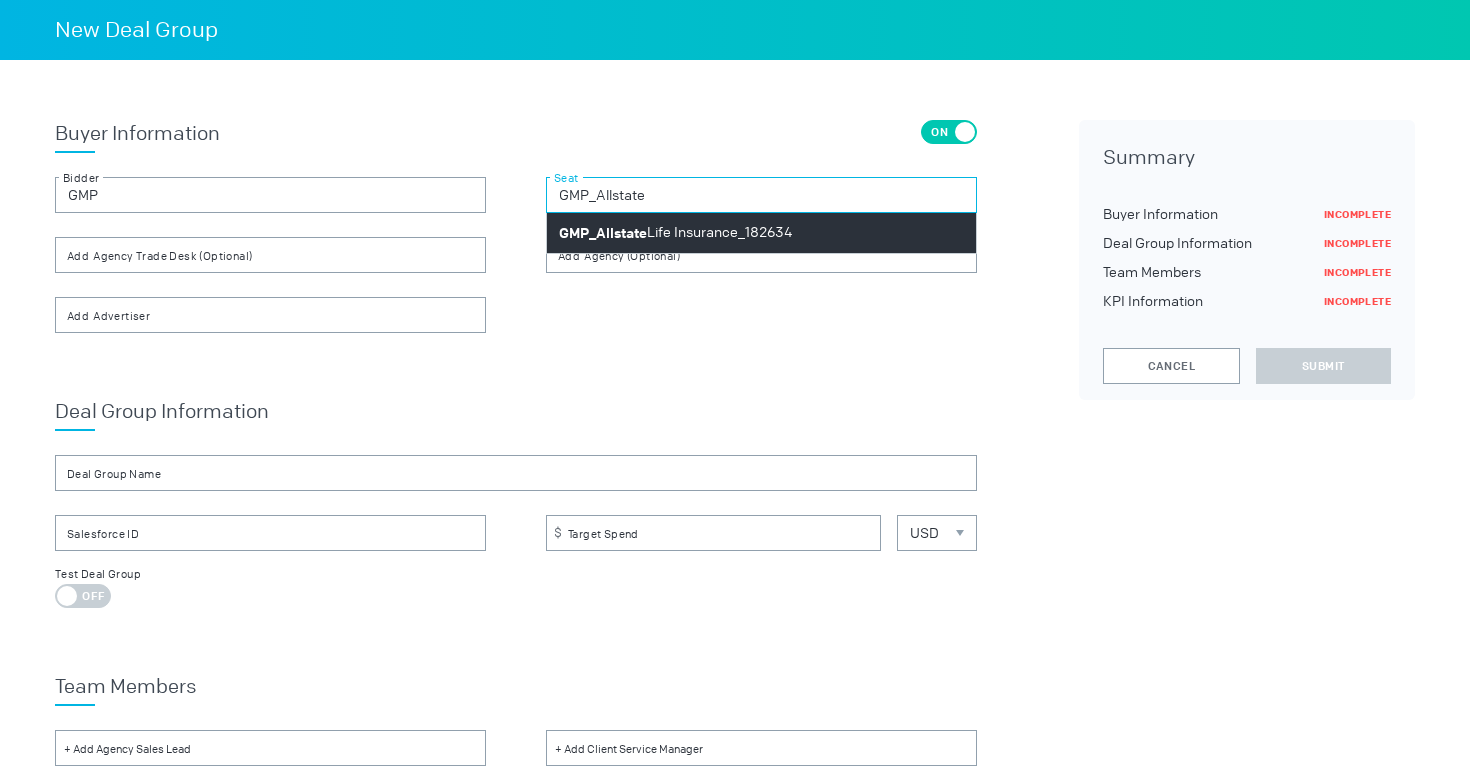 type on "GMP_Allstate" 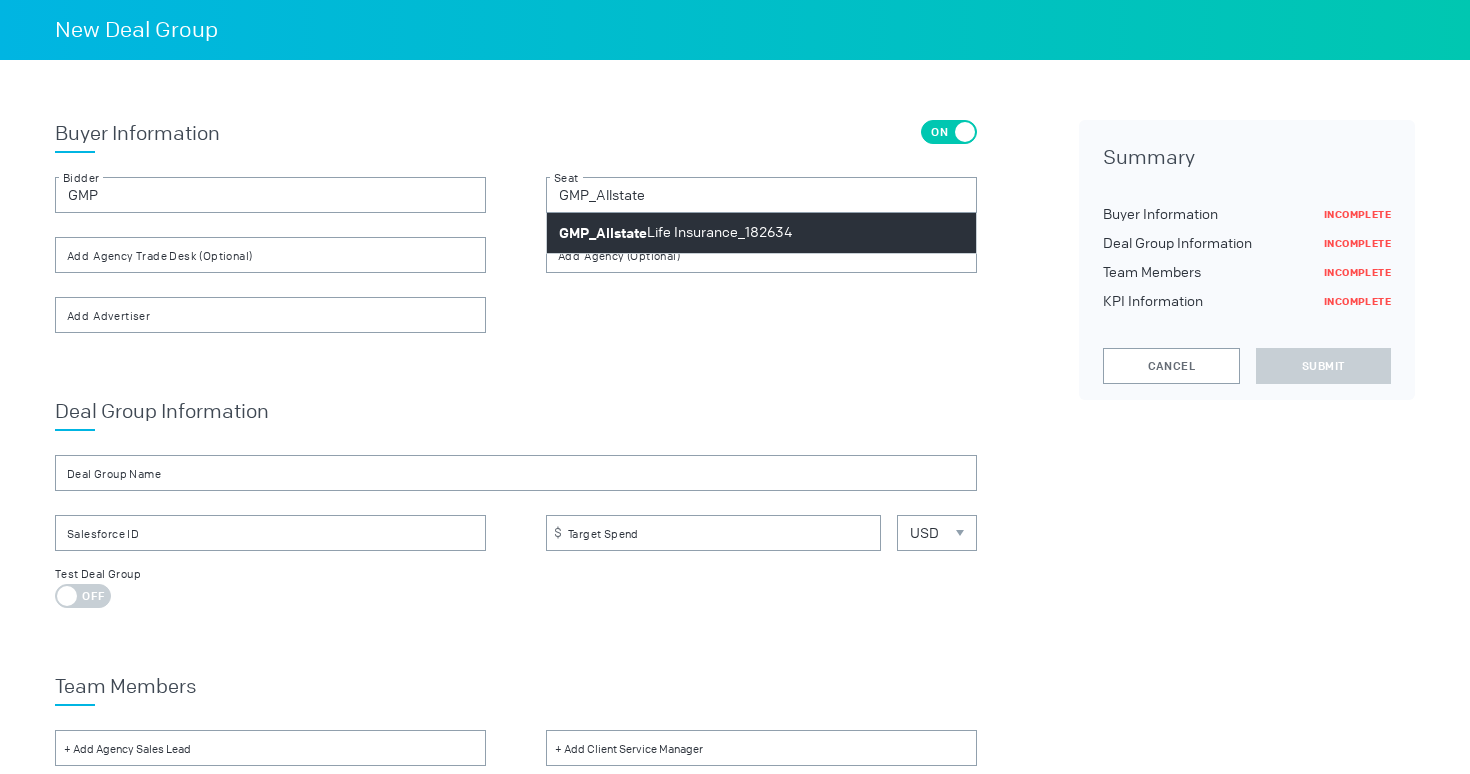 click on "[COMPANY] [COMPANY] [COMPANY] [NUMERIC_ID]" at bounding box center [676, 233] 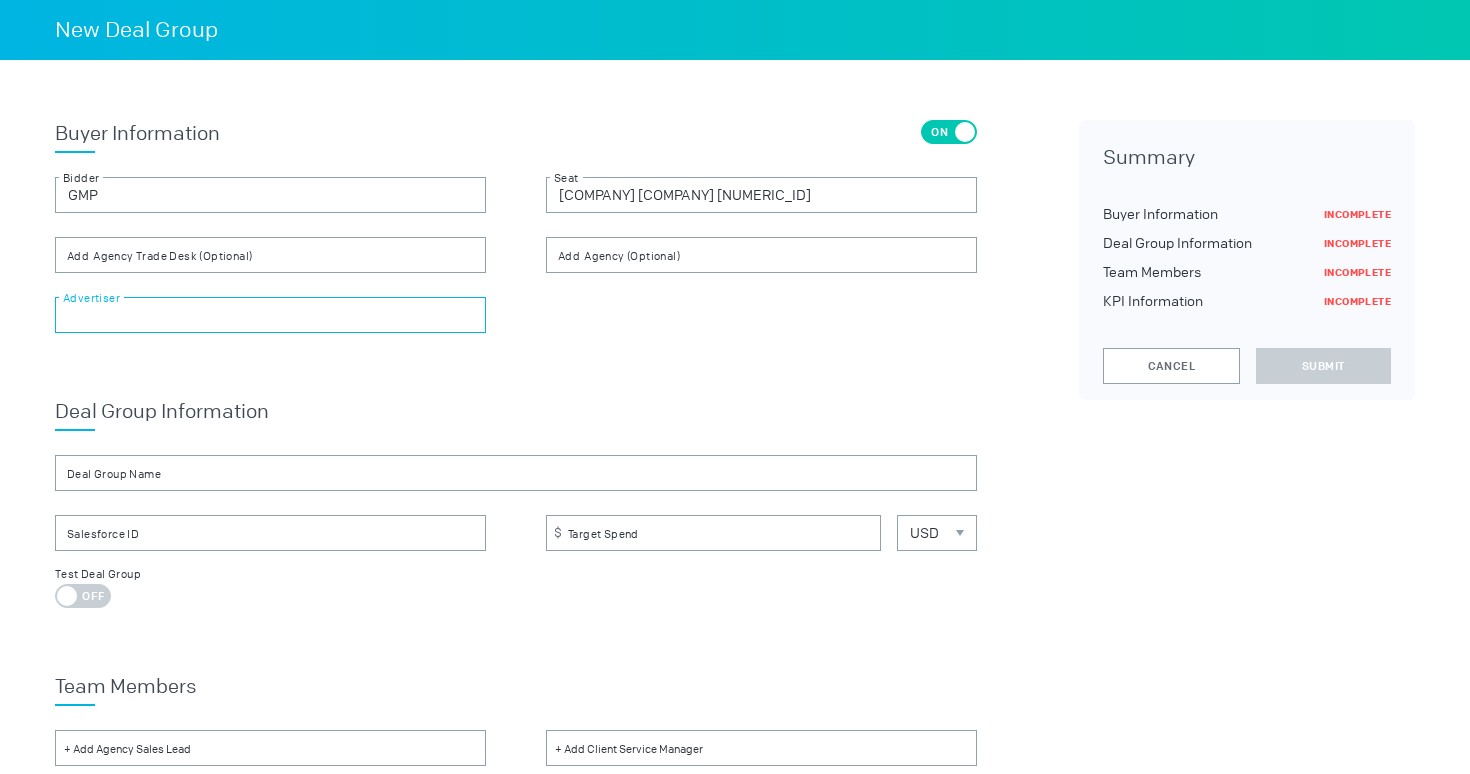 click at bounding box center [270, 315] 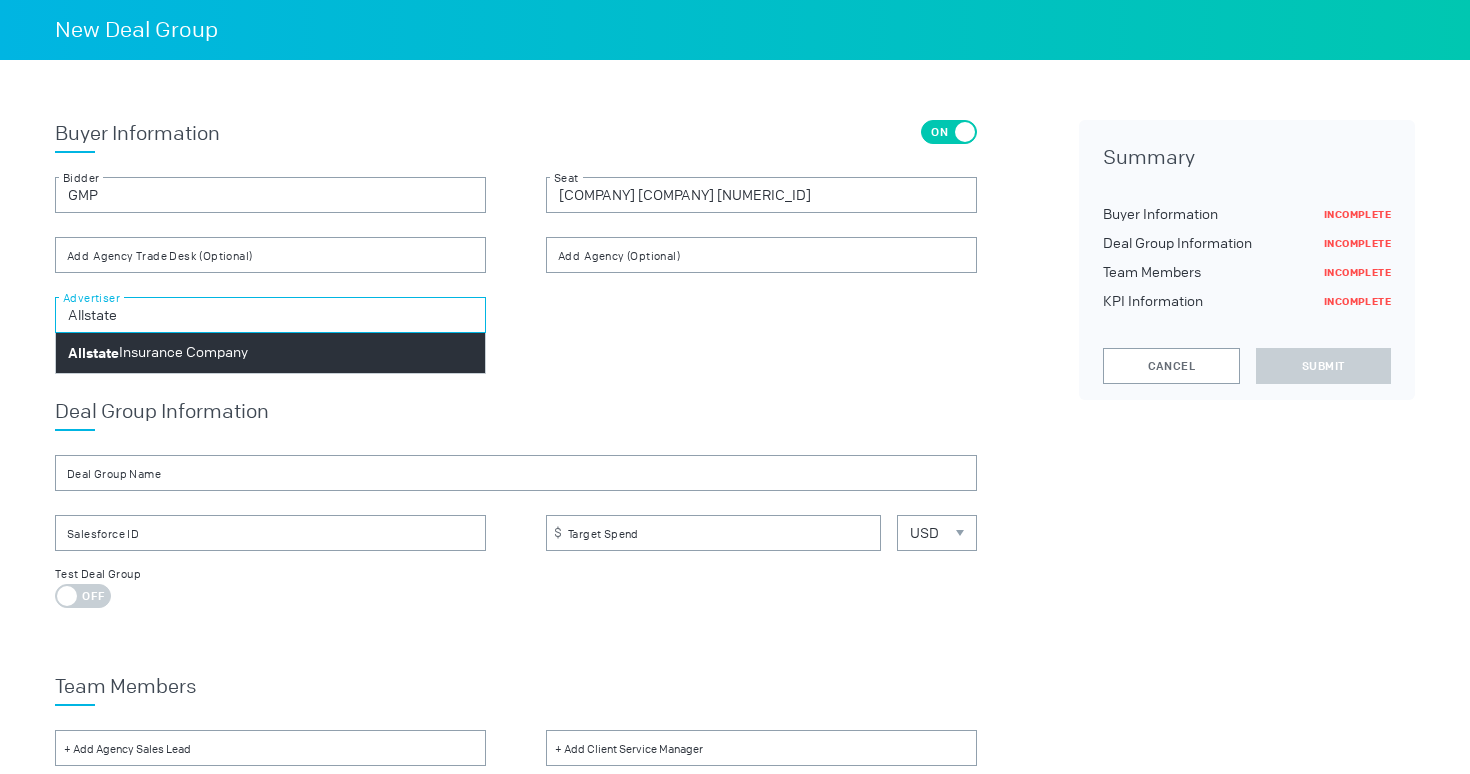 type on "Allstate" 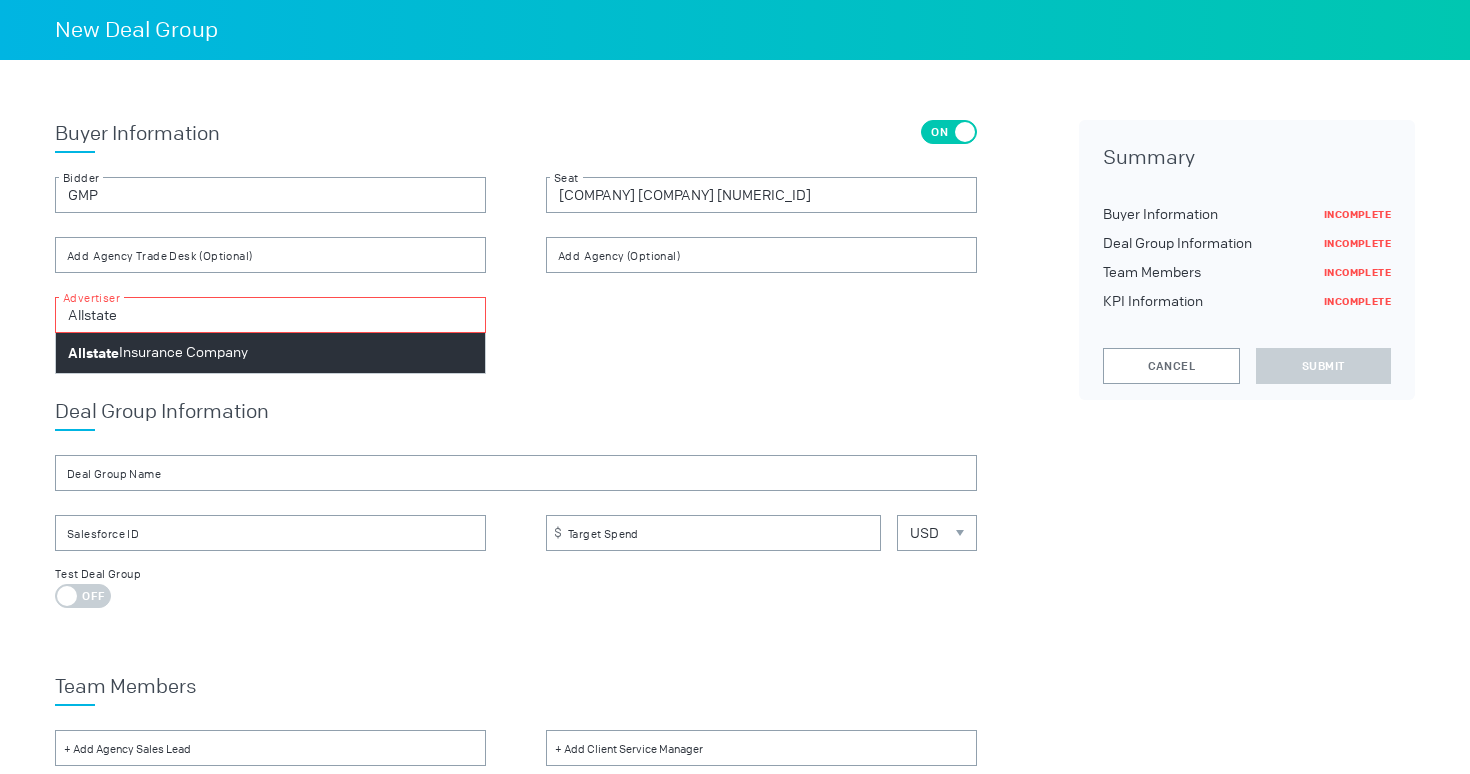click on "Allstate Insurance Company" at bounding box center (158, 353) 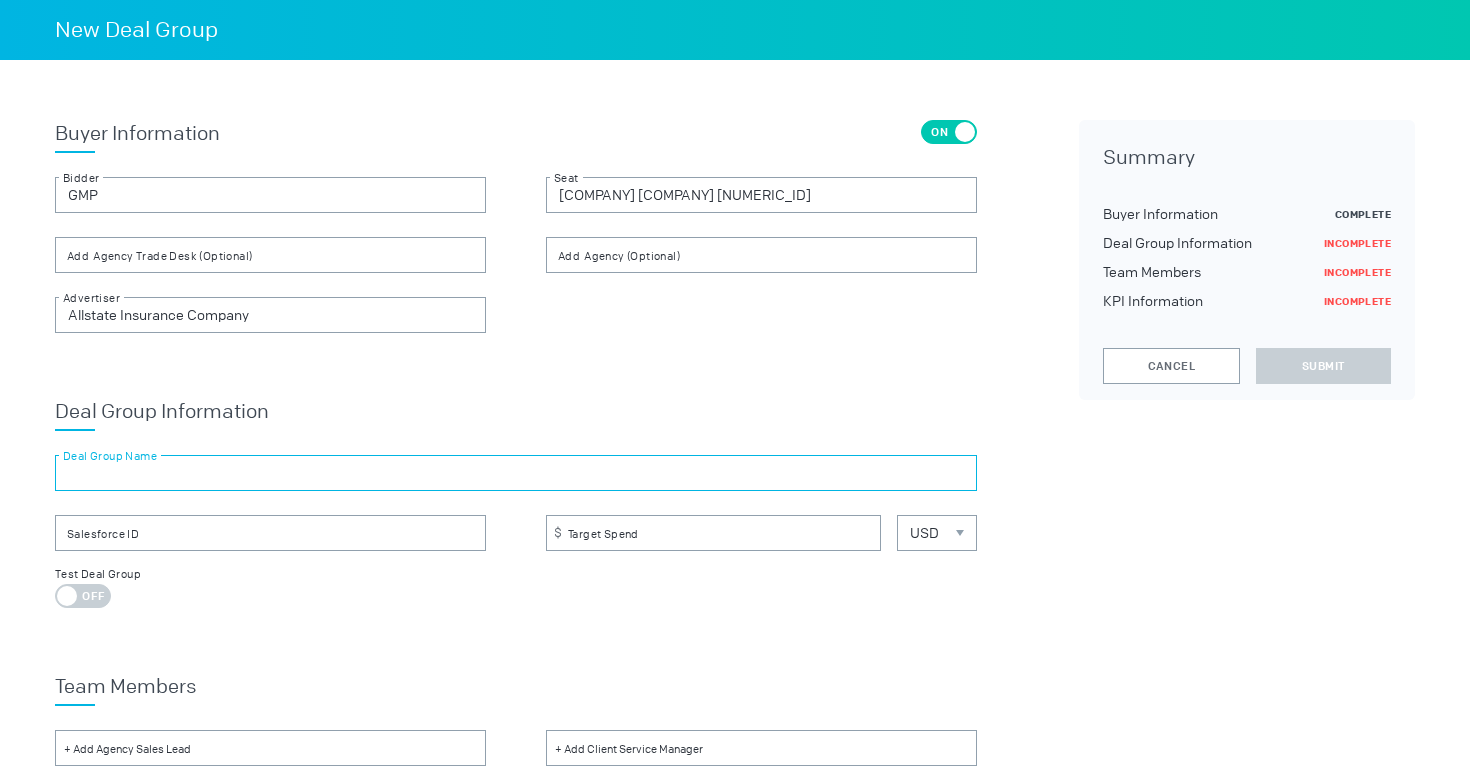 click at bounding box center (516, 473) 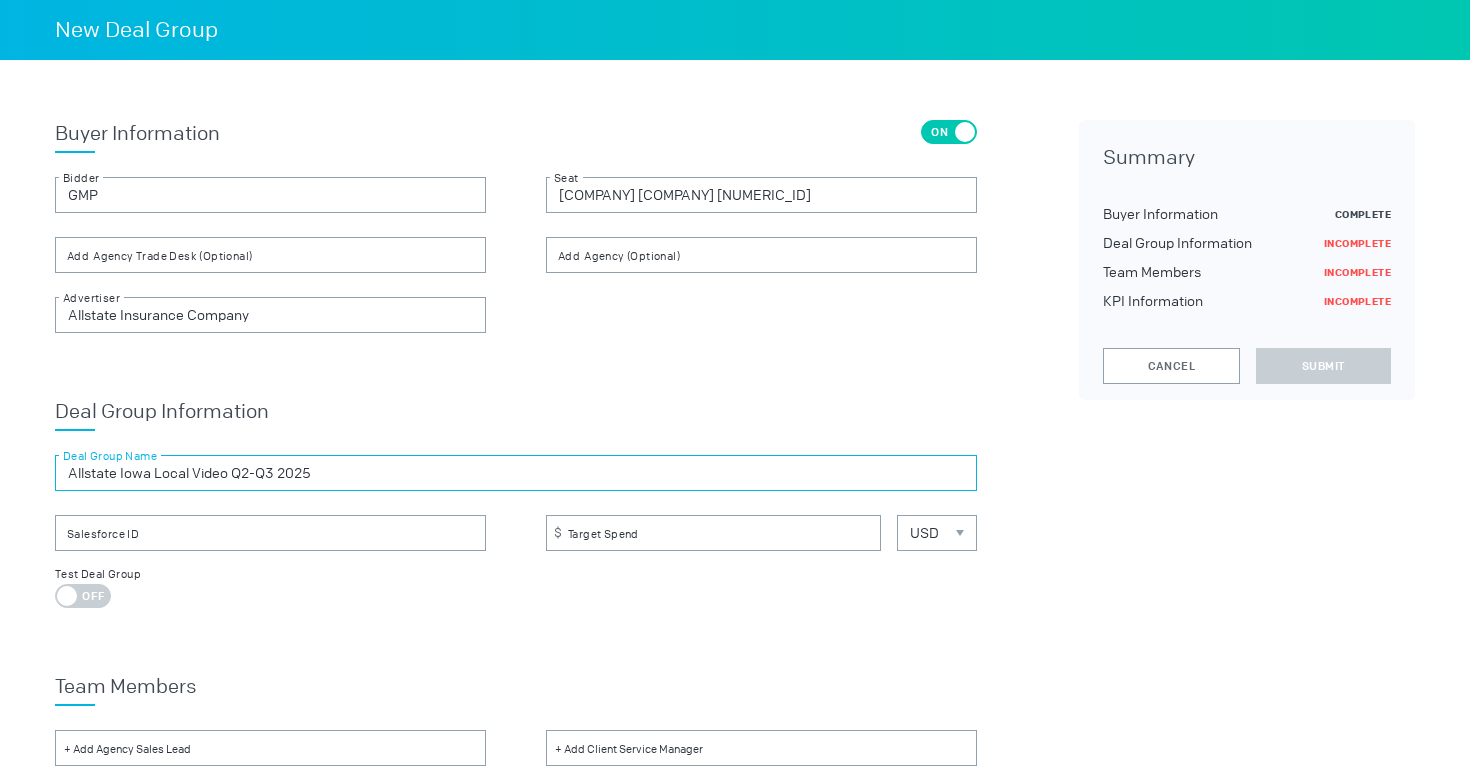 click on "Allstate Iowa Local Video Q2-Q3 2025" at bounding box center [516, 473] 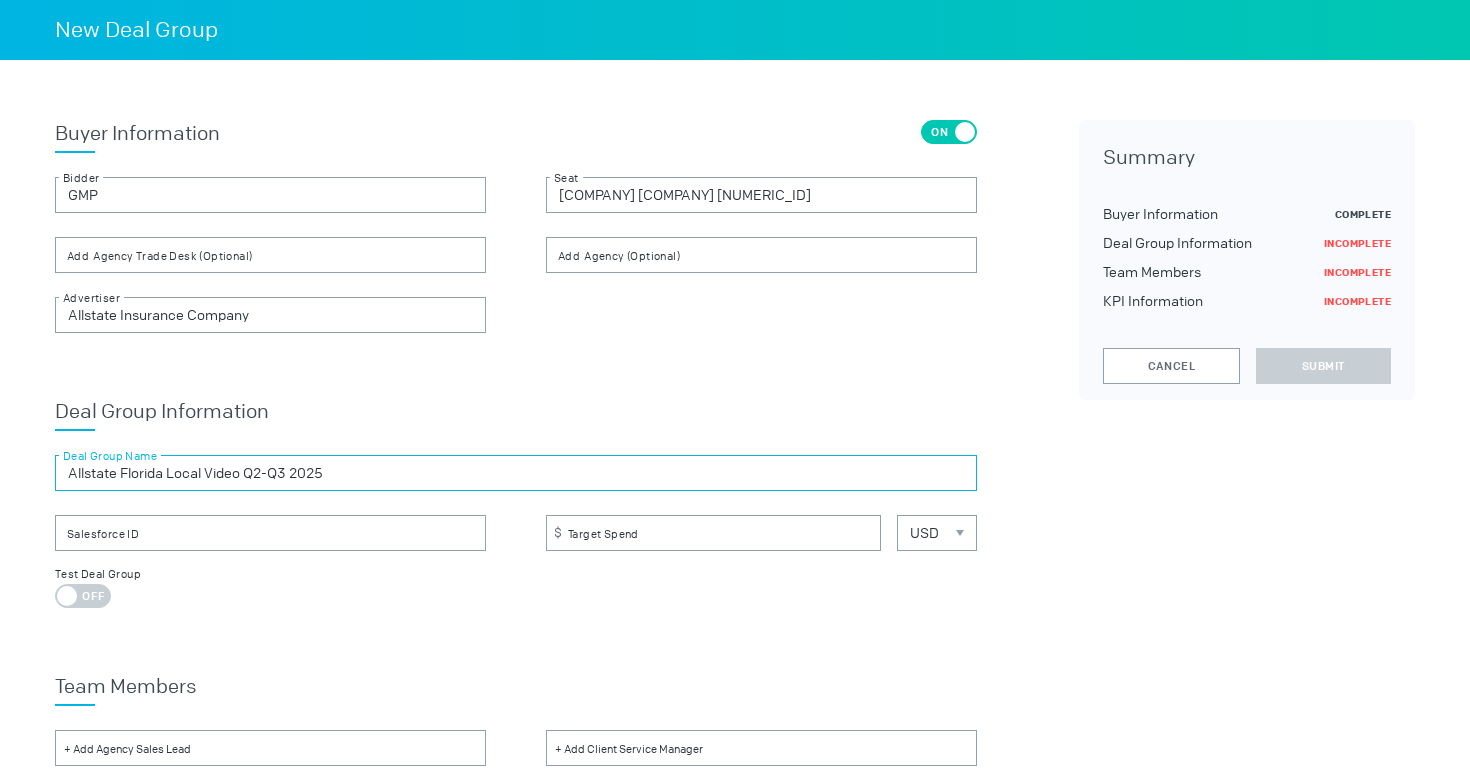 click on "Allstate Florida Local Video Q2-Q3 2025" at bounding box center (516, 473) 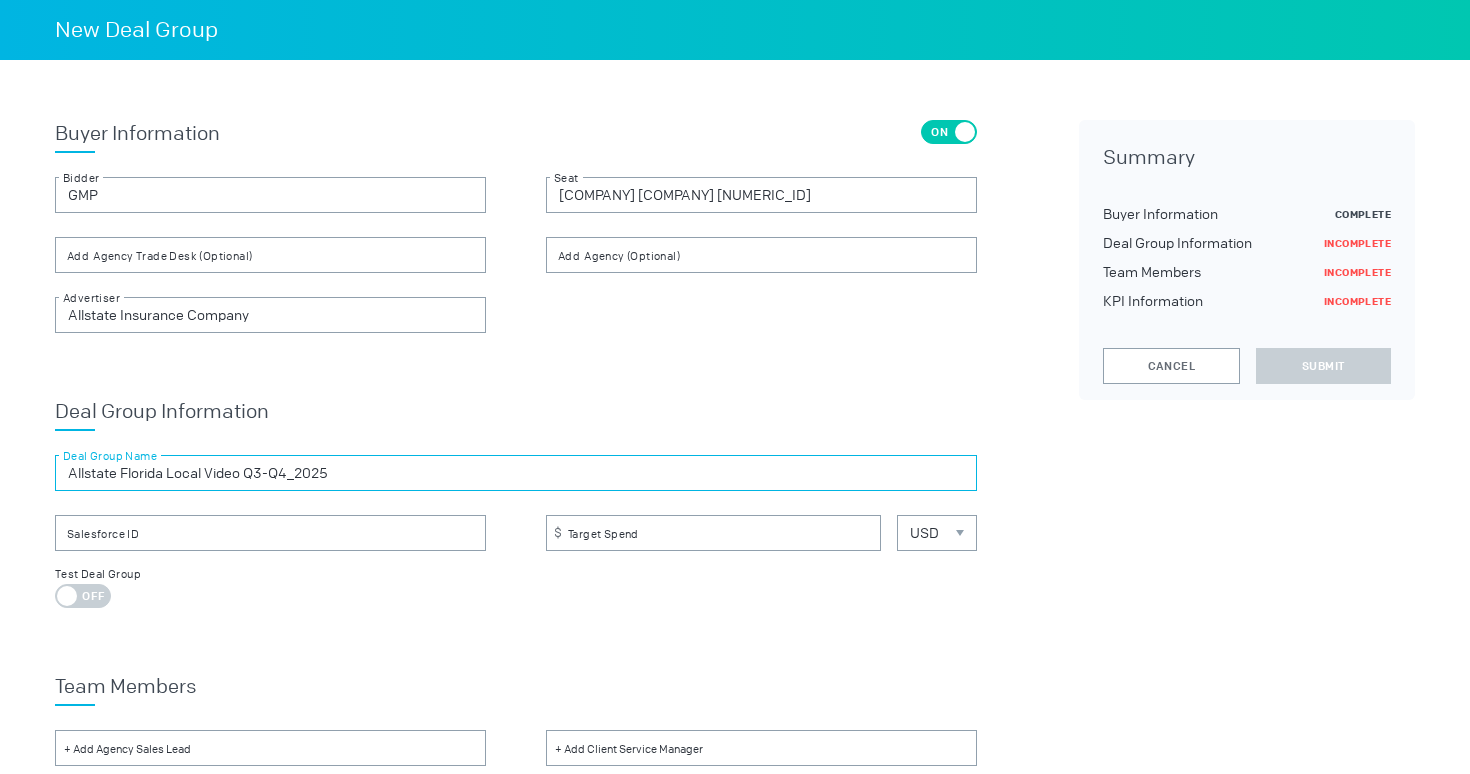 click on "Allstate Florida Local Video Q3-Q4_2025" at bounding box center (516, 473) 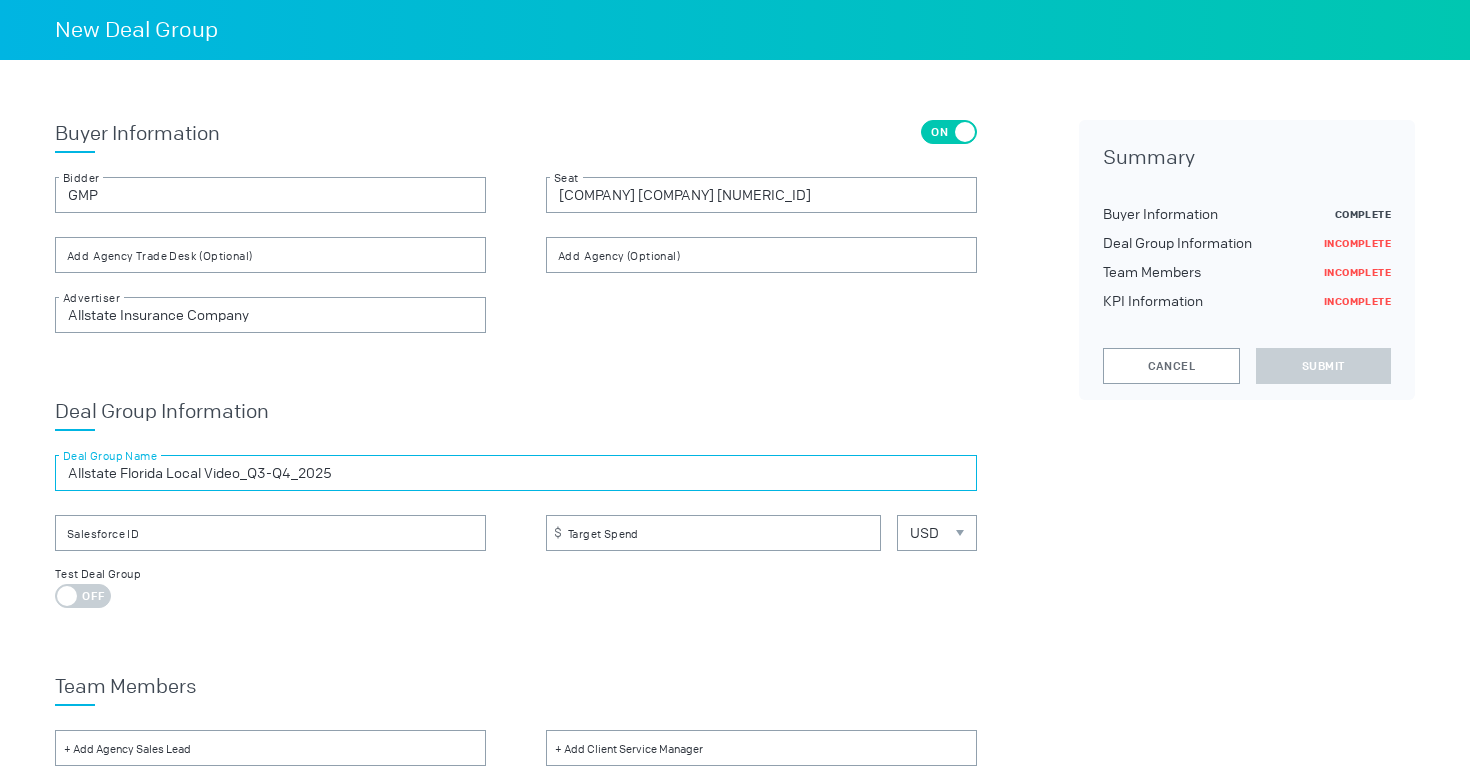 click on "Allstate Florida Local Video_Q3-Q4_2025" at bounding box center (516, 473) 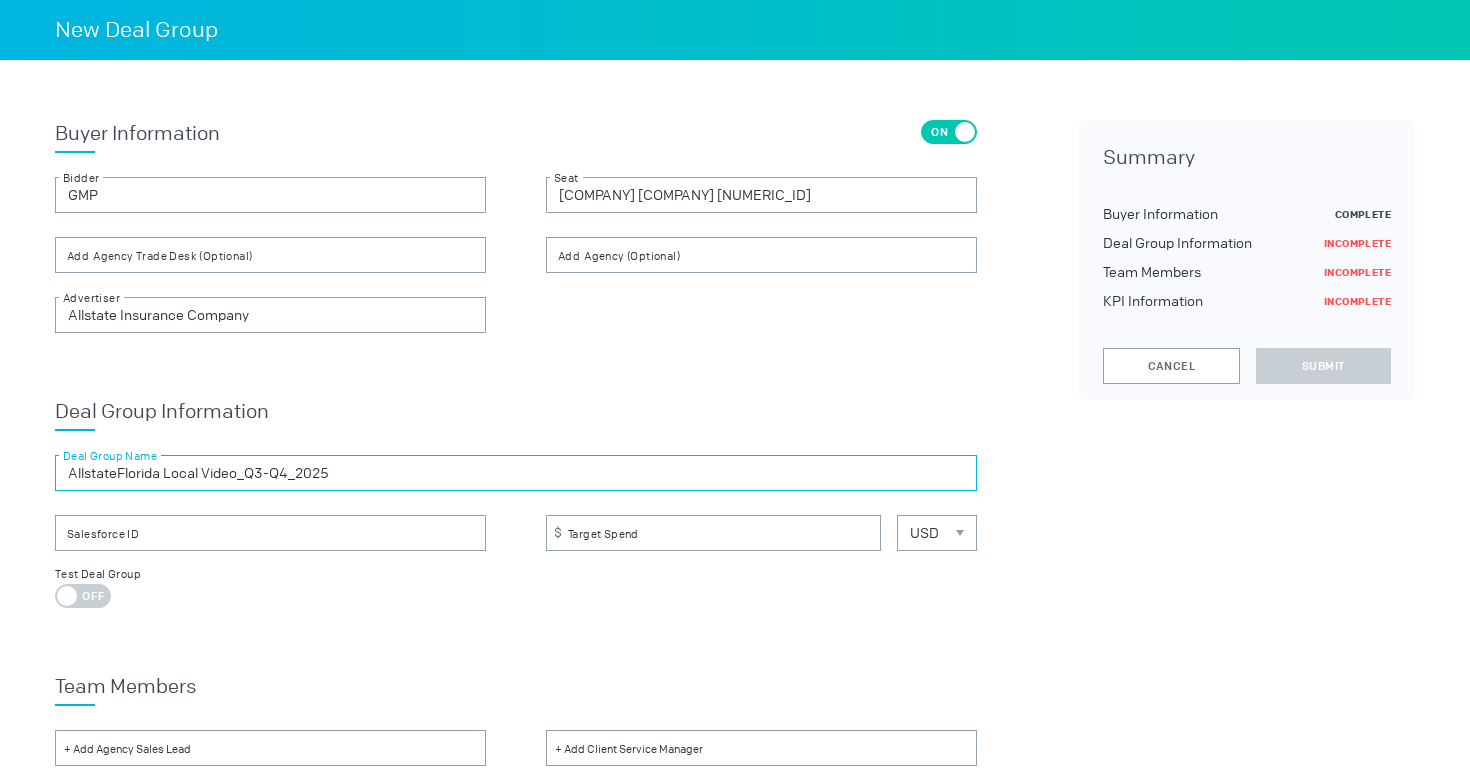 click on "USD" at bounding box center [937, 533] 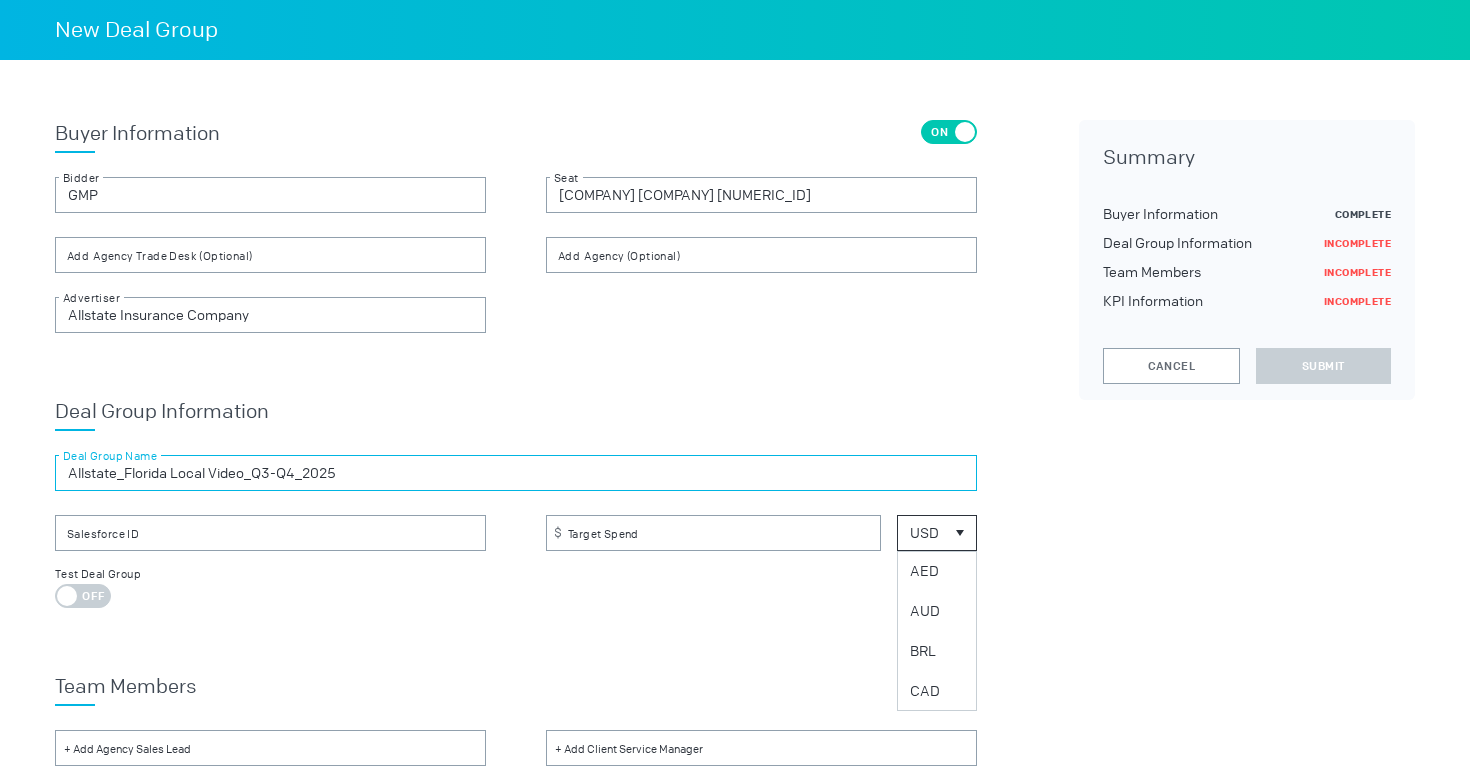 type on "Allstate_Florida Local Video_Q3-Q4_2025" 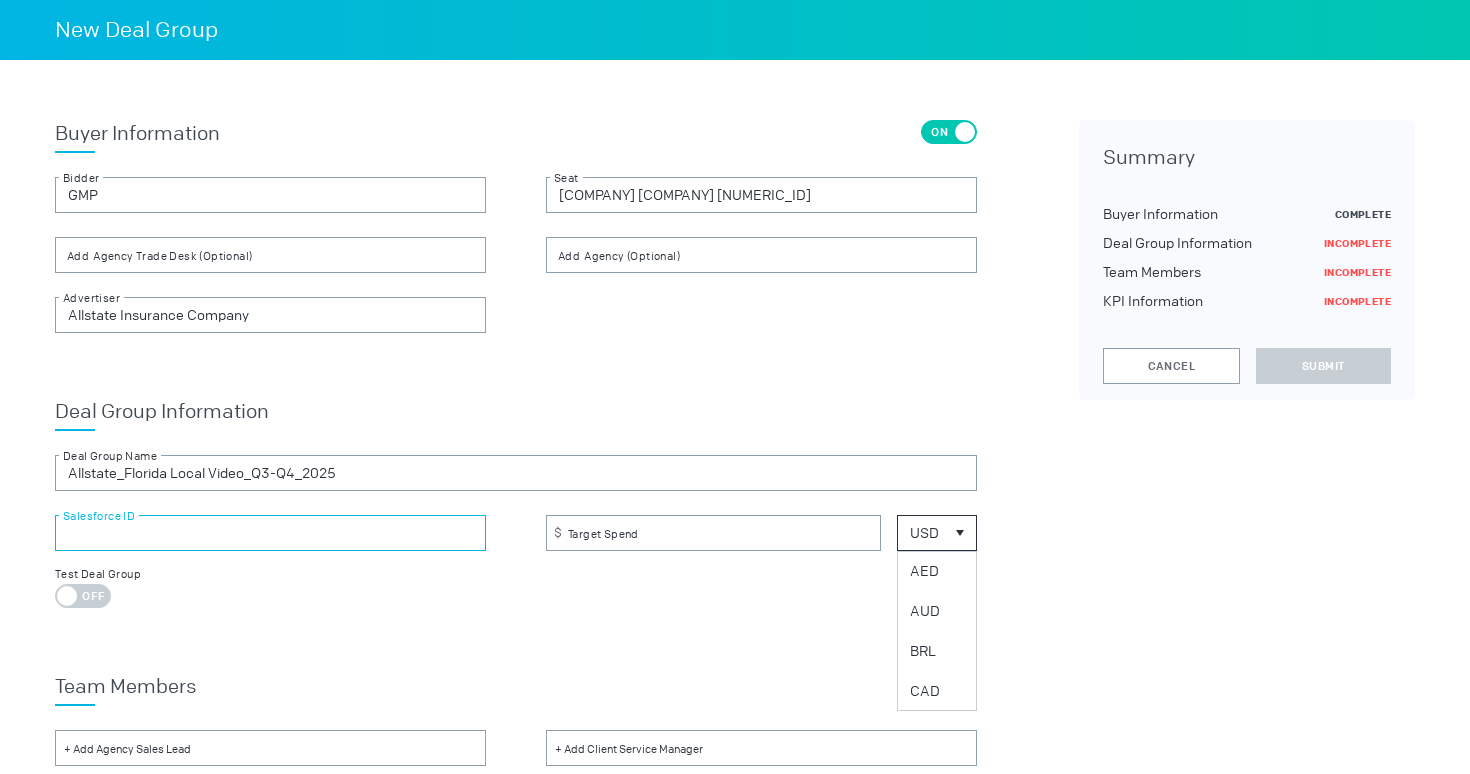 click at bounding box center [270, 533] 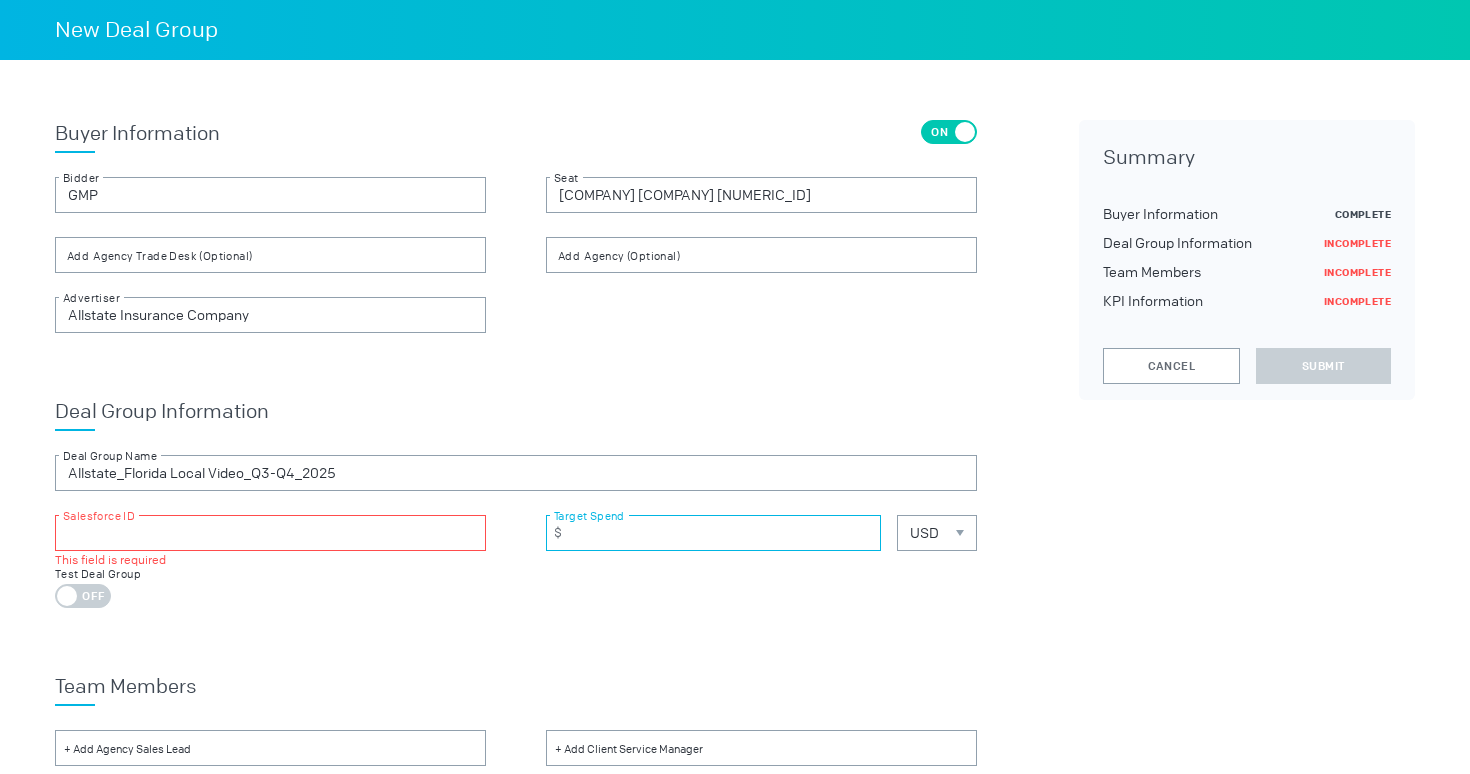 click at bounding box center (713, 533) 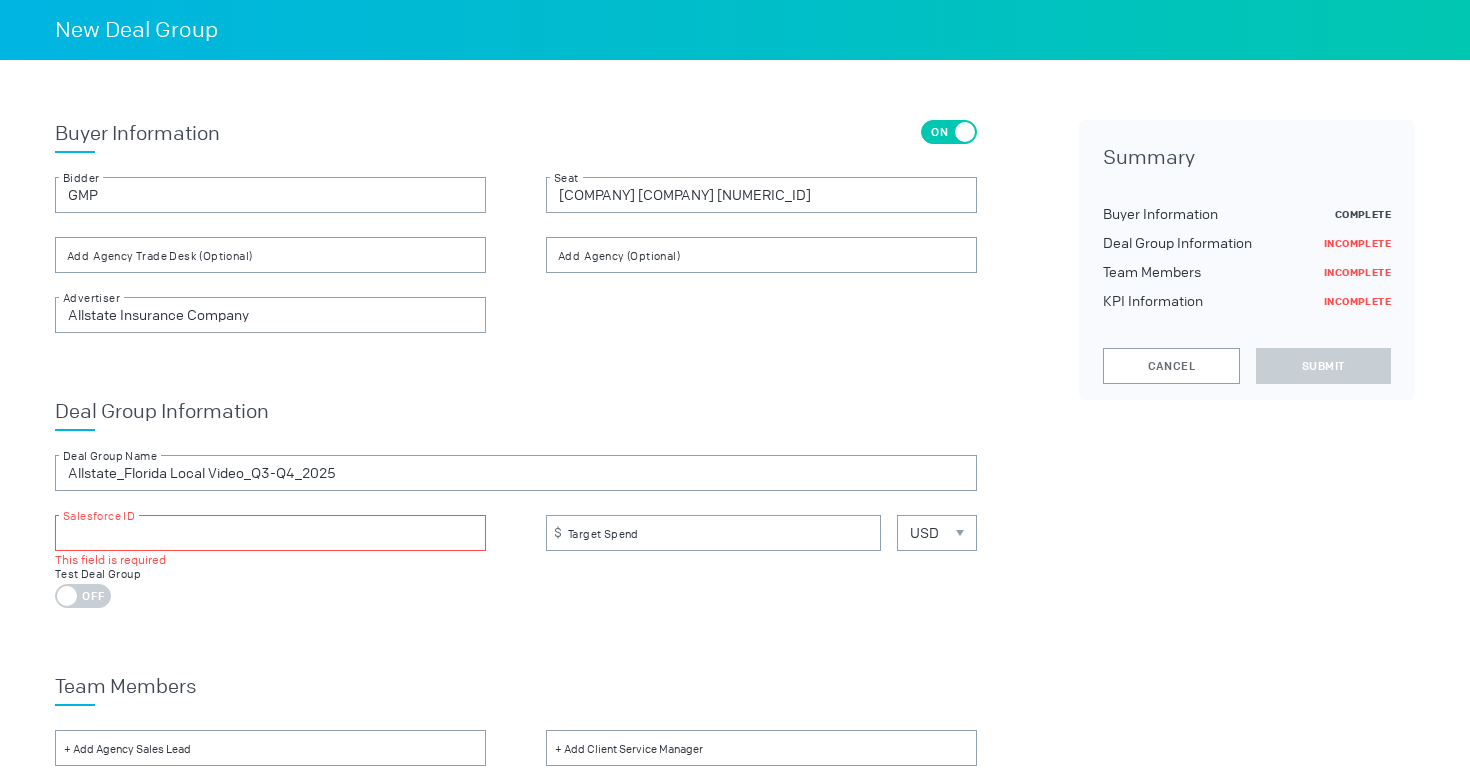 click at bounding box center (270, 533) 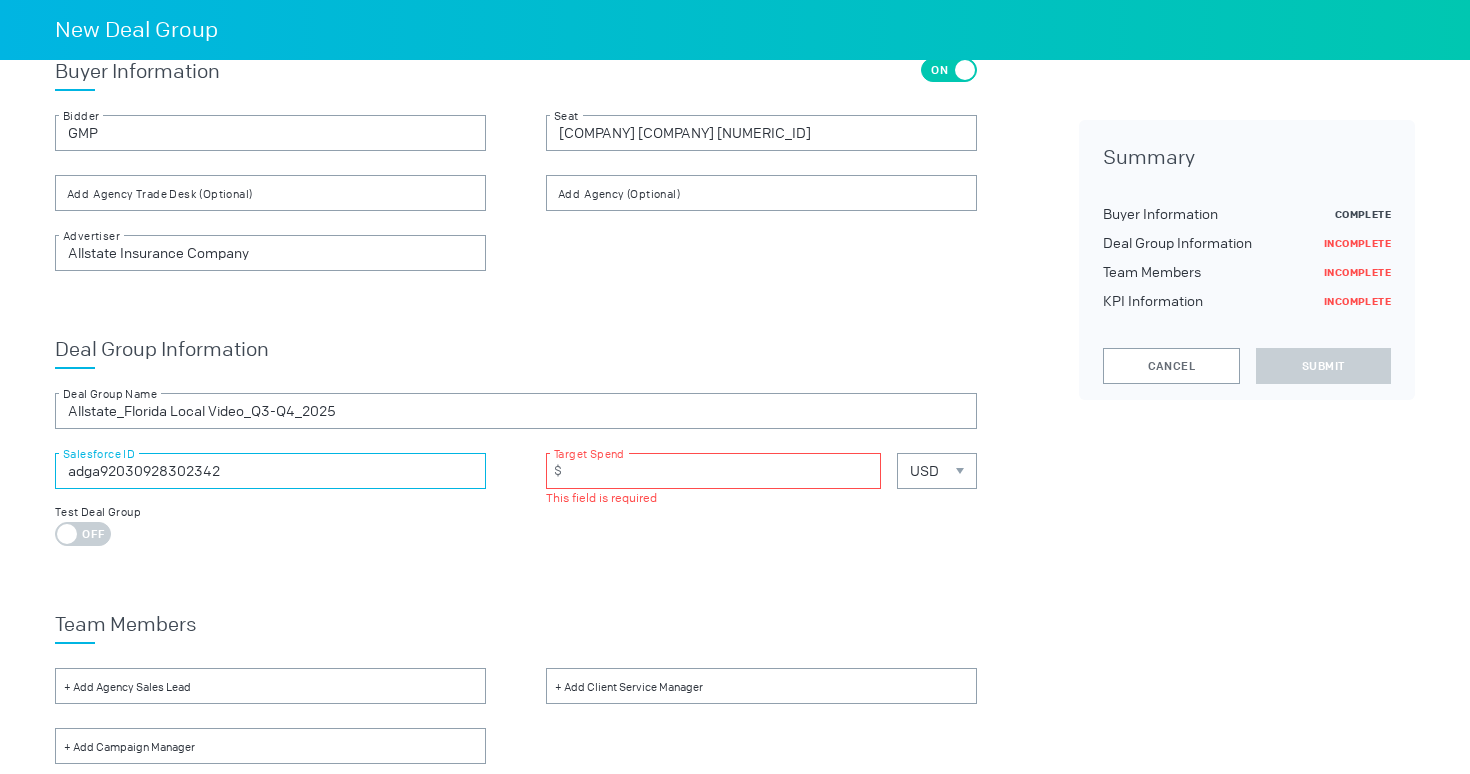 scroll, scrollTop: 104, scrollLeft: 0, axis: vertical 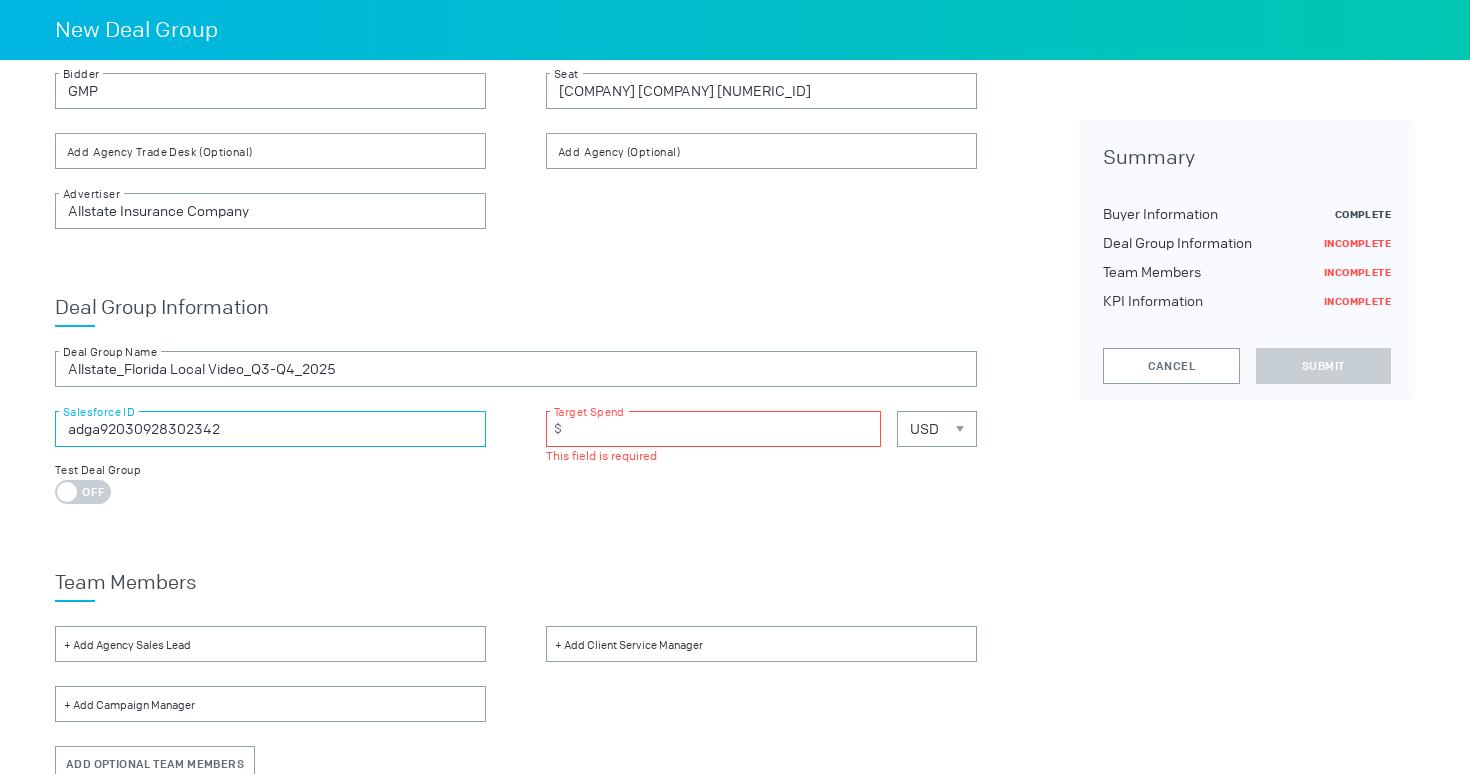 type on "adga92030928302342" 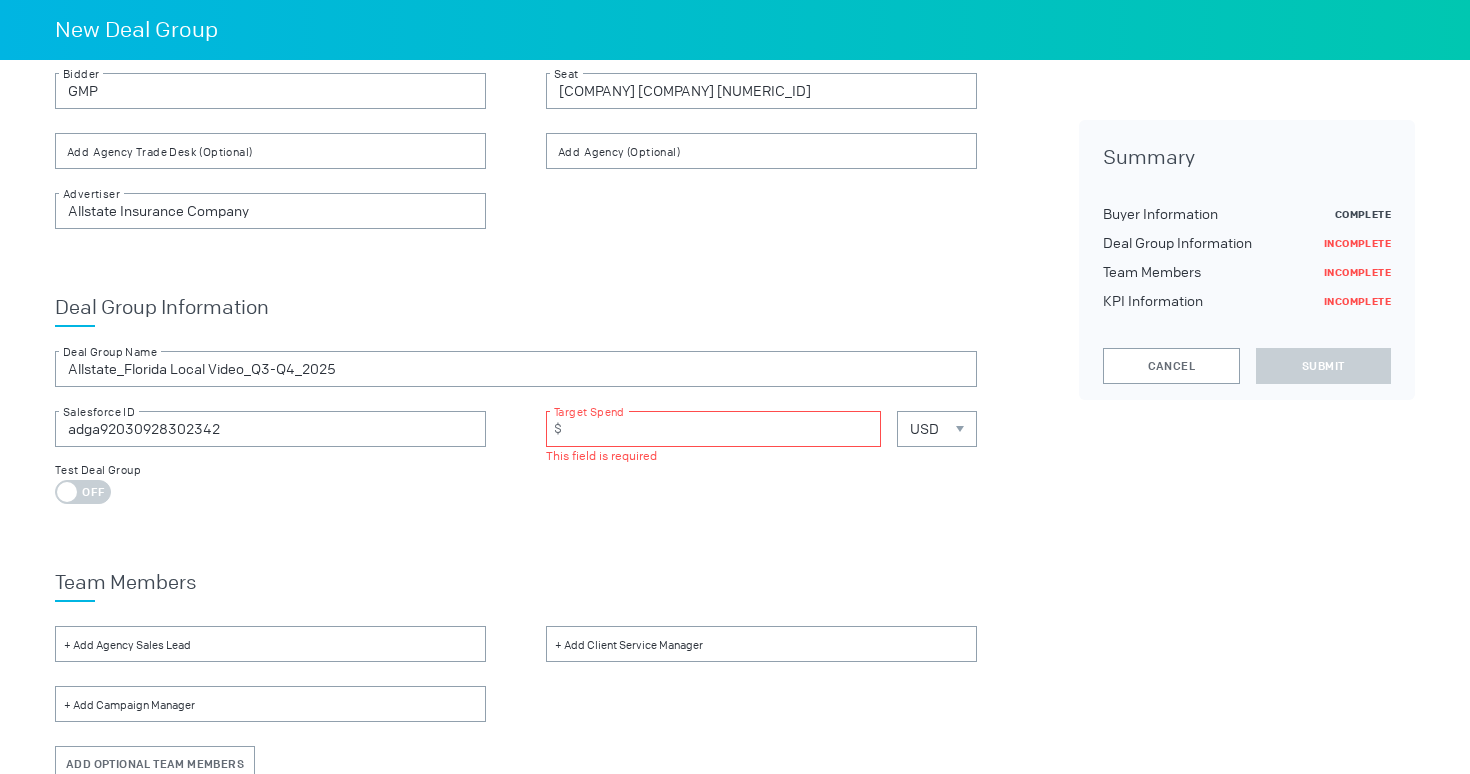 click at bounding box center [713, 429] 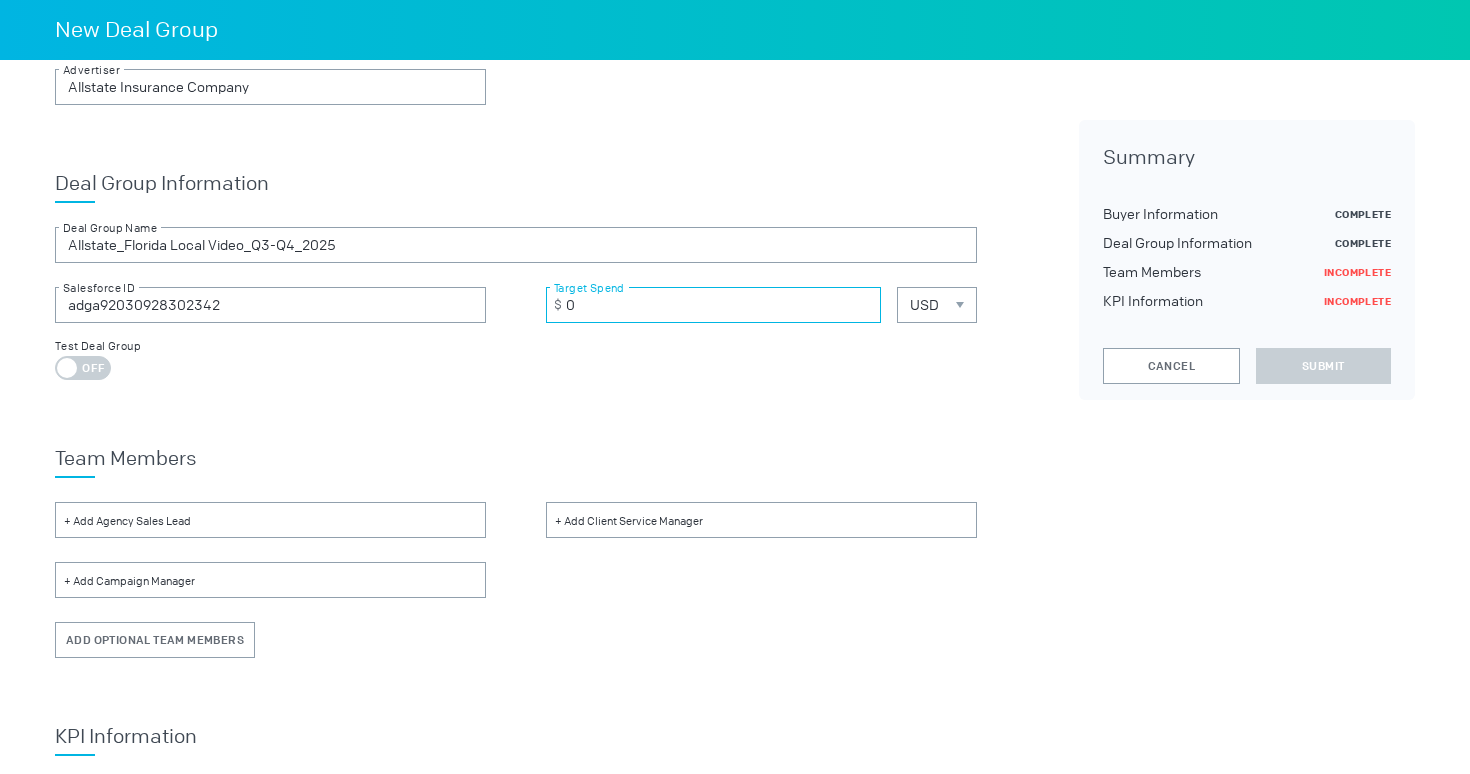 scroll, scrollTop: 256, scrollLeft: 0, axis: vertical 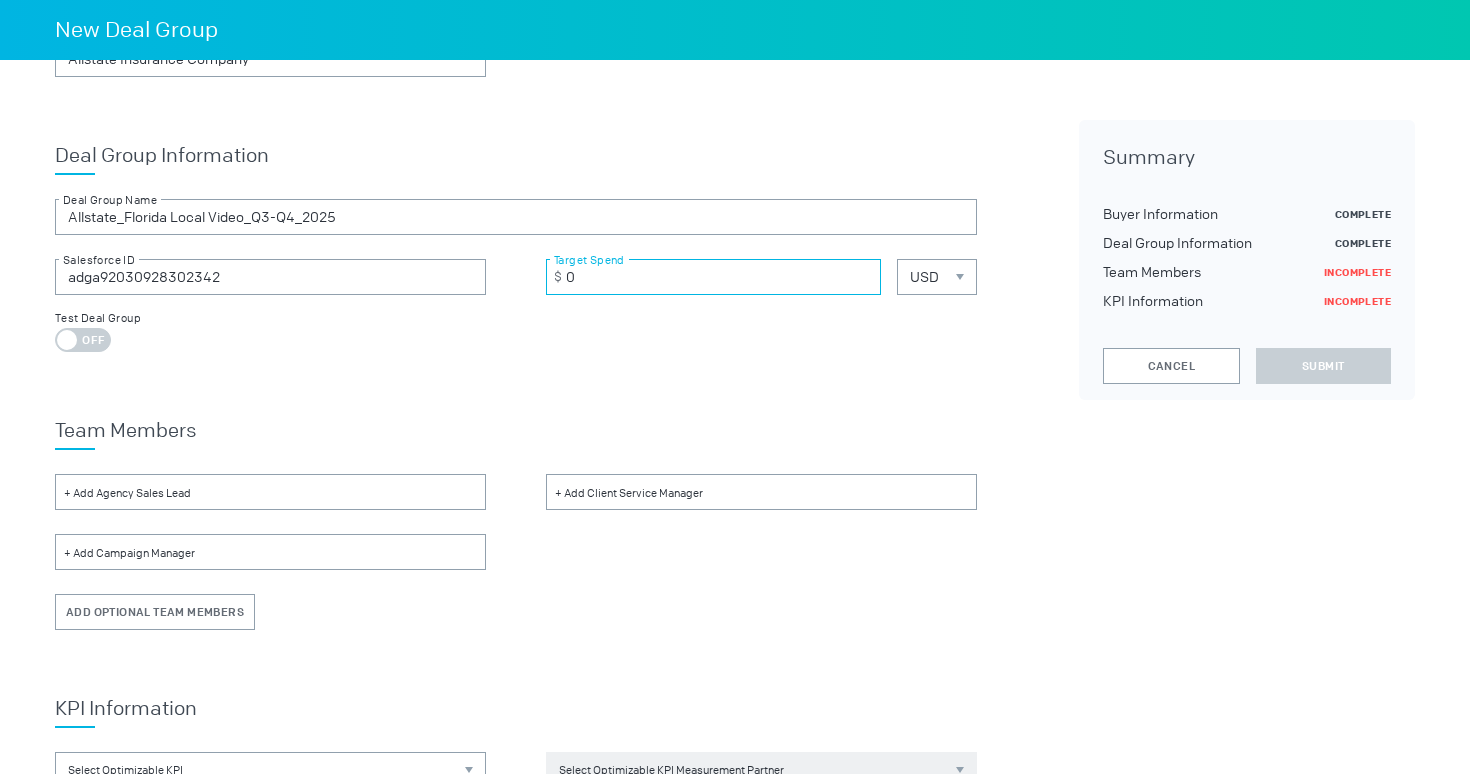 type on "0" 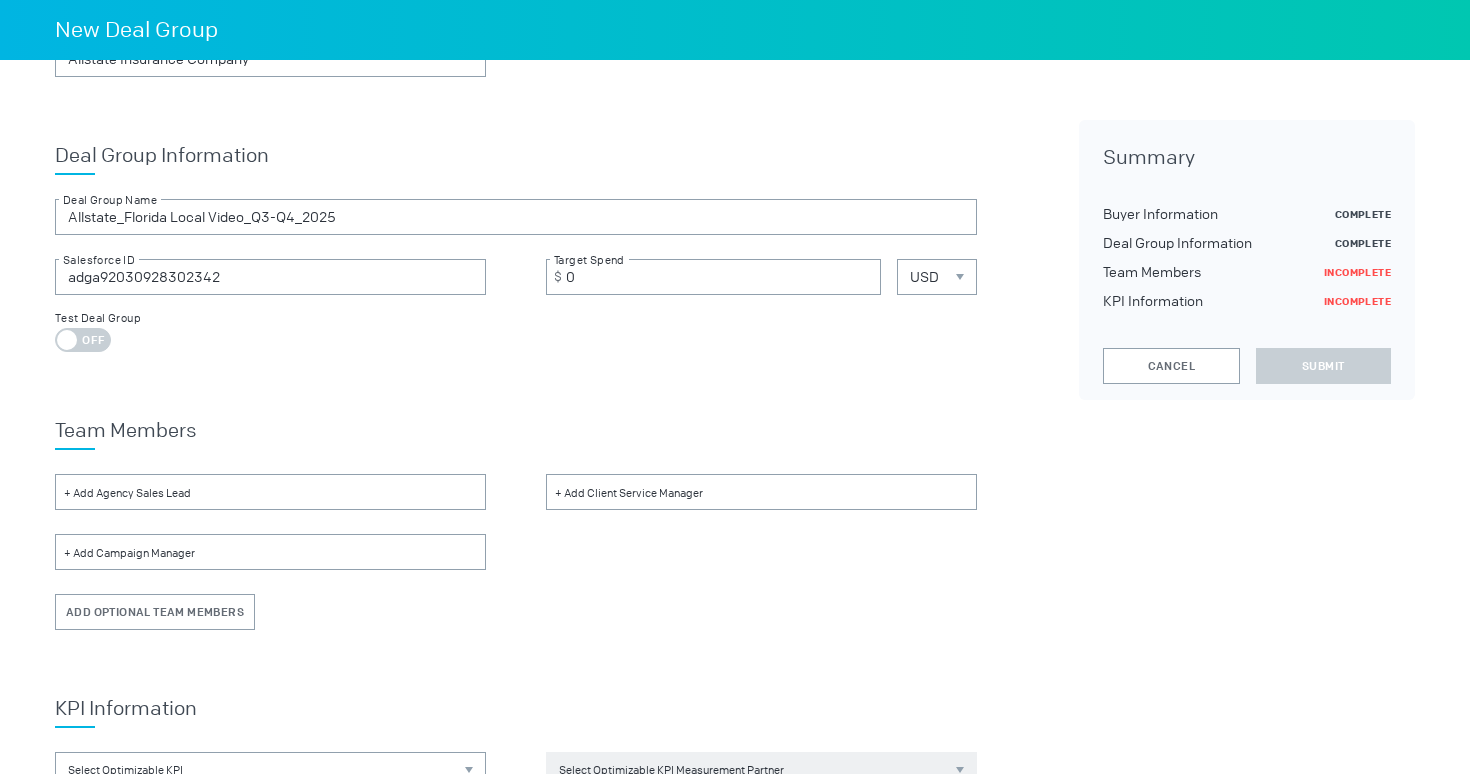 click at bounding box center (270, 492) 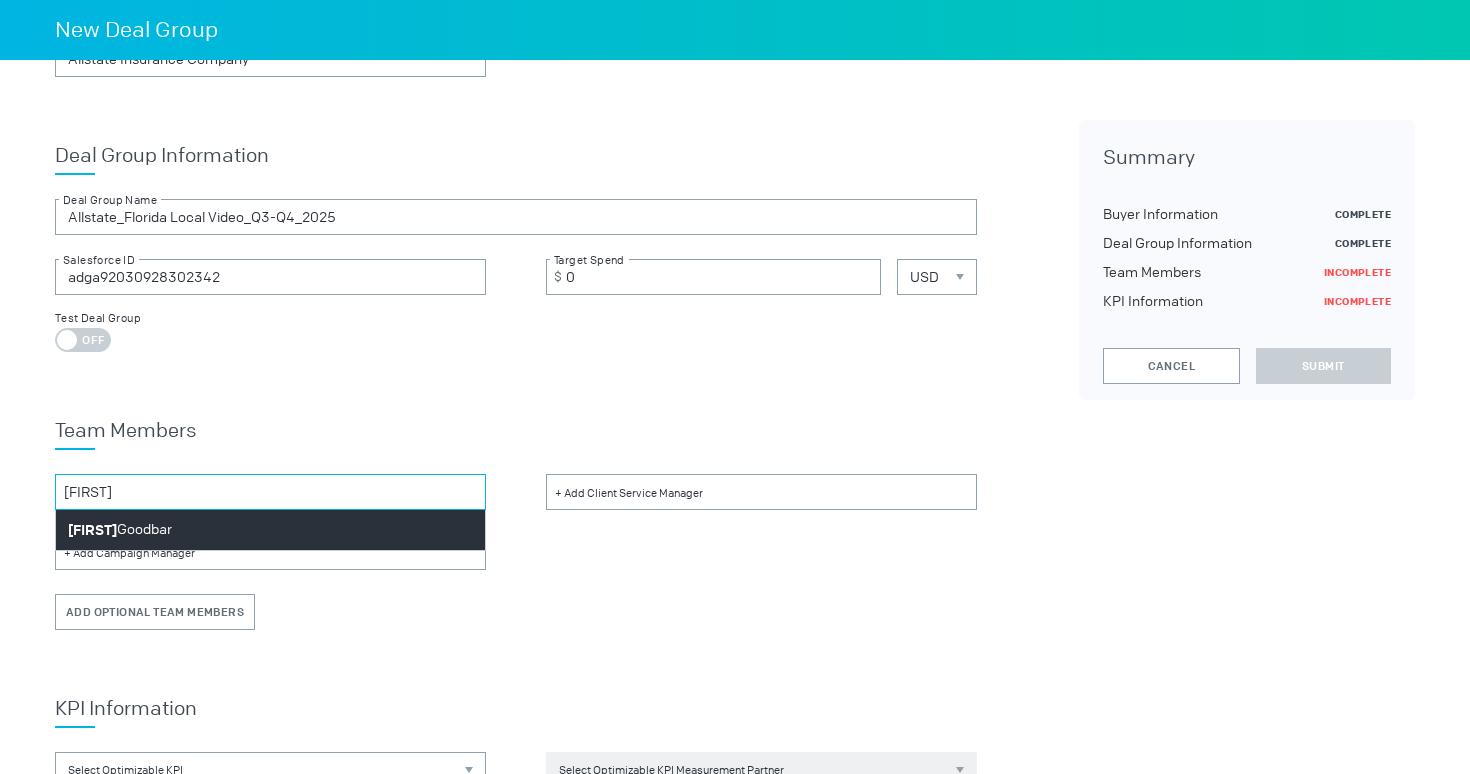 type on "[FIRST]" 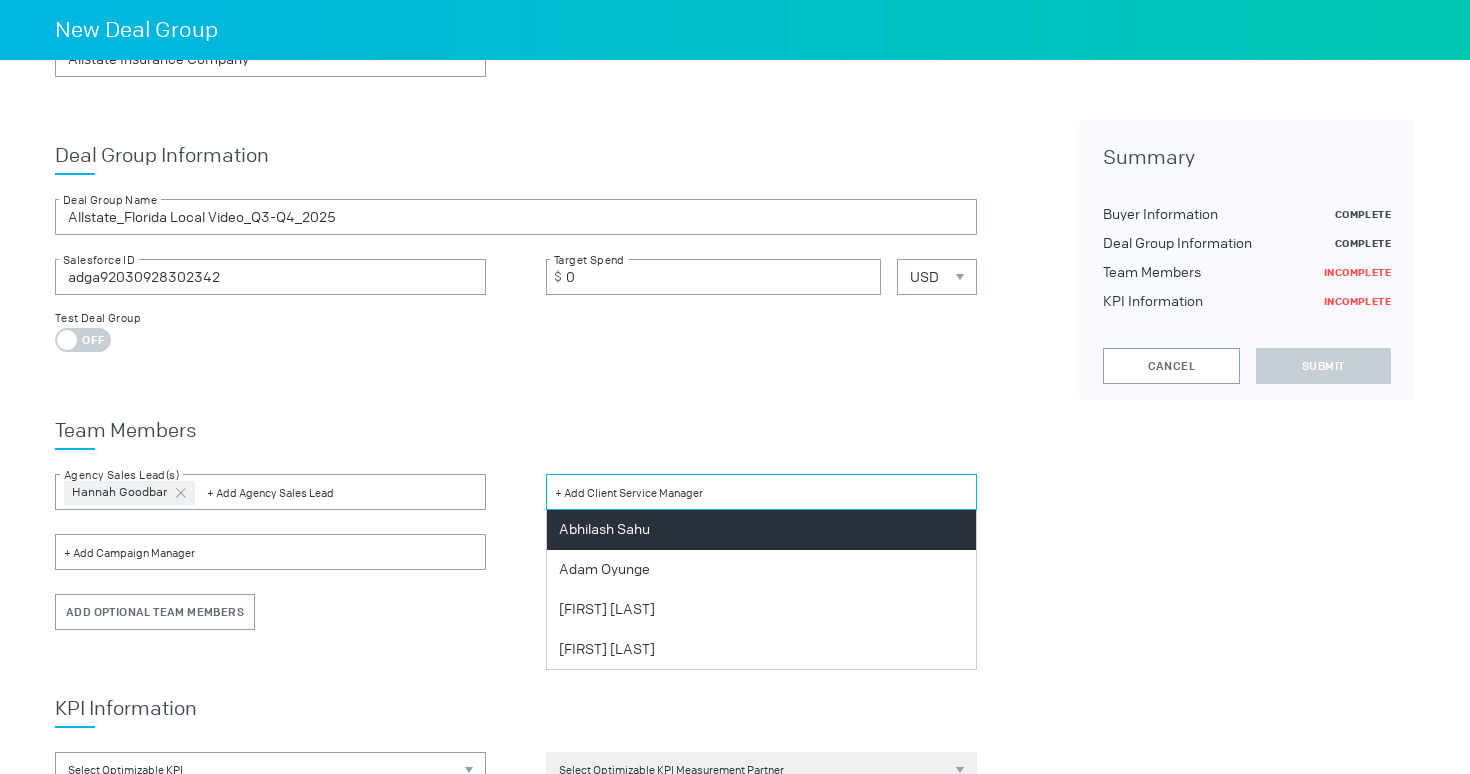 click at bounding box center (761, 492) 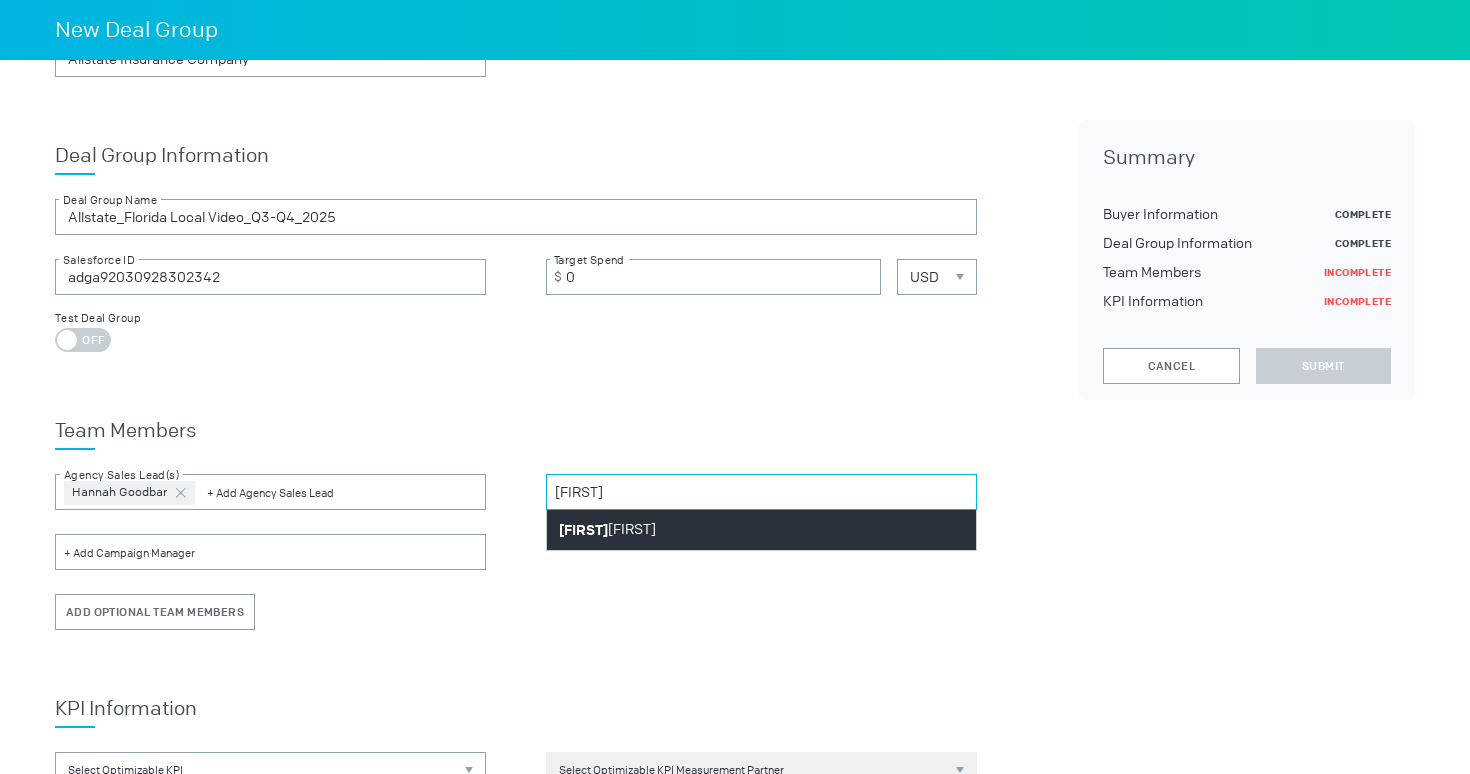 click on "Christian Cole" at bounding box center (761, 530) 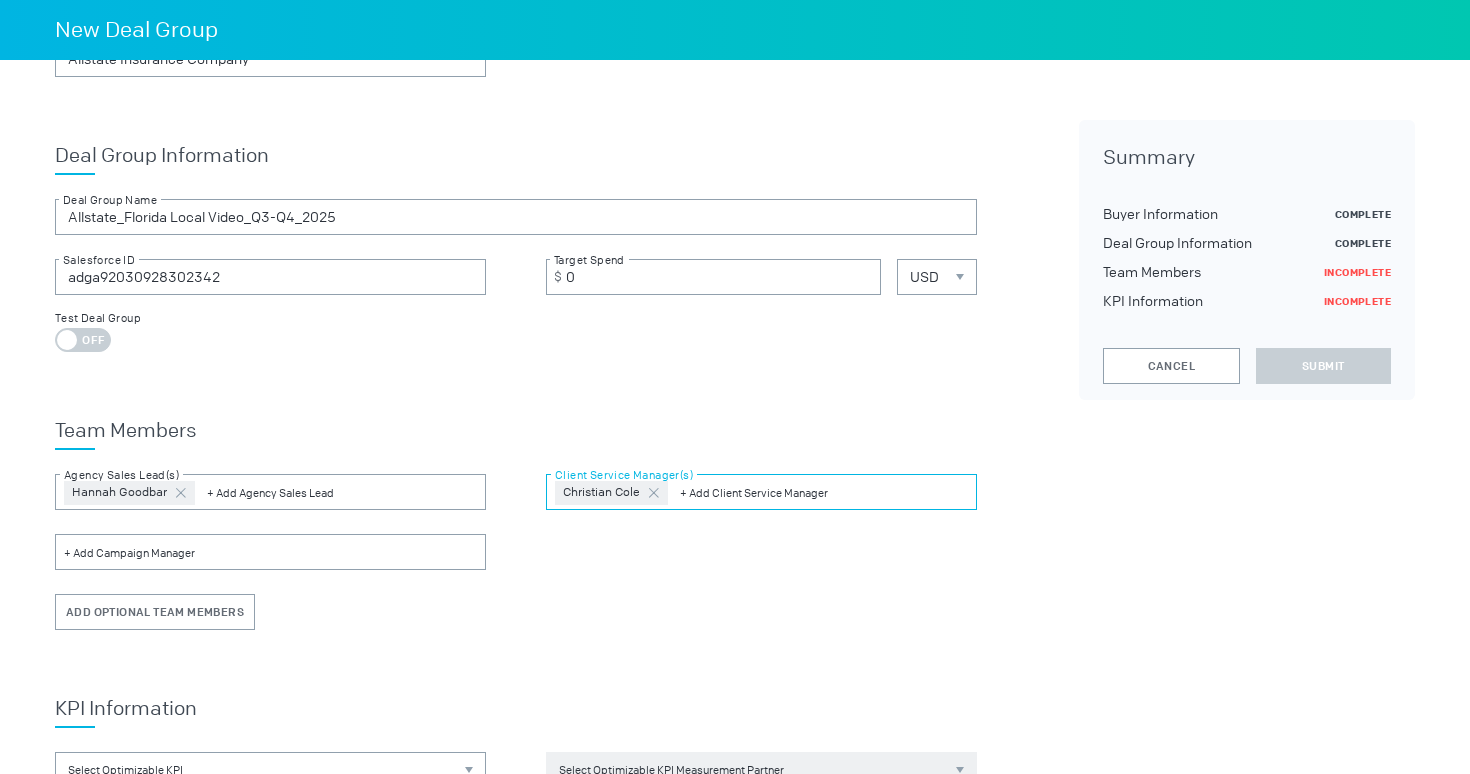 click at bounding box center (824, 492) 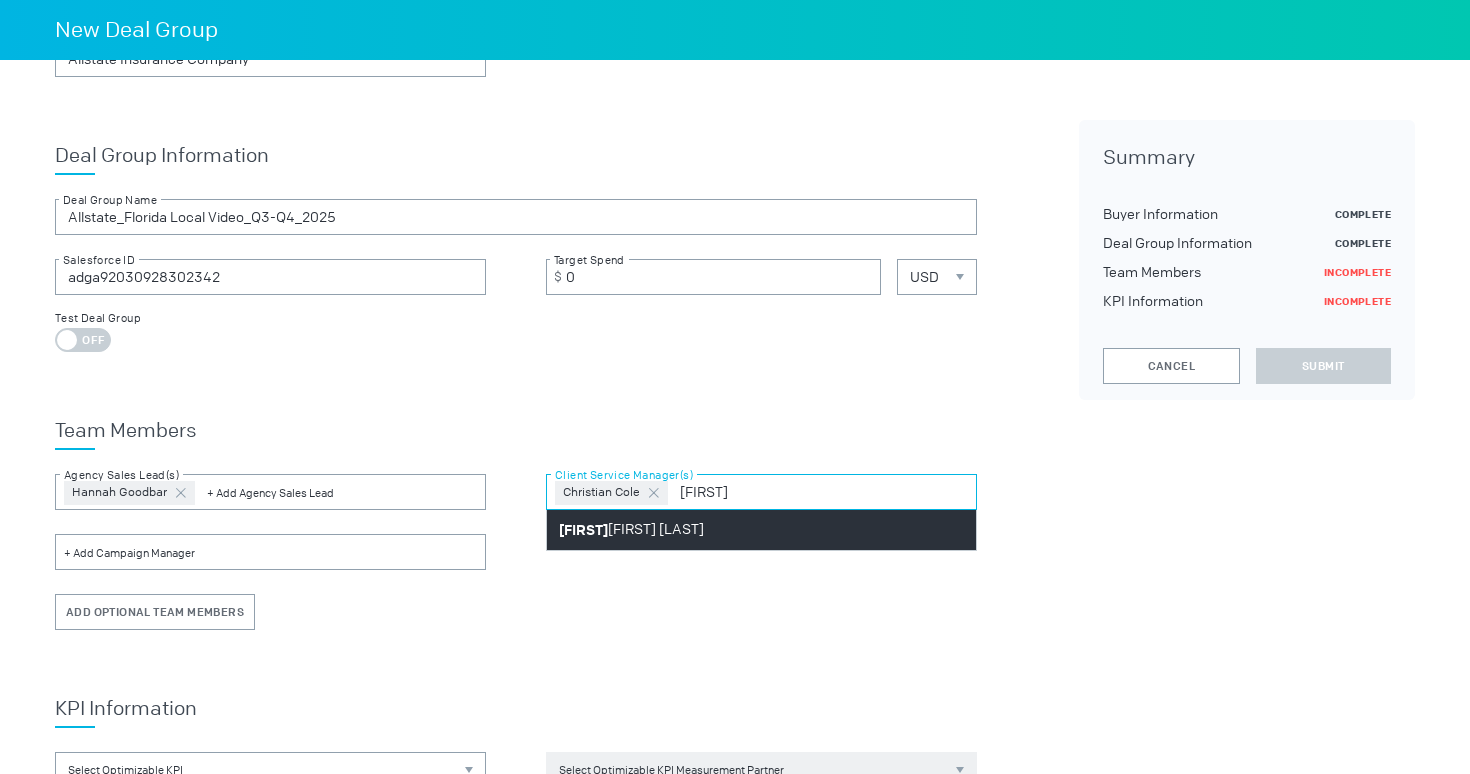 type on "[FIRST]" 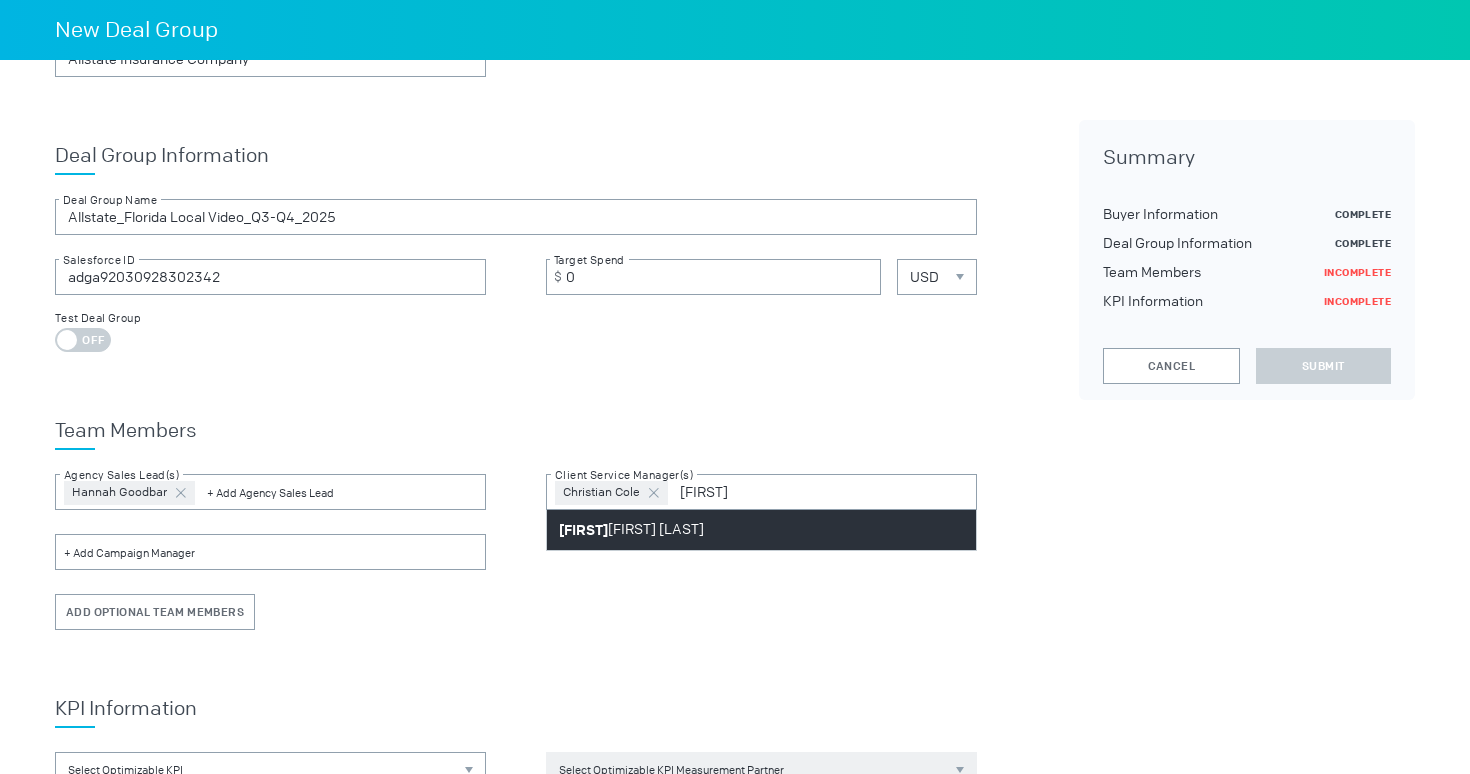 click on "[FIRST] [LAST]" at bounding box center (761, 530) 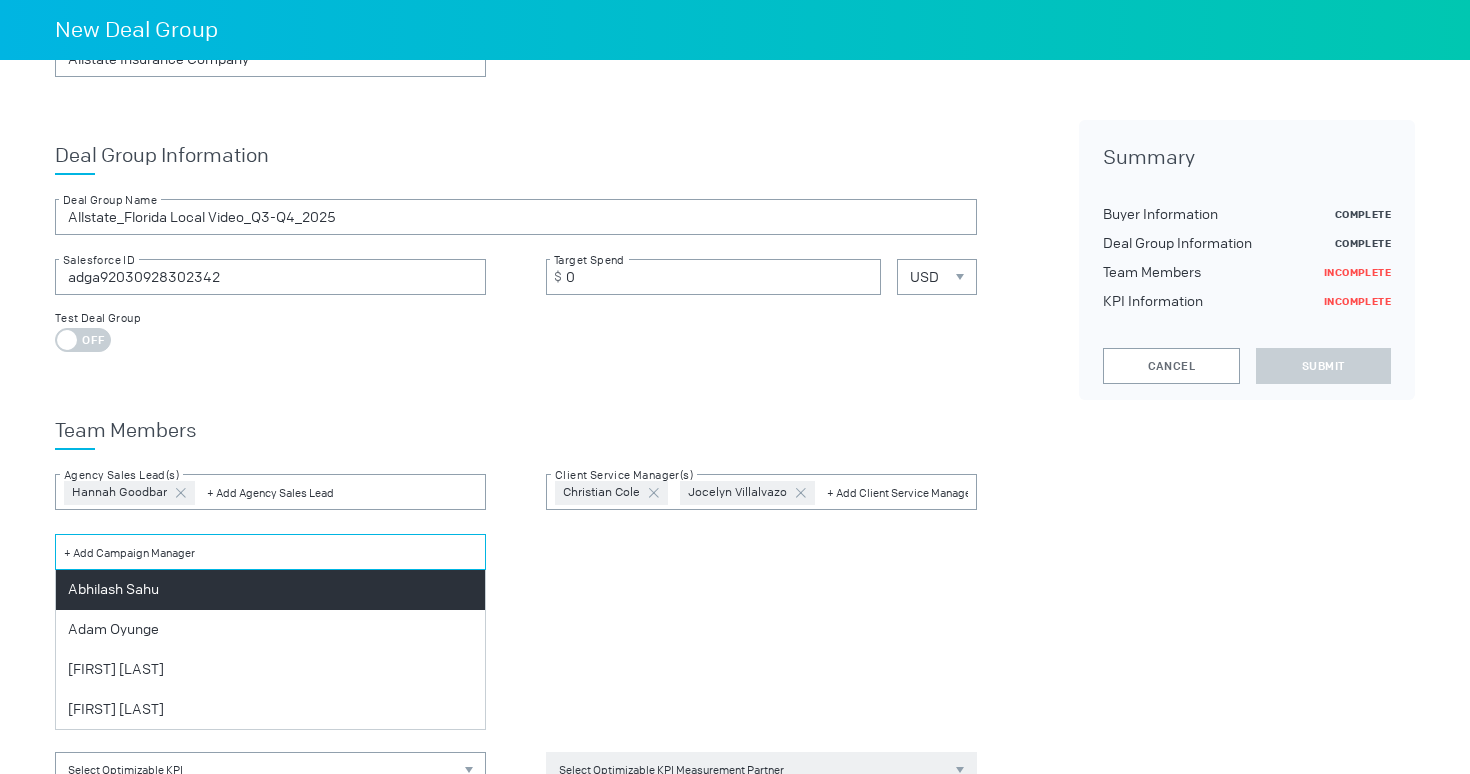 click at bounding box center (270, 552) 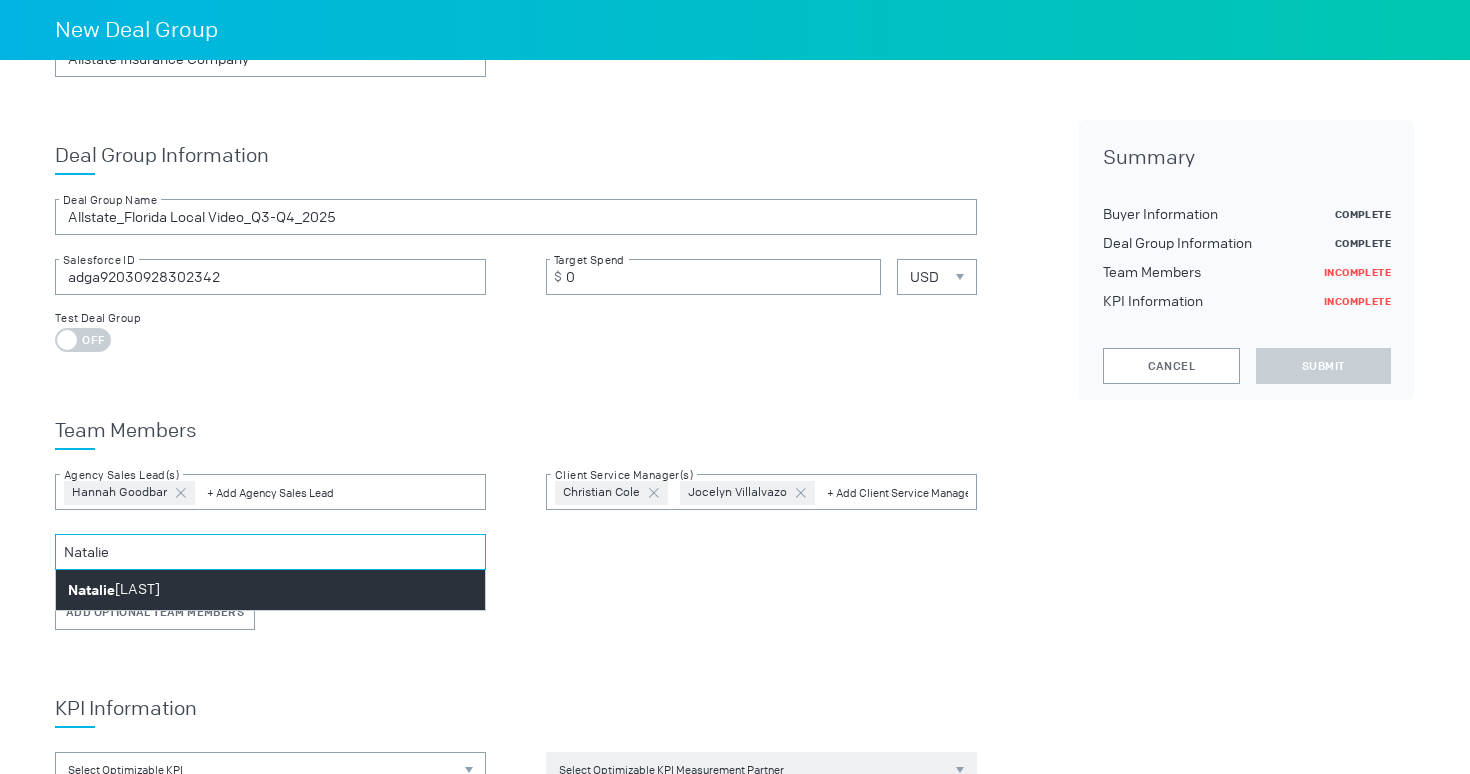 type on "Natalie" 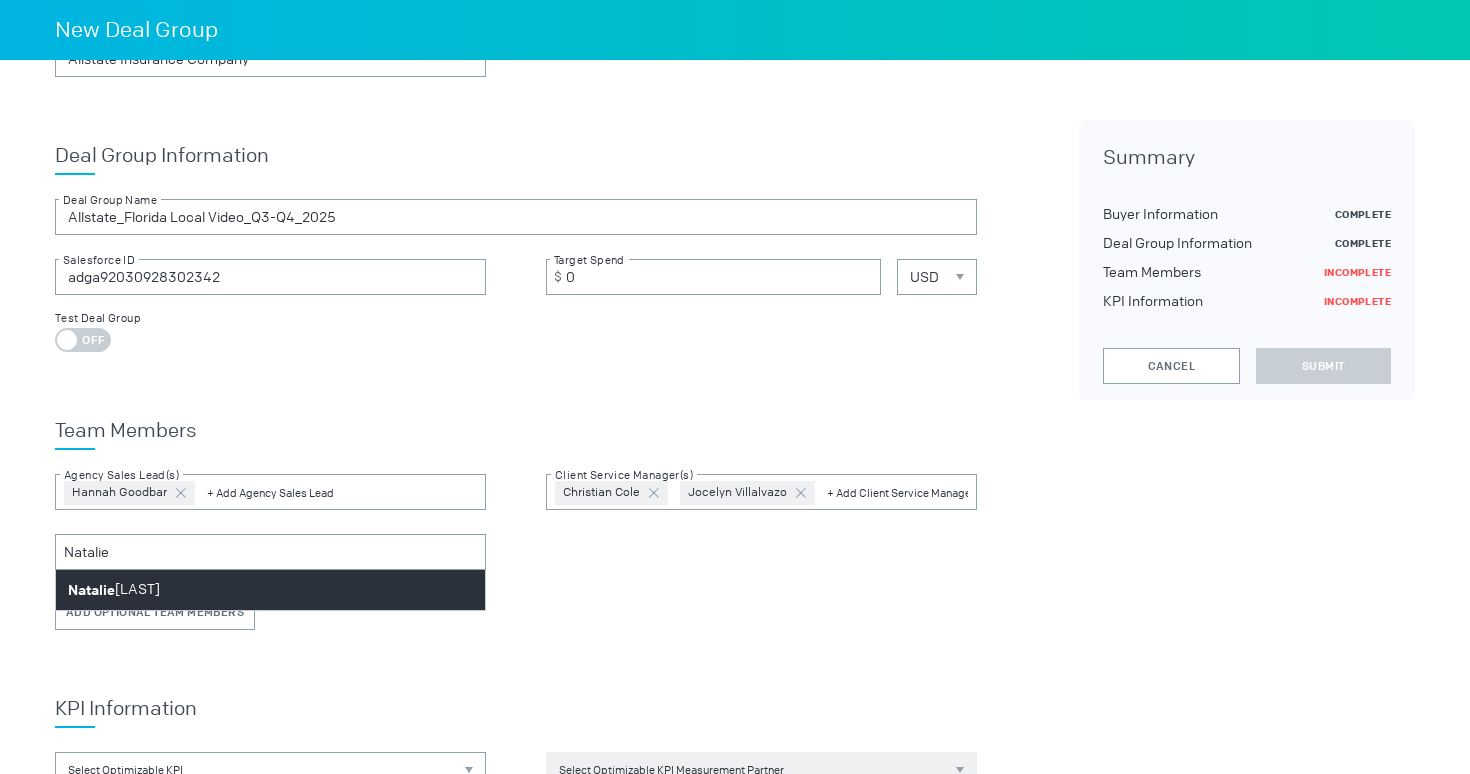 click on "[FIRST]  [LAST]" at bounding box center [270, 590] 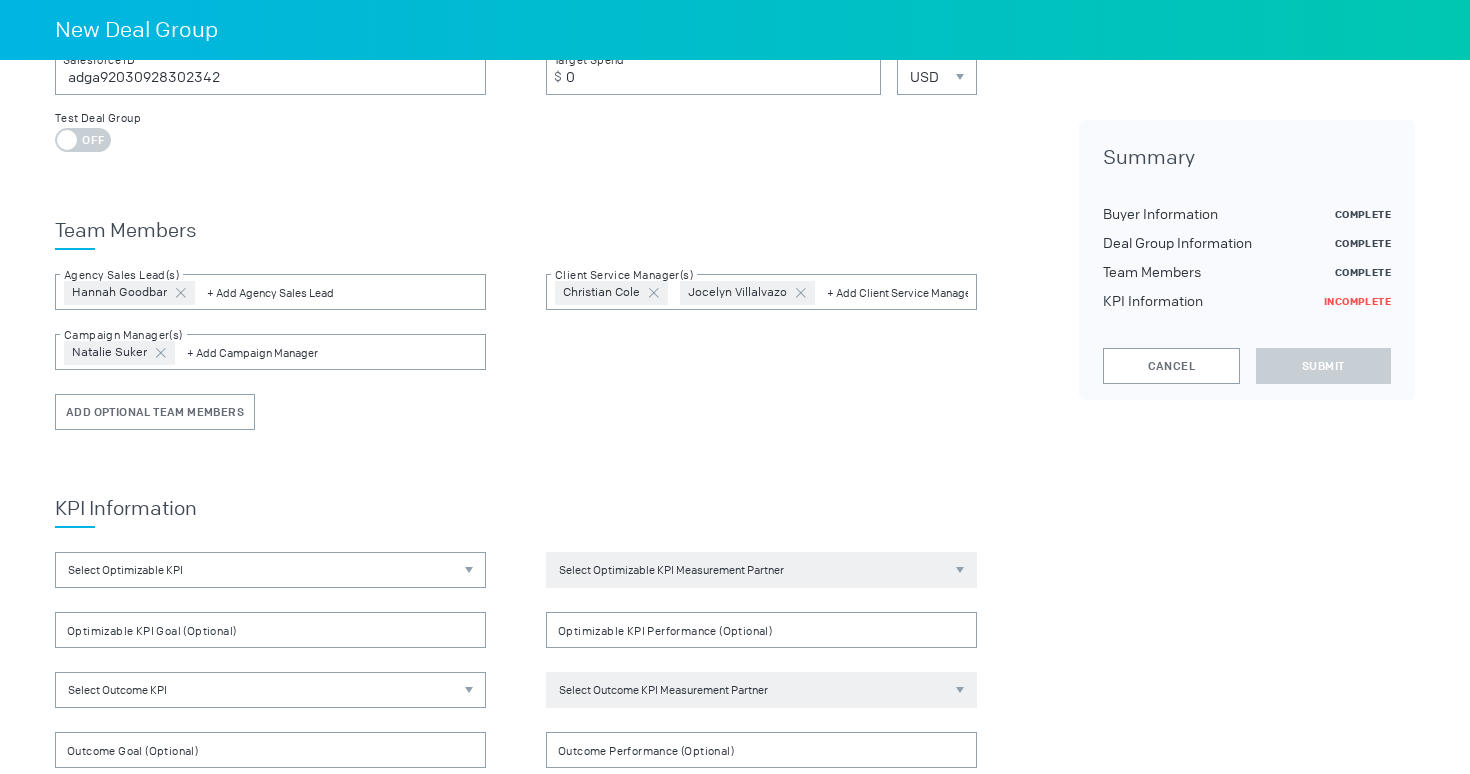 scroll, scrollTop: 647, scrollLeft: 0, axis: vertical 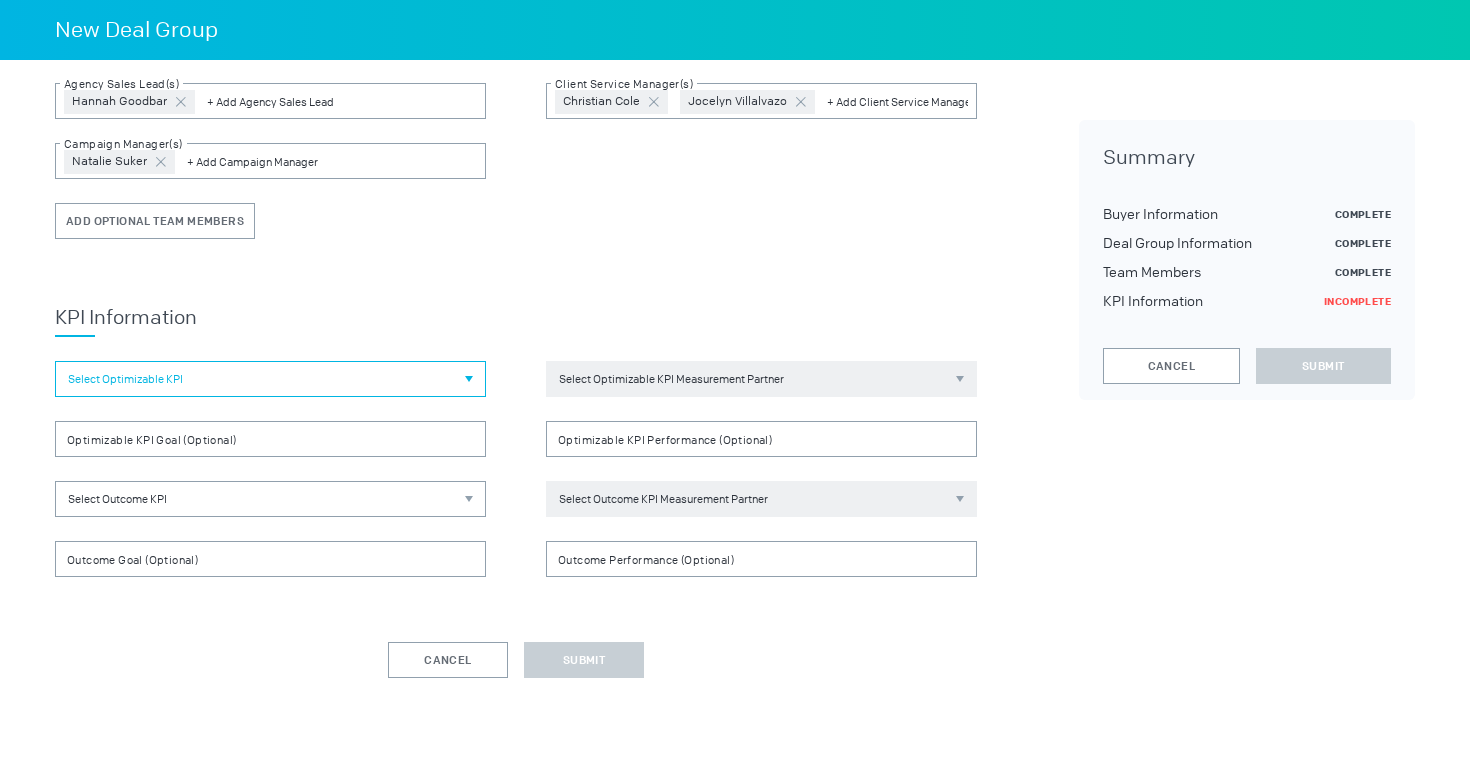 click on "Select Optimizable KPI" at bounding box center [270, 379] 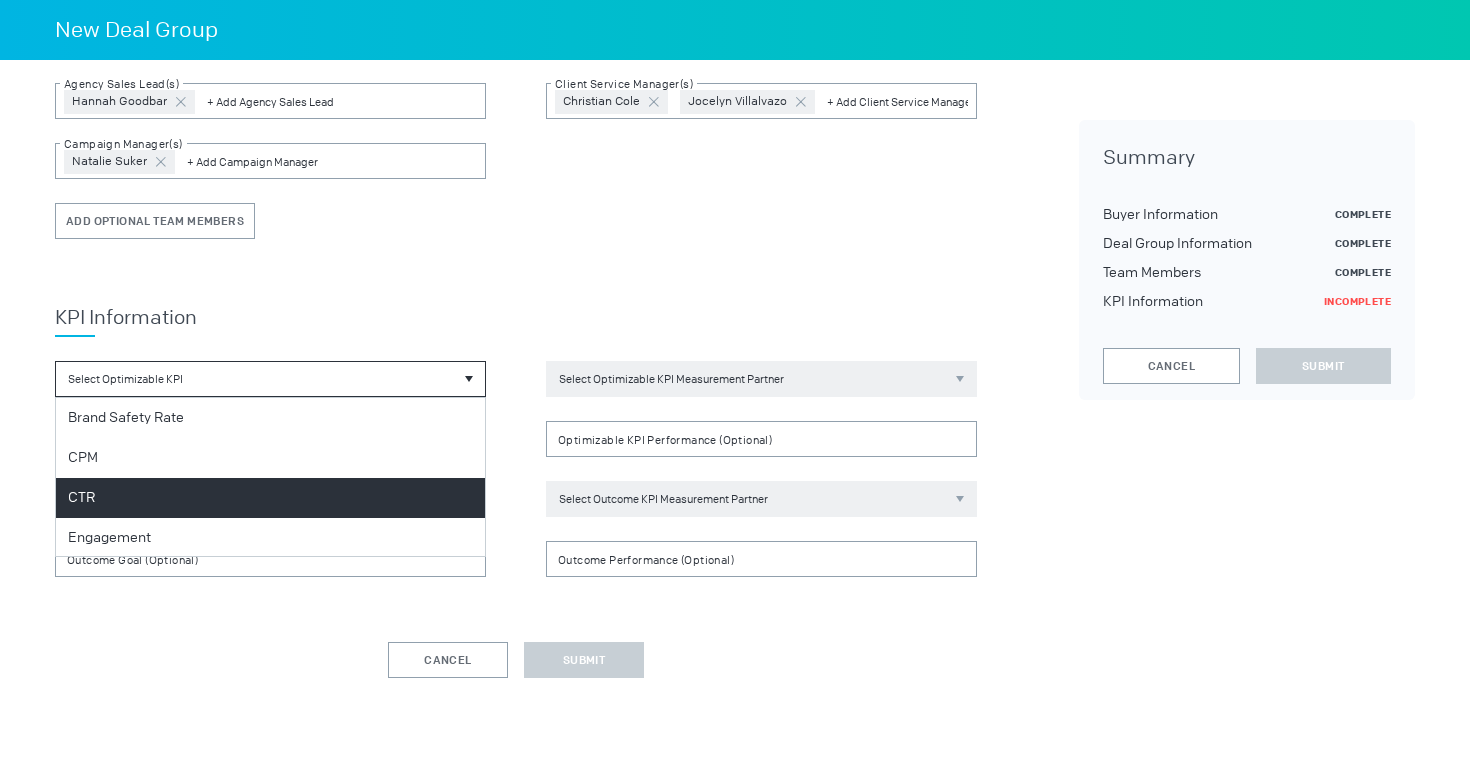 click on "CTR" at bounding box center (270, 498) 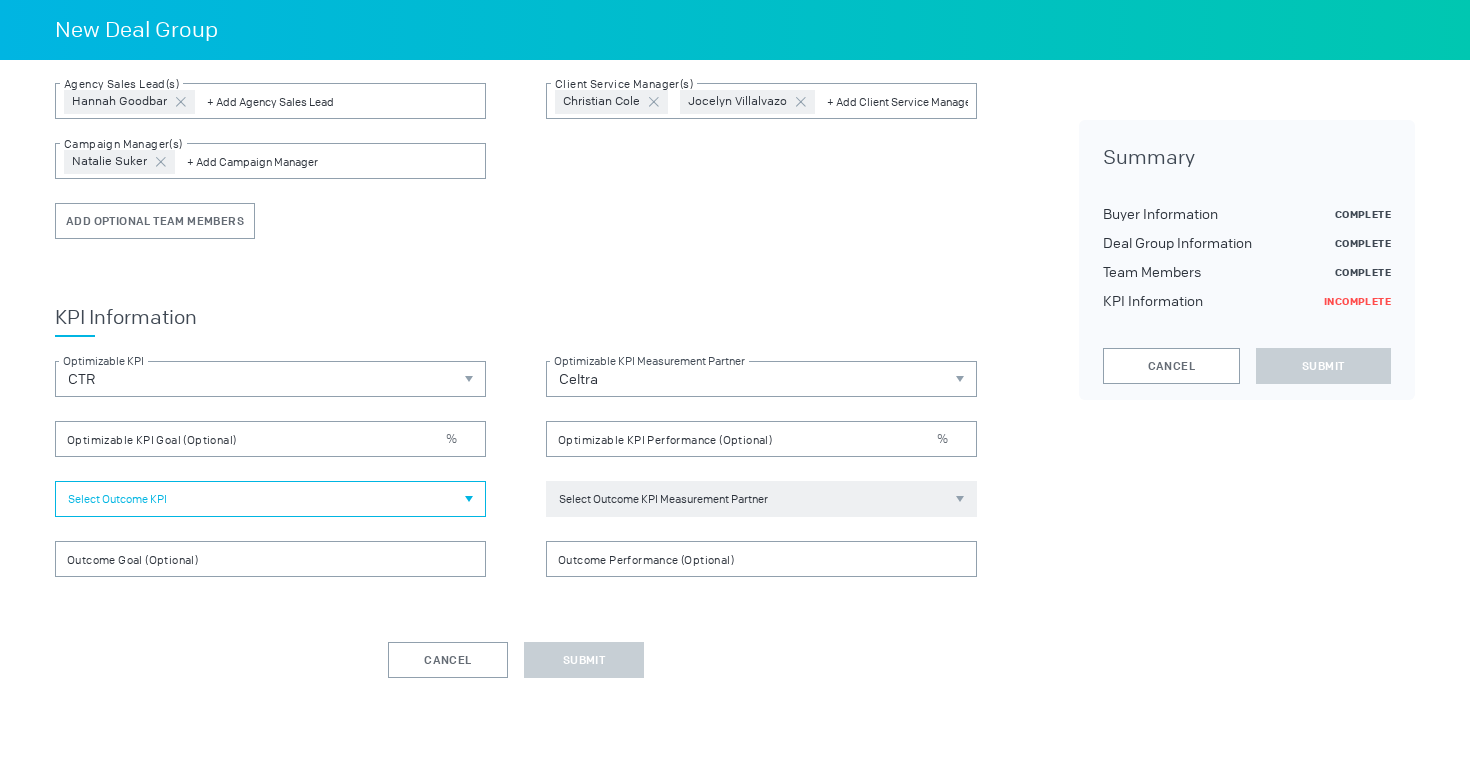 click on "Select Outcome KPI" at bounding box center [270, 499] 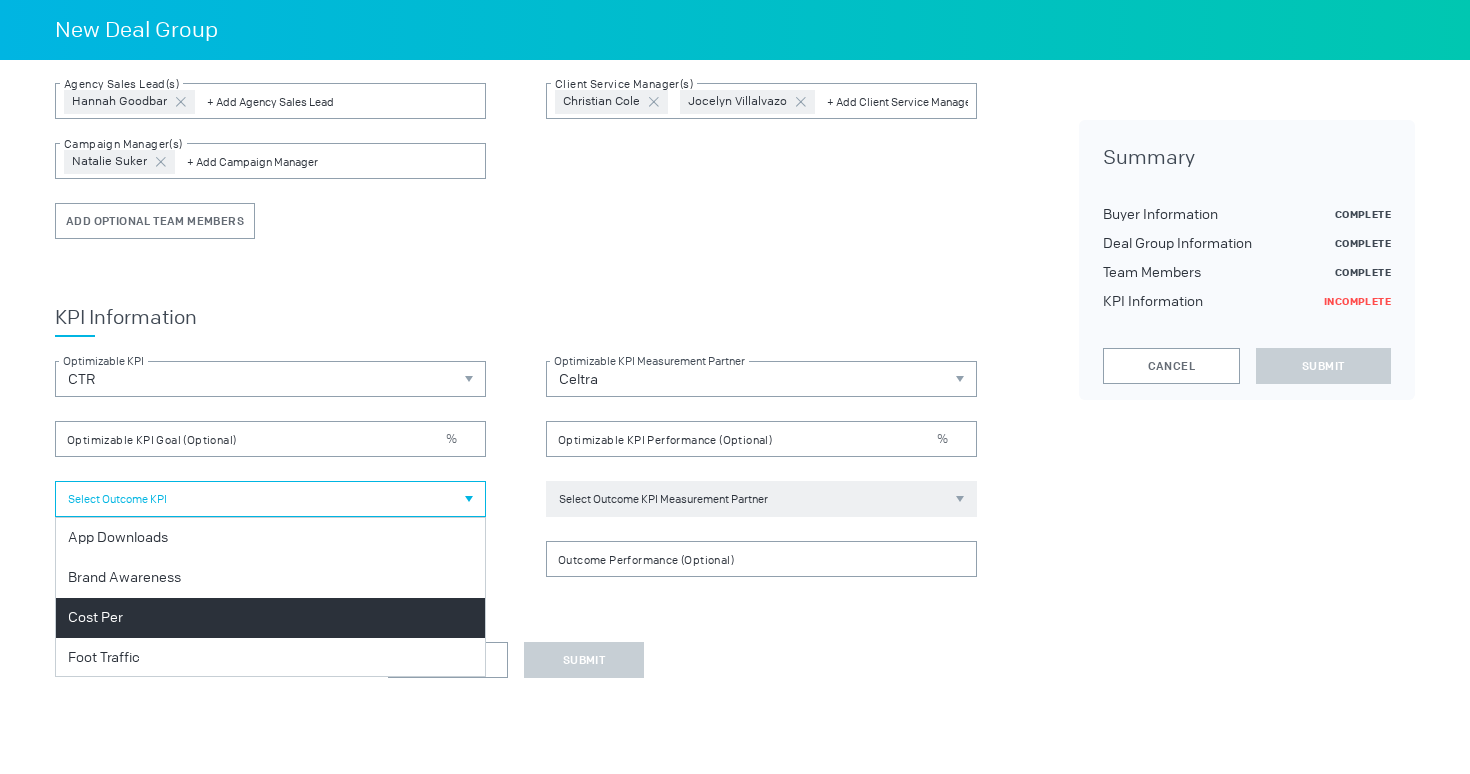 scroll, scrollTop: 242, scrollLeft: 0, axis: vertical 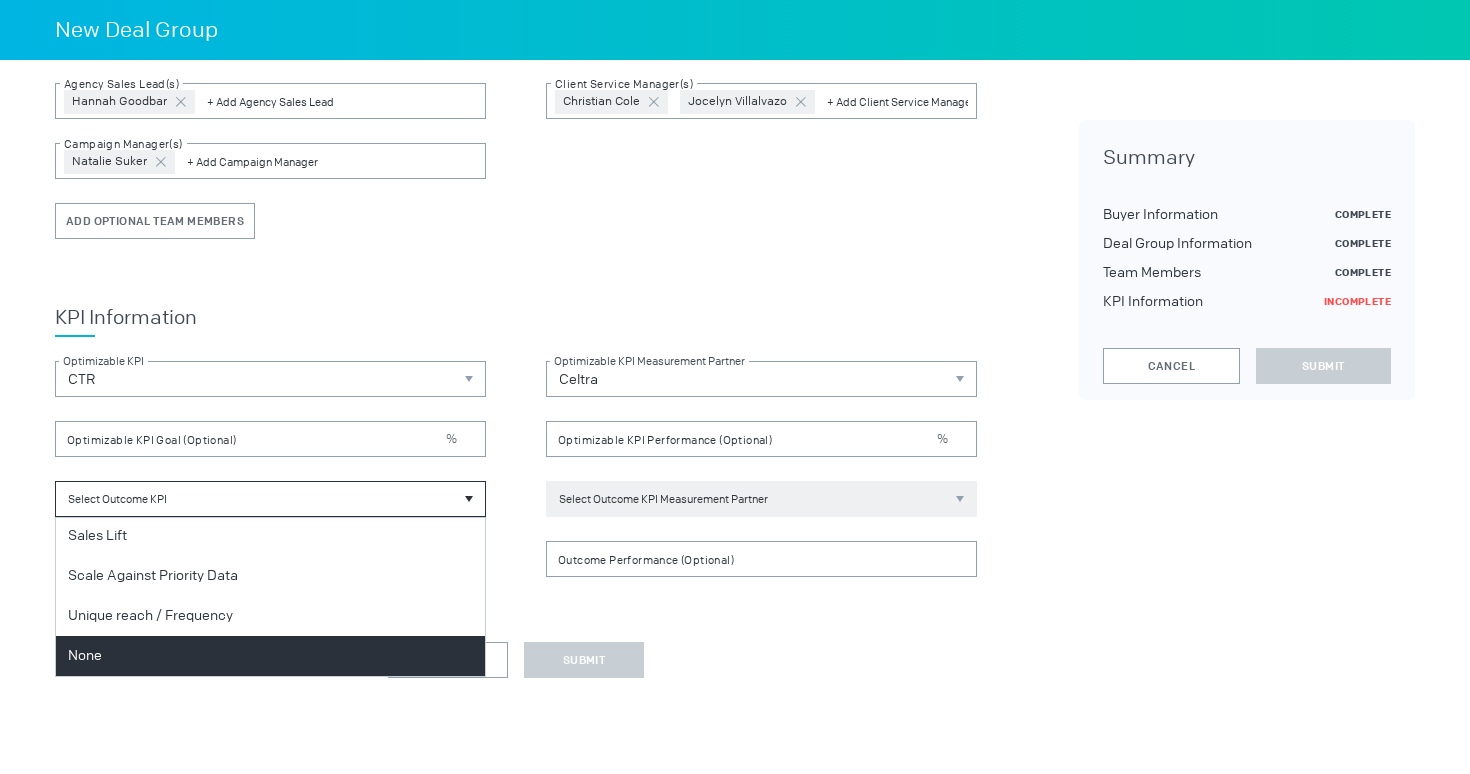 click on "None" at bounding box center [270, 656] 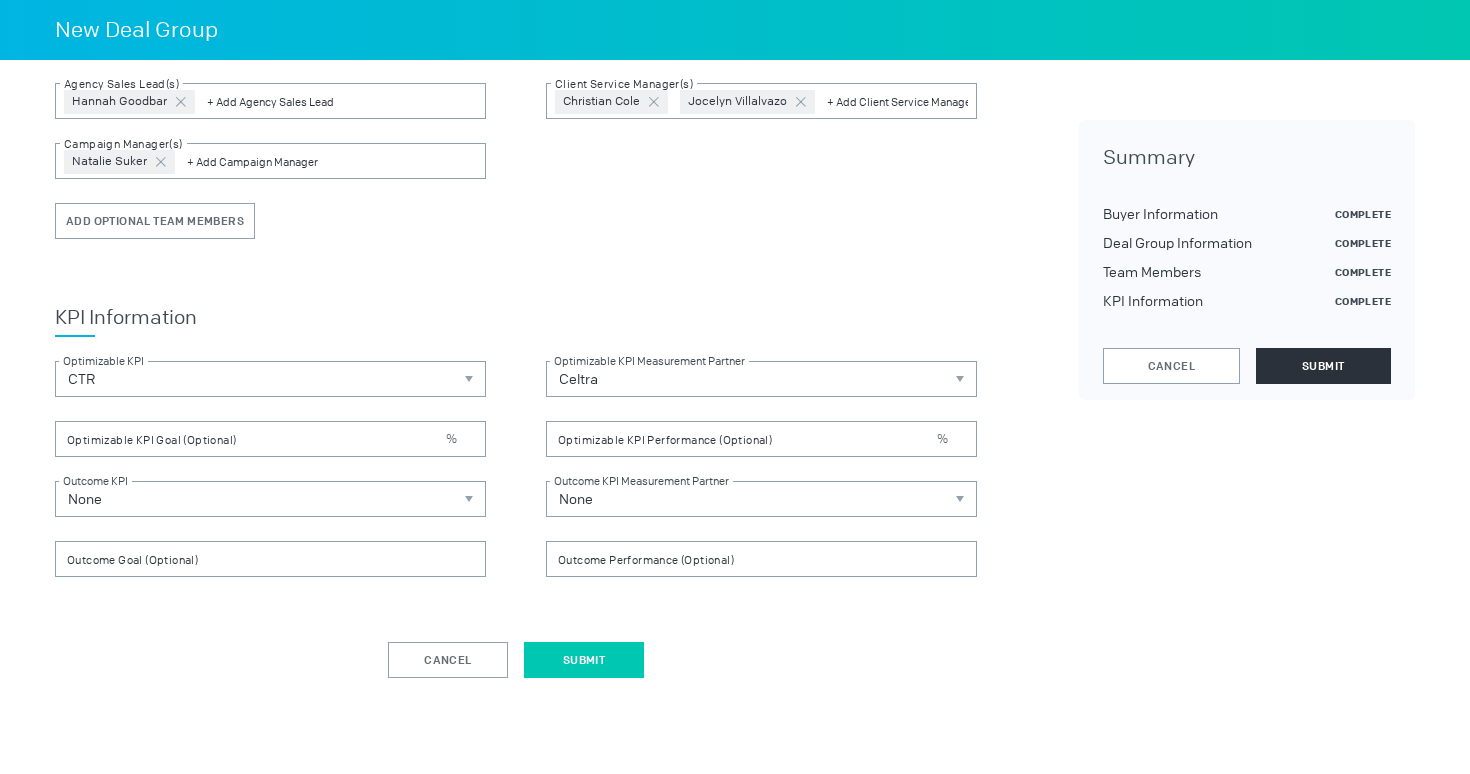 click on "Submit" at bounding box center [584, 660] 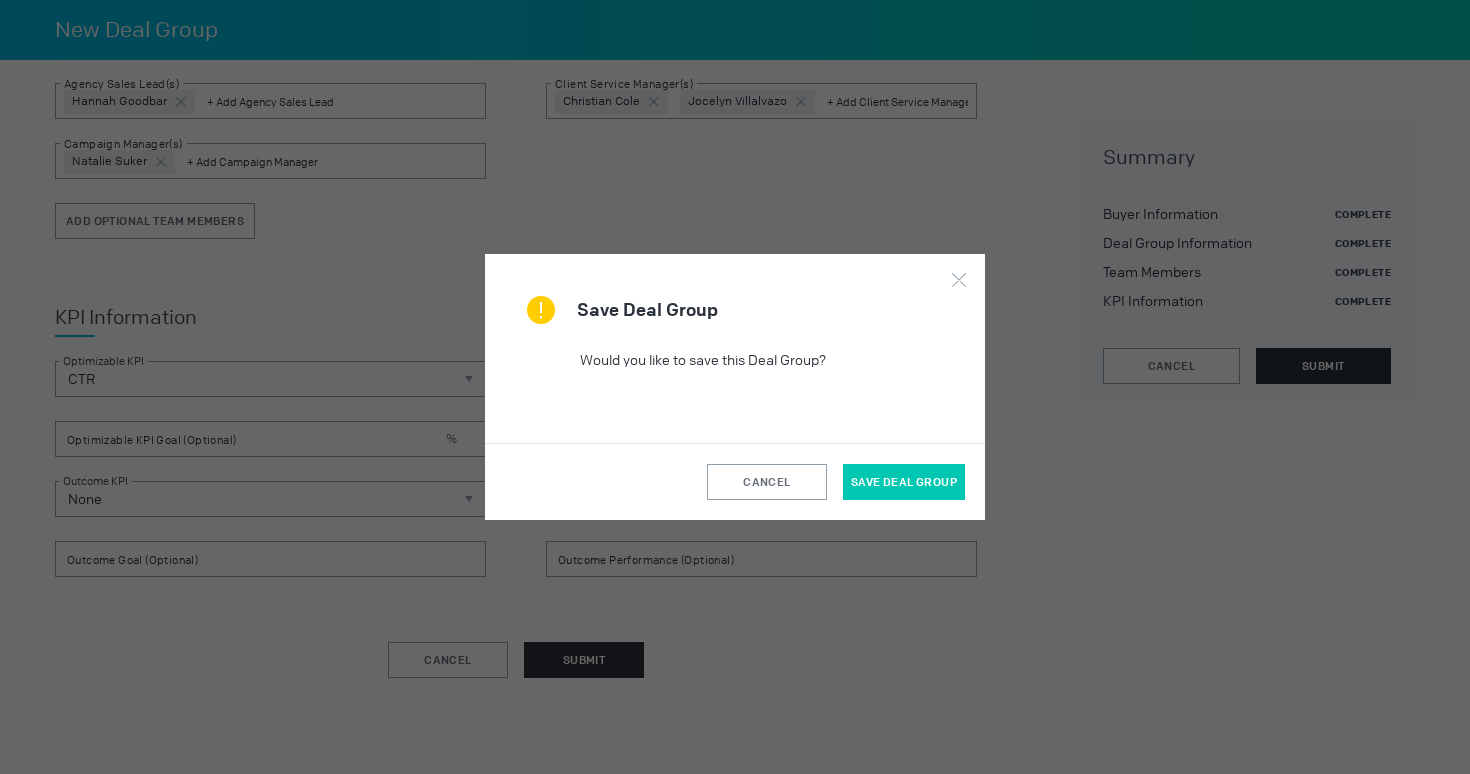 click on "Save Deal Group" at bounding box center (904, 482) 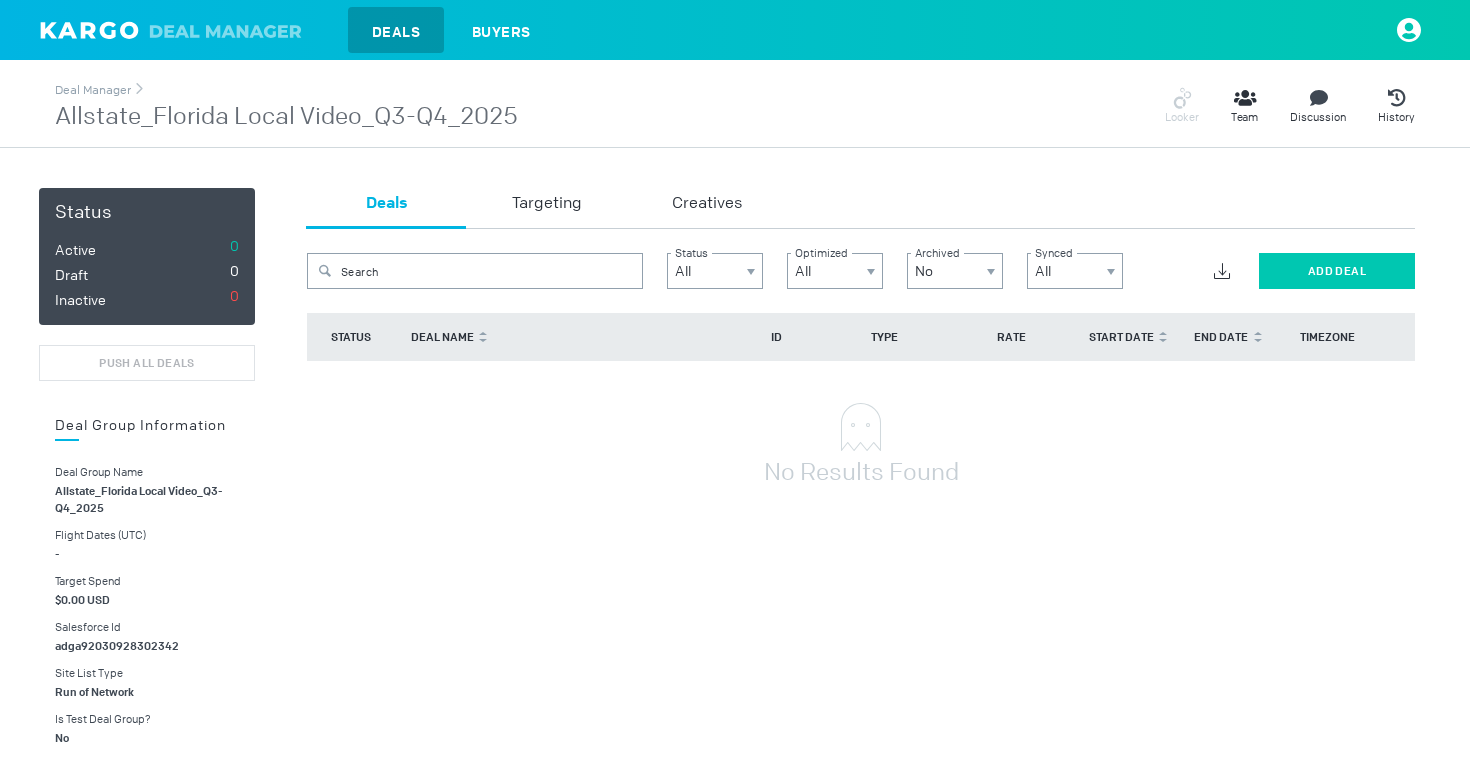 click on "Add Deal" at bounding box center (1337, 271) 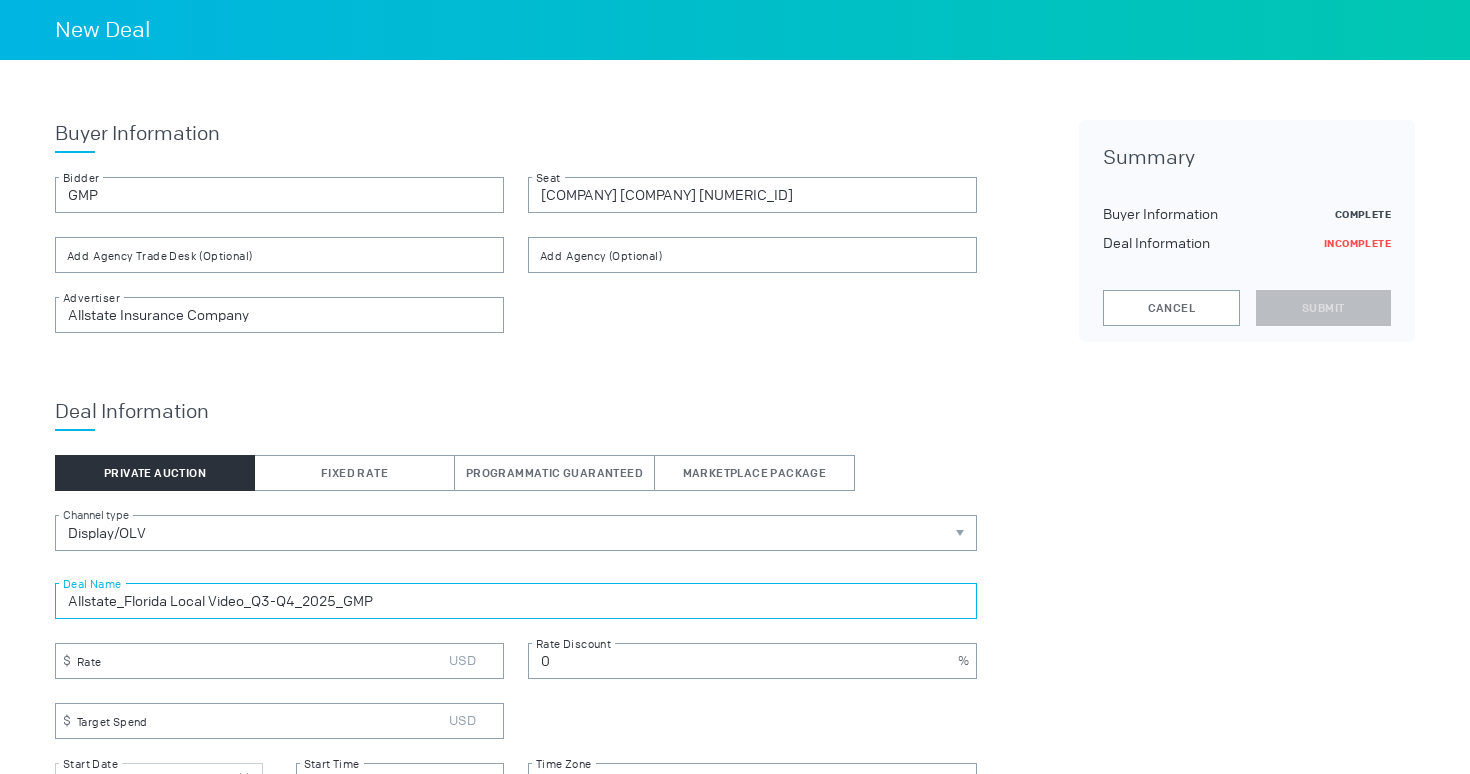 click on "Allstate_Florida Local Video_Q3-Q4_2025_GMP" at bounding box center [516, 601] 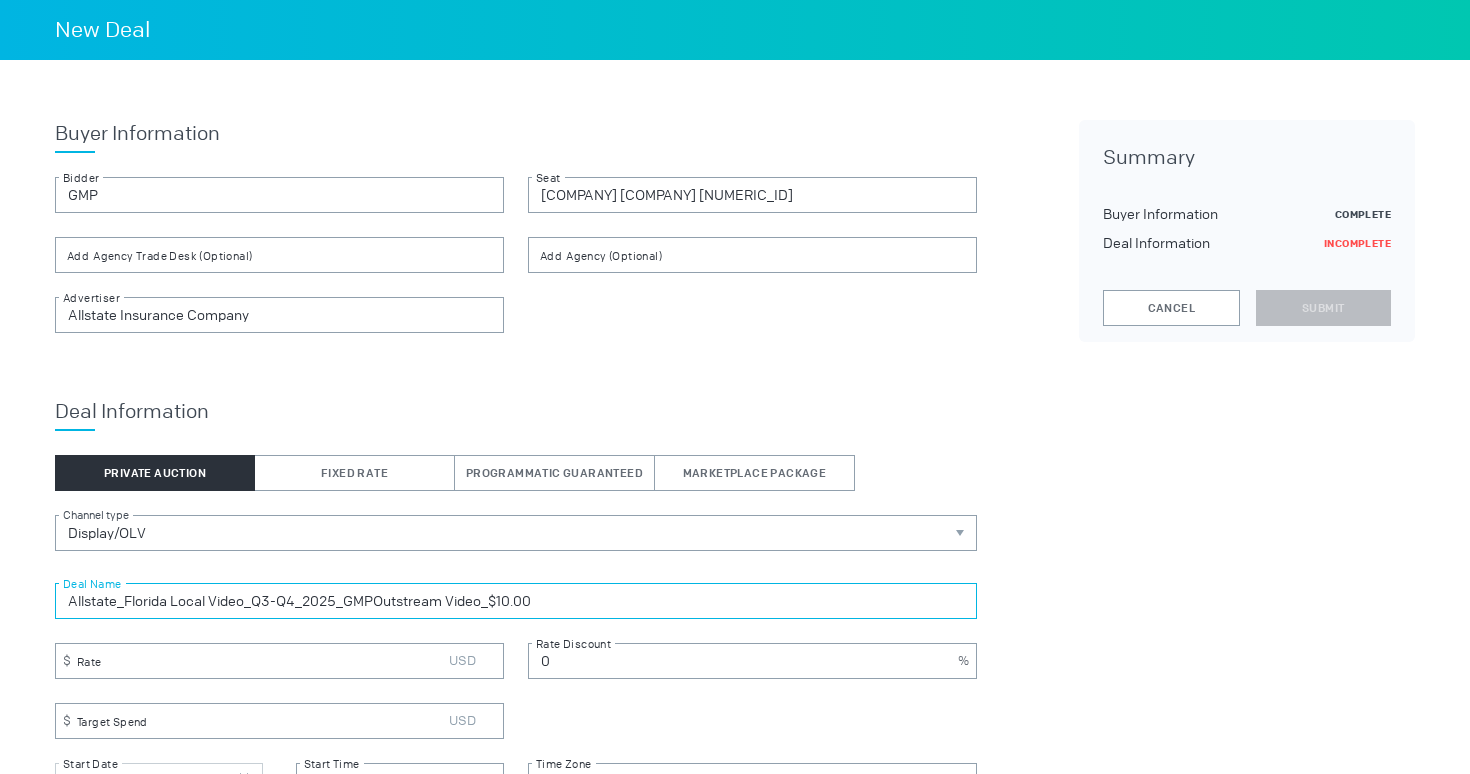 click on "Allstate_Florida Local Video_Q3-Q4_2025_GMPOutstream Video_$10.00" at bounding box center [516, 601] 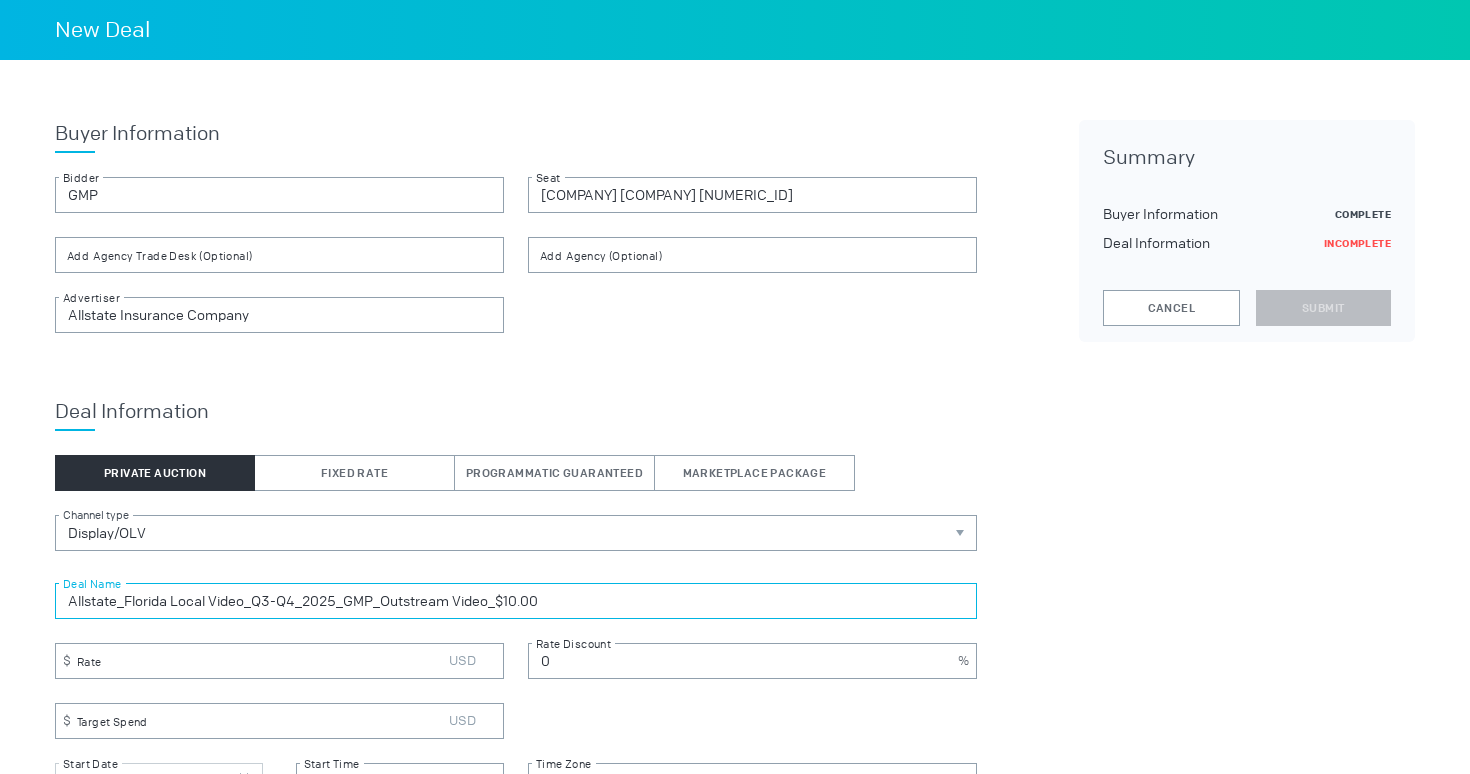 type on "Allstate_Florida Local Video_Q3-Q4_2025_GMP_Outstream Video_$10.00" 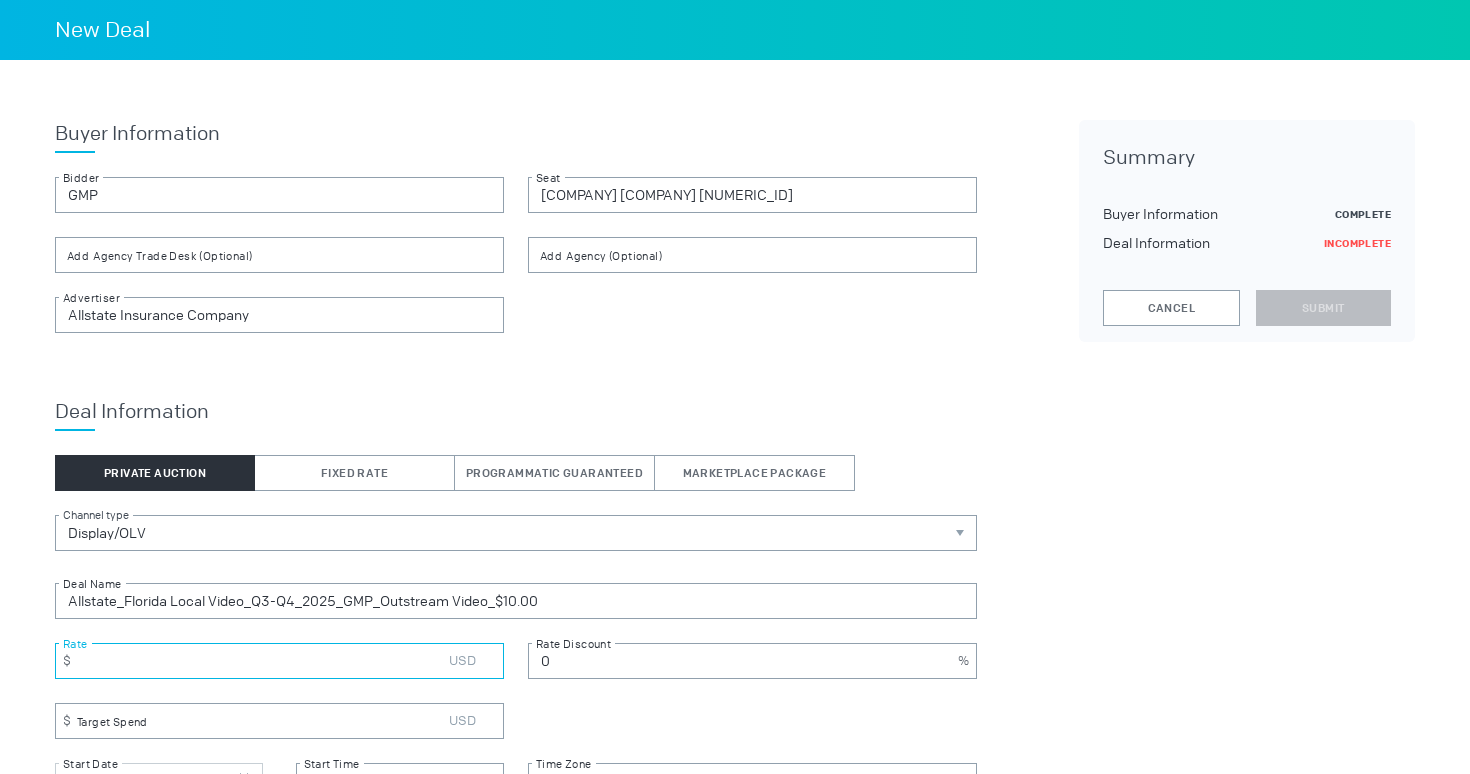 click at bounding box center [279, 661] 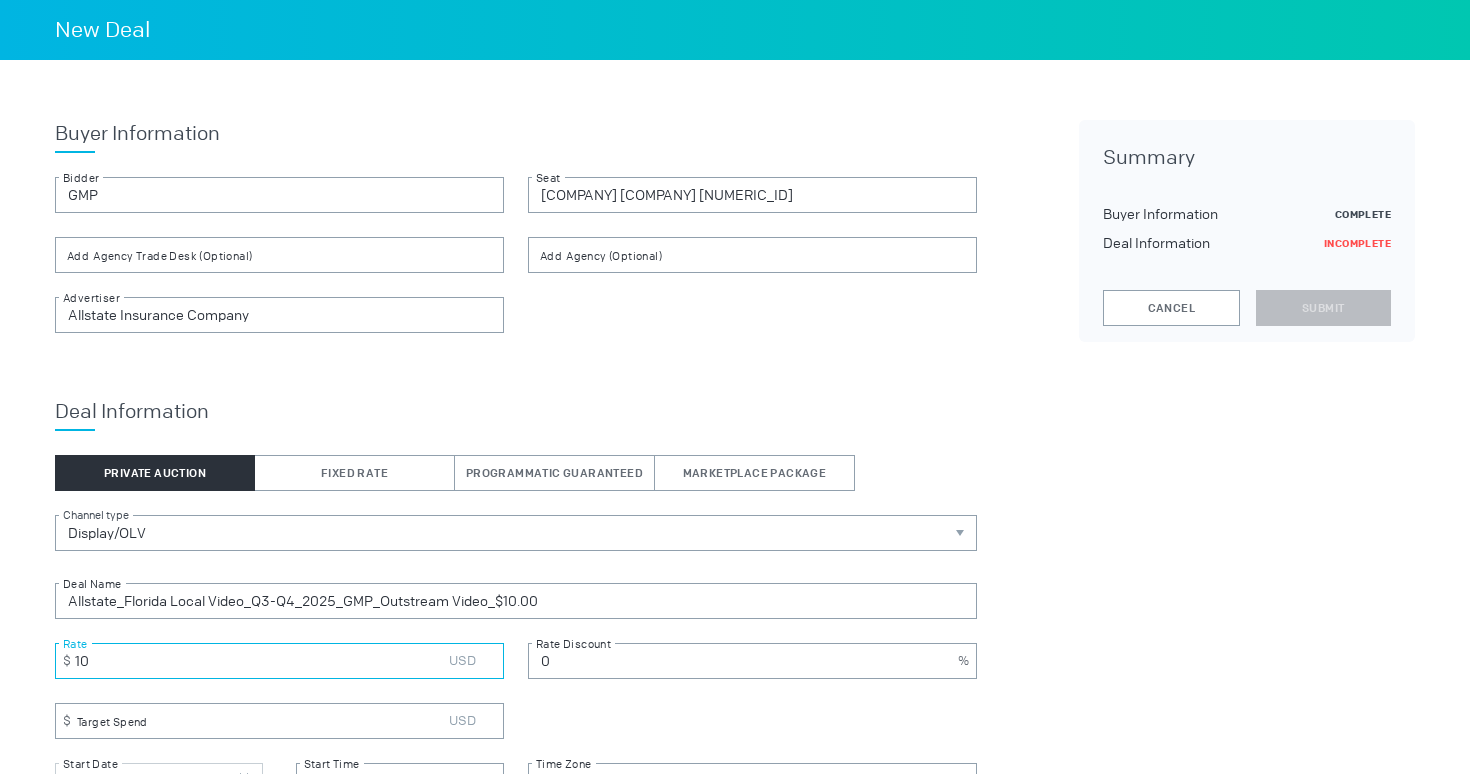 type on "10" 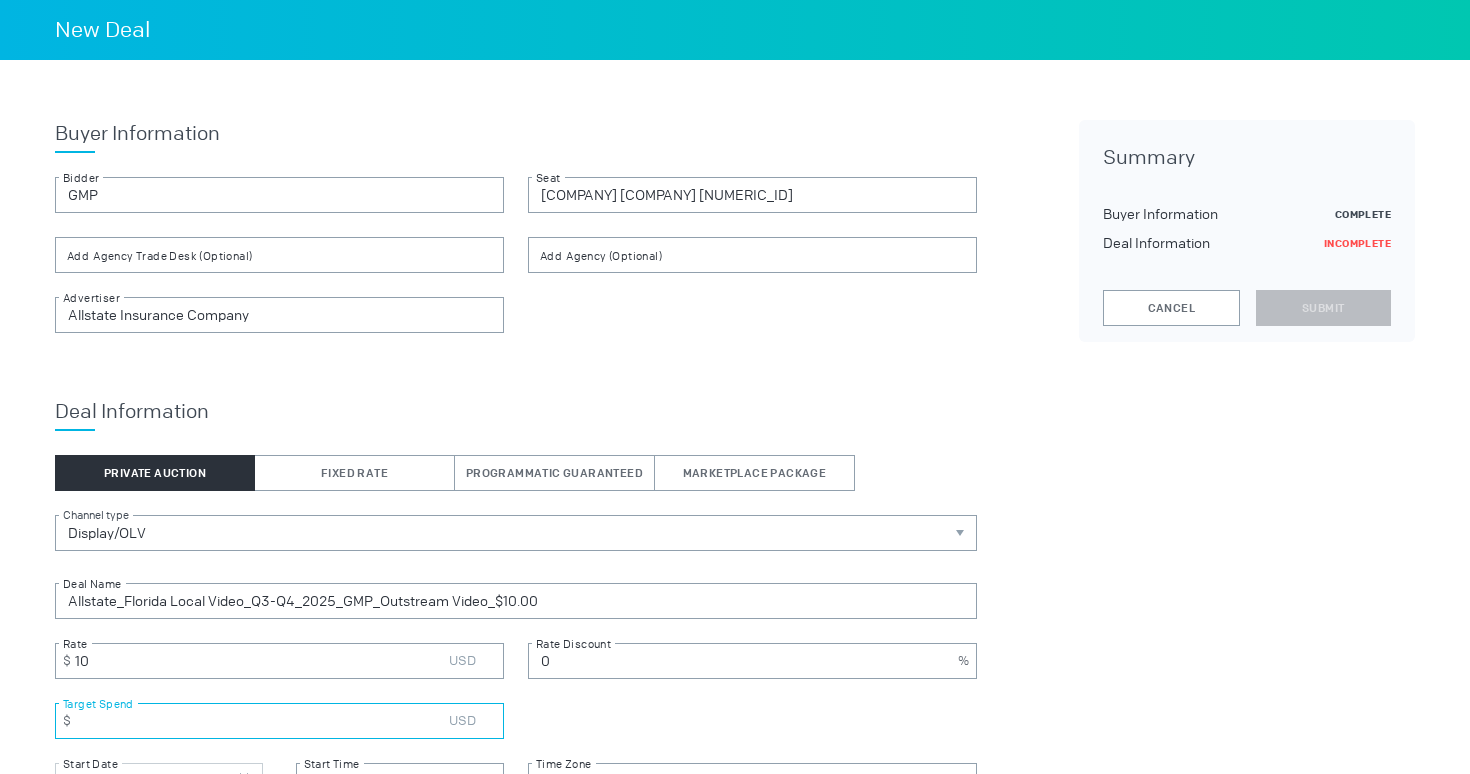 click at bounding box center (279, 721) 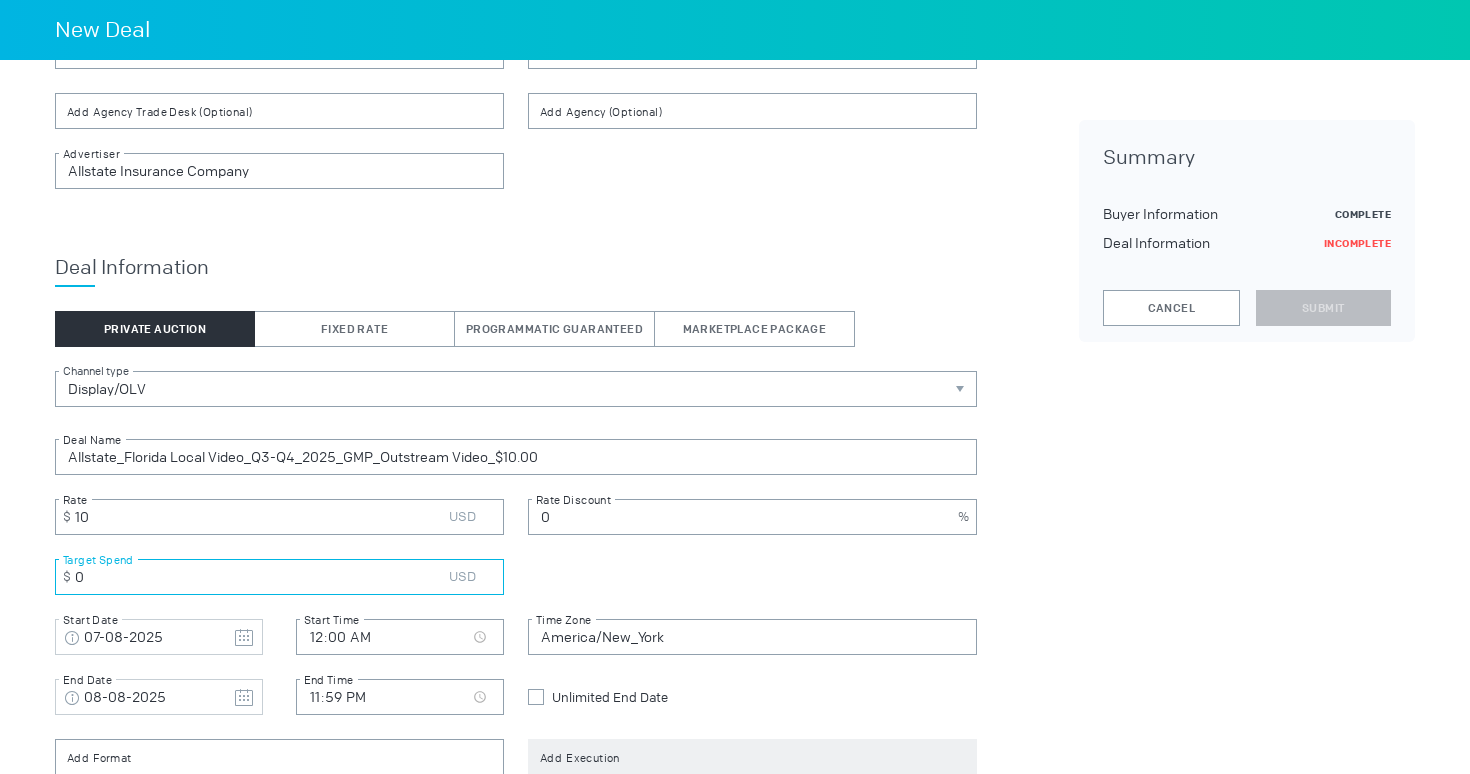 scroll, scrollTop: 165, scrollLeft: 0, axis: vertical 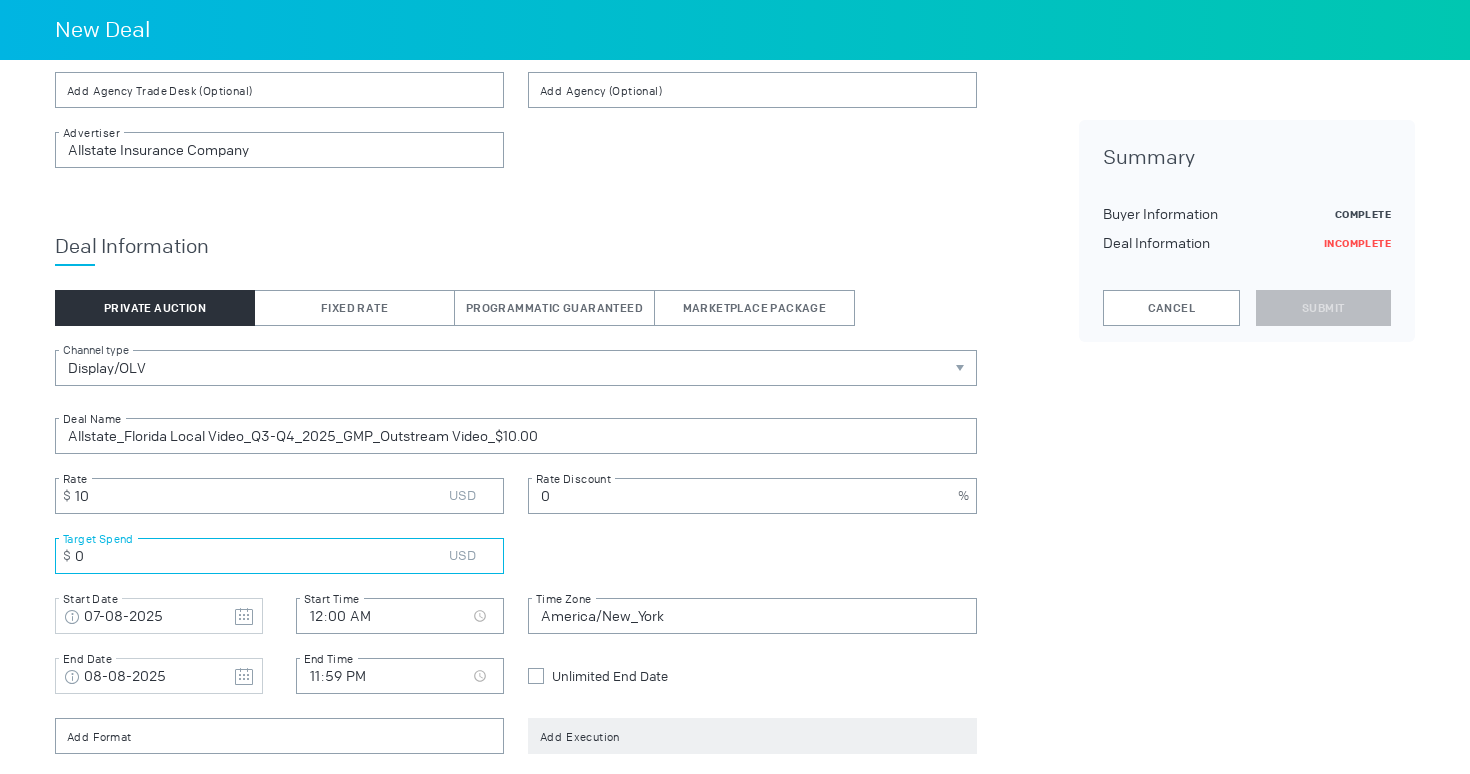 type on "0" 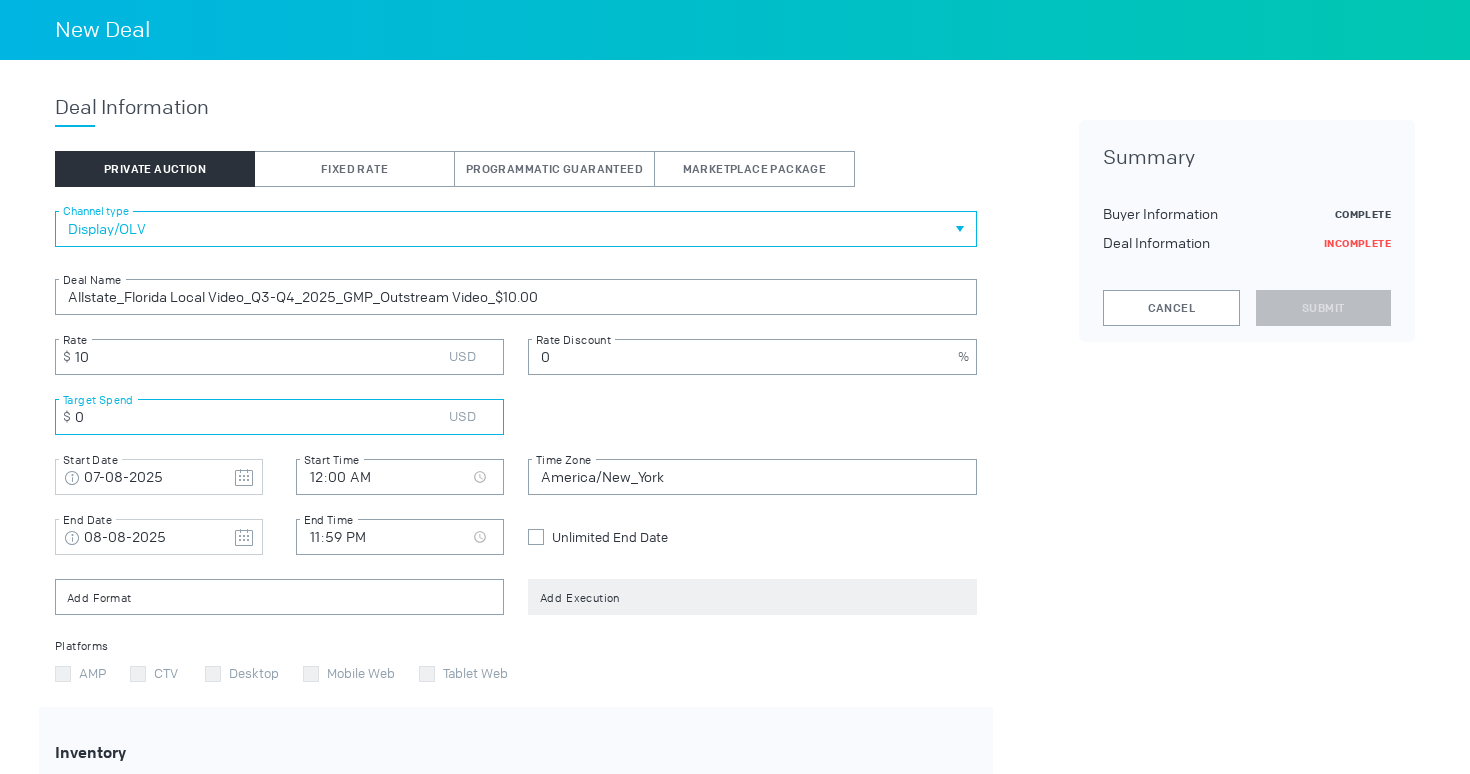 scroll, scrollTop: 305, scrollLeft: 0, axis: vertical 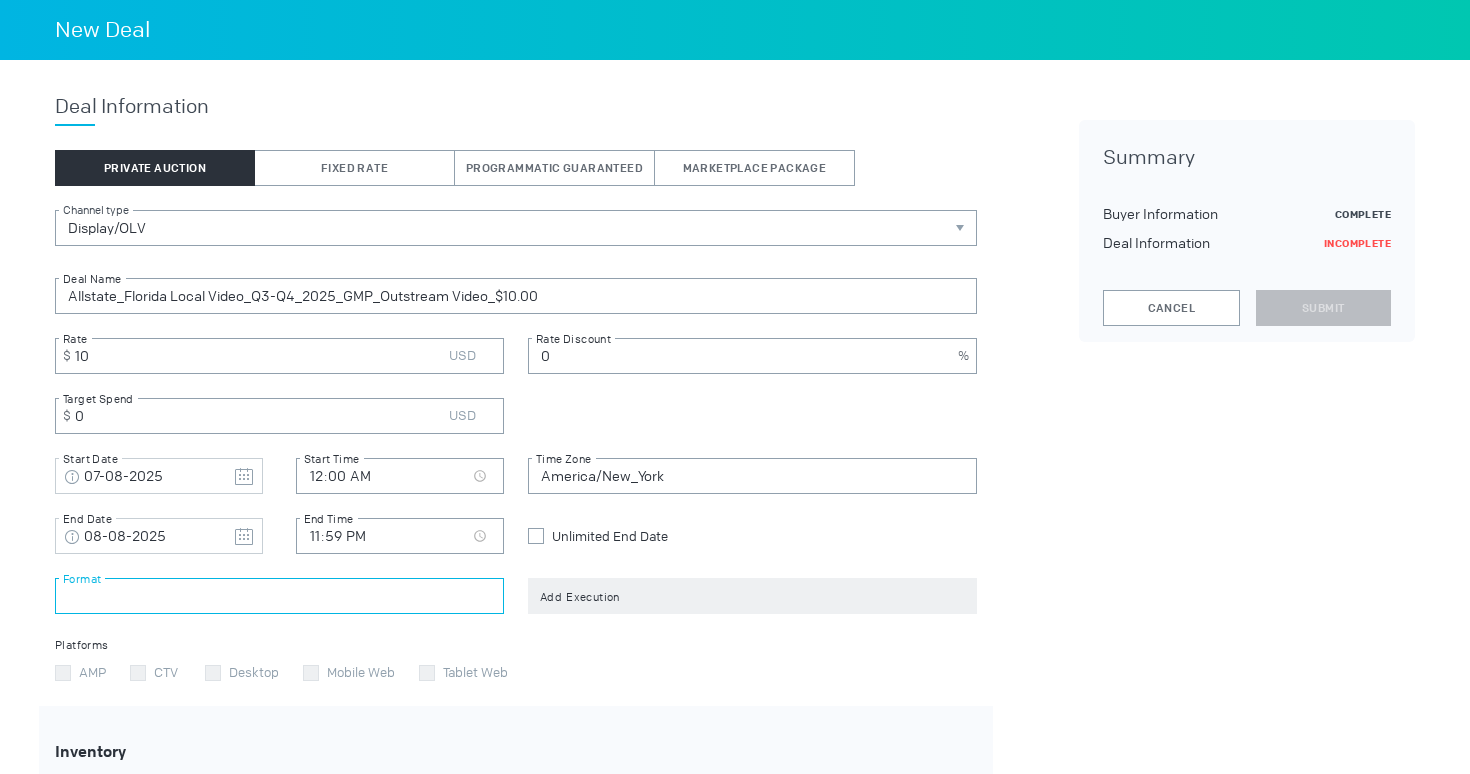 click at bounding box center [279, 596] 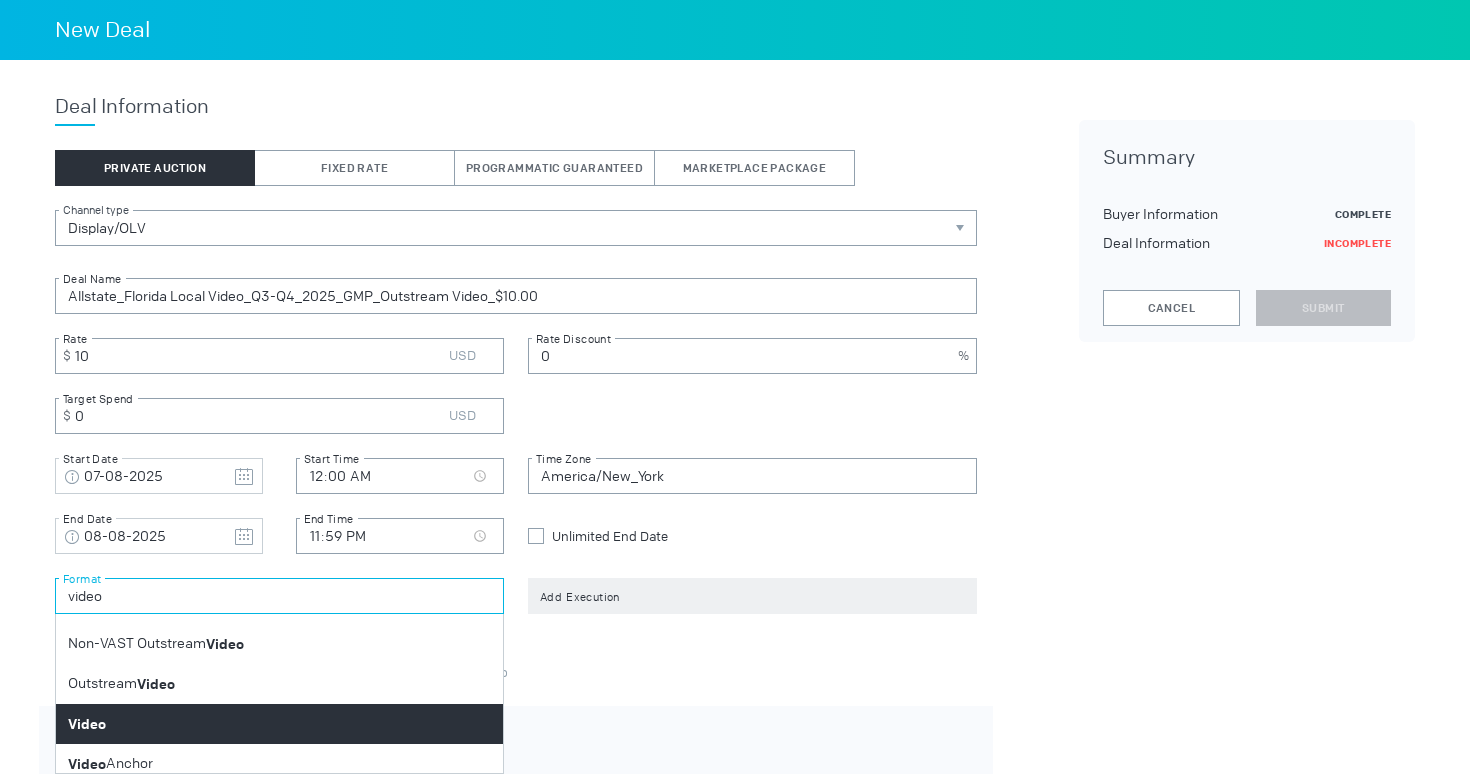 scroll, scrollTop: 45, scrollLeft: 0, axis: vertical 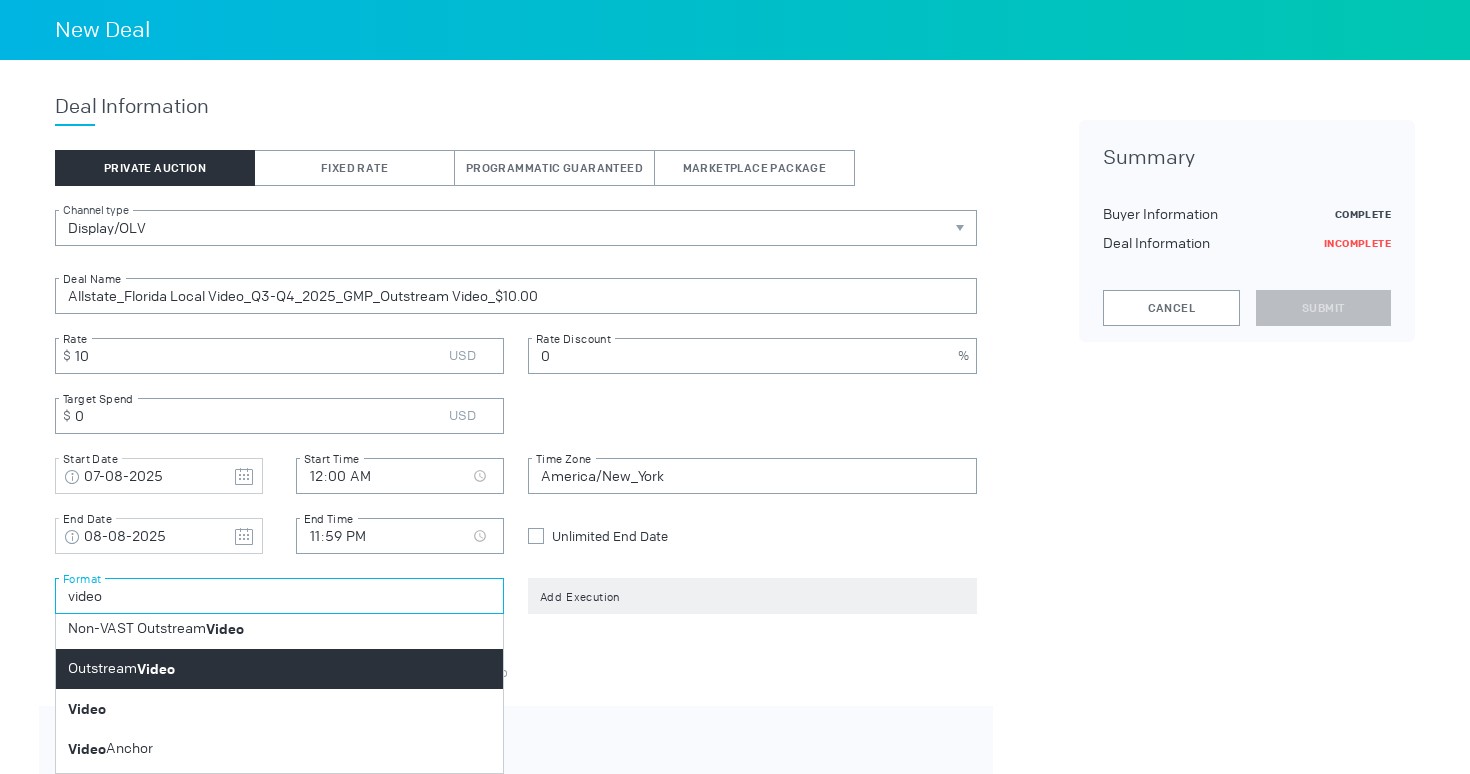 type on "video" 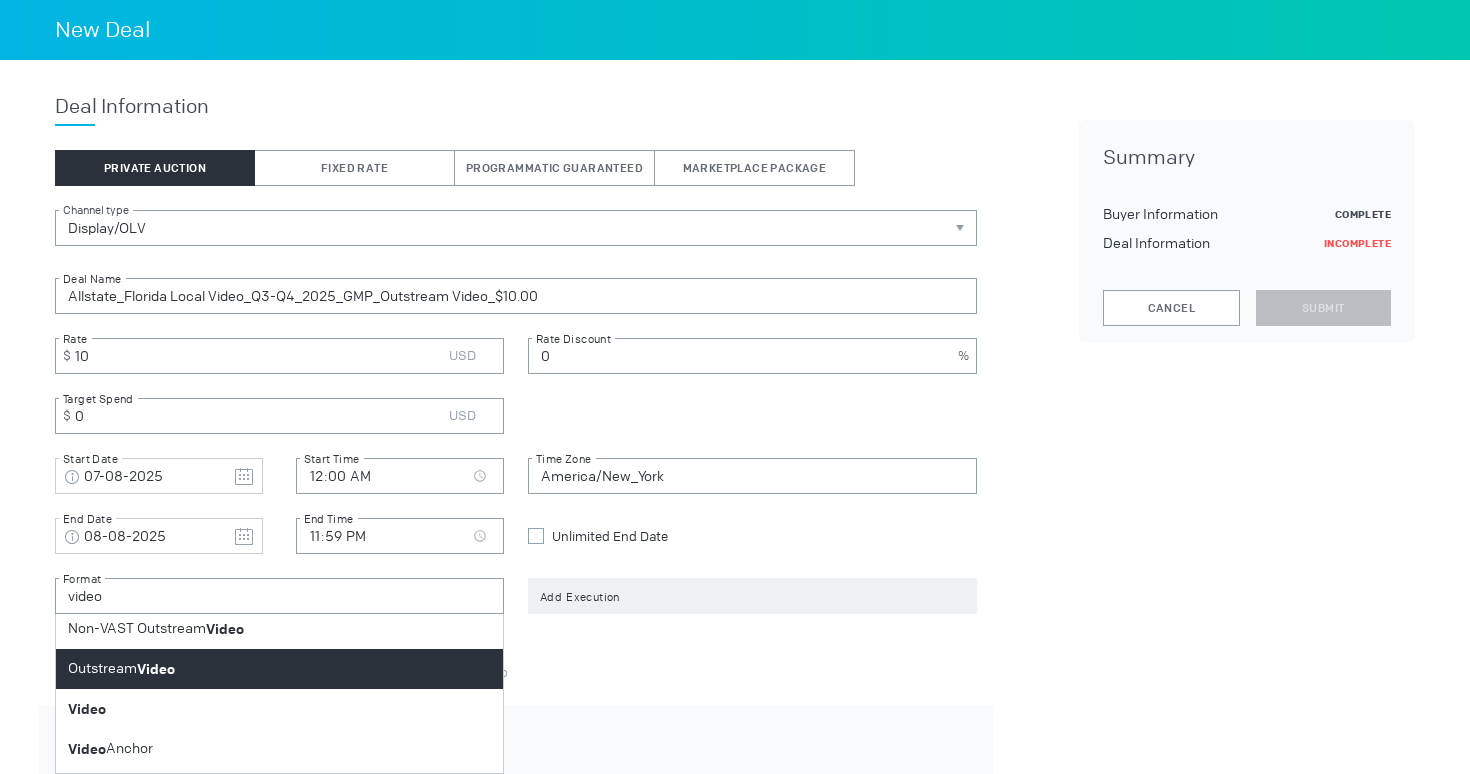 click on "Outstream  Video" at bounding box center (279, 669) 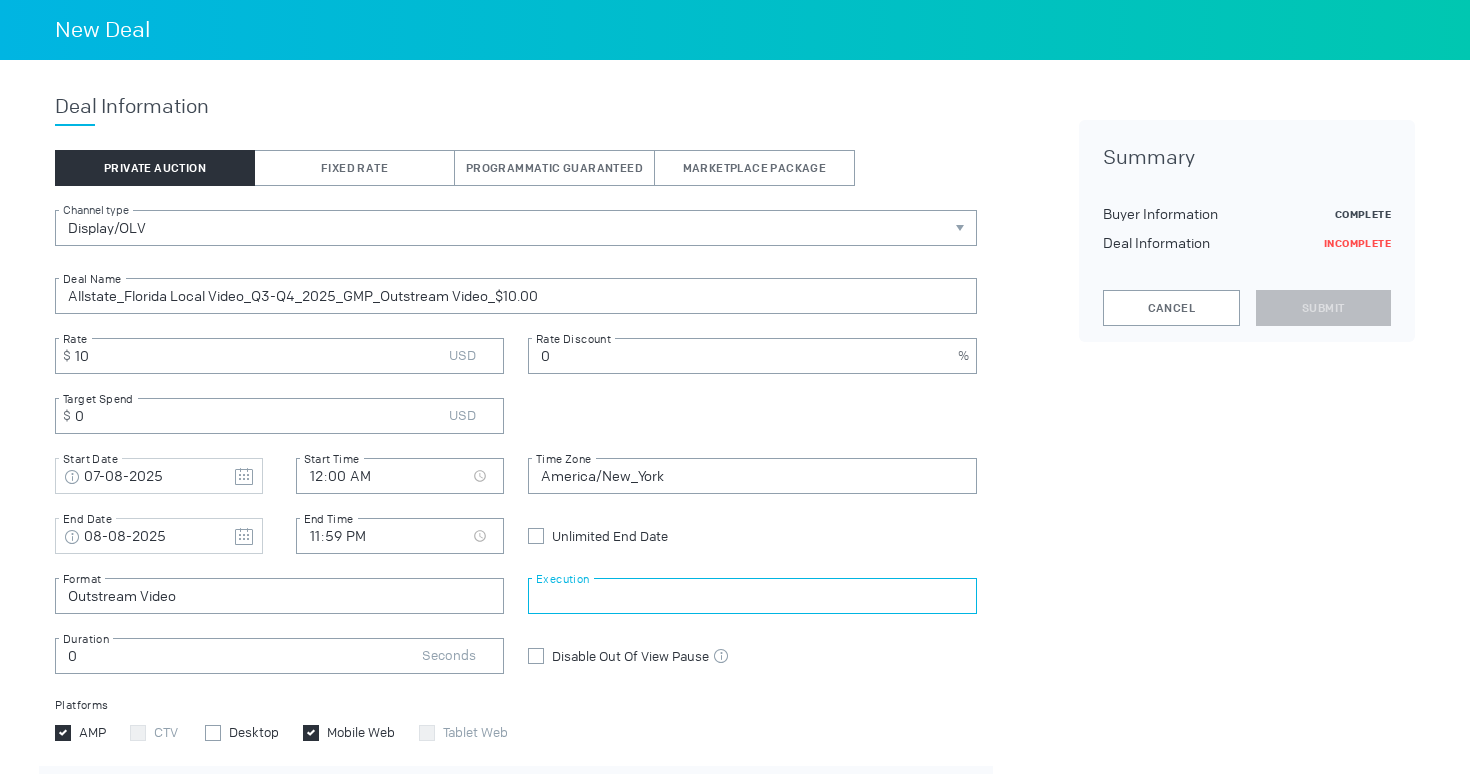 click at bounding box center [752, 596] 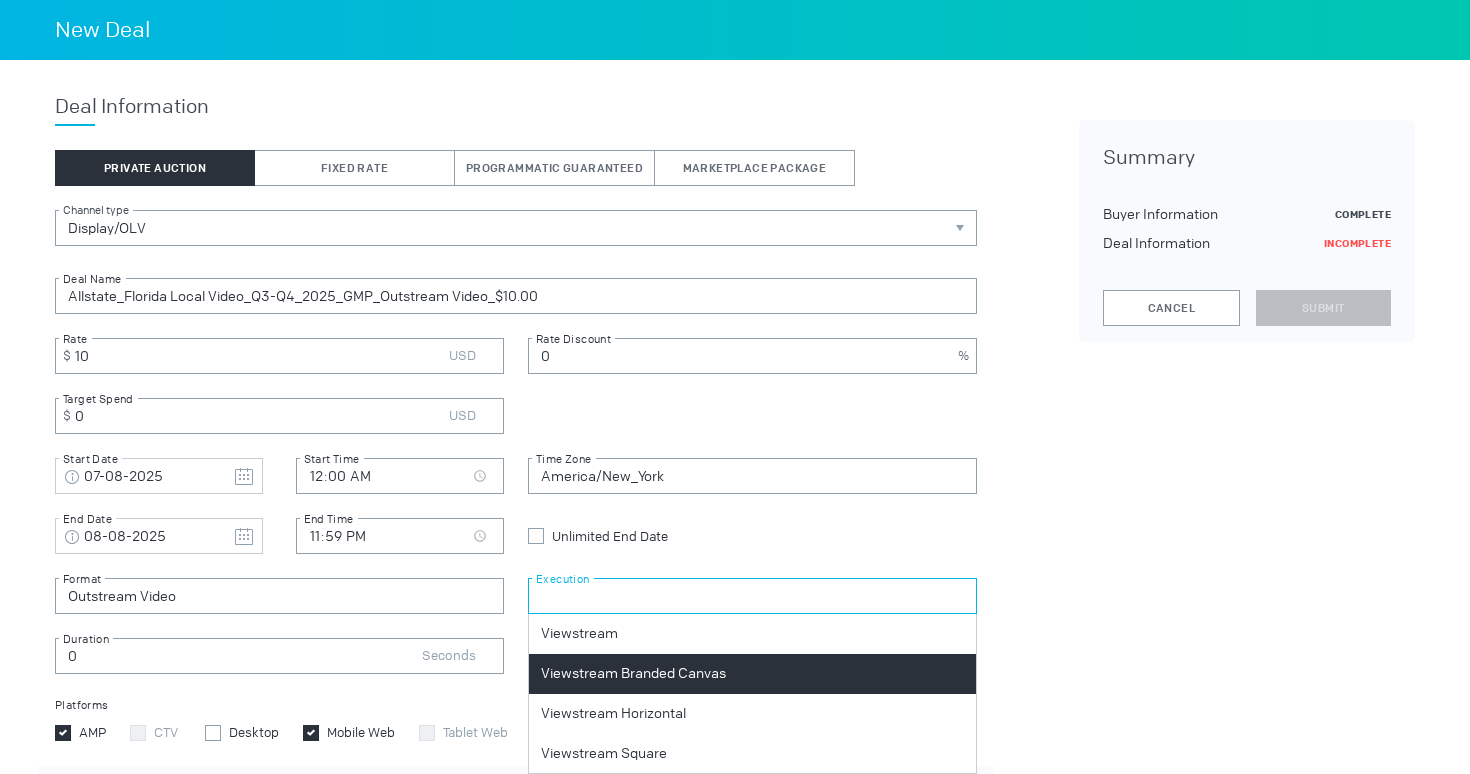 scroll, scrollTop: 41, scrollLeft: 0, axis: vertical 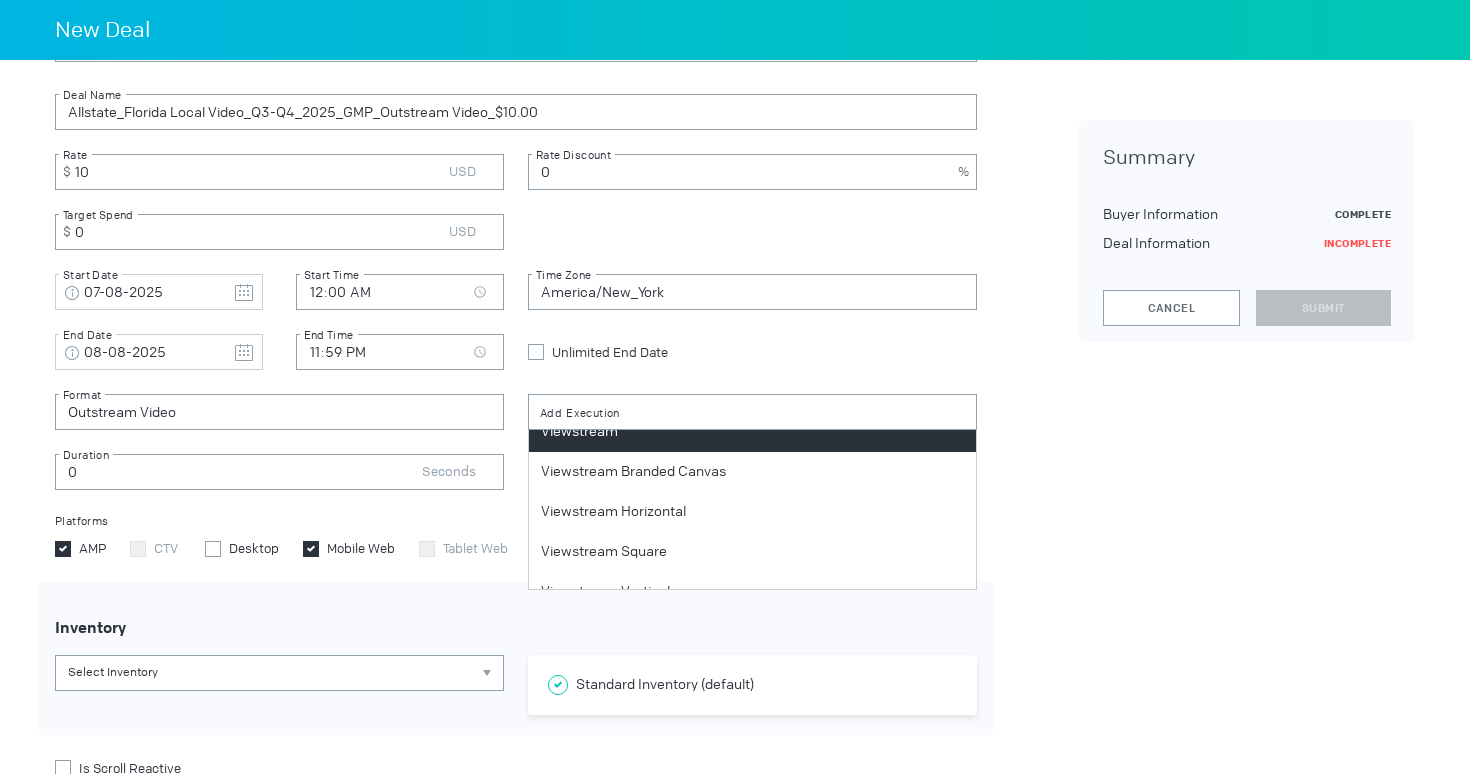 click on "Viewstream" at bounding box center (752, 432) 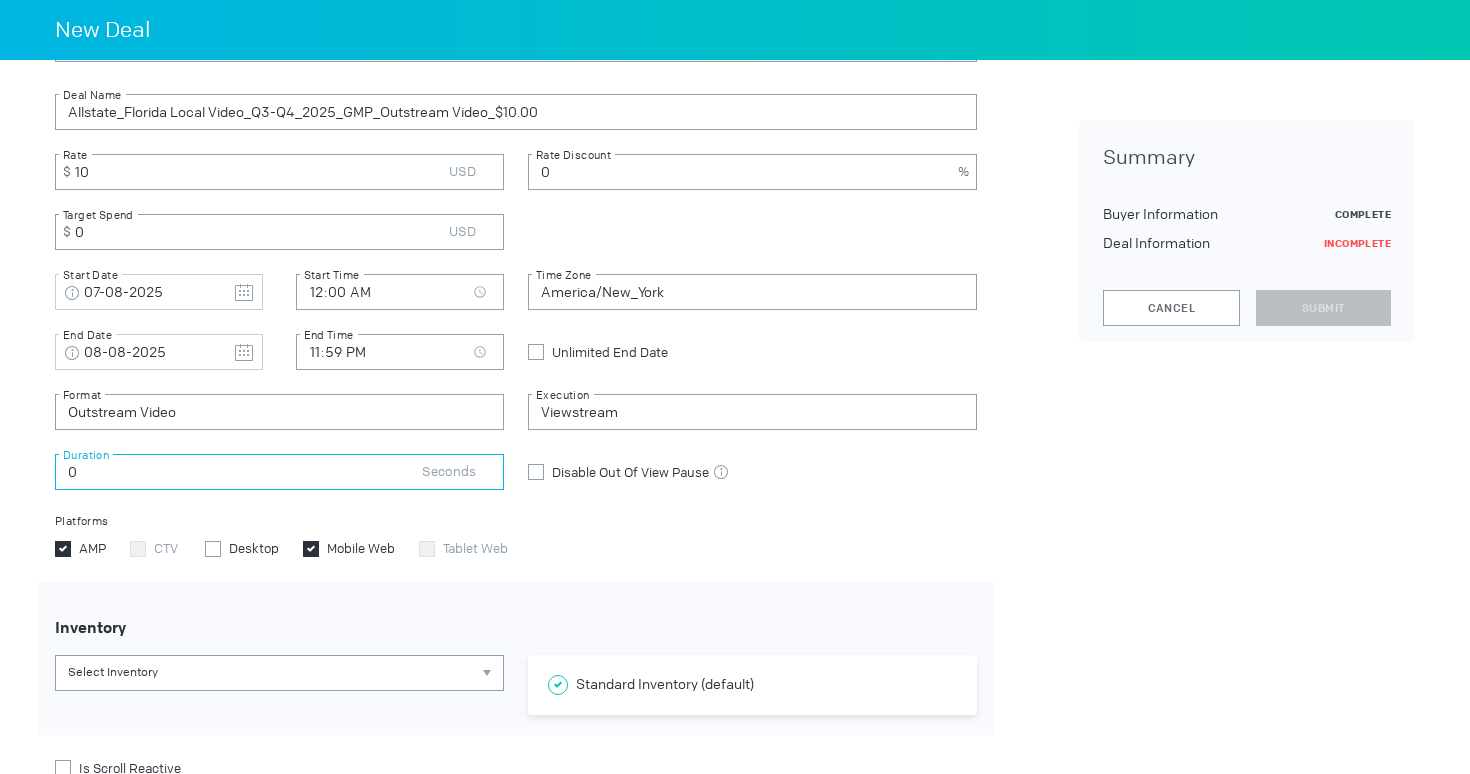 click on "0" at bounding box center [279, 472] 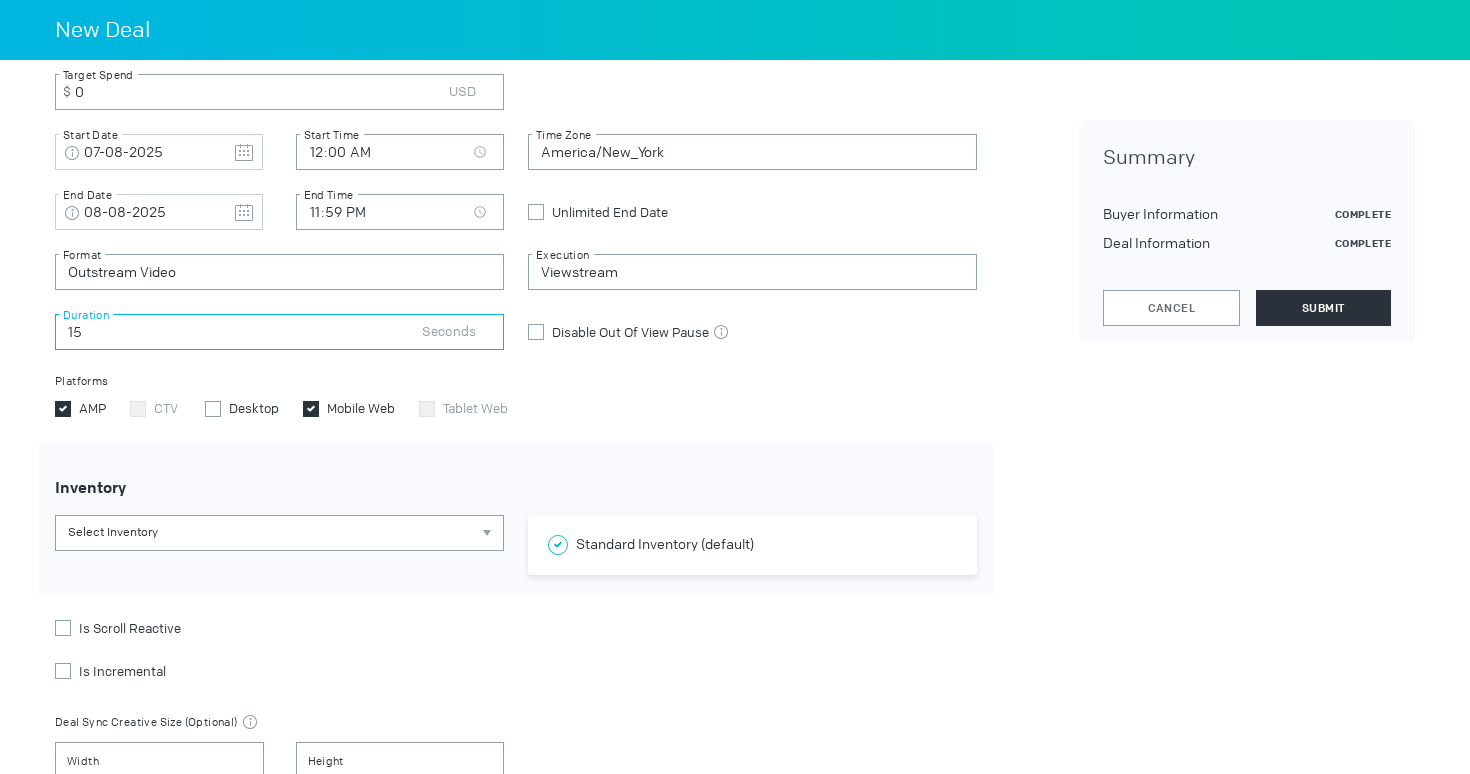 scroll, scrollTop: 788, scrollLeft: 0, axis: vertical 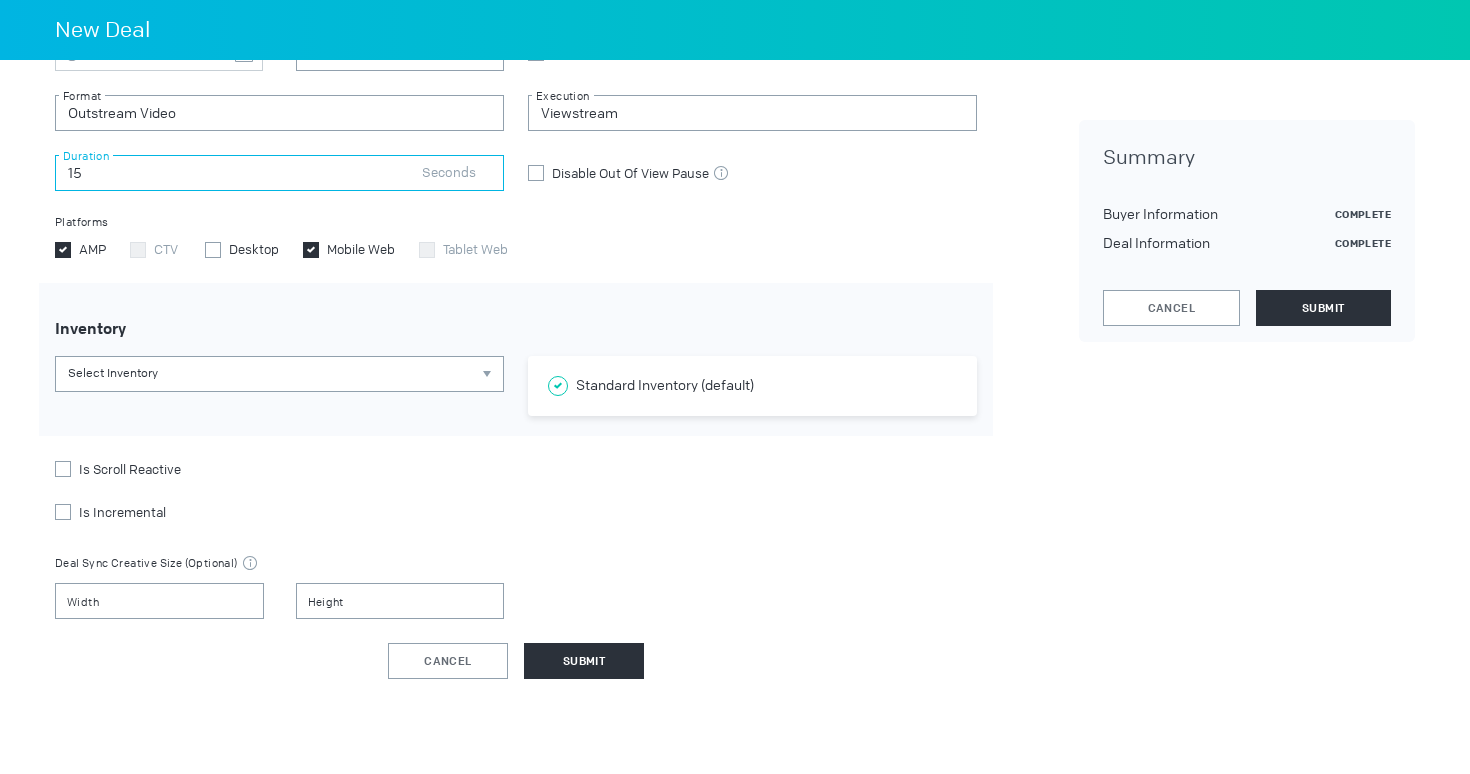 type on "15" 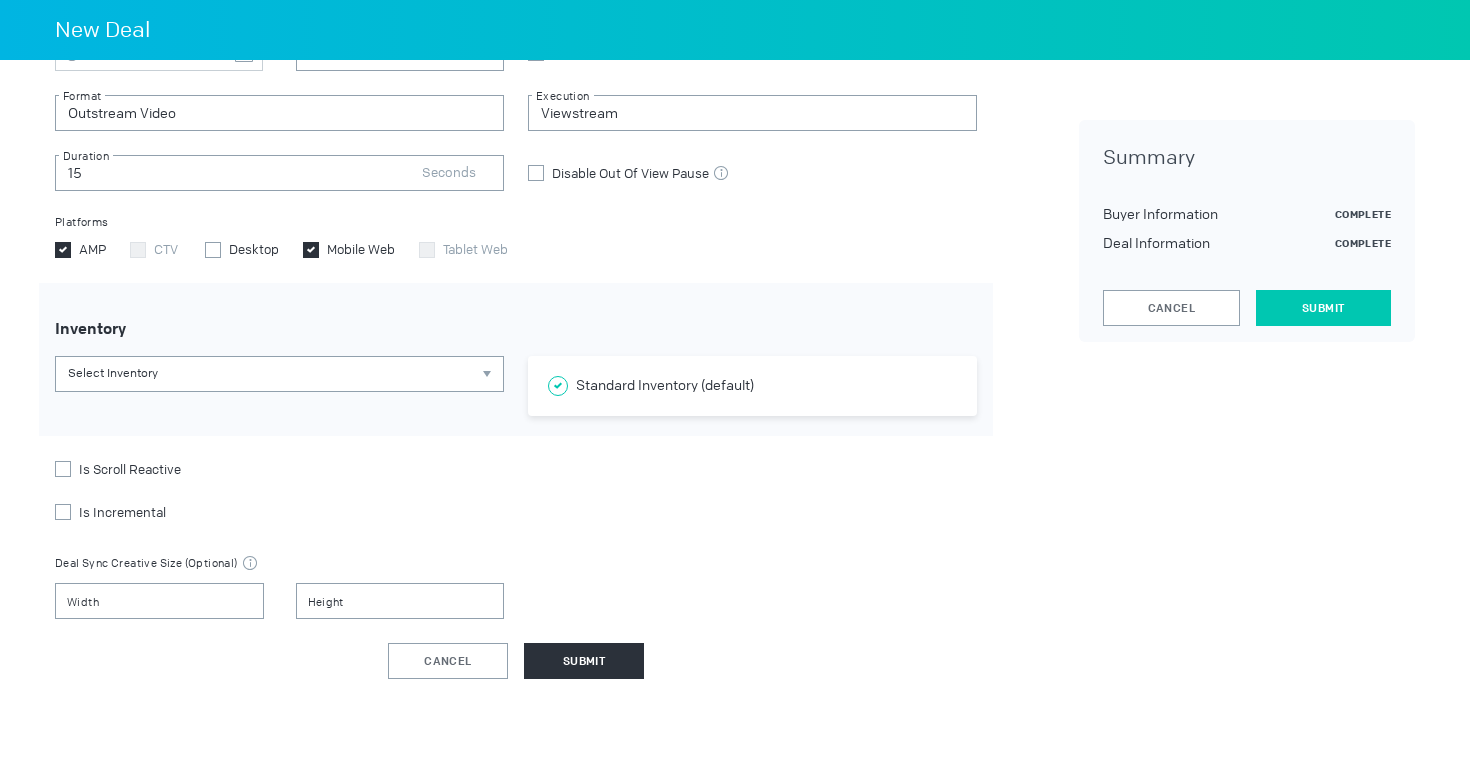 click on "Submit" at bounding box center [1323, 308] 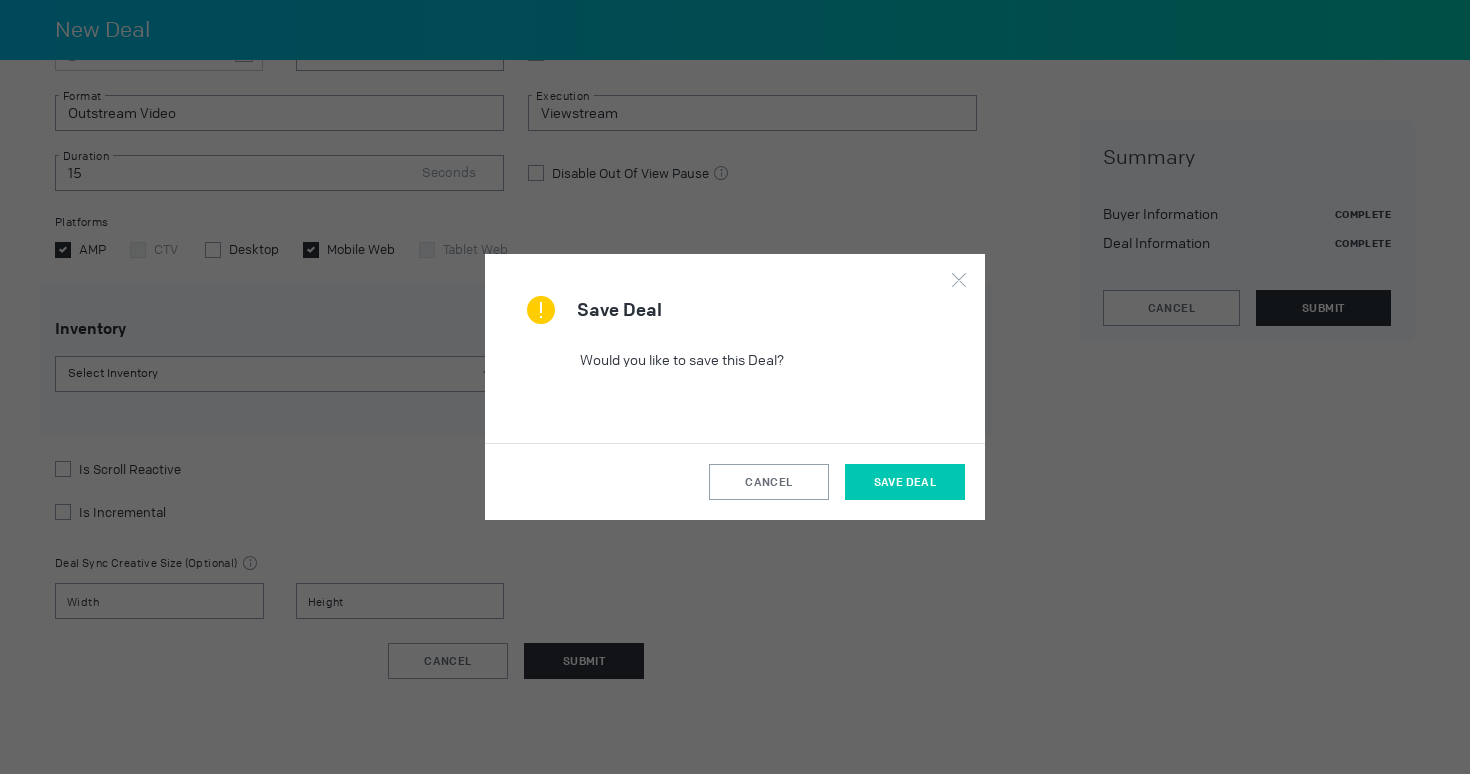 click on "Save Deal" at bounding box center [905, 482] 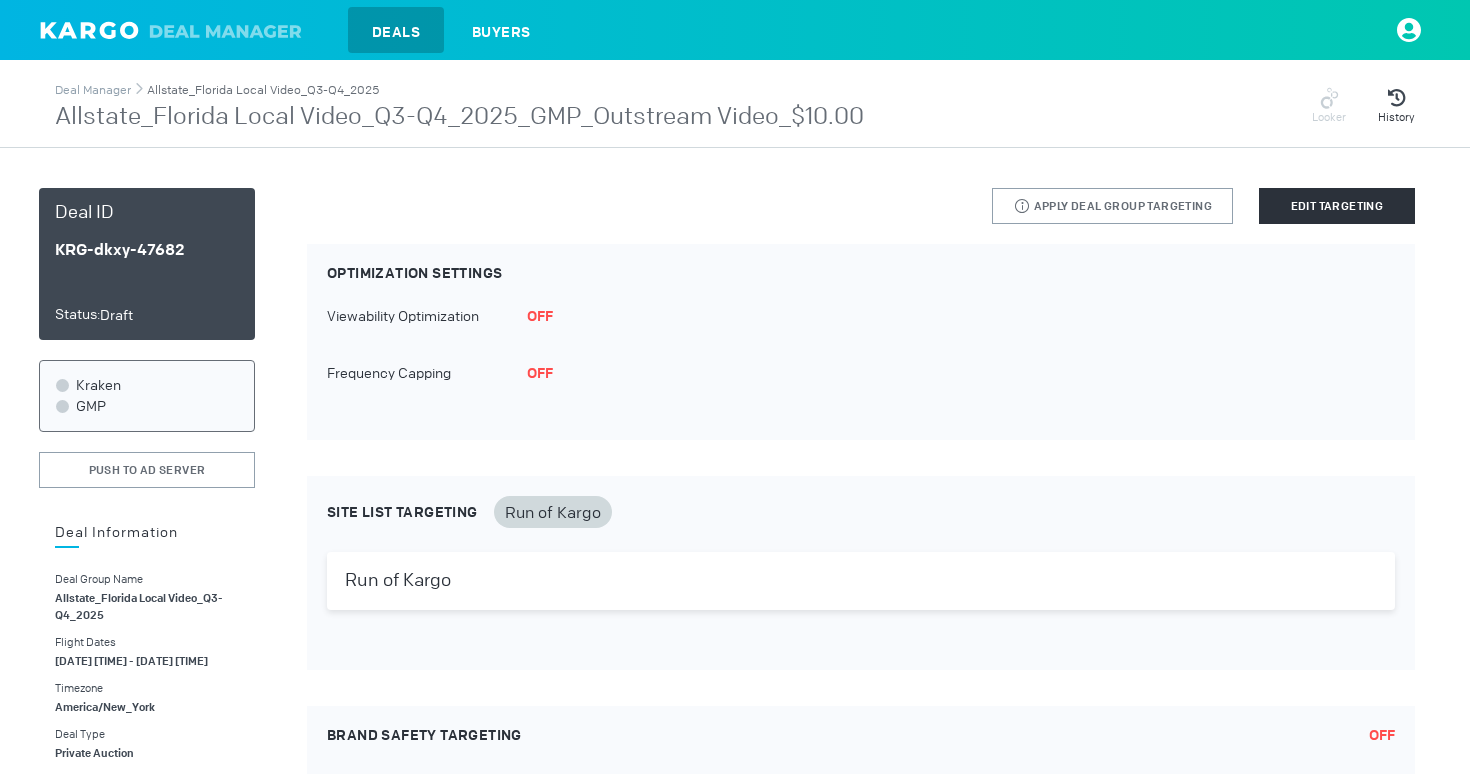 click on "Allstate_Florida Local Video_Q3-Q4_2025" at bounding box center (263, 90) 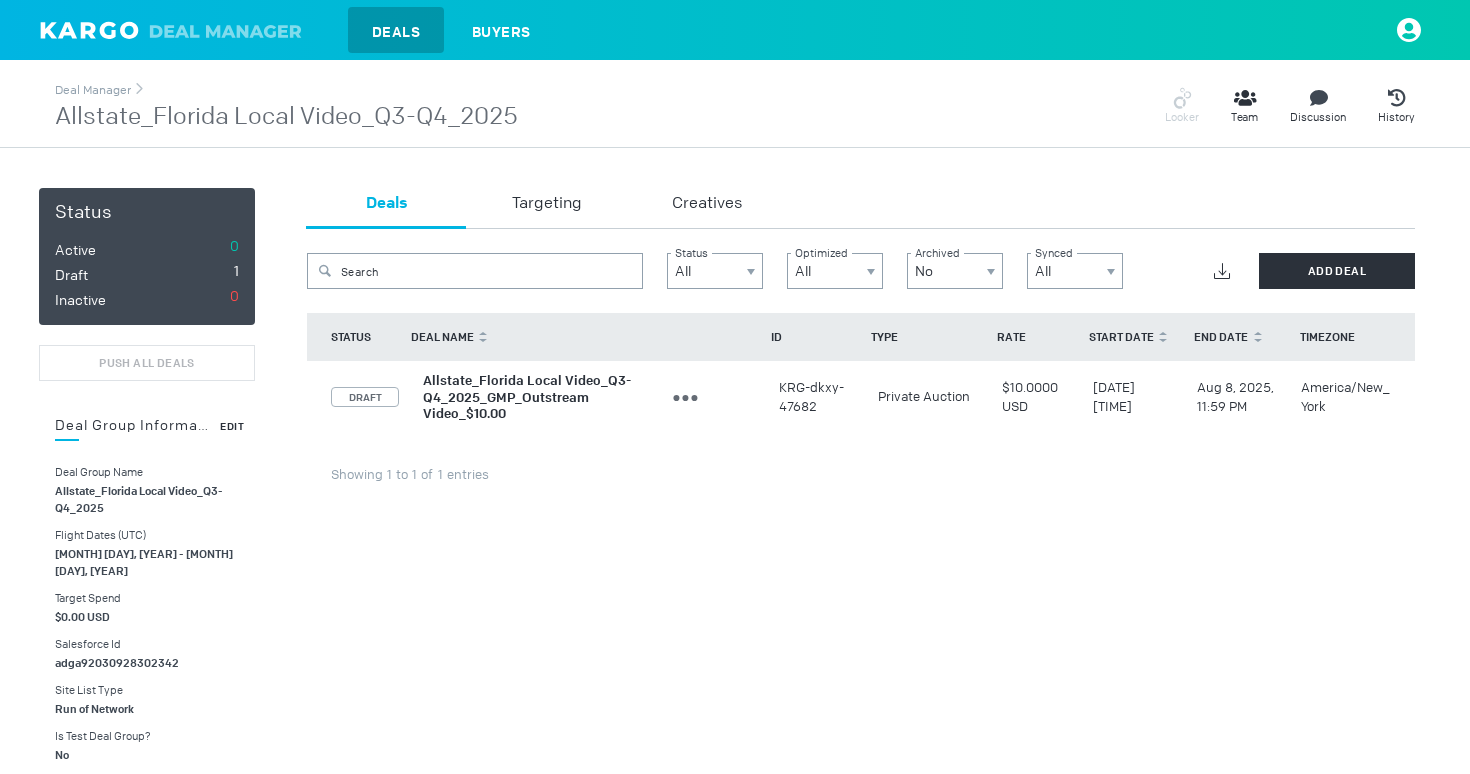 click on "Edit" at bounding box center (232, 426) 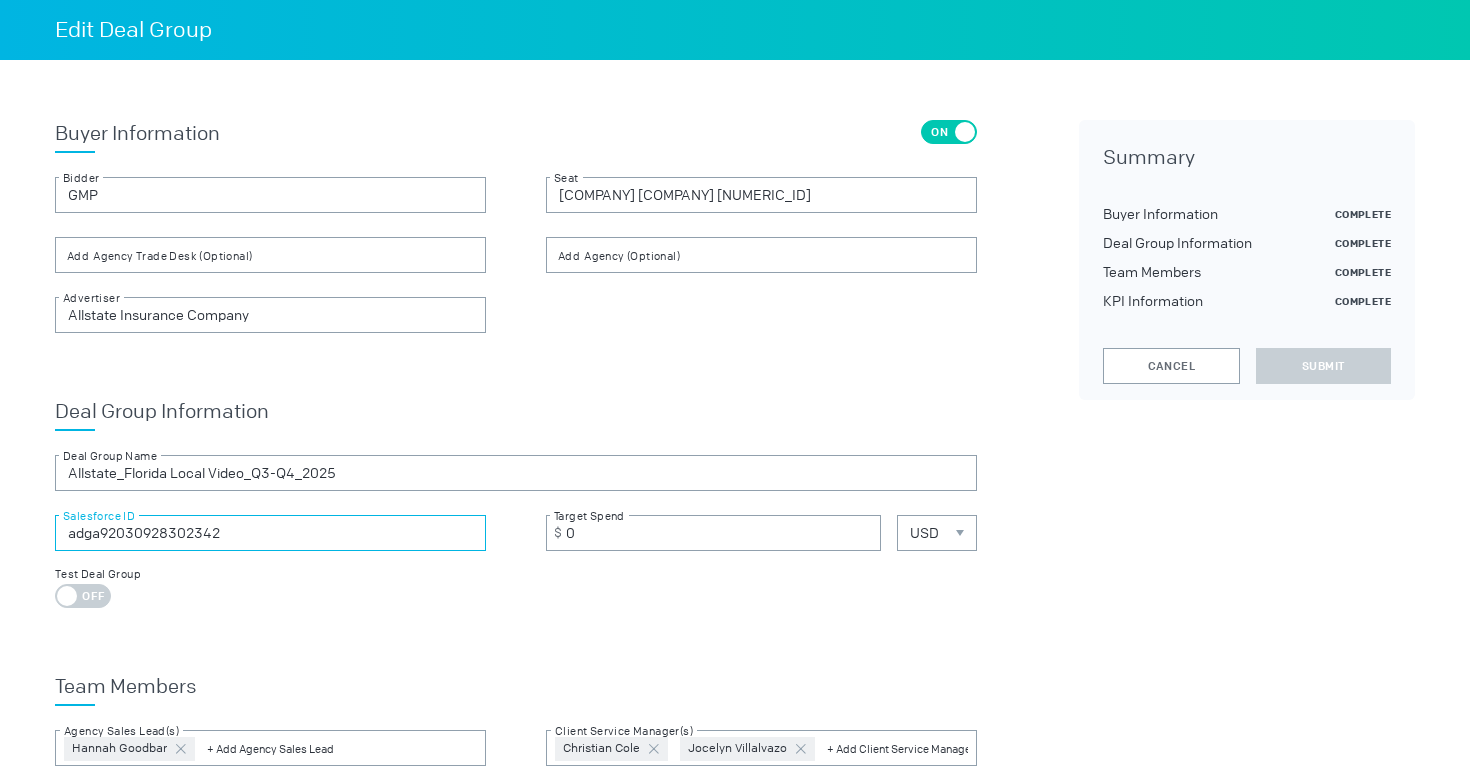 drag, startPoint x: 251, startPoint y: 527, endPoint x: 18, endPoint y: 527, distance: 233 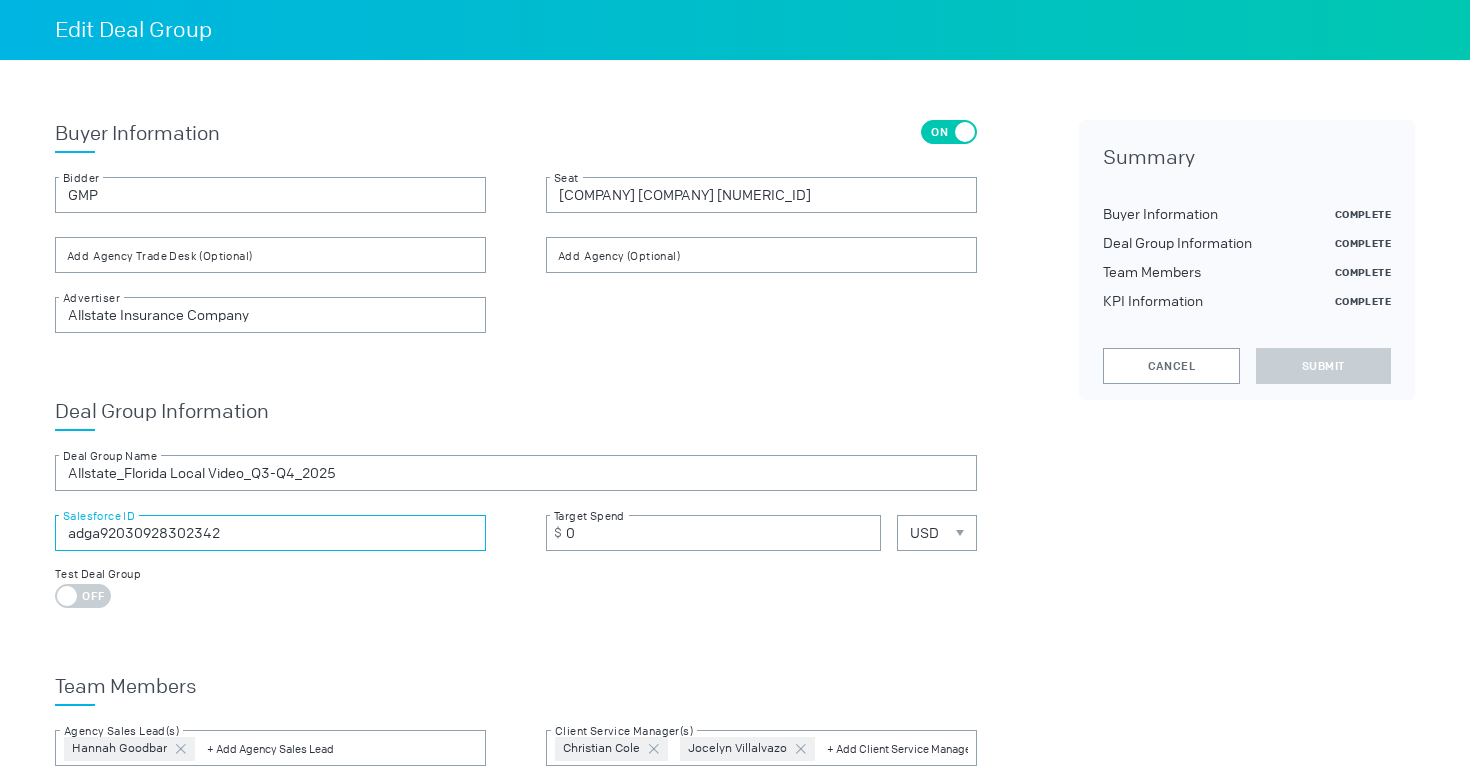 click on "Buyer Information On Off GMP Bidder GMP_Allstate Life Insurance_182634 Seat Agency Trade Desk (Optional) Agency (Optional) Allstate Insurance Company Advertiser Deal Group Information Allstate_Florida Local Video_Q3-Q4_2025 Deal Group Name adga92030928302342 Salesforce ID 0 Target Spend USD USD Test Deal Group On Off Team Members Key is already in use Hannah Goodbar Agency Sales Lead(s) [object Object] Key is already in use Christian Cole Jocelyn Villalvazo Client Service Manager(s) [object Object],[object Object] Key is already in use Natalie Suker Campaign Manager(s) [object Object] Add Optional Team Members KPI Information CTR Optimizable KPI CTR Celtra Optimizable KPI Measurement Partner Celtra Optimizable KPI Goal (Optional) Optimizable KPI Performance (Optional) None Outcome KPI None None Outcome KPI Measurement Partner None Outcome Goal (Optional) Outcome Performance (Optional) Cancel Submit Summary Buyer Information Complete Deal Group Information" at bounding box center [735, 722] 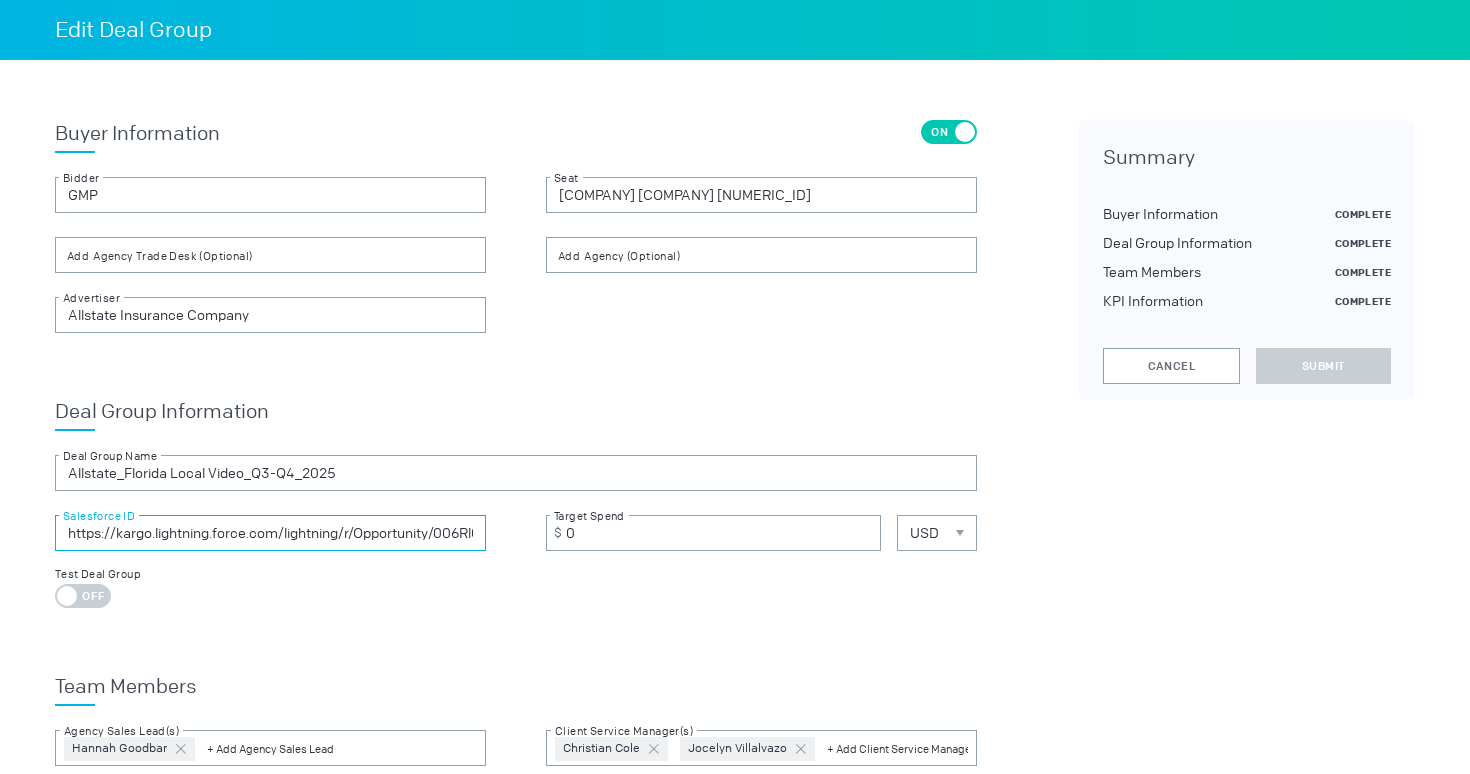 scroll, scrollTop: 0, scrollLeft: 149, axis: horizontal 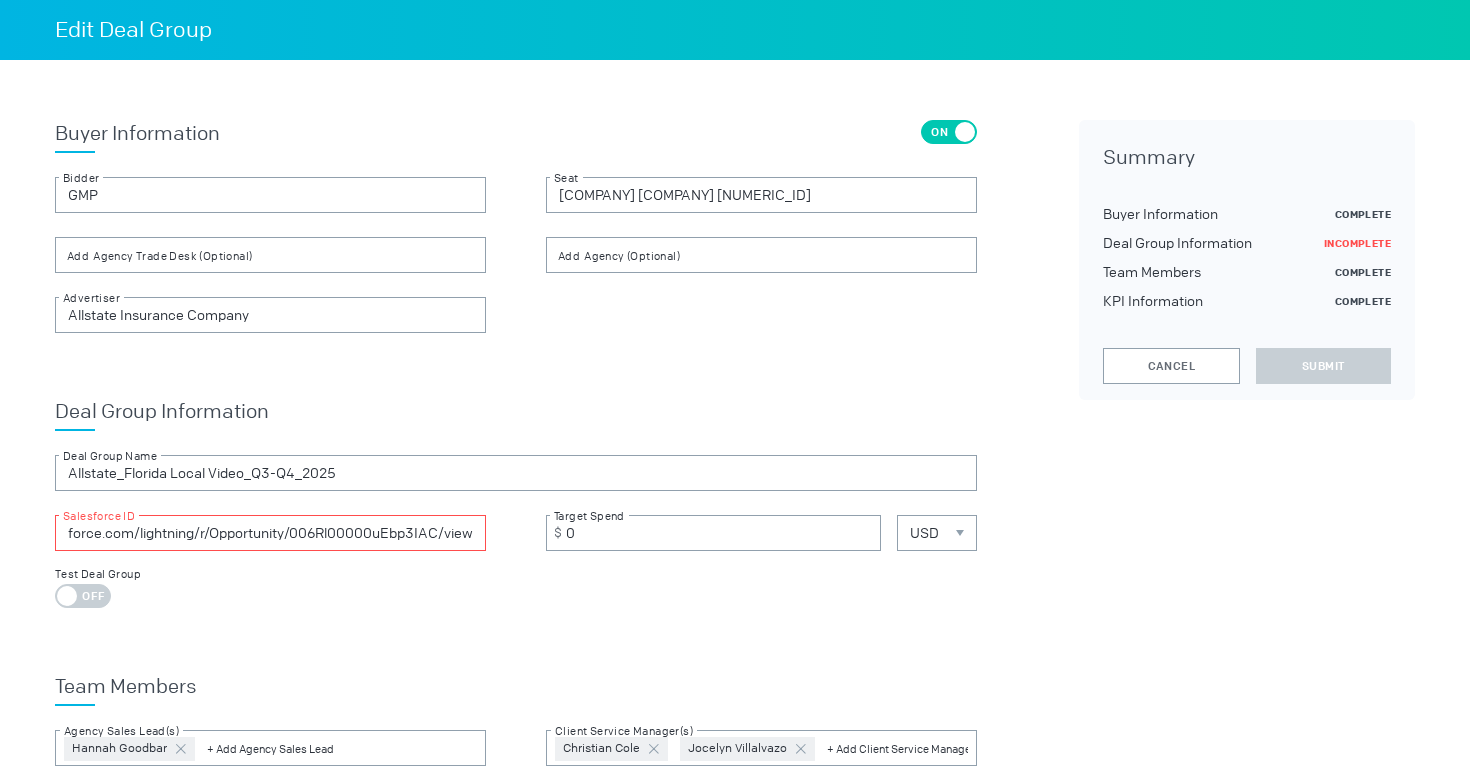 drag, startPoint x: 441, startPoint y: 531, endPoint x: 524, endPoint y: 533, distance: 83.02409 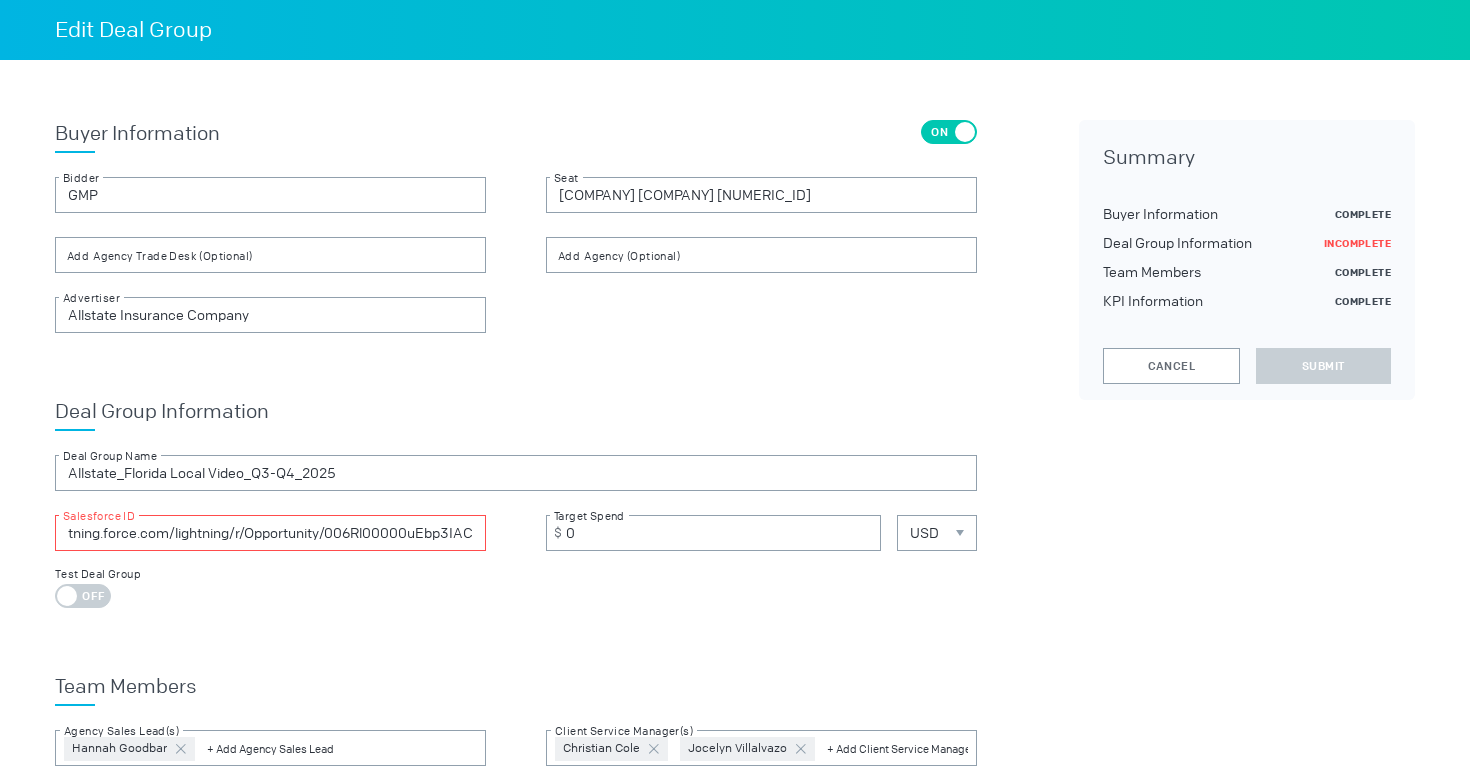 scroll, scrollTop: 0, scrollLeft: 115, axis: horizontal 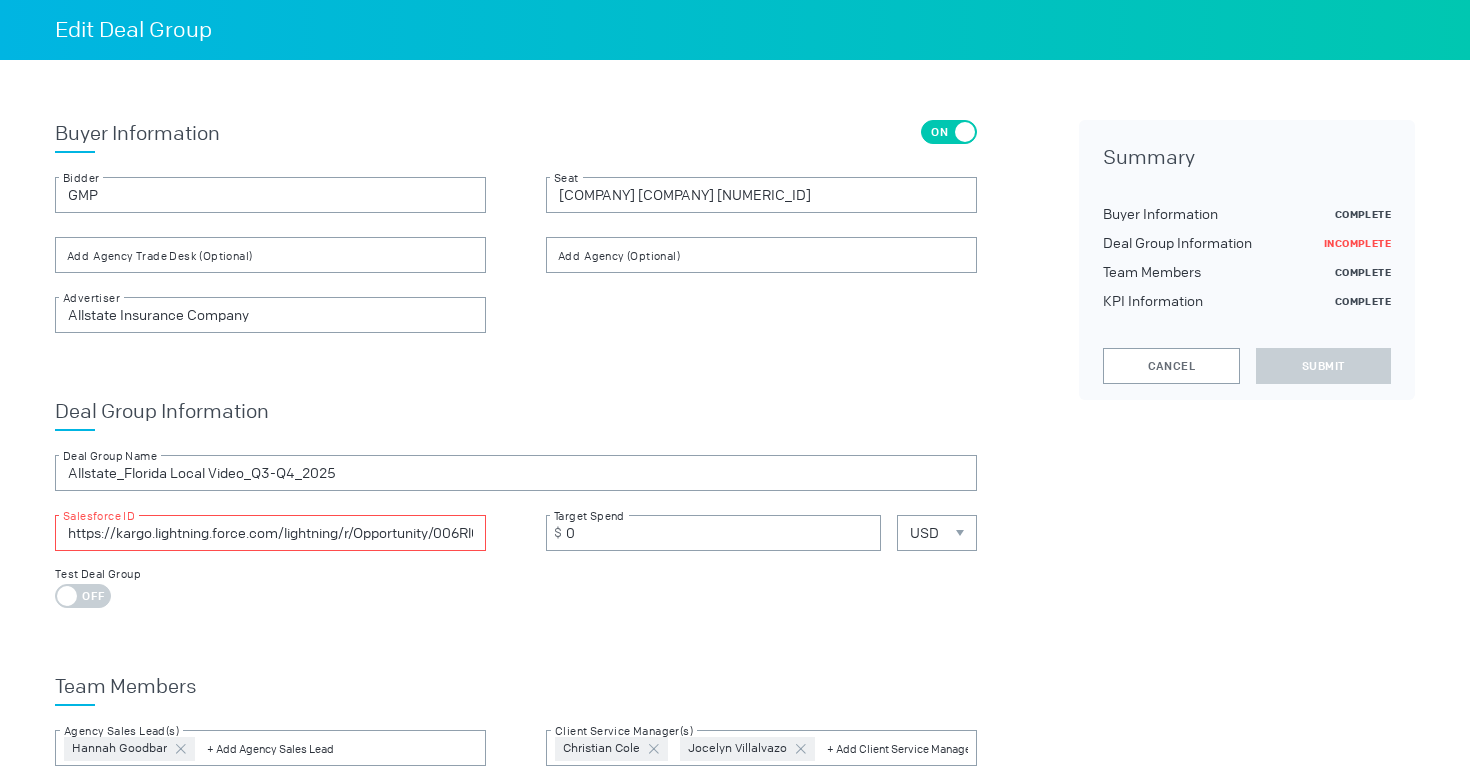 drag, startPoint x: 324, startPoint y: 530, endPoint x: 45, endPoint y: 492, distance: 281.57593 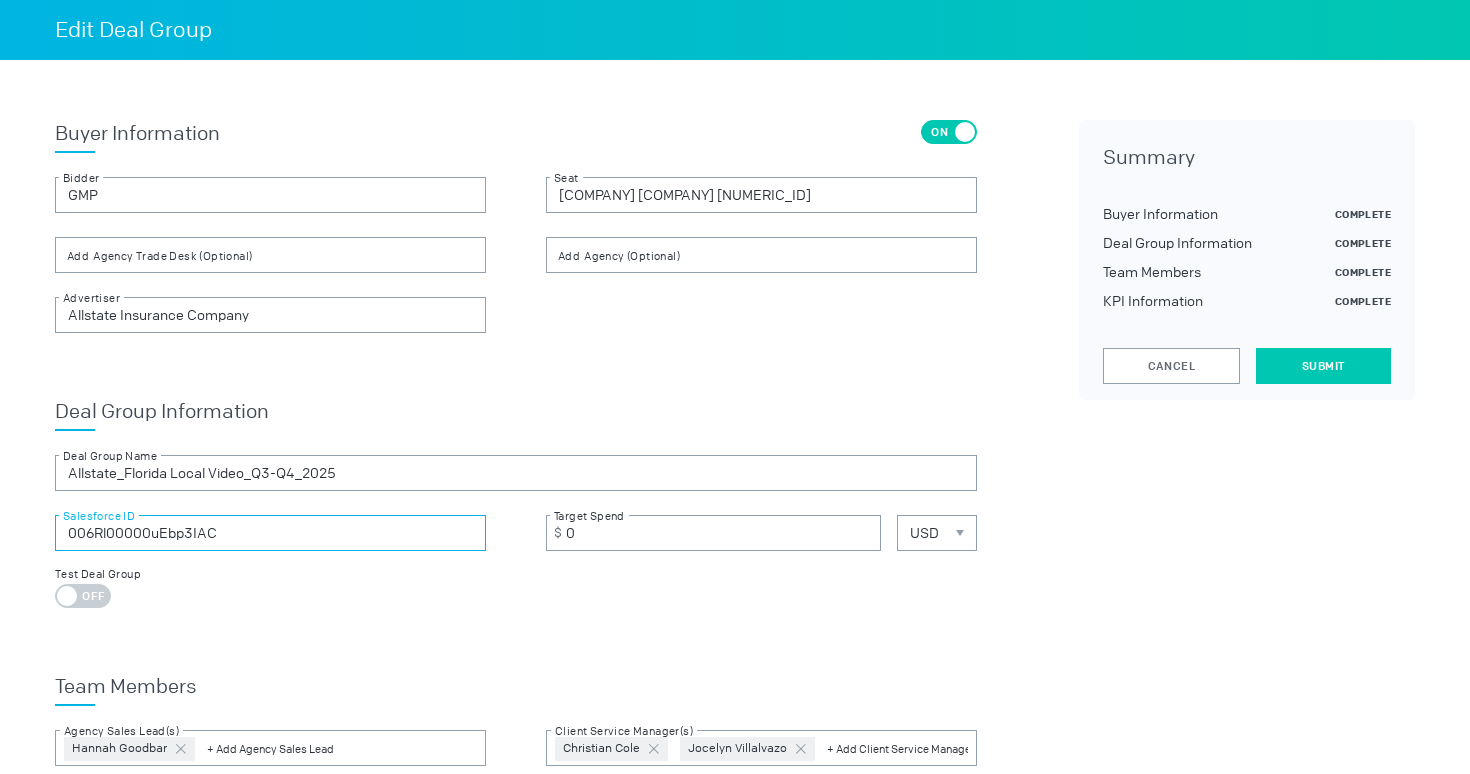type on "006Rl00000uEbp3IAC" 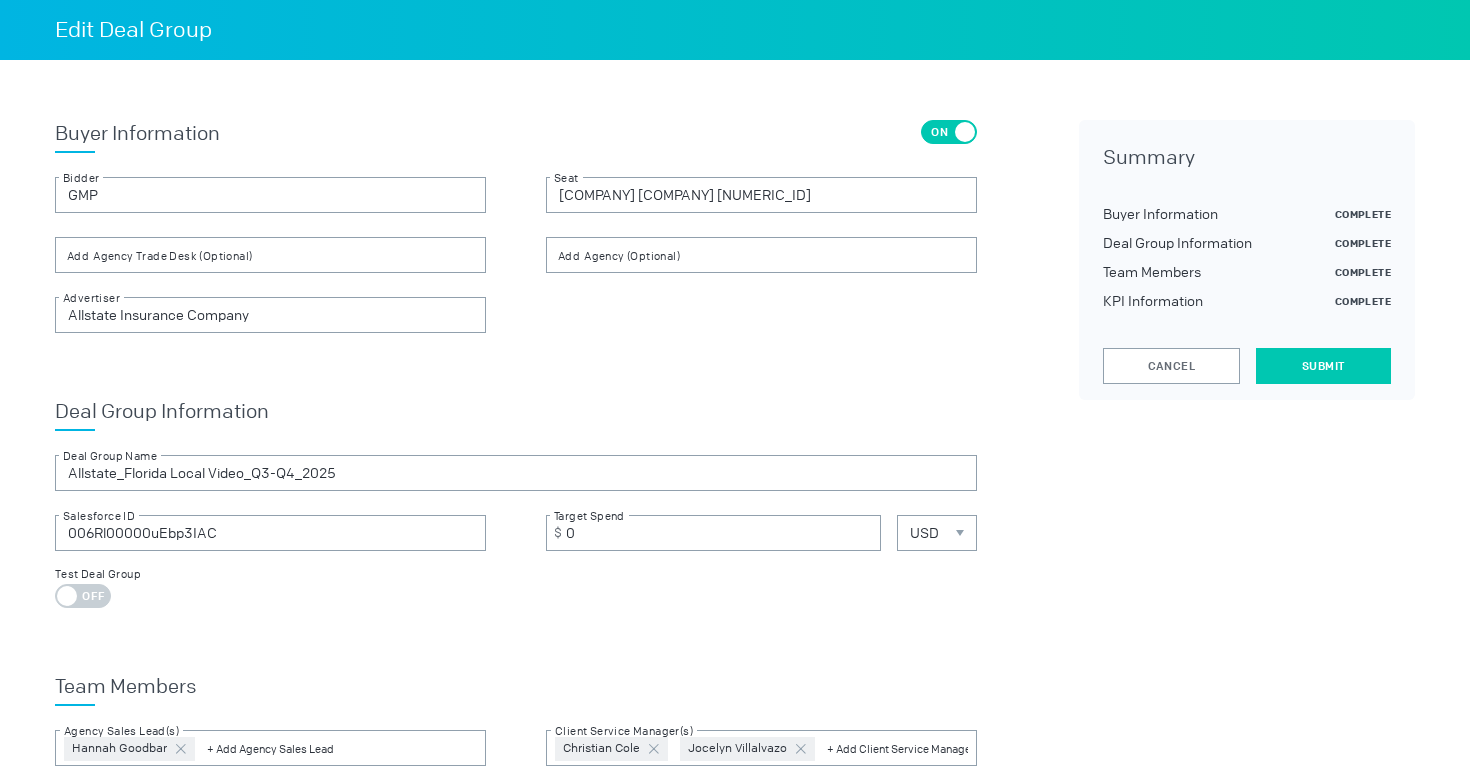 click on "Submit" at bounding box center (1323, 366) 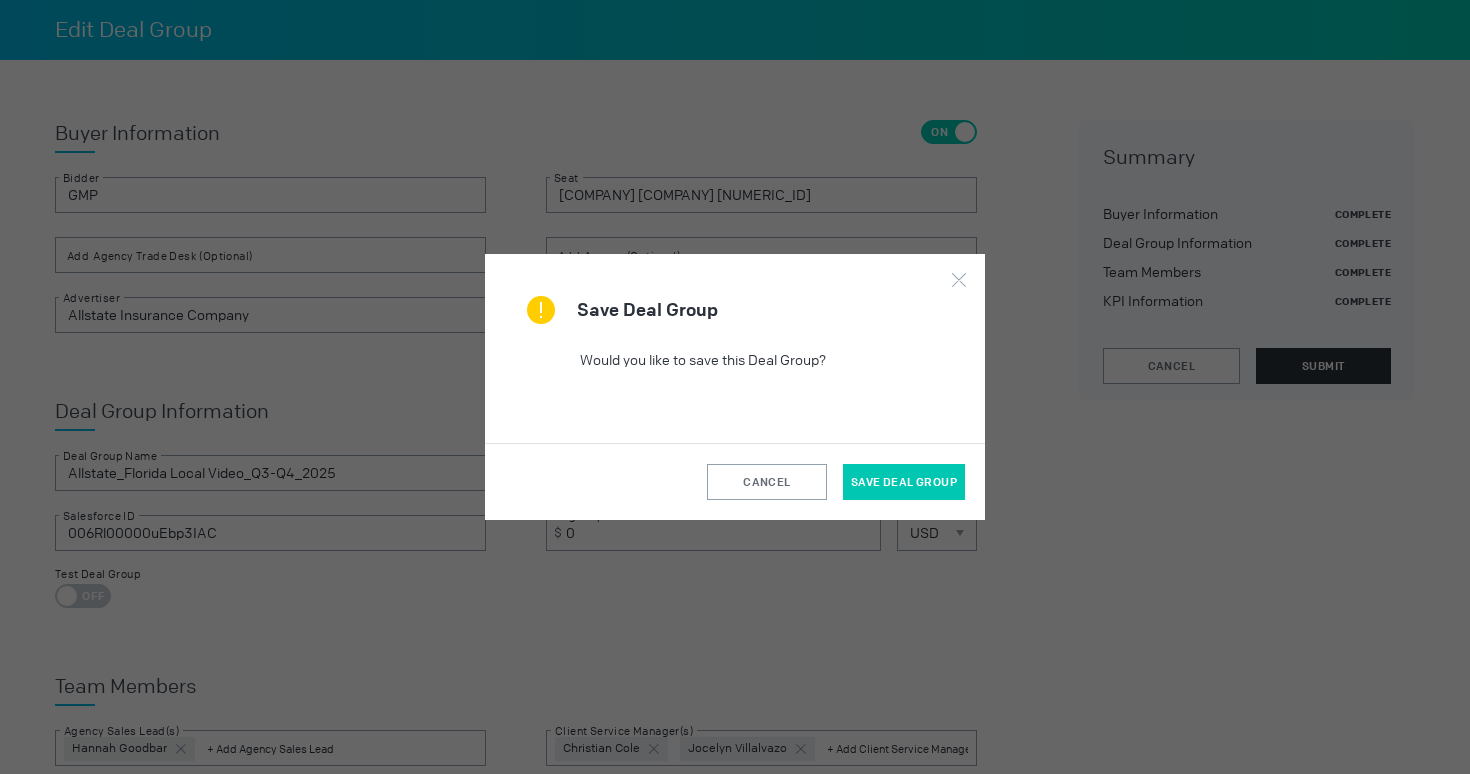 click on "Save Deal Group" at bounding box center (904, 482) 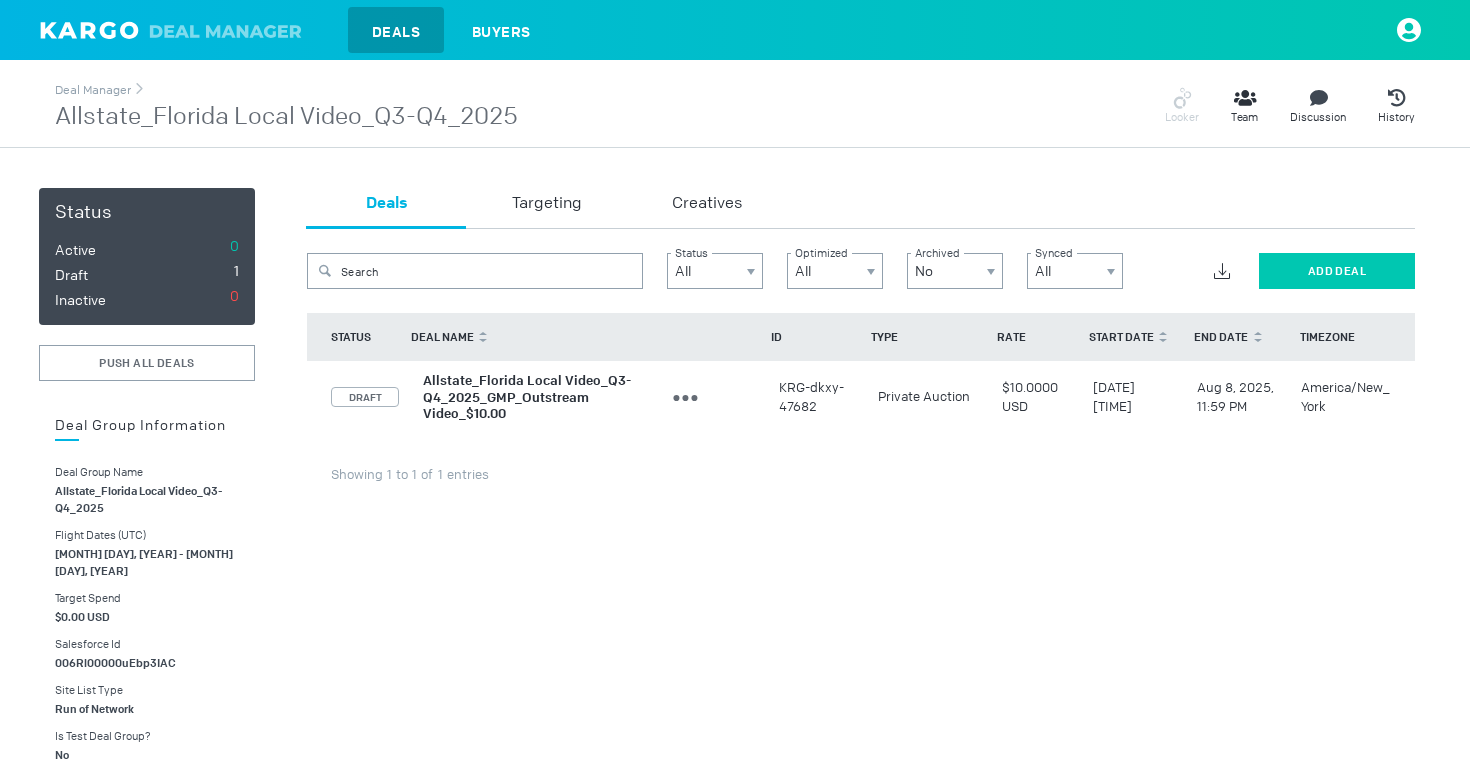 click on "Add Deal" at bounding box center [1337, 271] 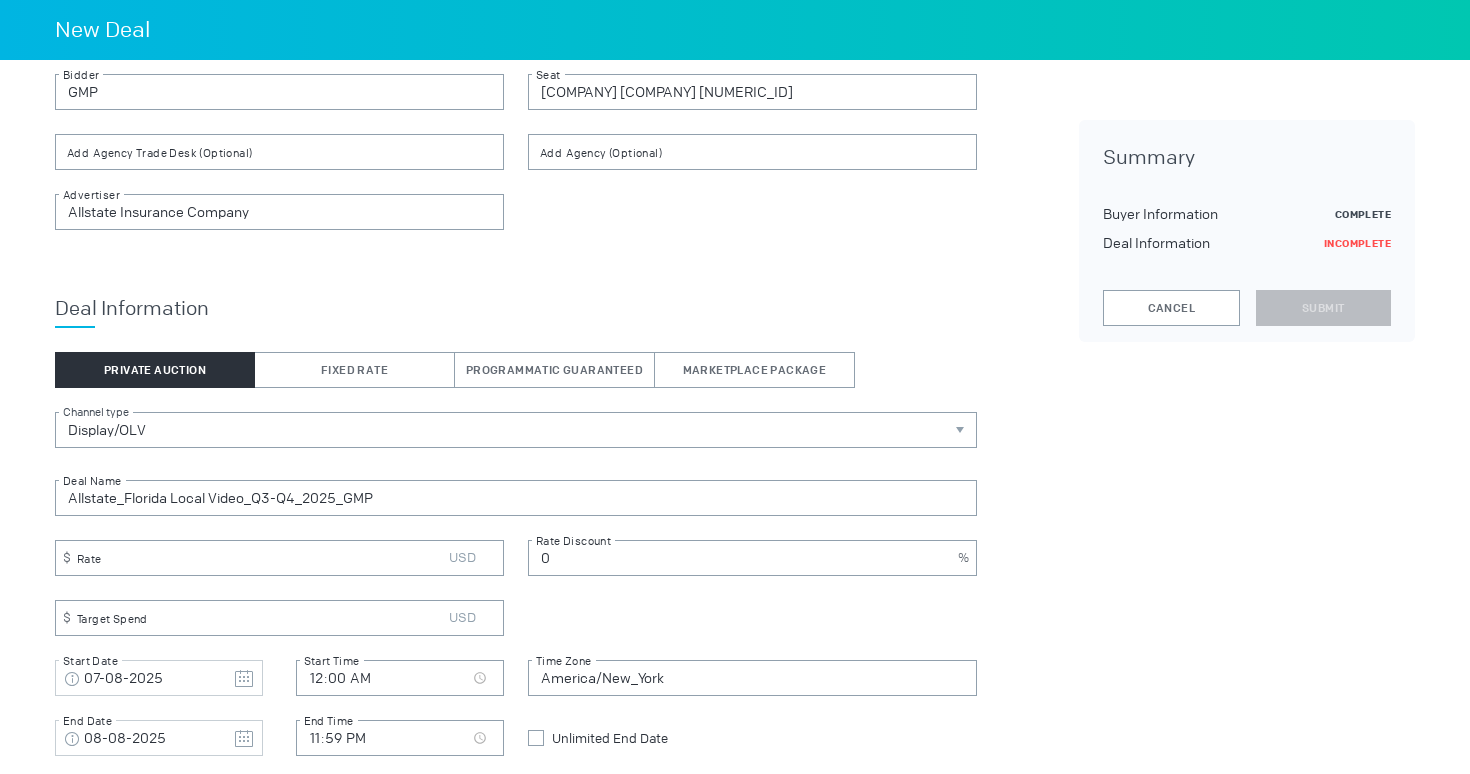scroll, scrollTop: 121, scrollLeft: 0, axis: vertical 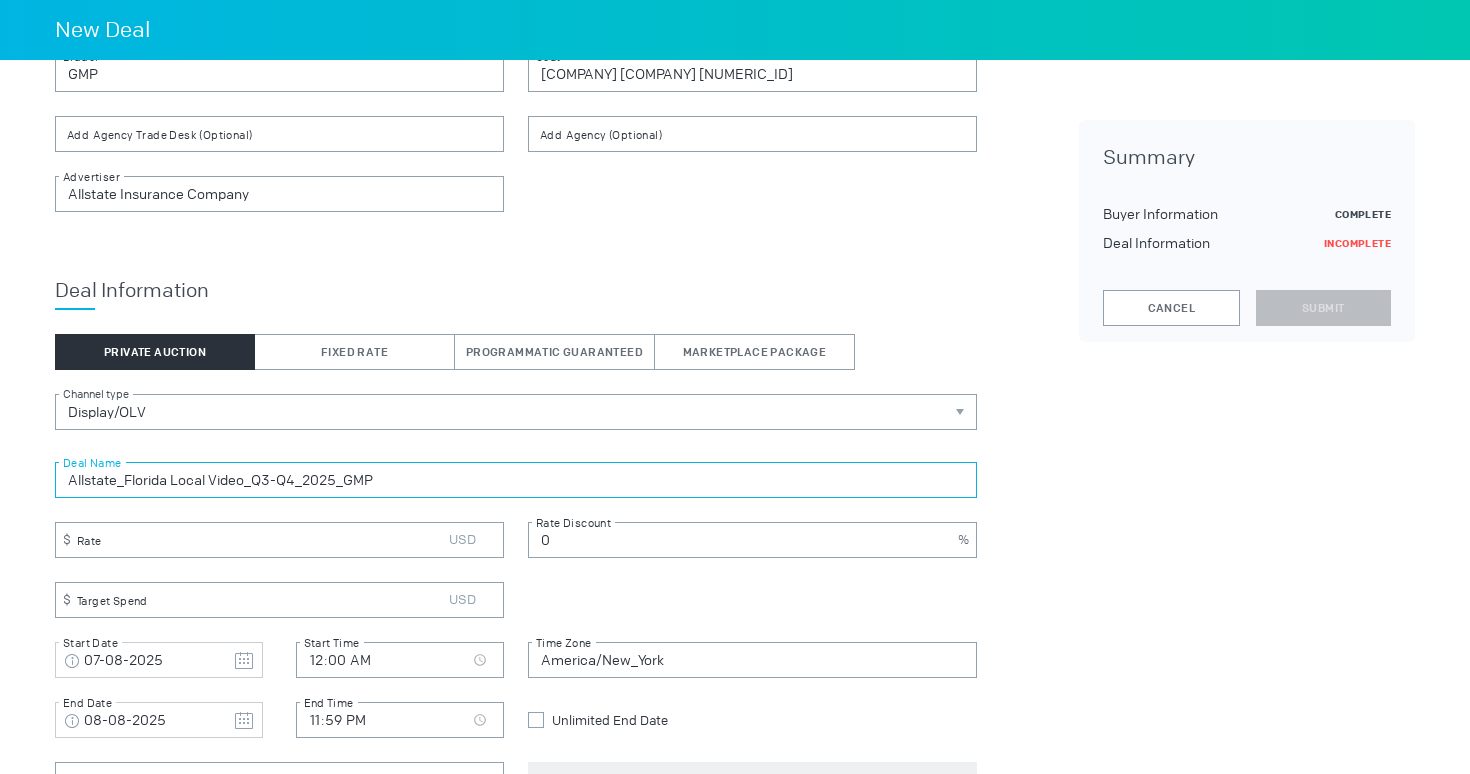click on "Allstate_Florida Local Video_Q3-Q4_2025_GMP" at bounding box center [516, 480] 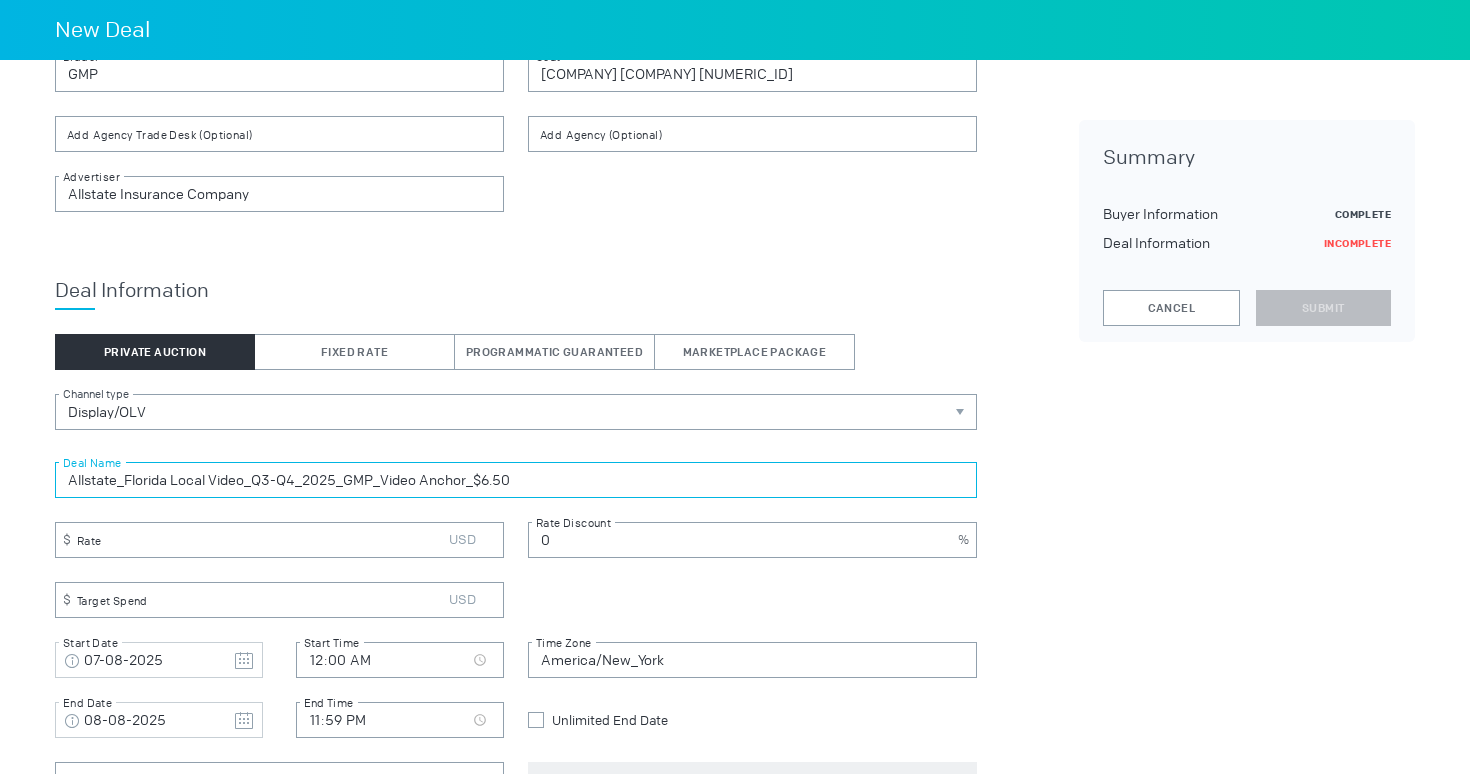 type on "Allstate_Florida Local Video_Q3-Q4_2025_GMP_Video Anchor_$6.50" 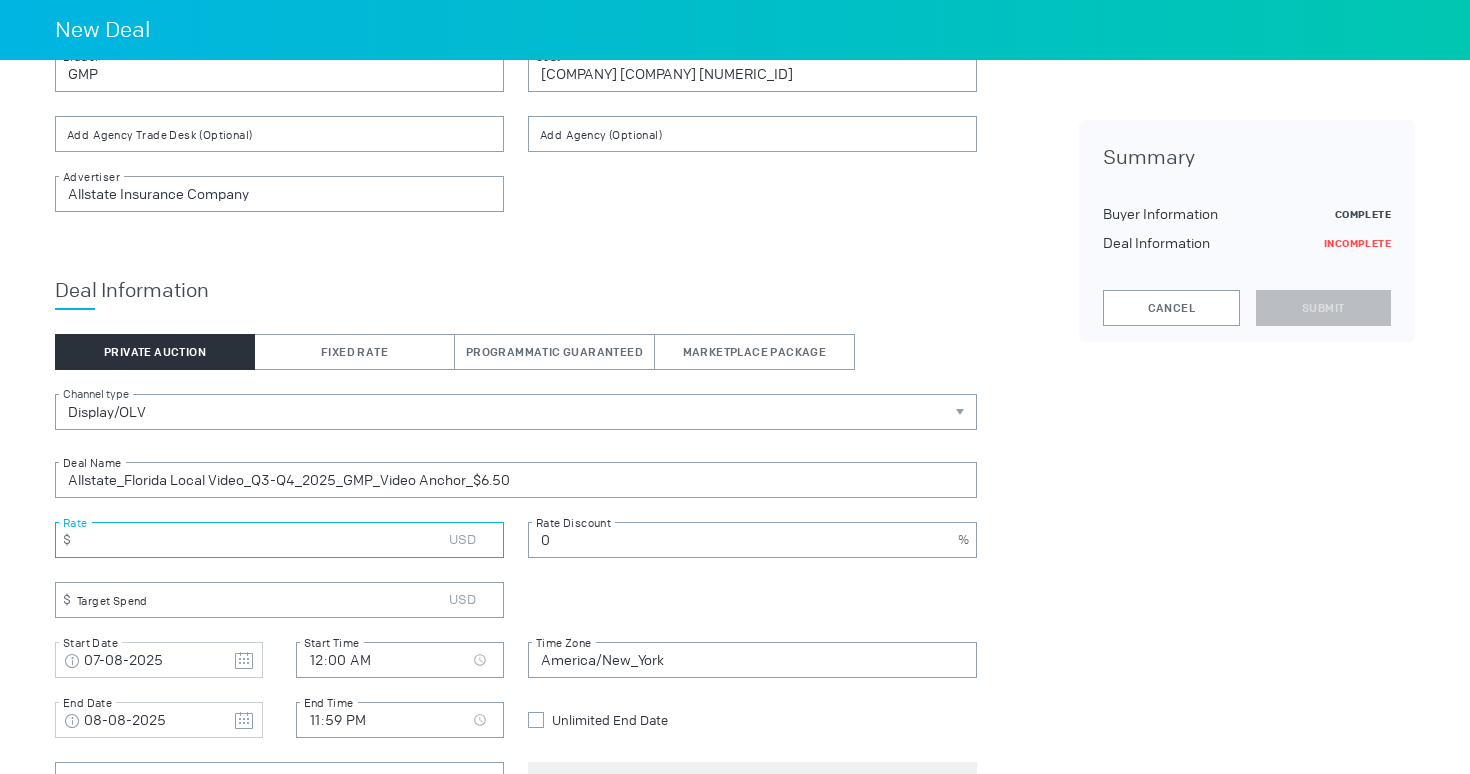 click at bounding box center (279, 540) 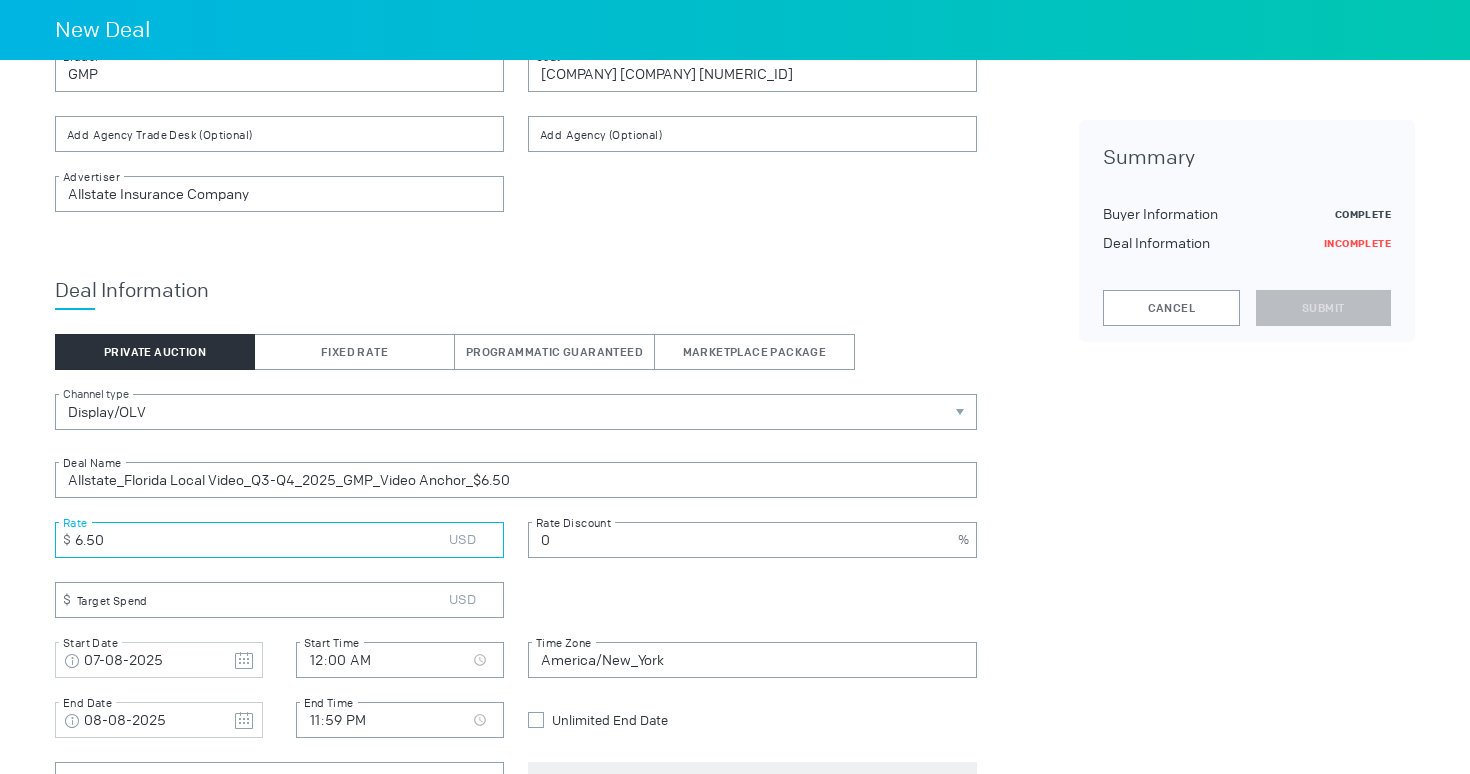 type on "6.50" 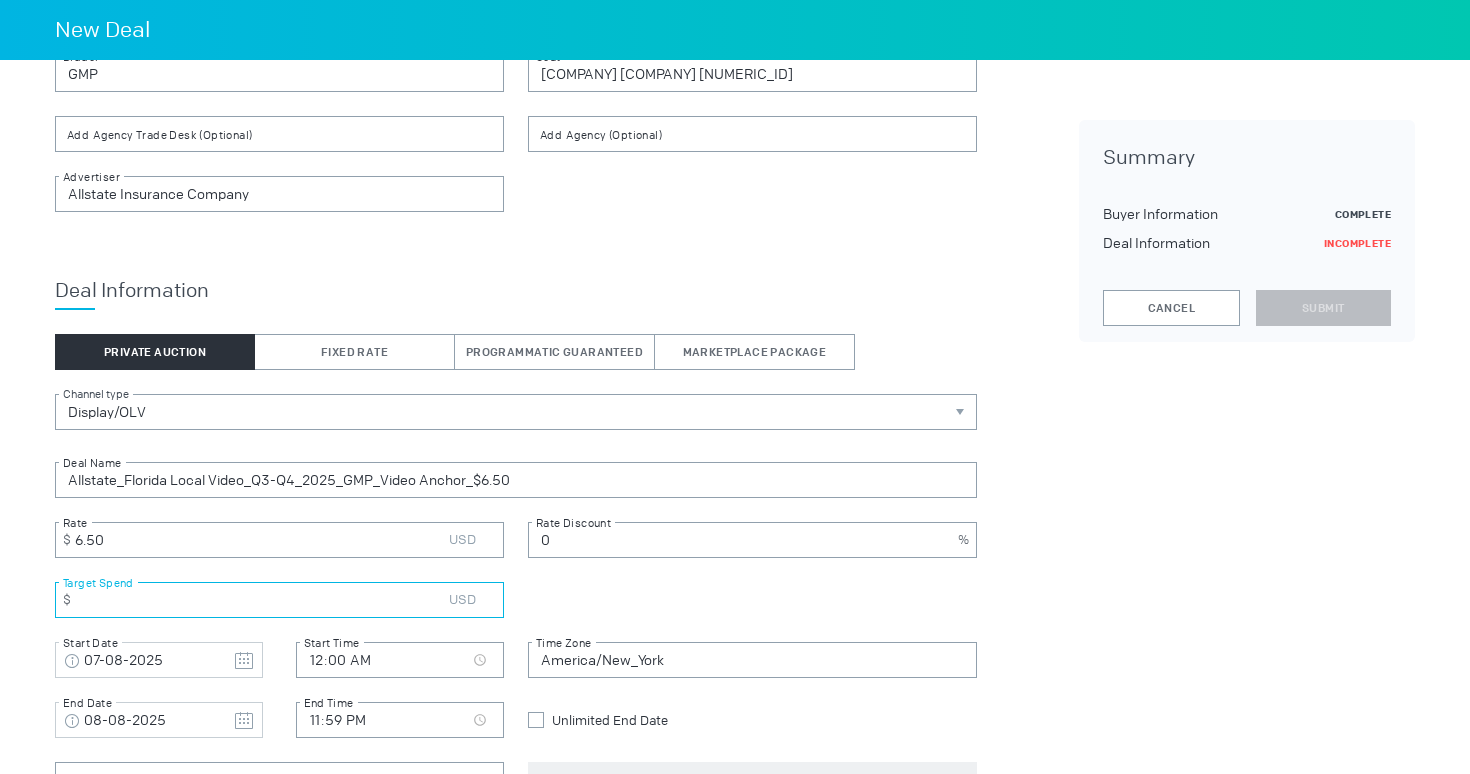 click at bounding box center [279, 600] 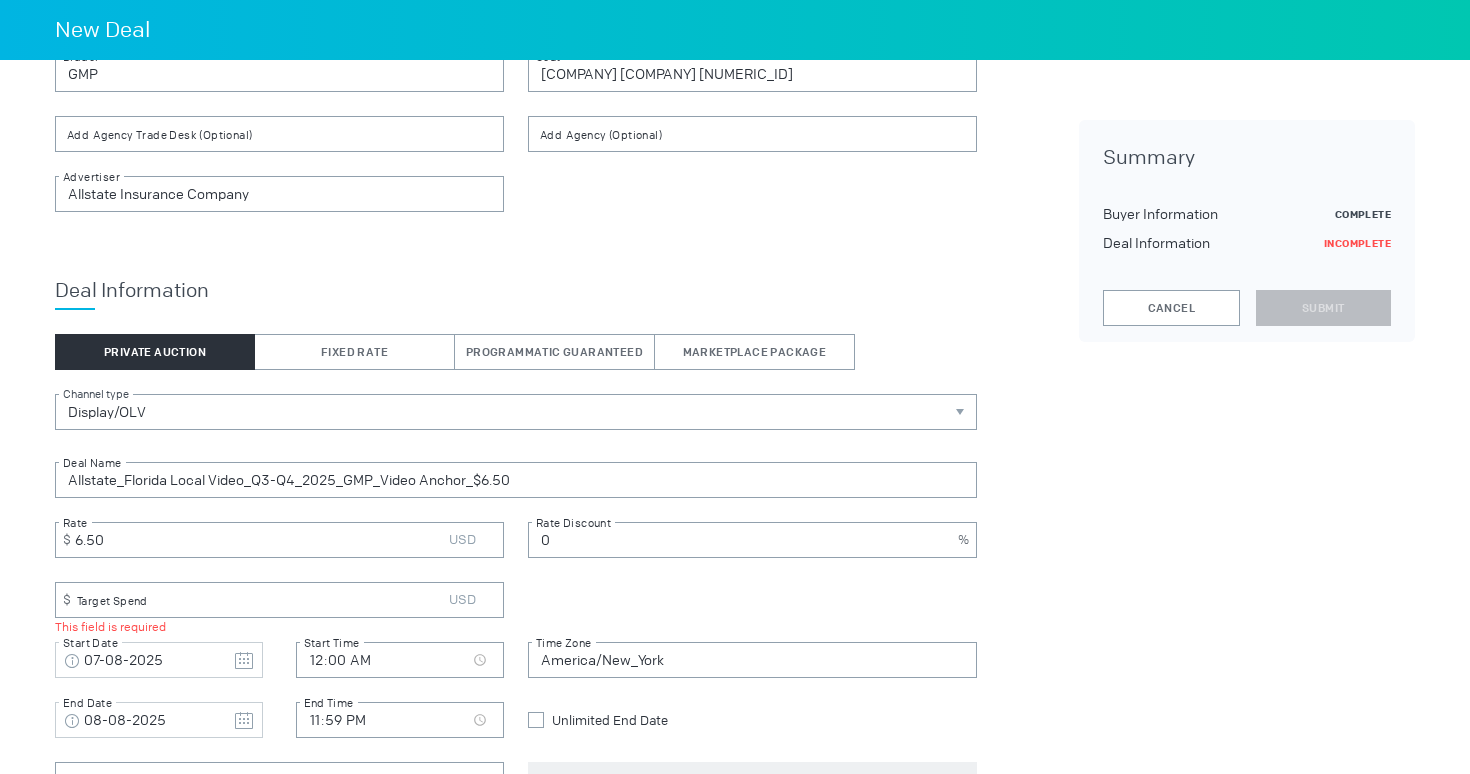 click on "Target Spend This field is required" at bounding box center (516, 600) 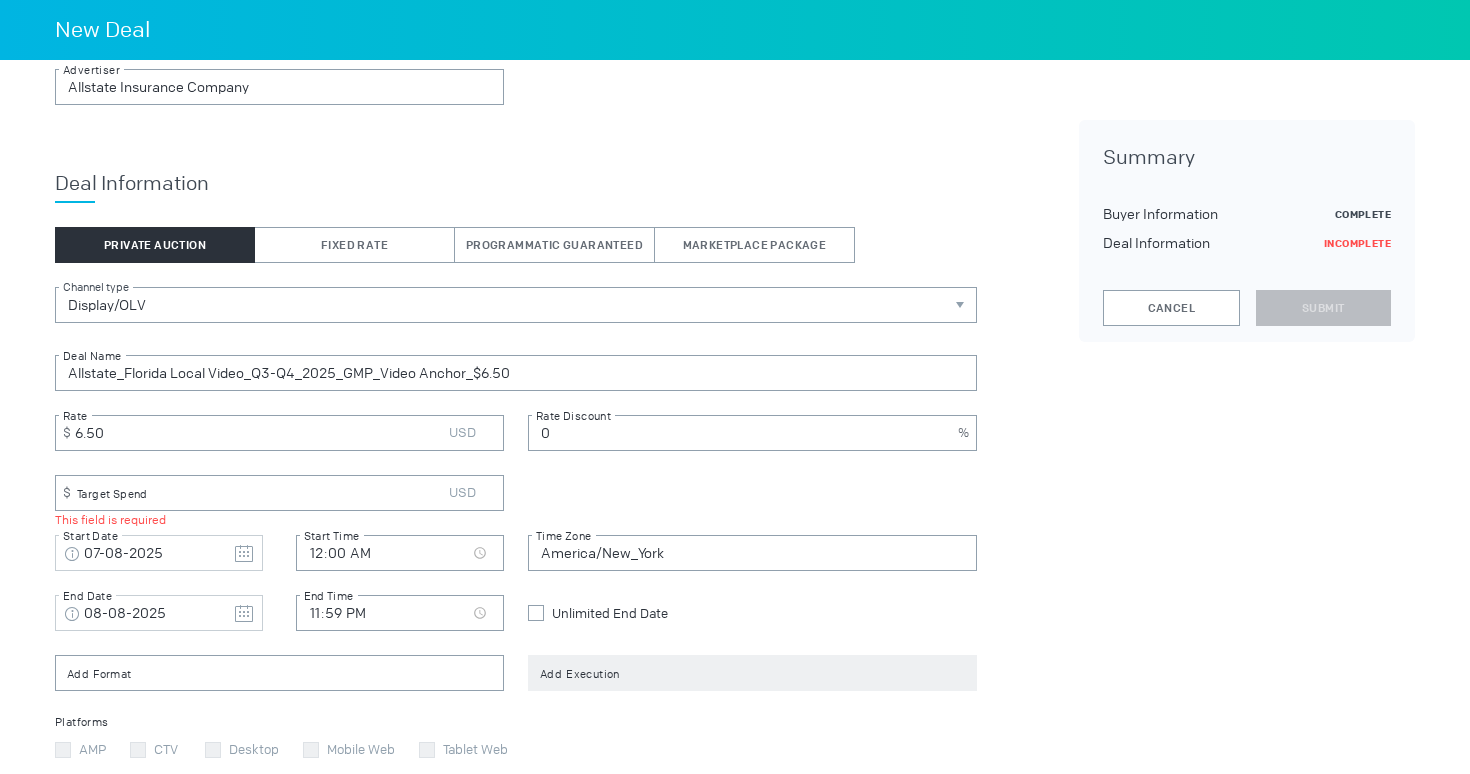 scroll, scrollTop: 249, scrollLeft: 0, axis: vertical 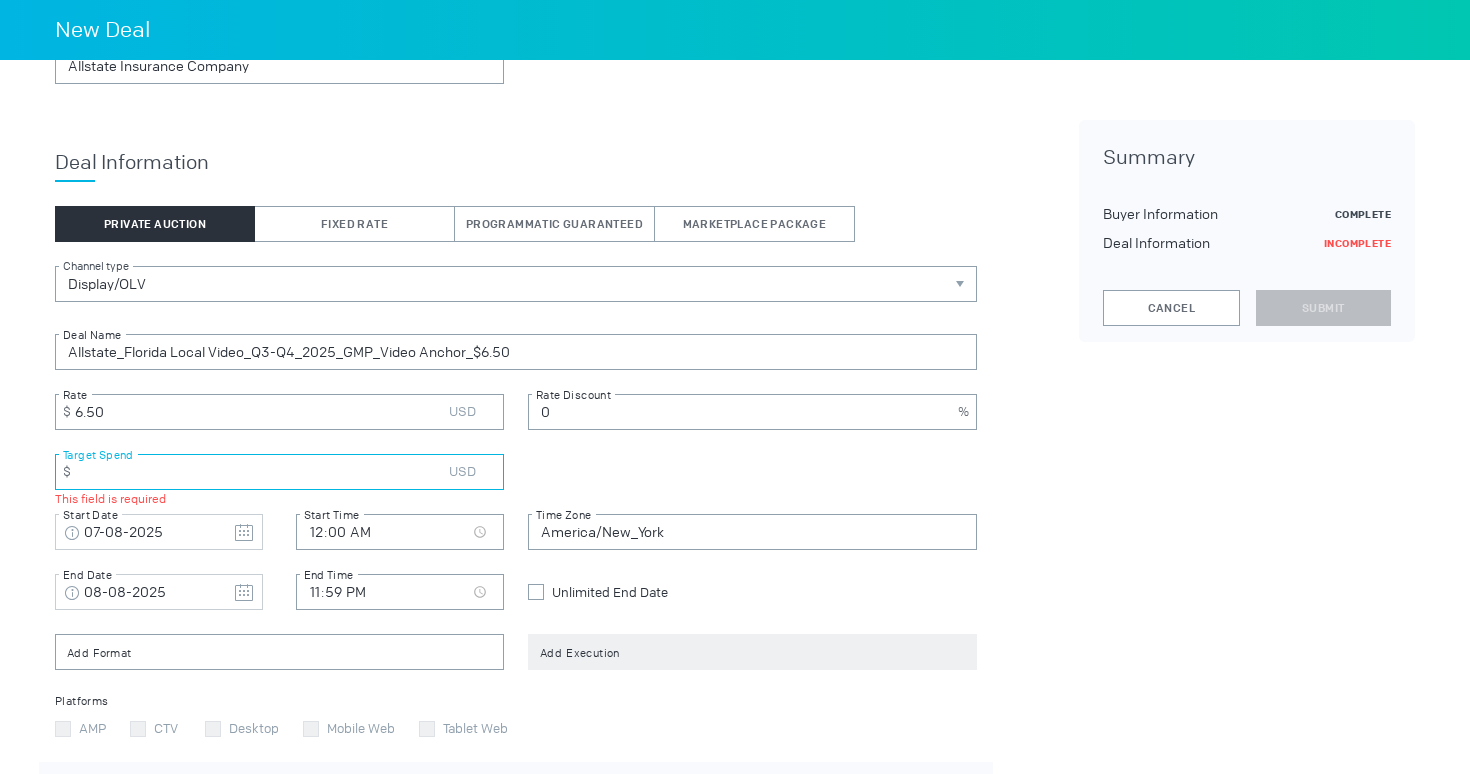 click at bounding box center [279, 472] 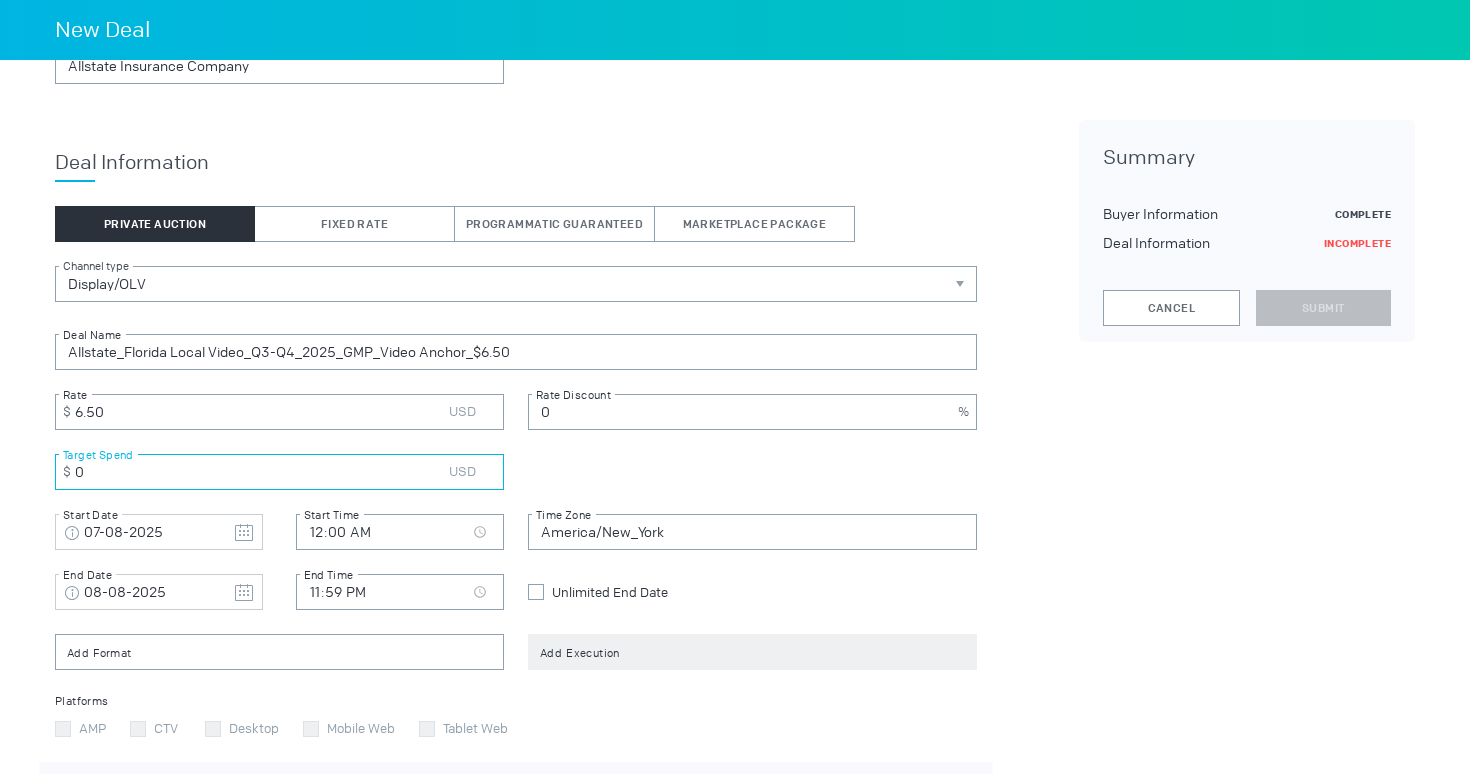 type on "0" 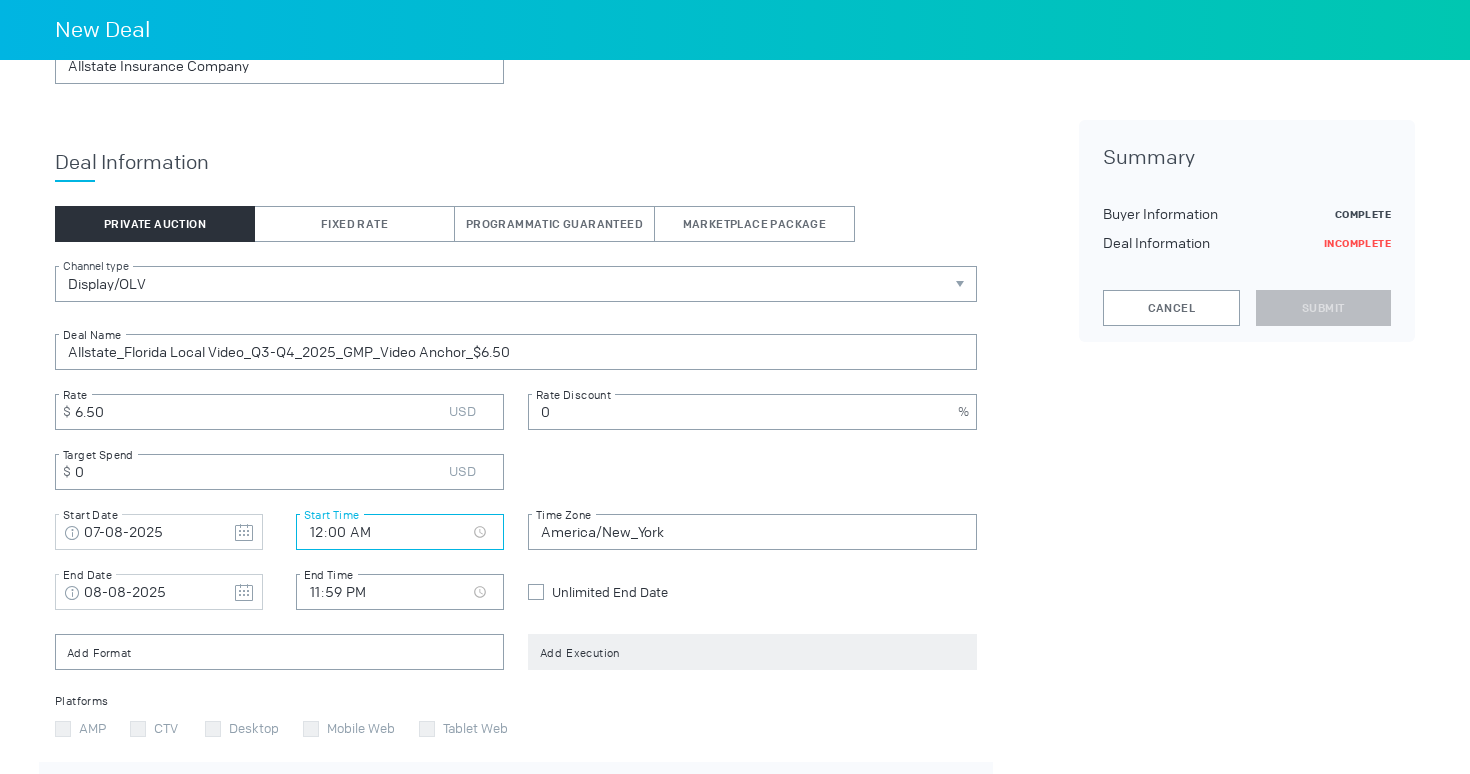 click on "00:00" at bounding box center [400, 532] 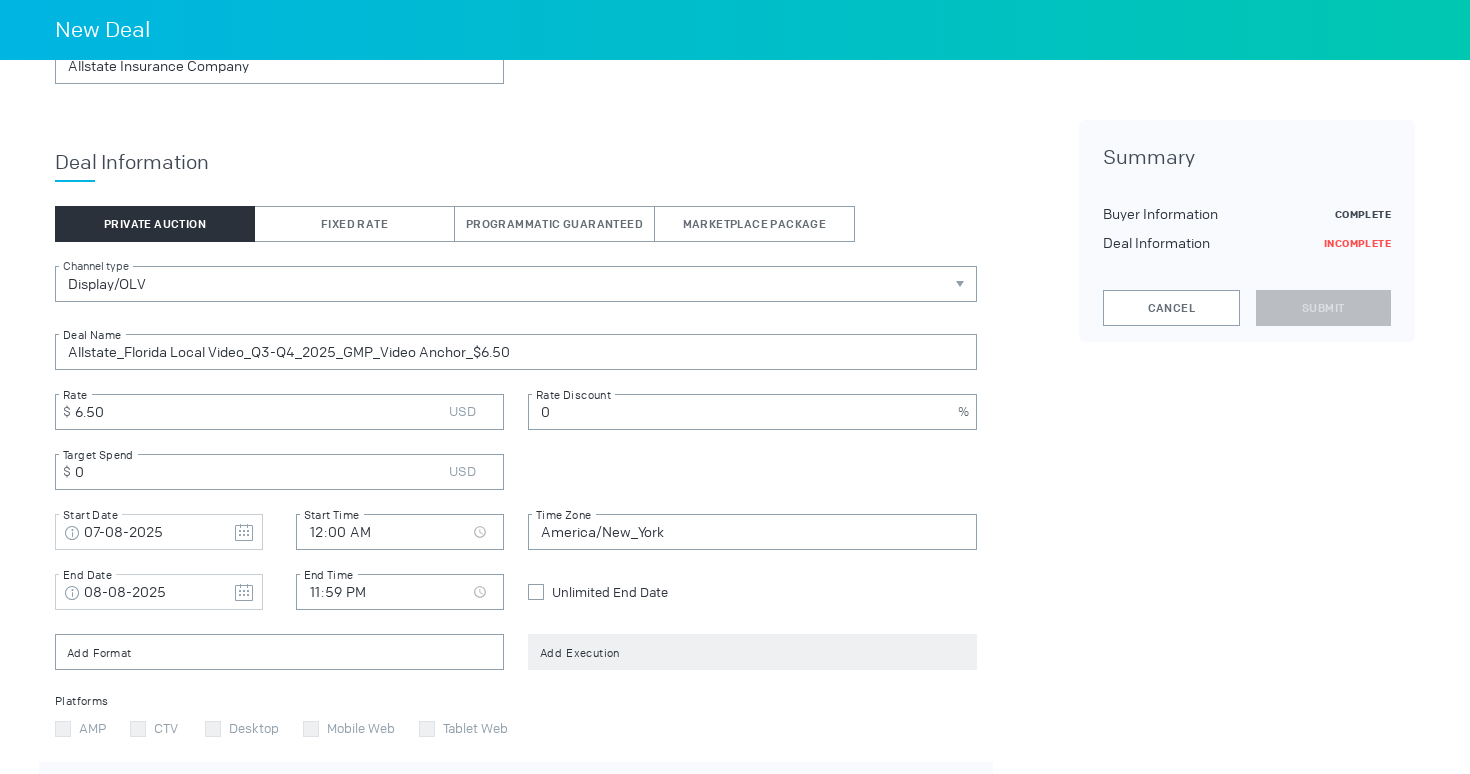 click on "Allstate_Florida Local Video_Q3-Q4_2025_GMP_Video Anchor_$6.50 Deal Name 6.50 Rate 0 Rate Discount 0 Target Spend Note: All Flight Dates will be saved in GMT 07-08-2025 Start Date 00:00 Start Time America/New_York Time Zone Note: All Flight Dates will be saved in GMT 08-08-2025 End Date 23:59 End Time Unlimited End Date Format Execution Platforms AMP CTV Desktop Mobile Web Tablet Web Inventory Select Inventory [object Object] Standard Inventory (default) Is Scroll Reactive Is Incremental Deal Sync Creative Size (Optional) Overrides the creative size in DV360 for PG deals using single format. Width Height" at bounding box center (516, 708) 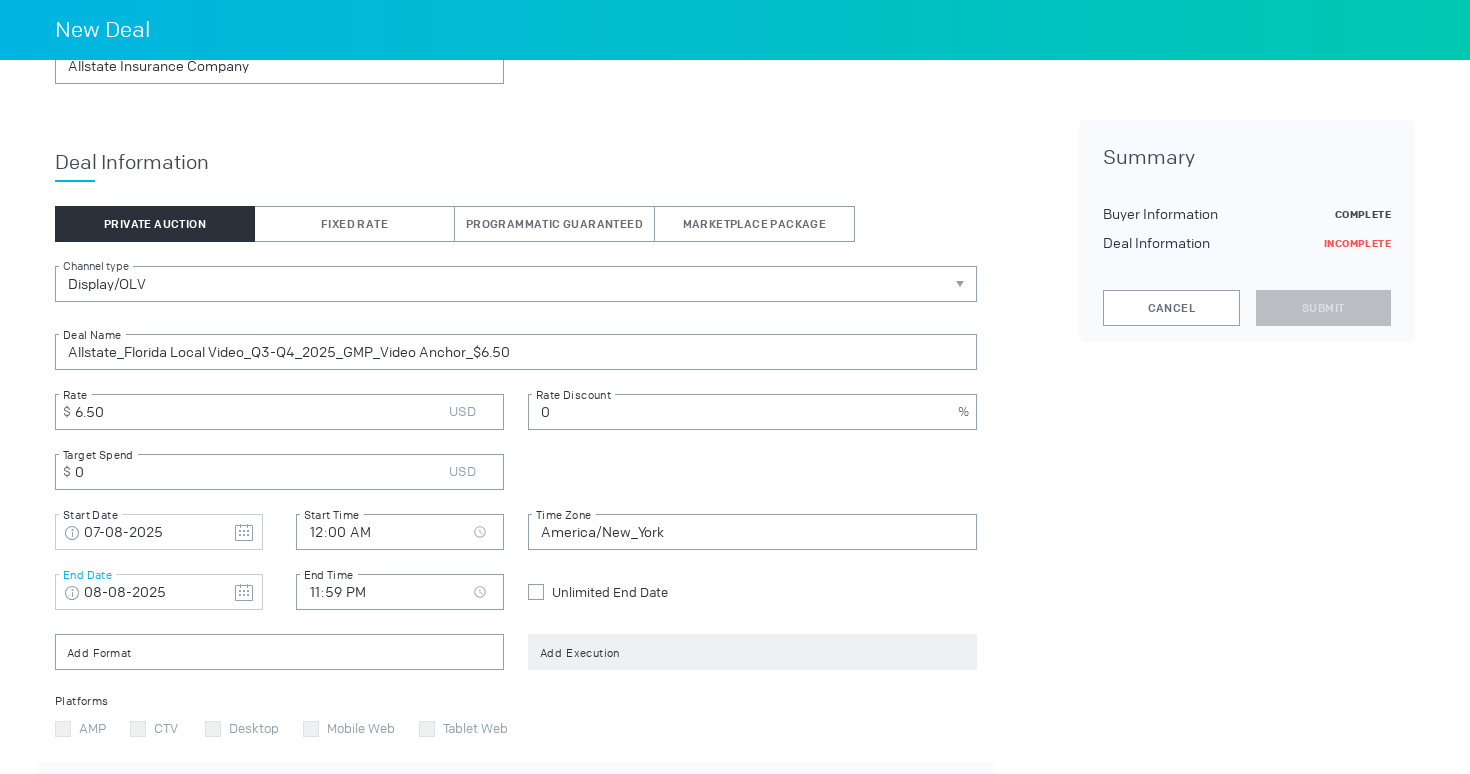 click at bounding box center [244, 533] 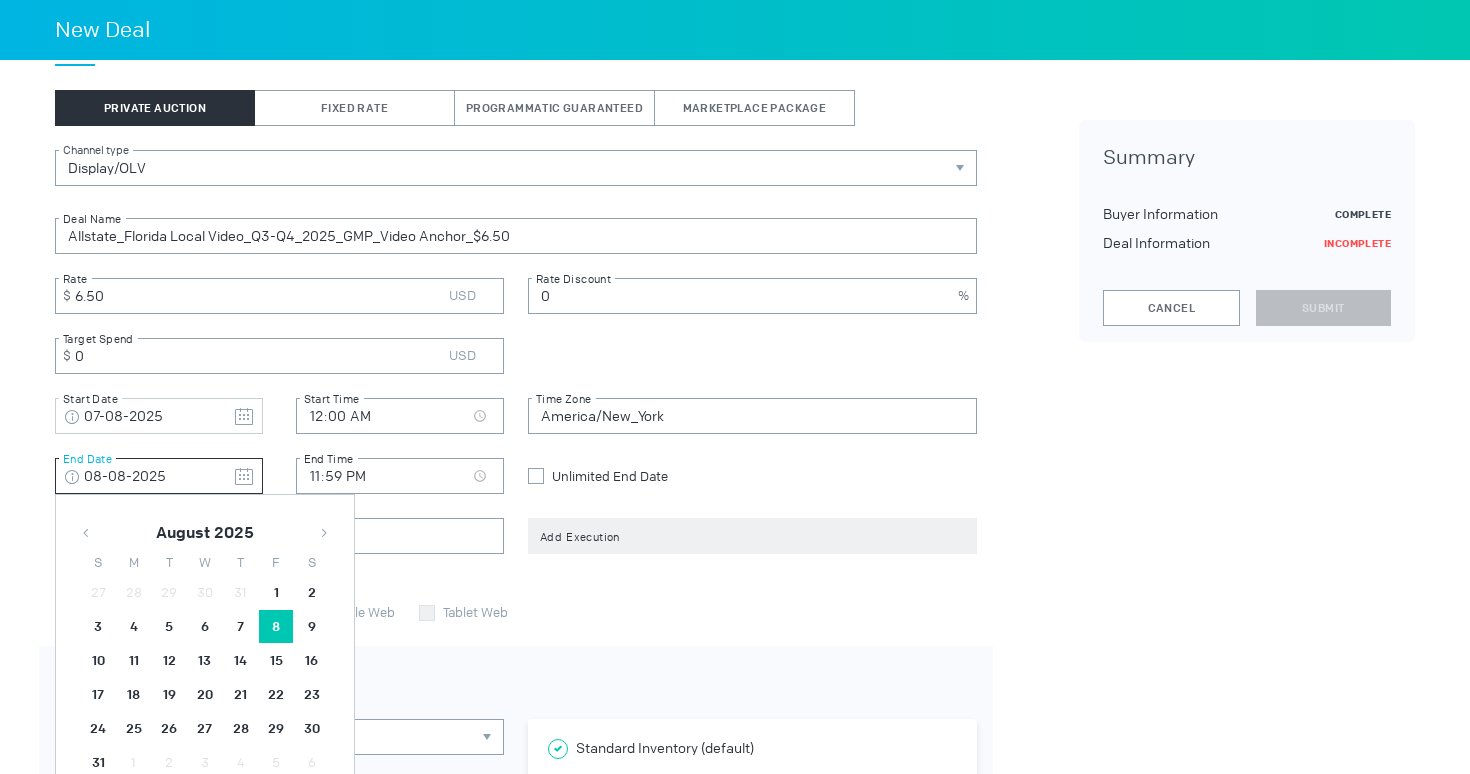 scroll, scrollTop: 387, scrollLeft: 0, axis: vertical 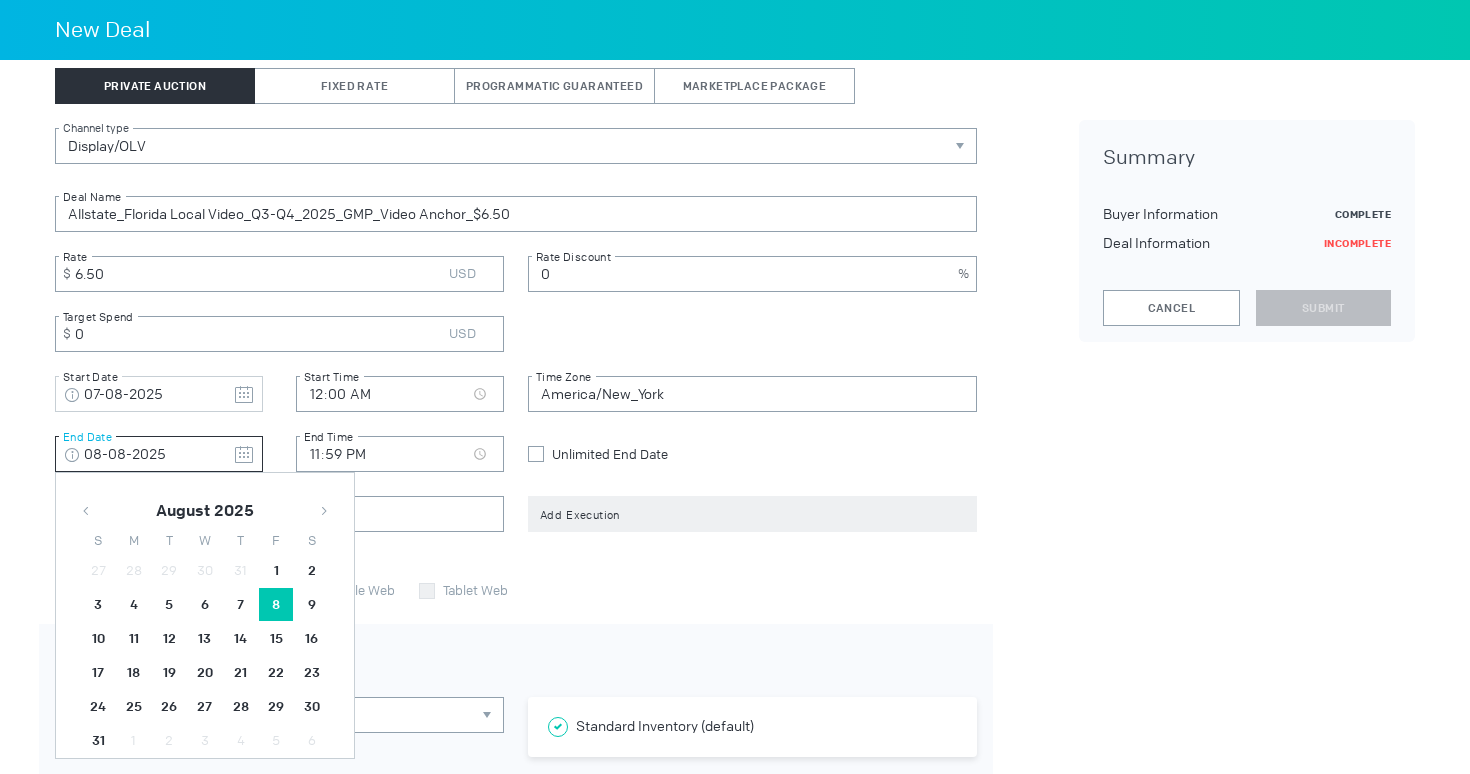 click at bounding box center (324, 511) 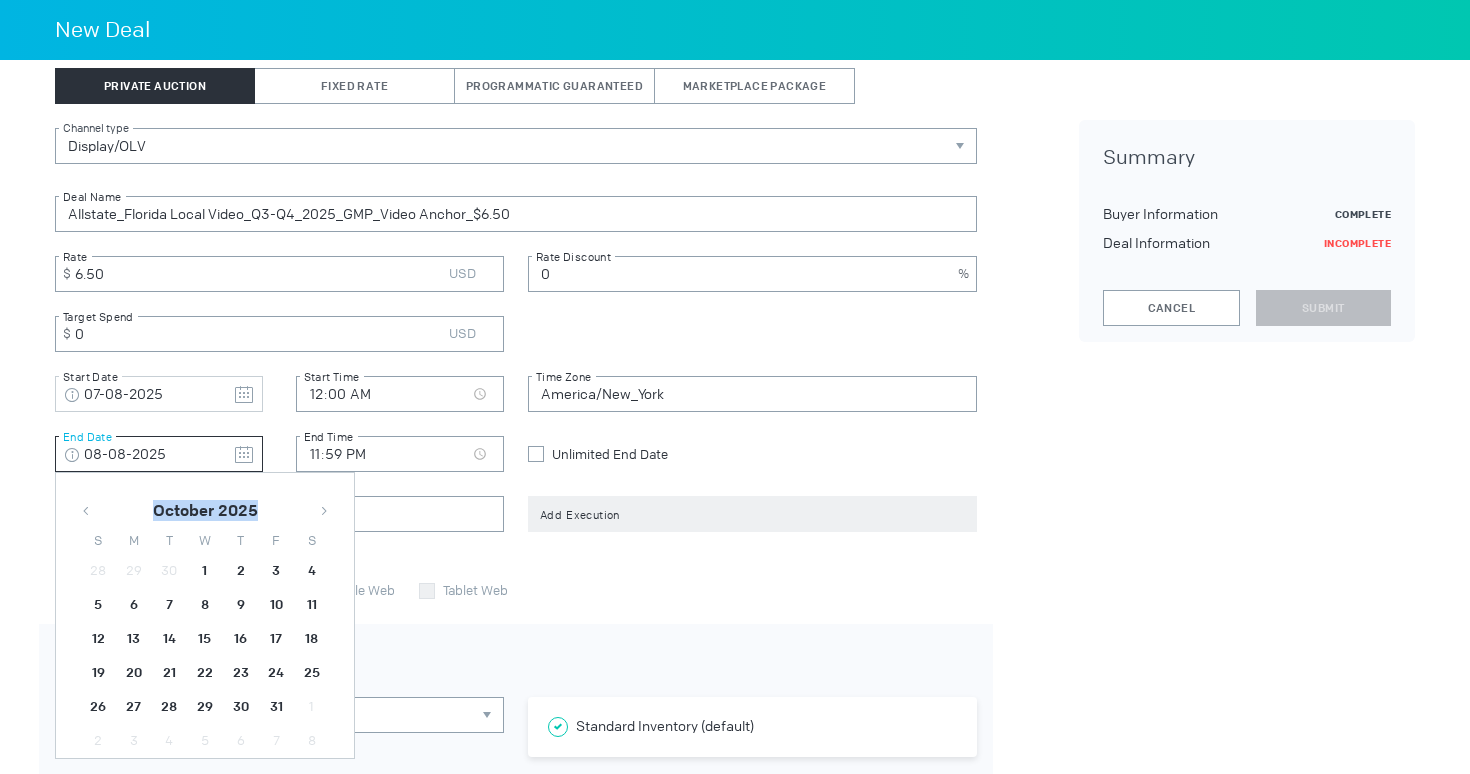 click at bounding box center [324, 511] 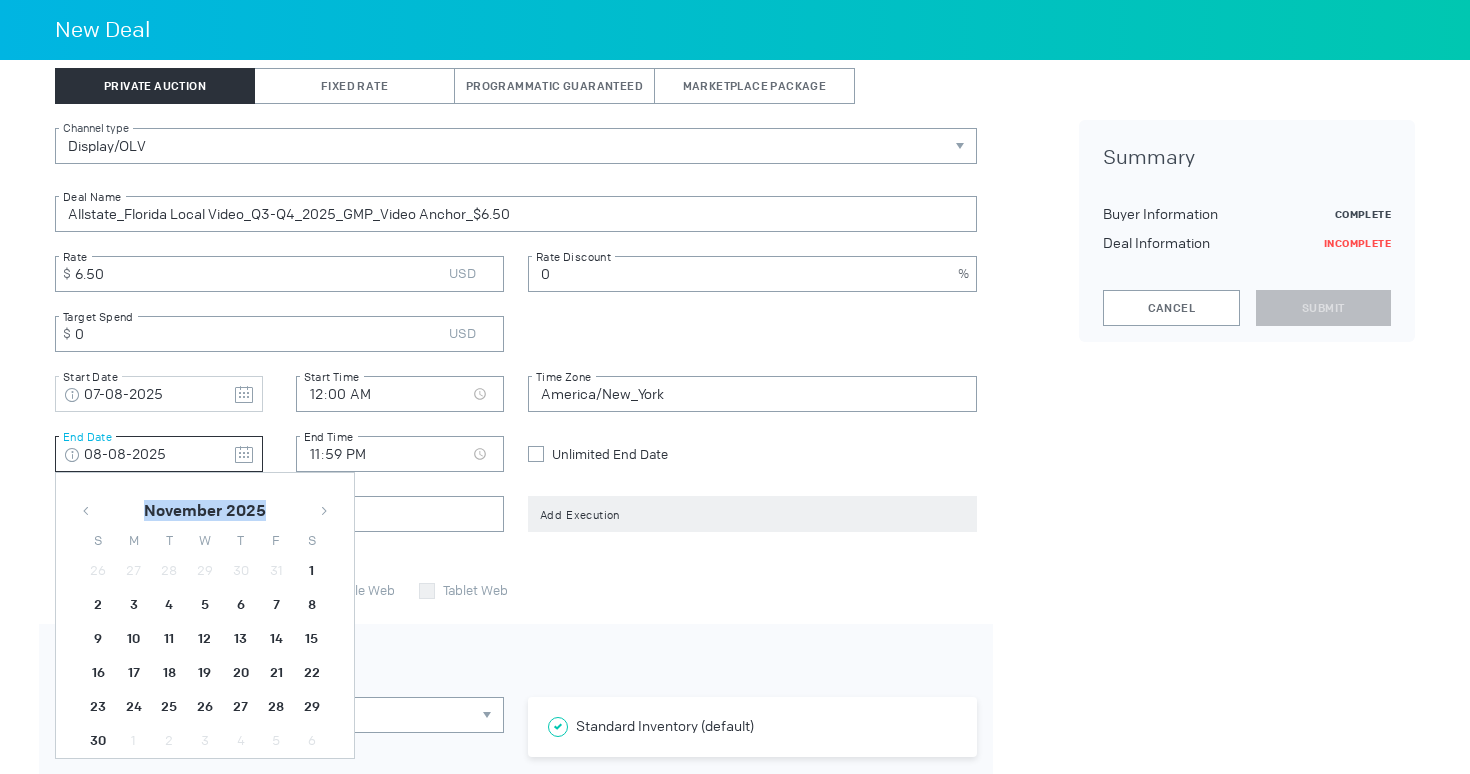 click at bounding box center [324, 511] 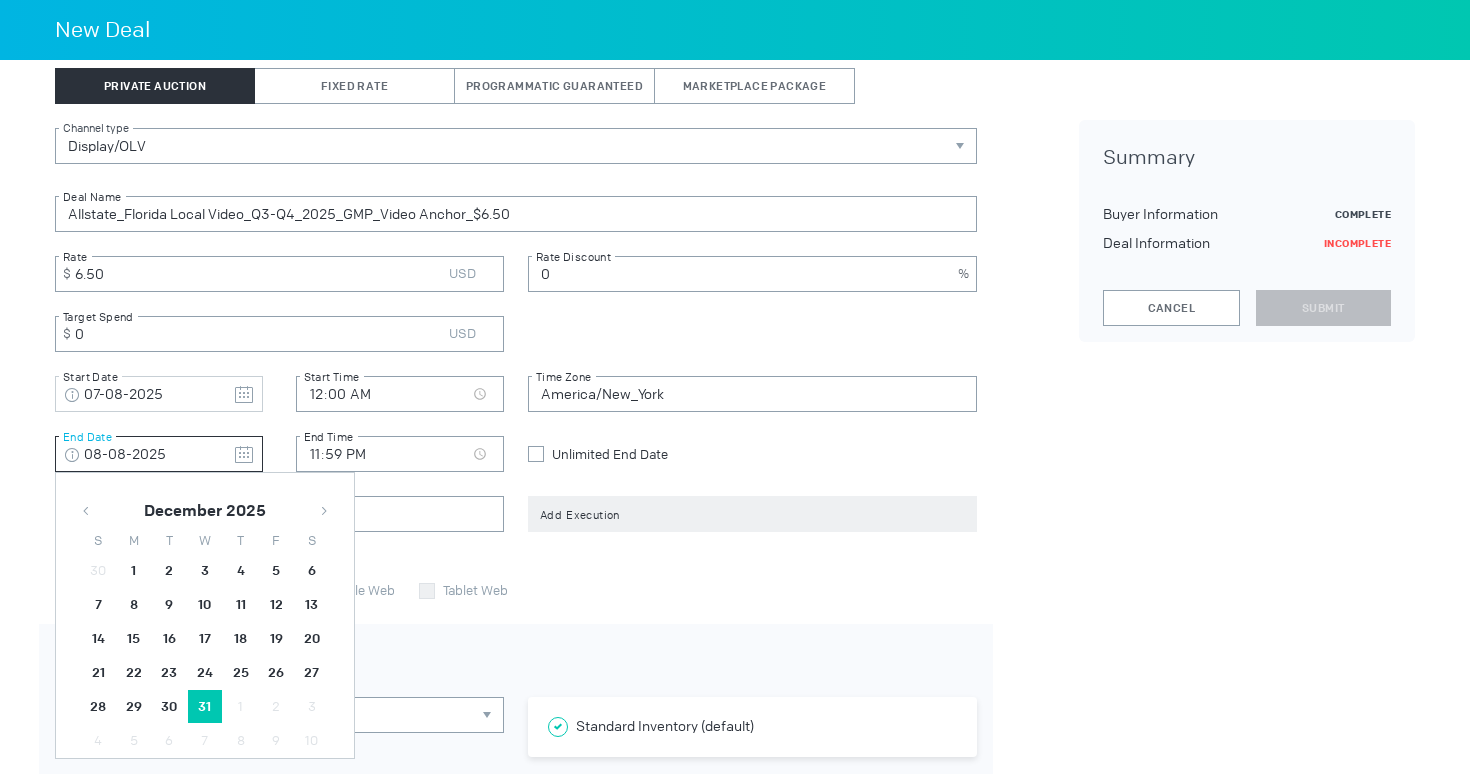 click on "31" at bounding box center [134, 571] 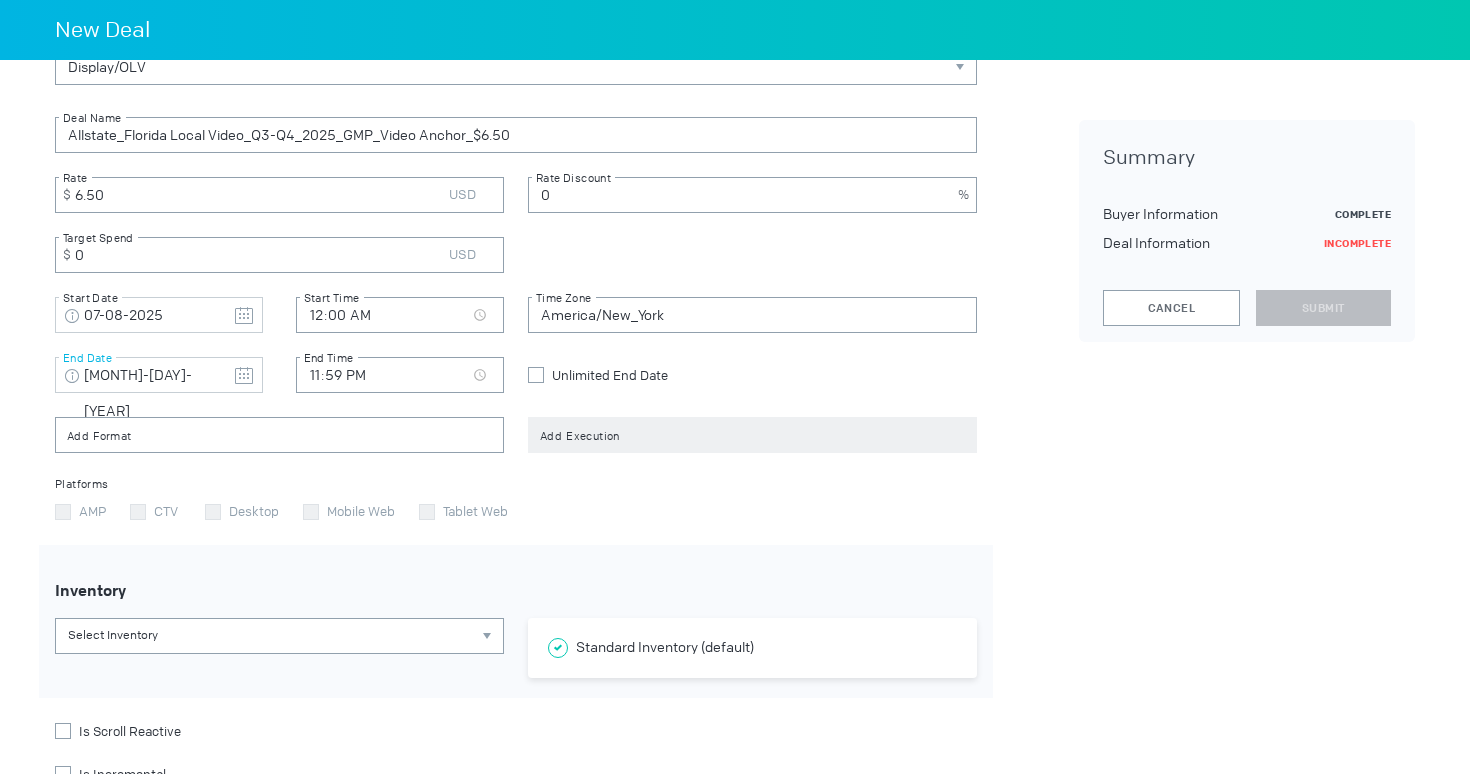 scroll, scrollTop: 496, scrollLeft: 0, axis: vertical 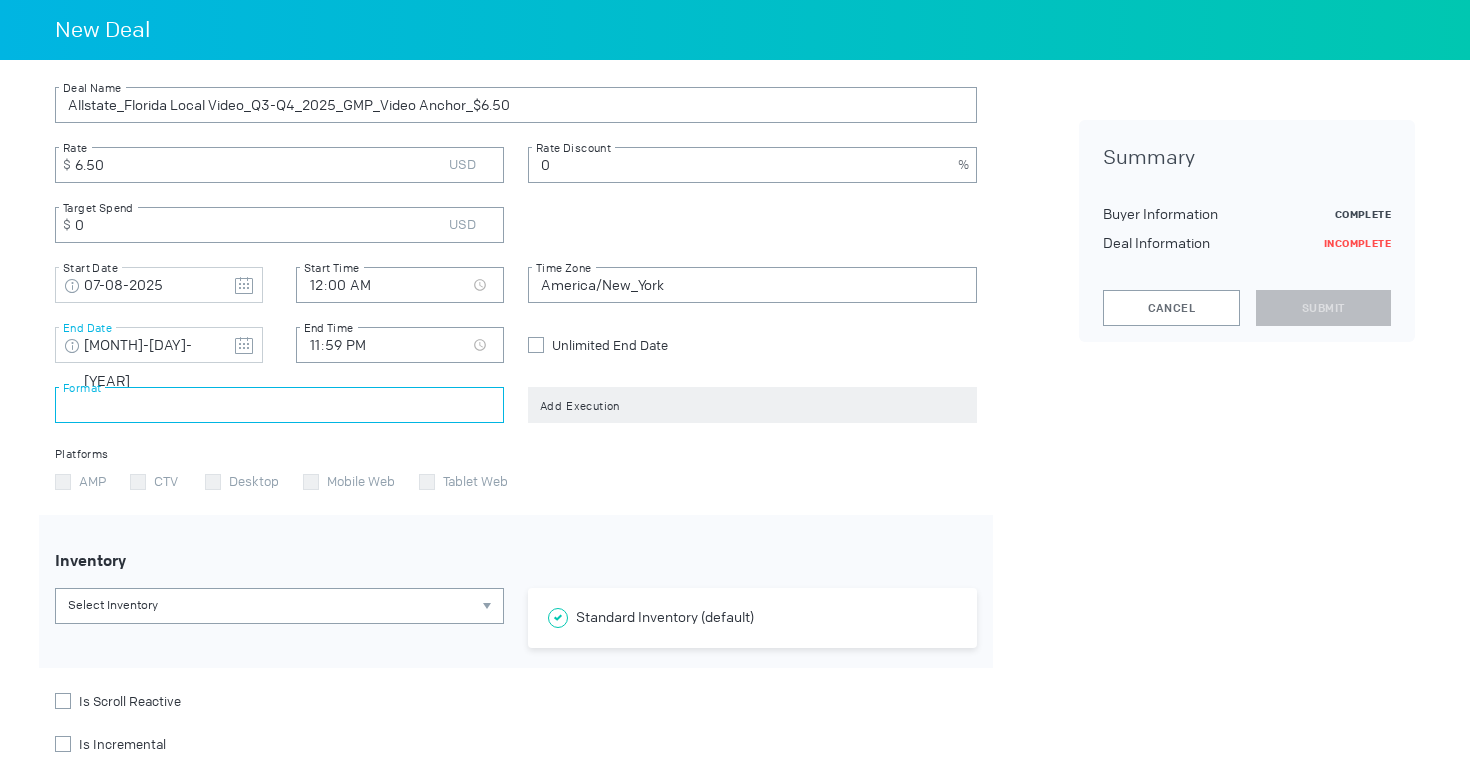 click at bounding box center (279, 405) 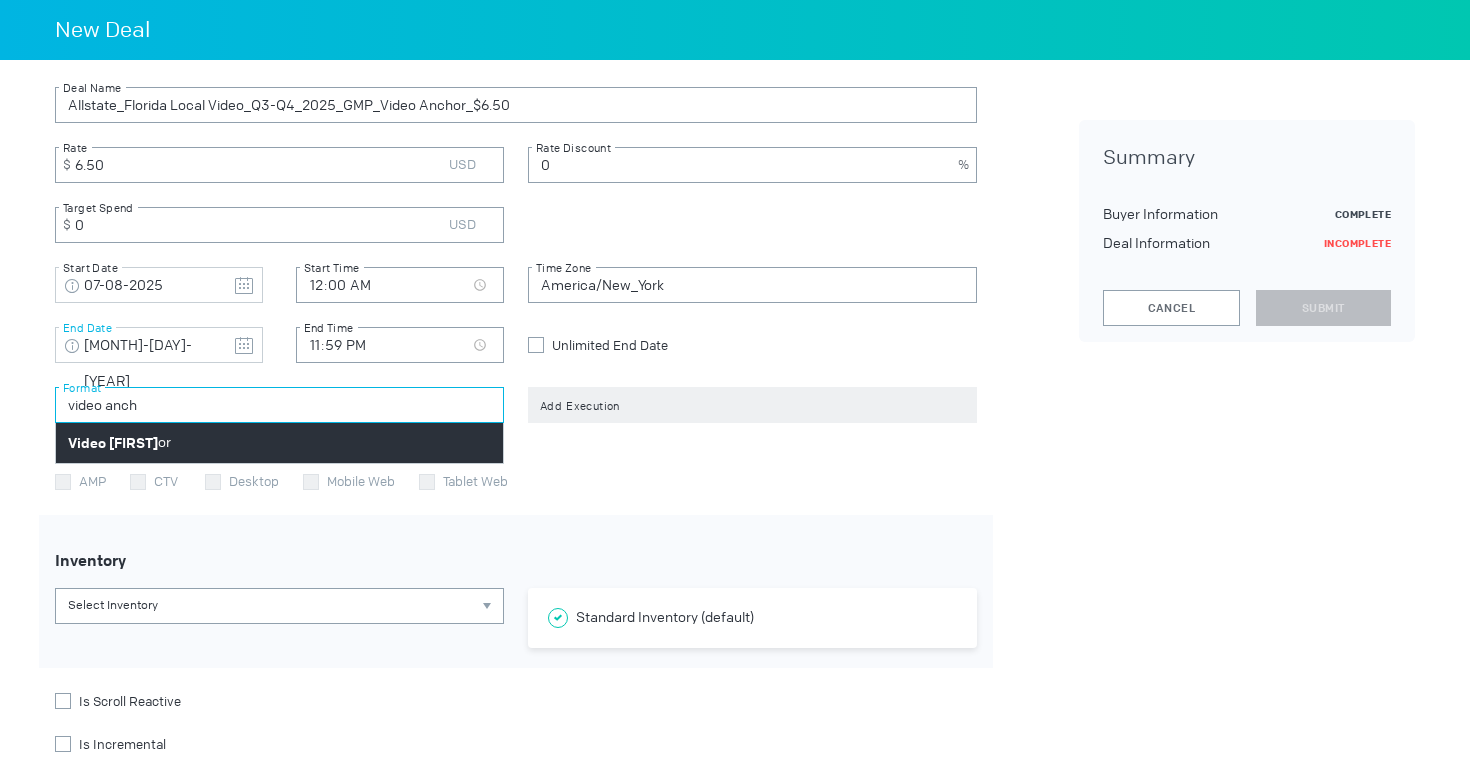 type on "video anch" 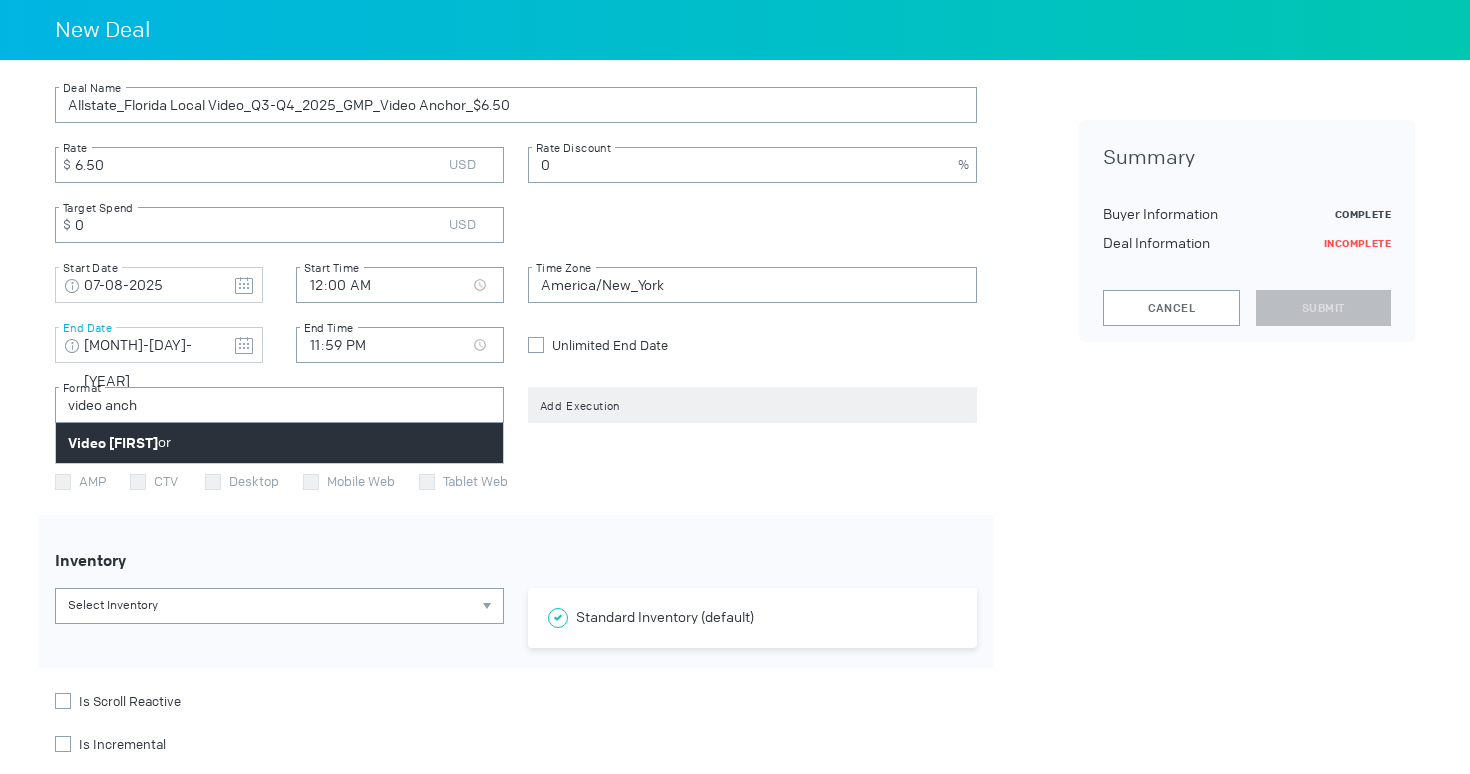 click on "Video Anch or" at bounding box center [279, 443] 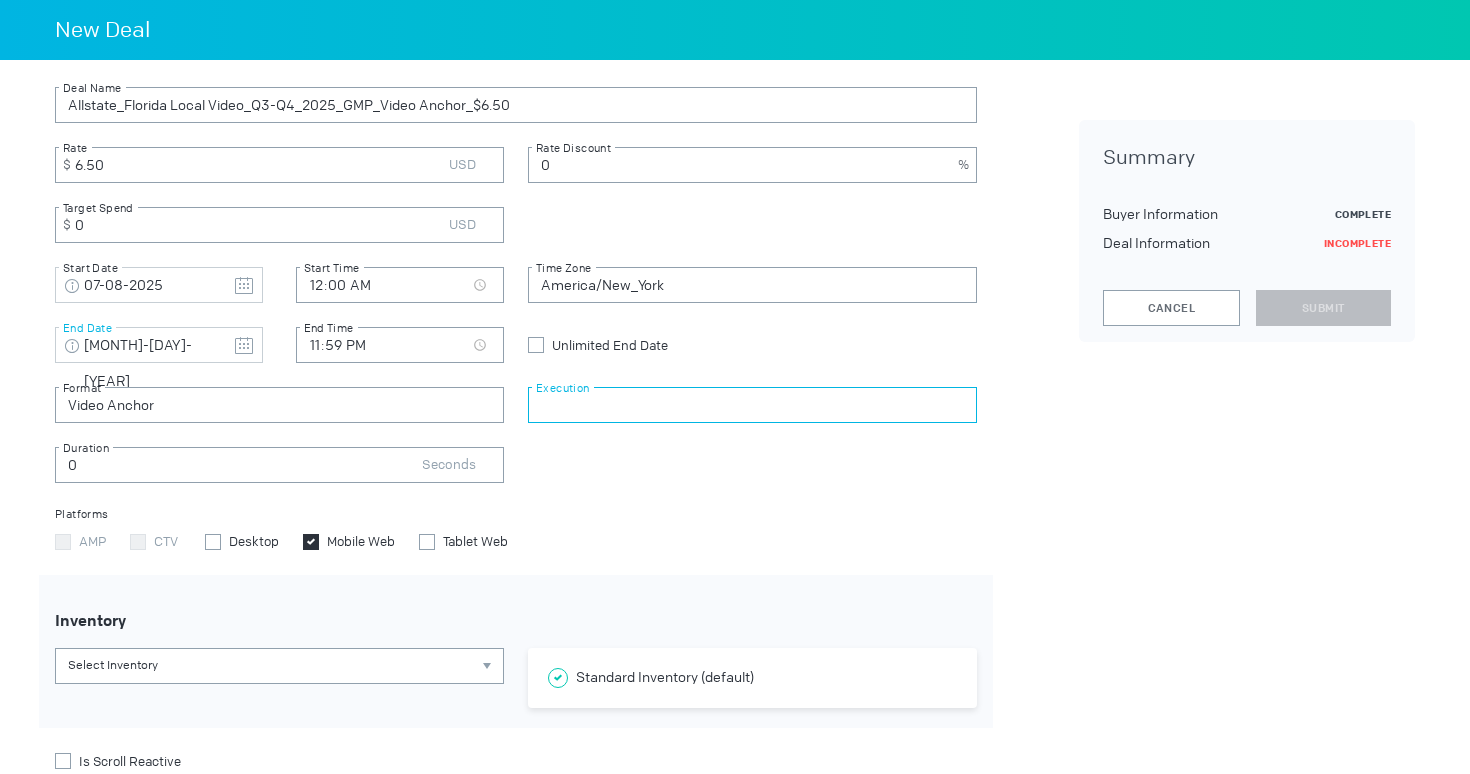 click at bounding box center (752, 405) 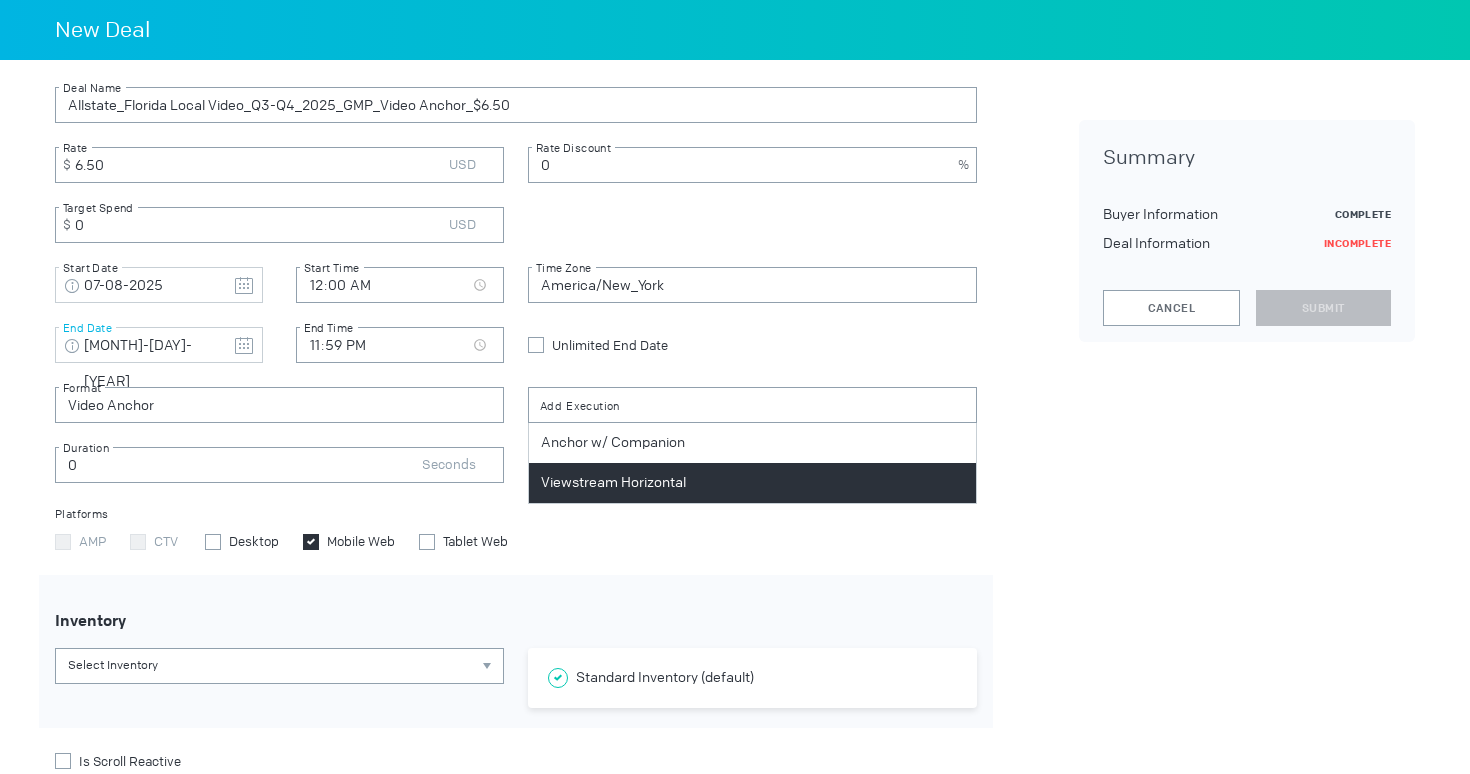 click on "Viewstream Horizontal" at bounding box center [752, 483] 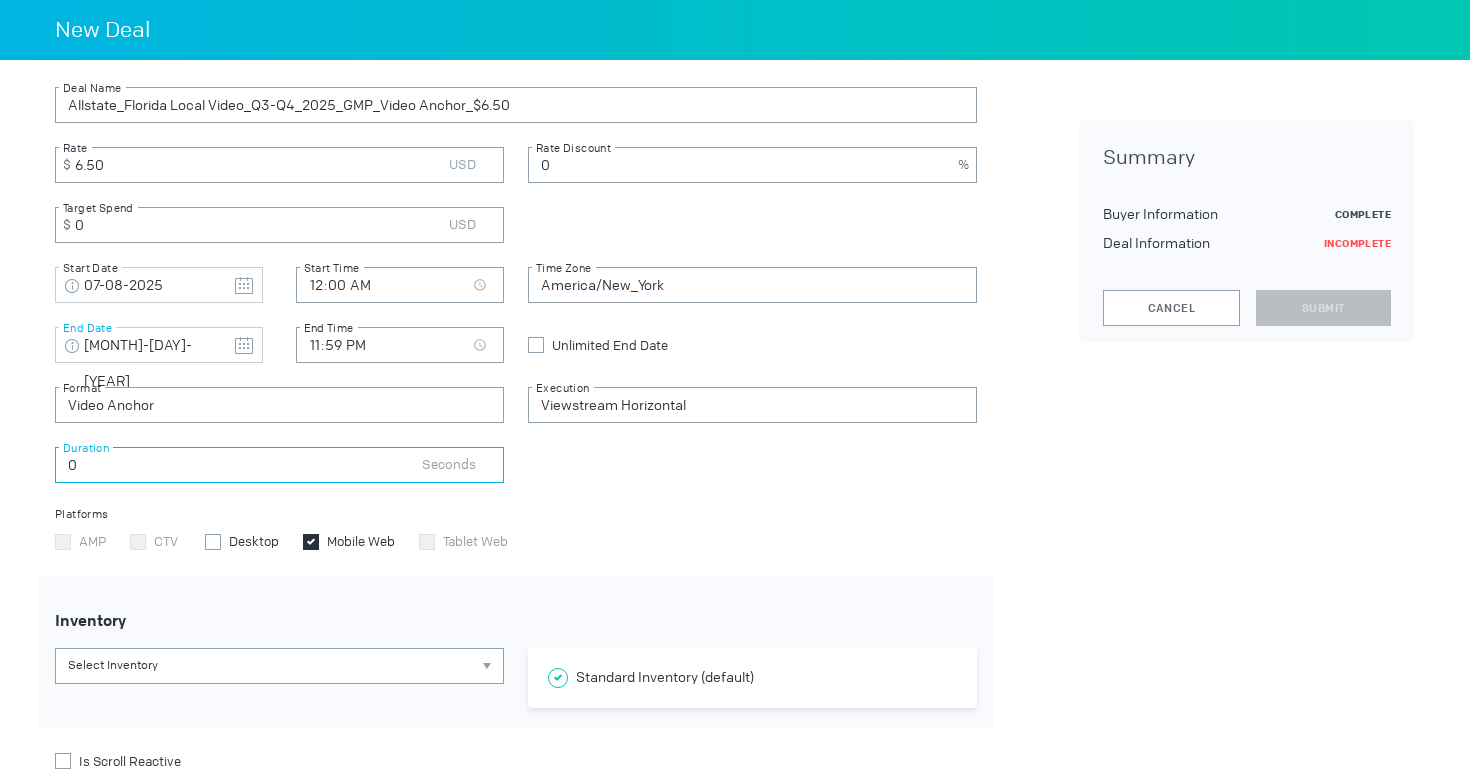 click on "0" at bounding box center (279, 465) 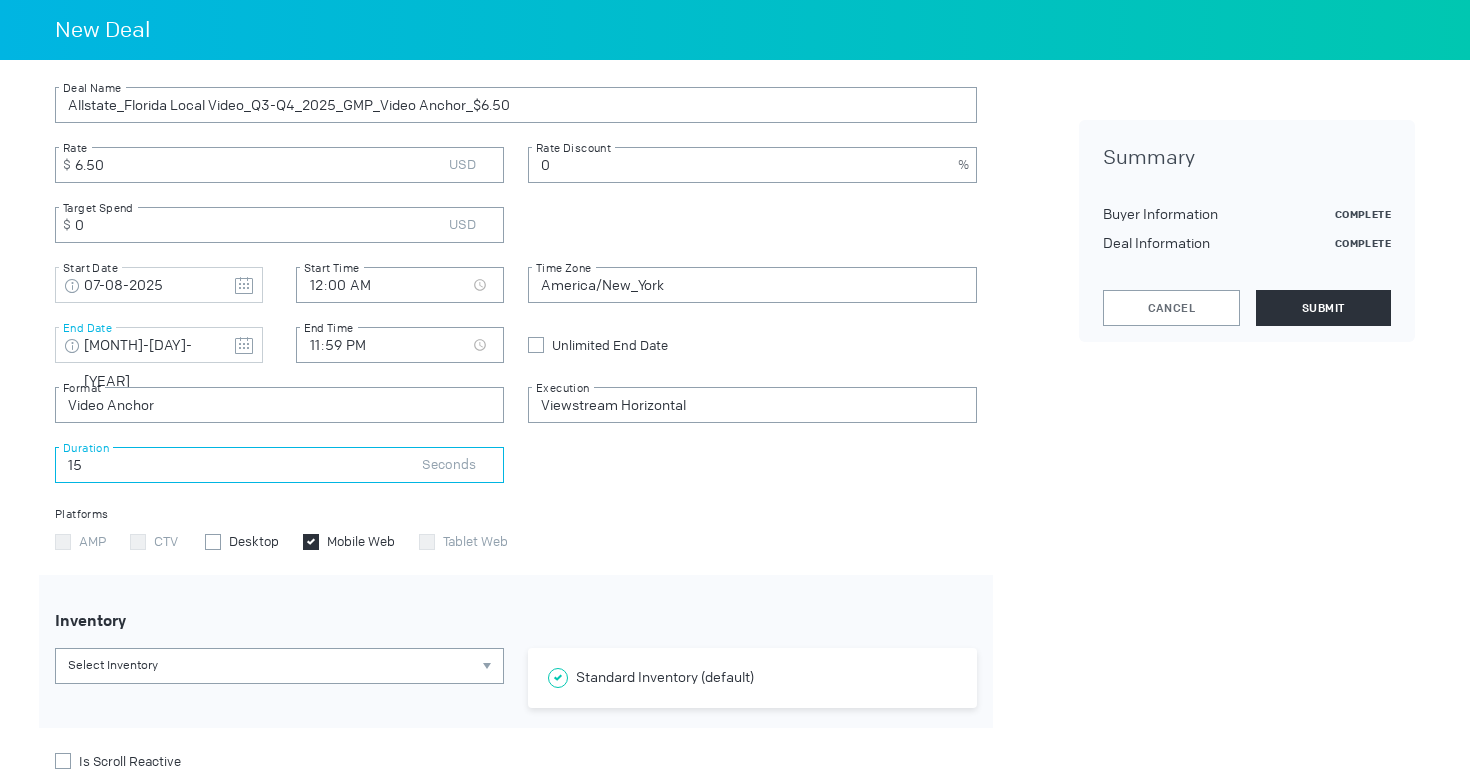 type on "15" 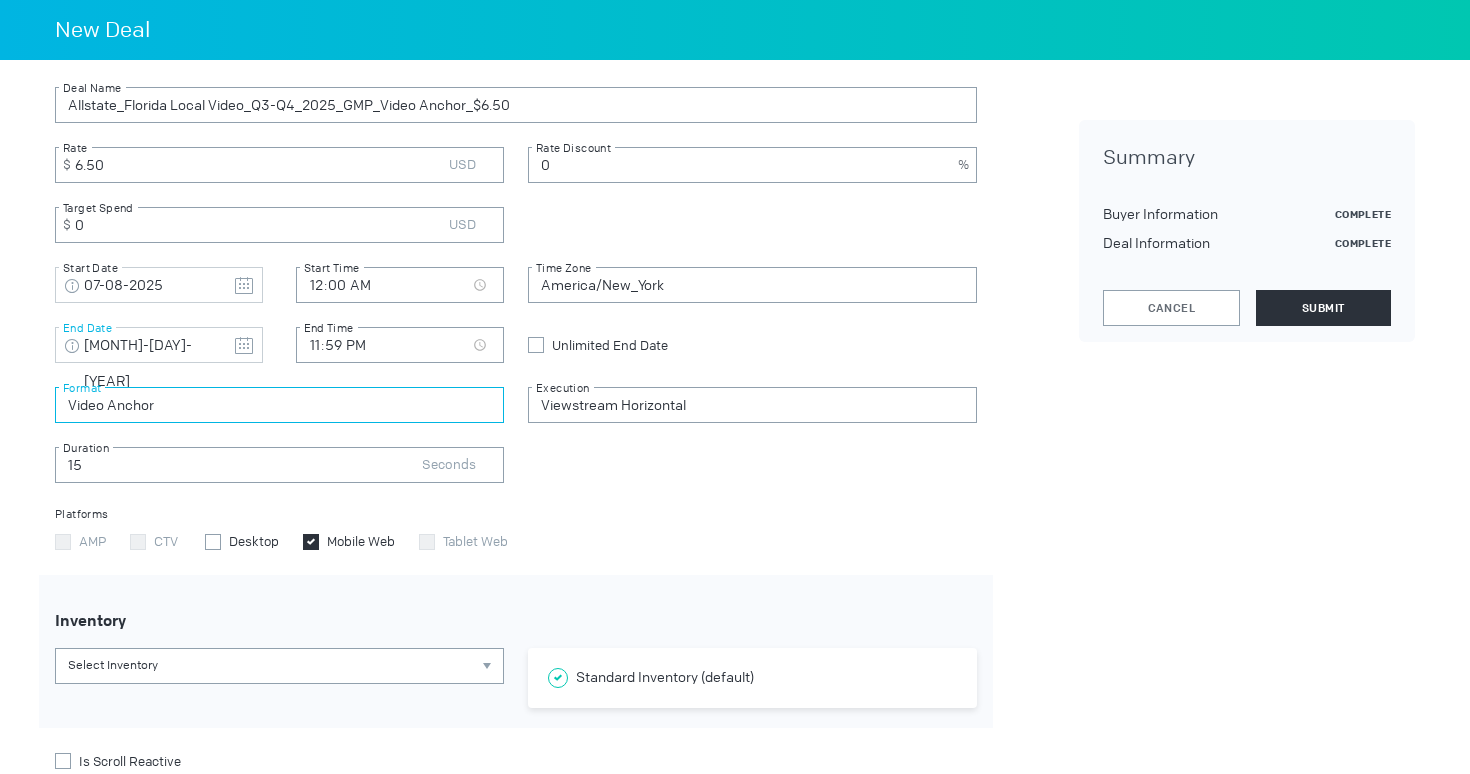 click on "Video Anchor" at bounding box center [279, 405] 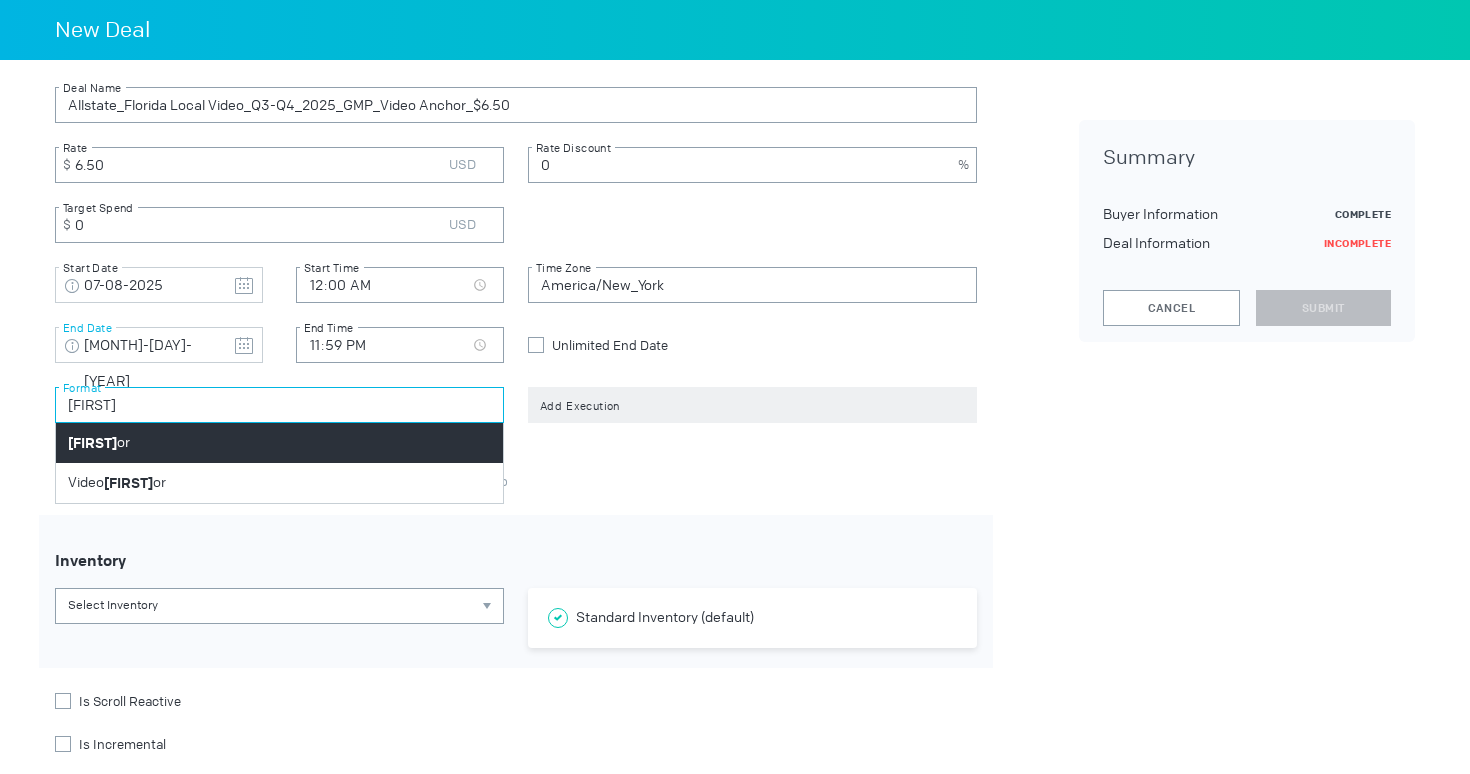 type on "[FIRST]" 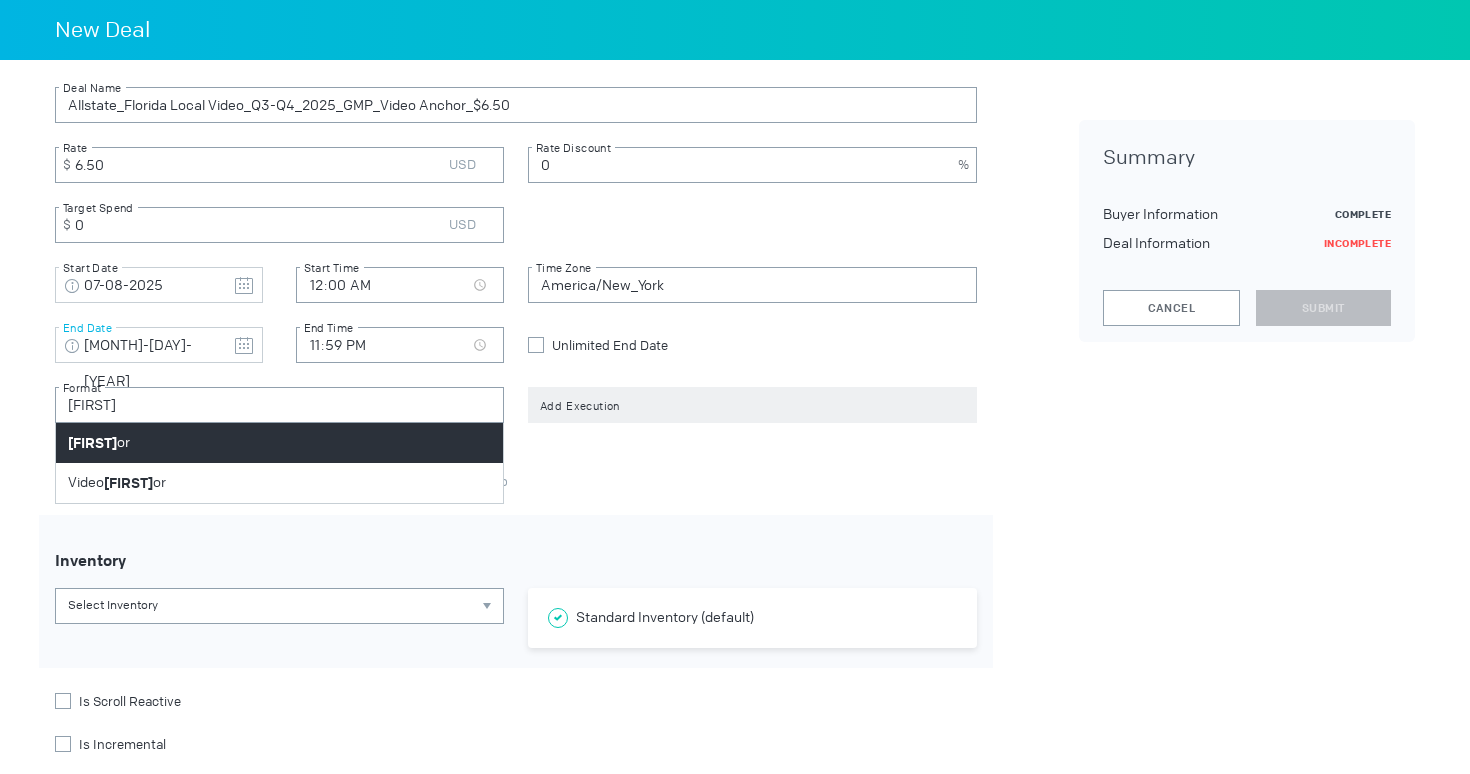click on "[FIRST]" at bounding box center (279, 443) 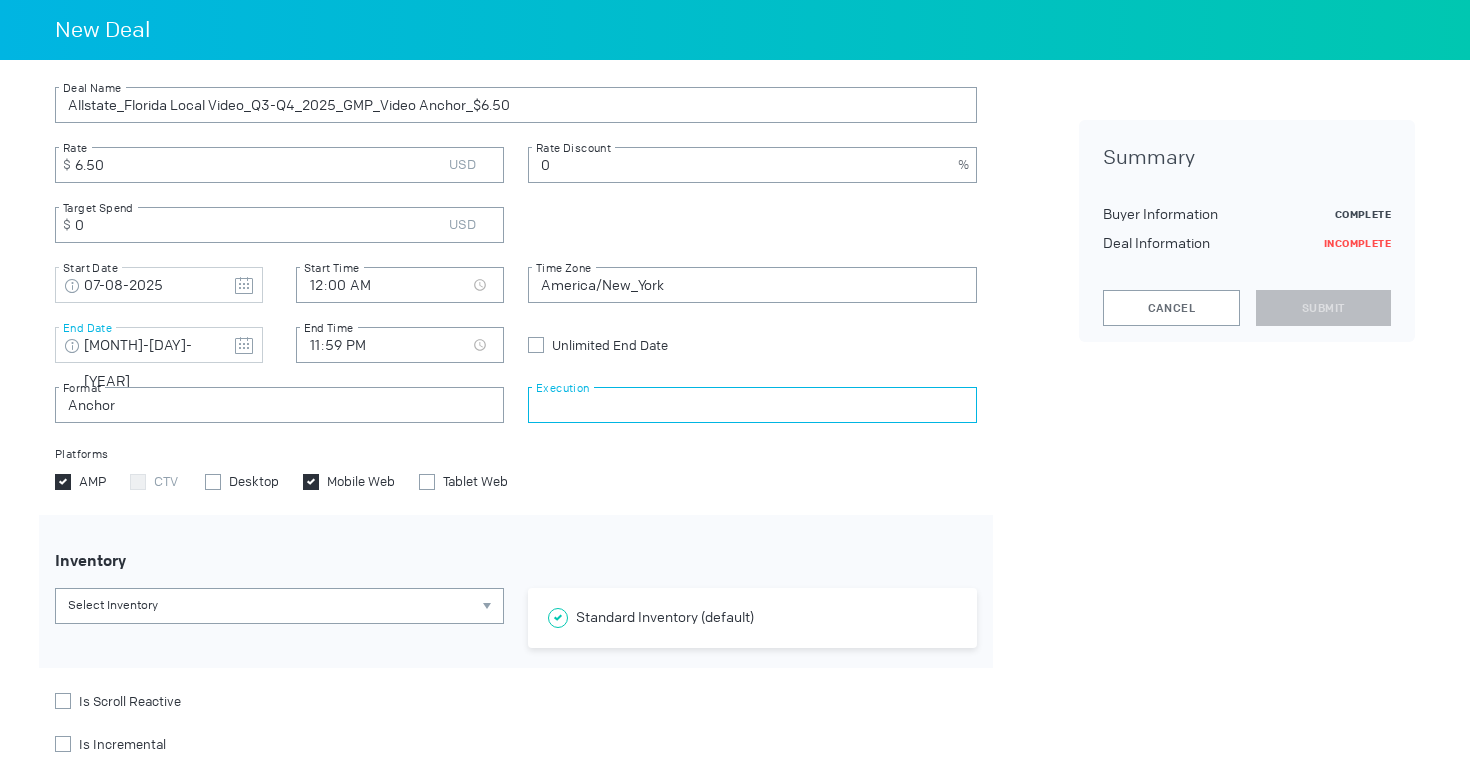 click at bounding box center [752, 405] 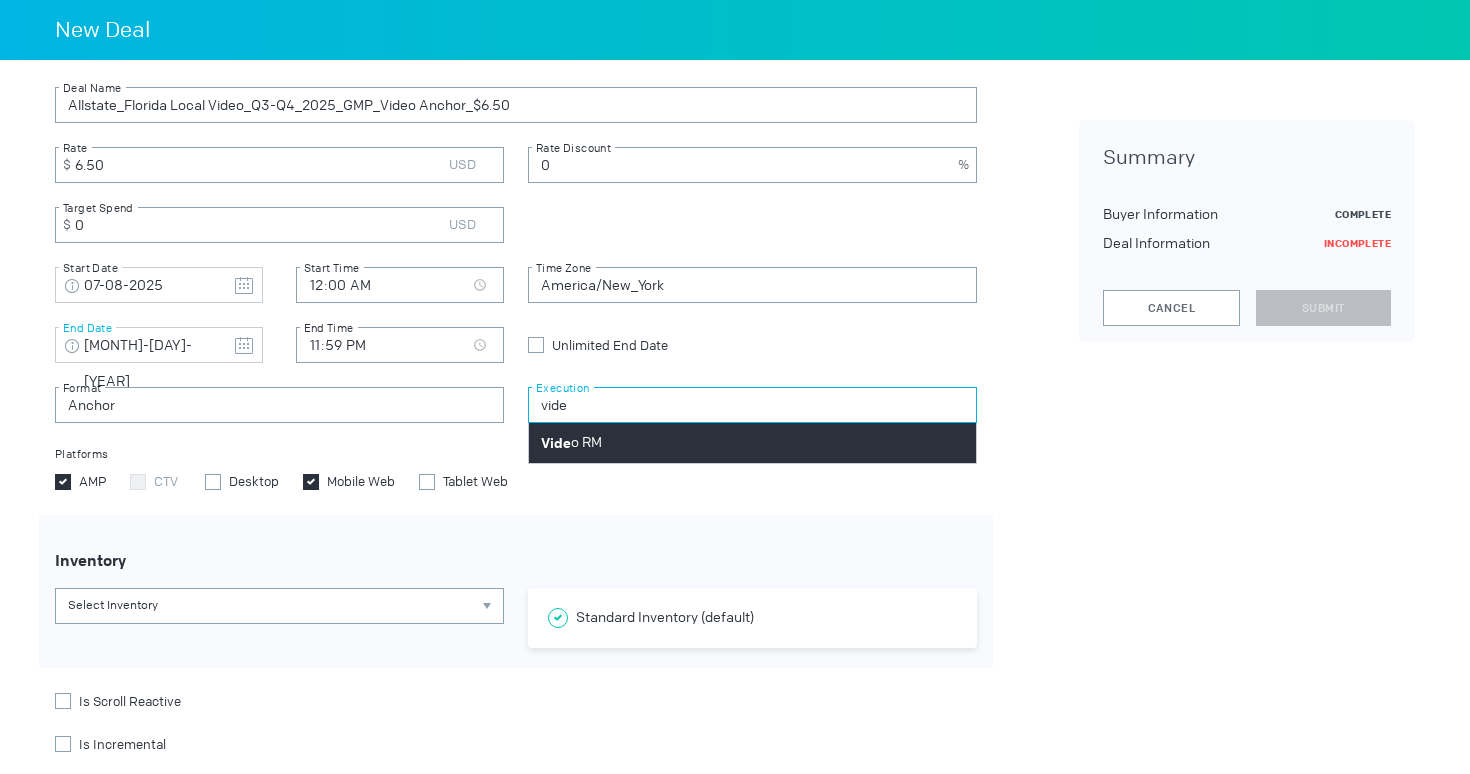 type on "vide" 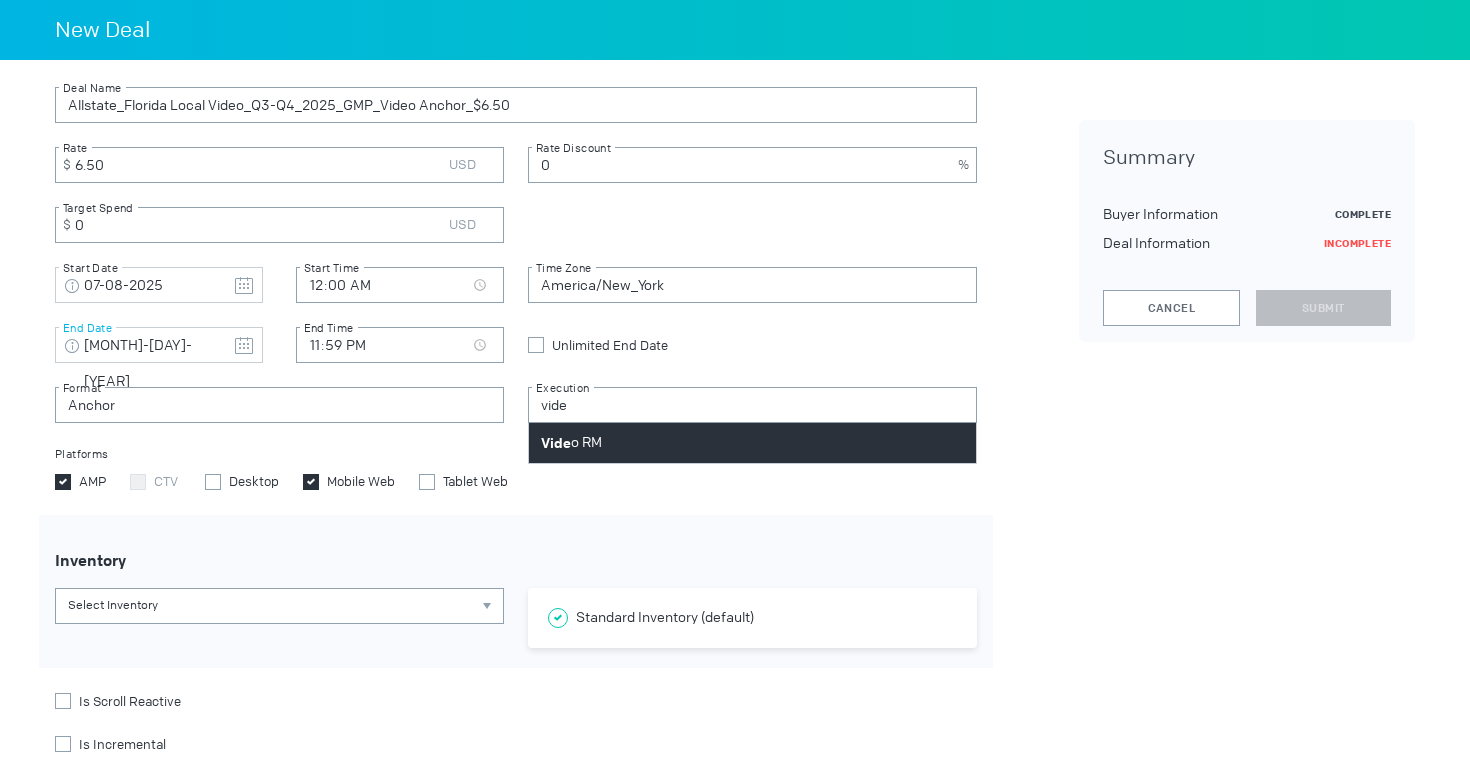 click on "Vide o RM" at bounding box center (752, 443) 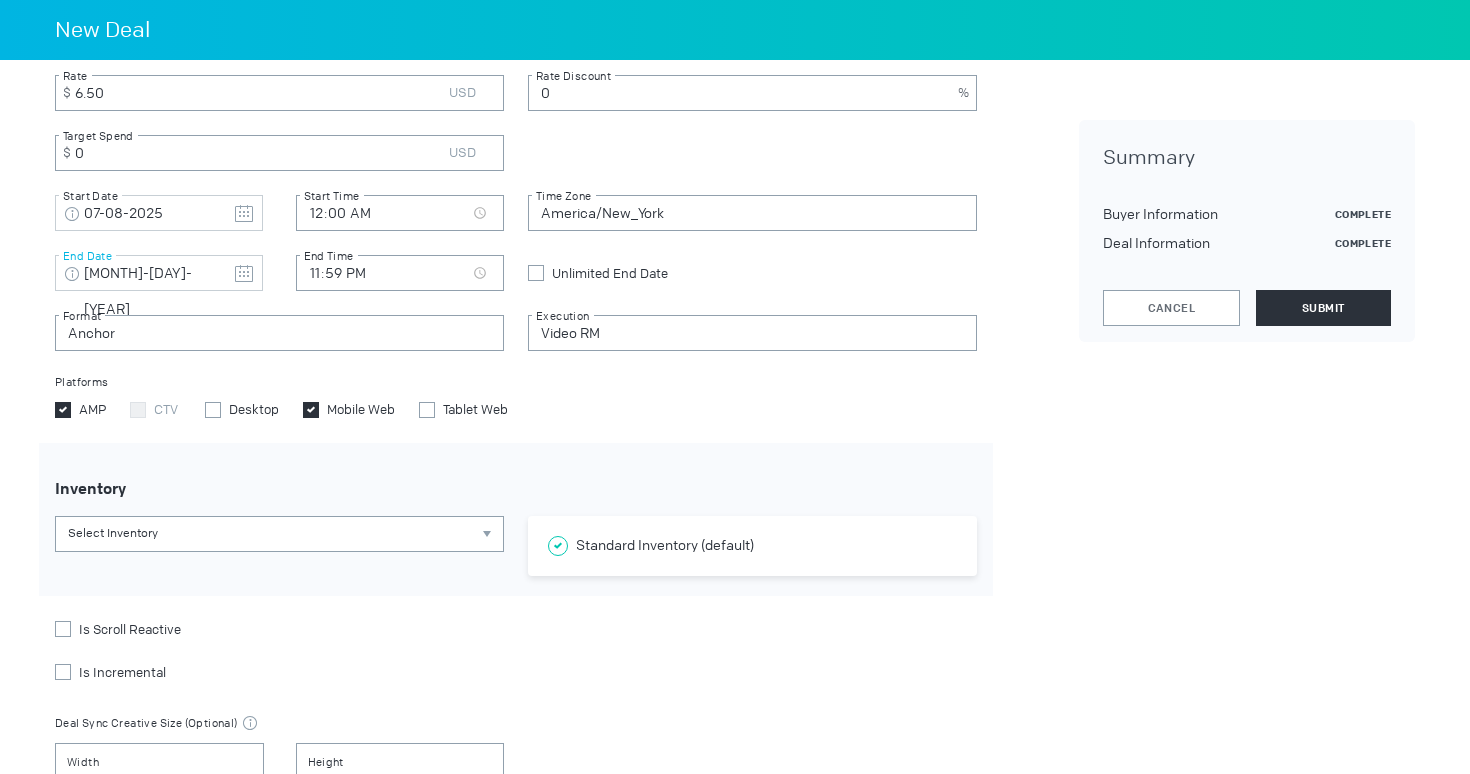 scroll, scrollTop: 728, scrollLeft: 0, axis: vertical 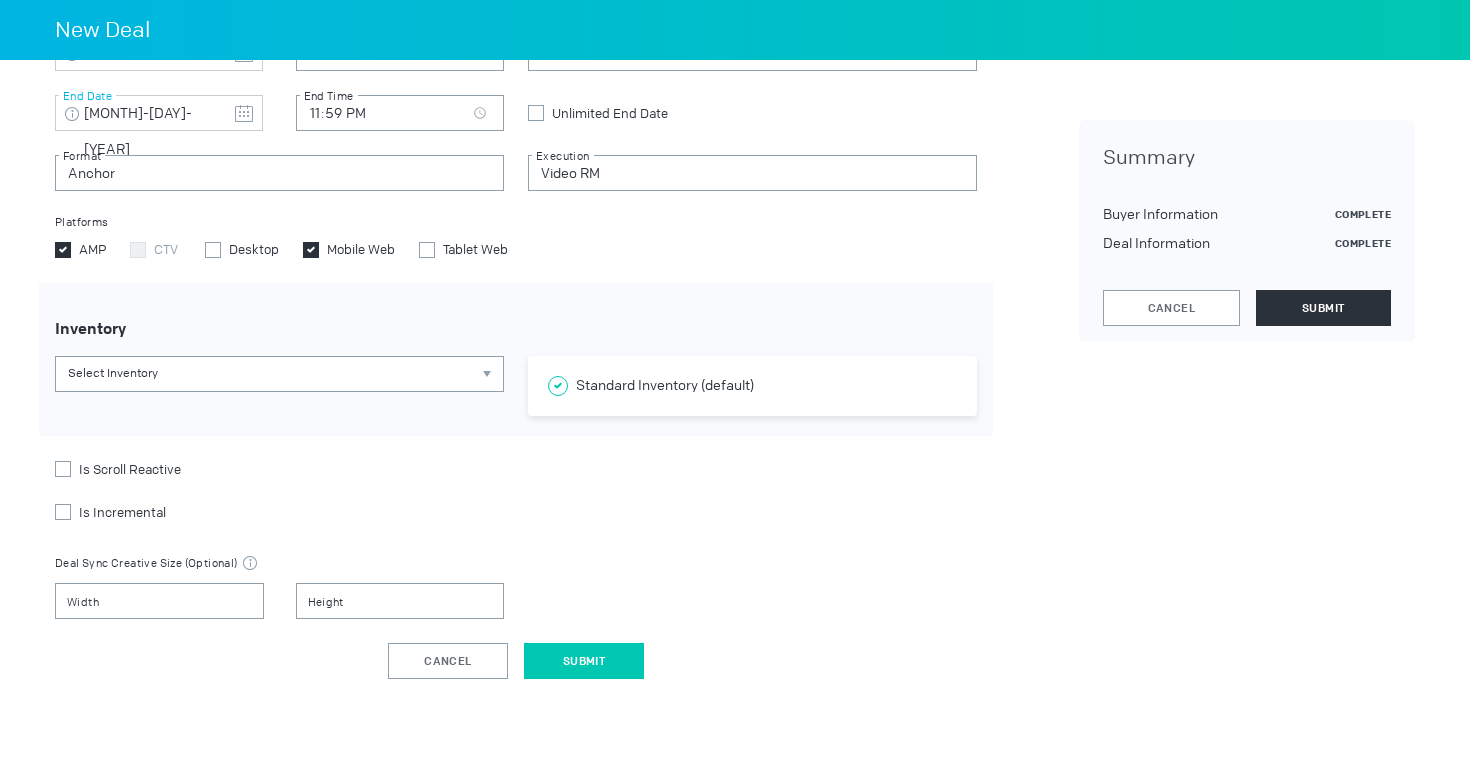 click on "Submit" at bounding box center (584, 661) 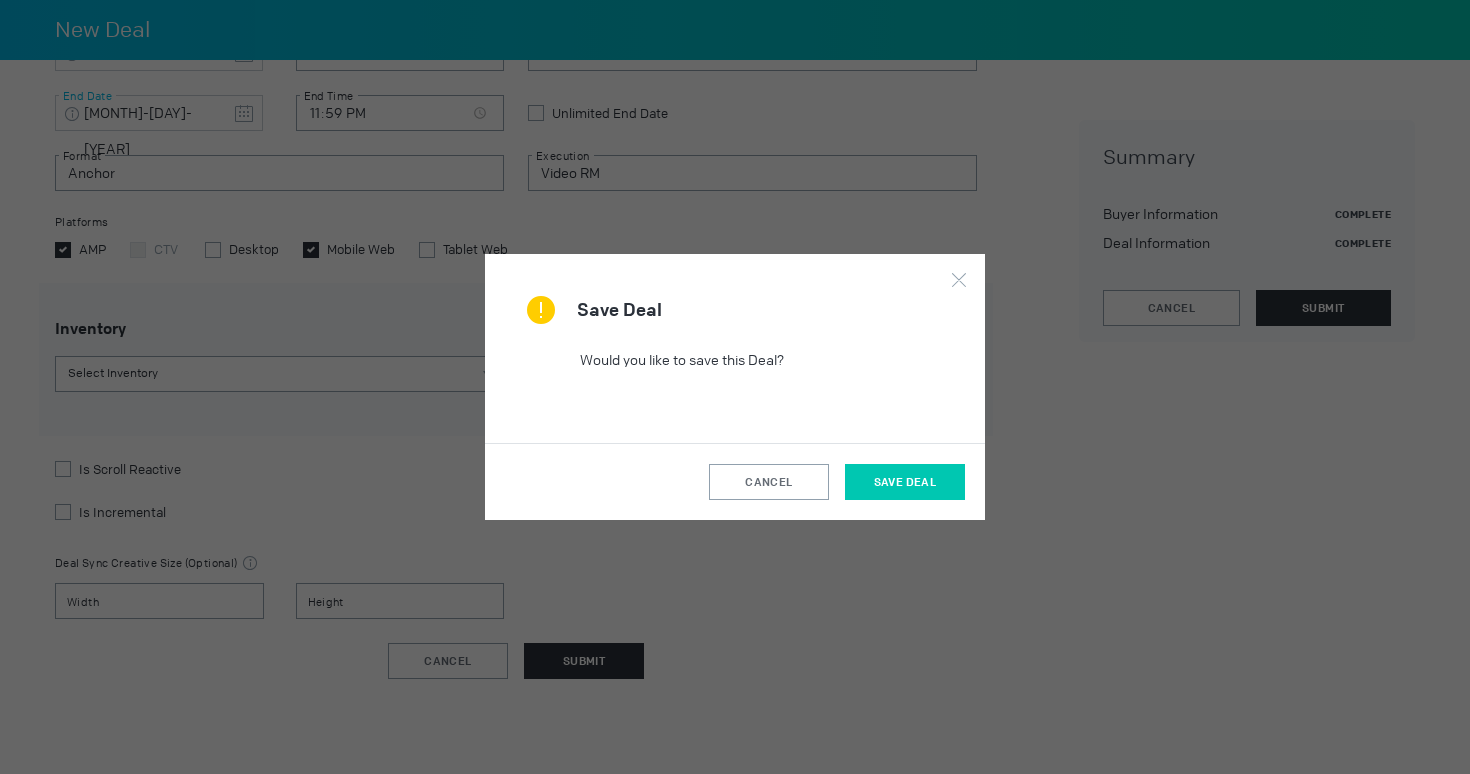 click on "Save Deal" at bounding box center [905, 482] 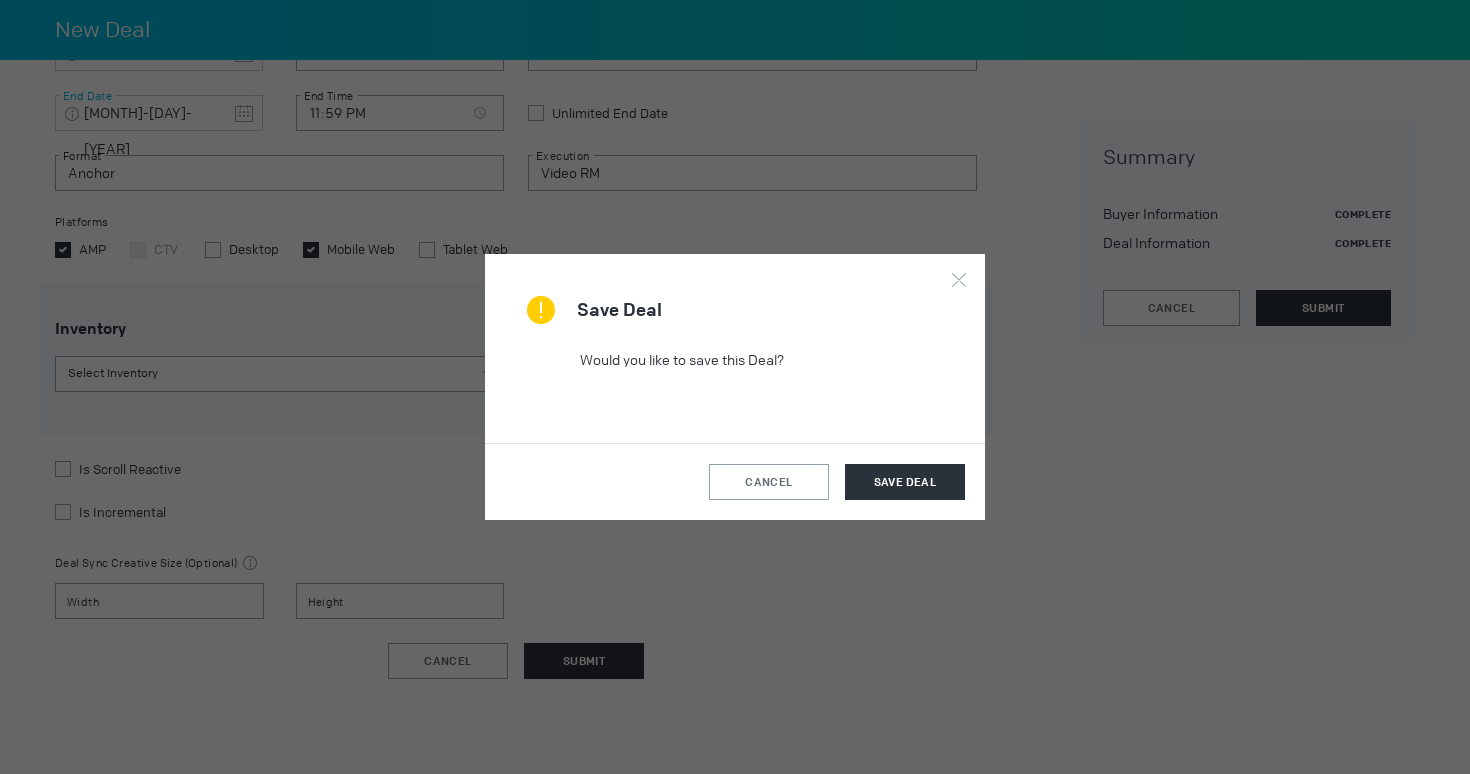 scroll, scrollTop: 0, scrollLeft: 0, axis: both 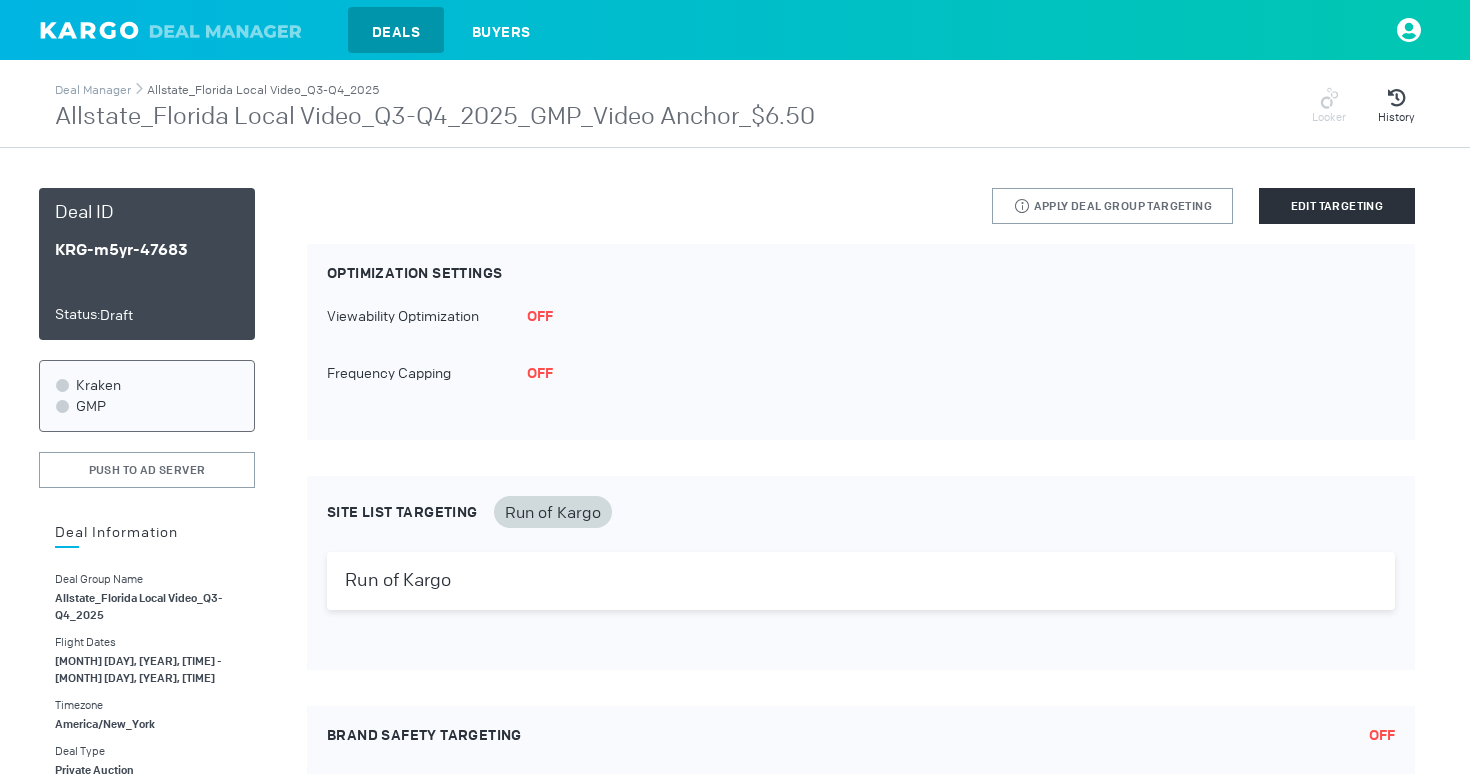 click on "Allstate_Florida Local Video_Q3-Q4_2025" at bounding box center [263, 90] 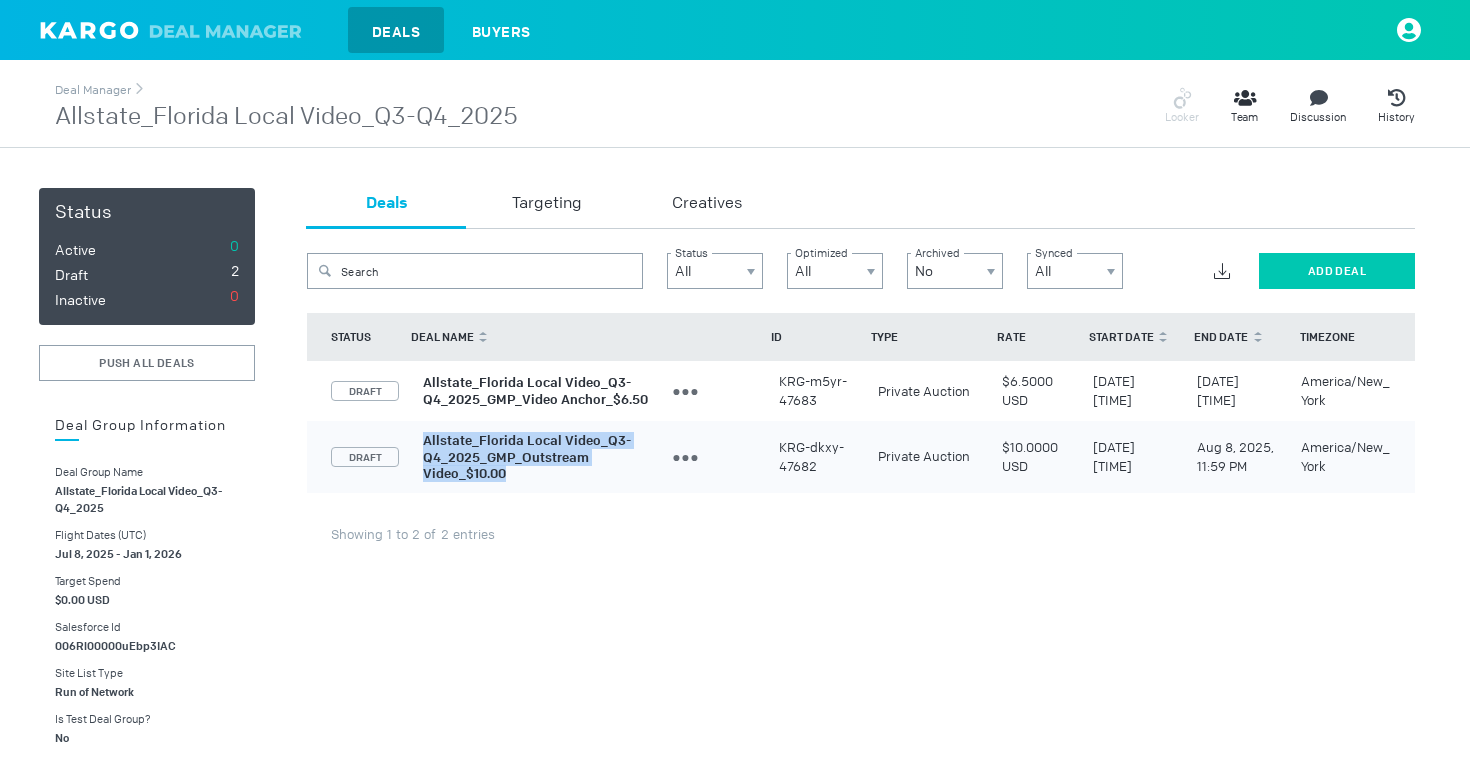 click on "Add Deal" at bounding box center [1337, 271] 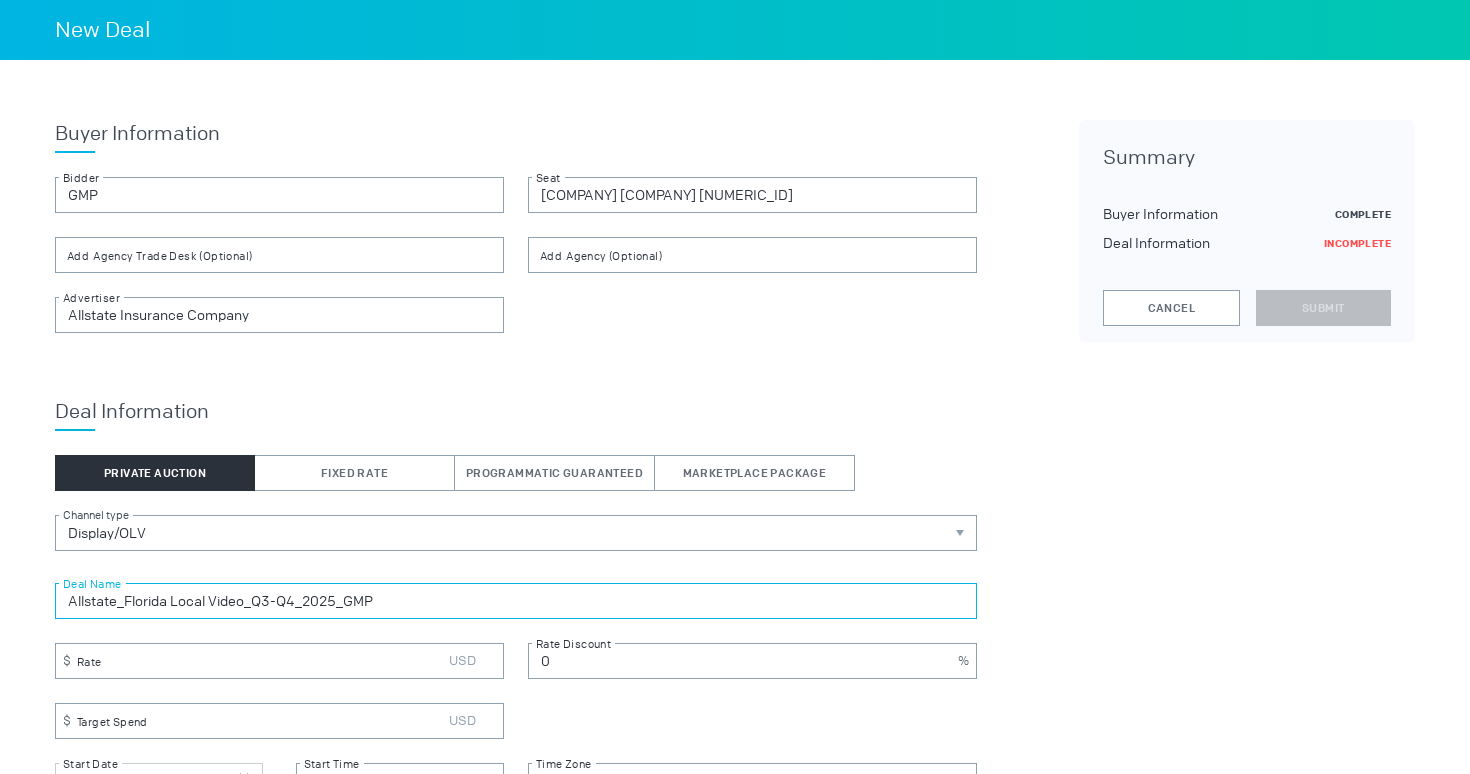 click on "Allstate_Florida Local Video_Q3-Q4_2025_GMP" at bounding box center (516, 601) 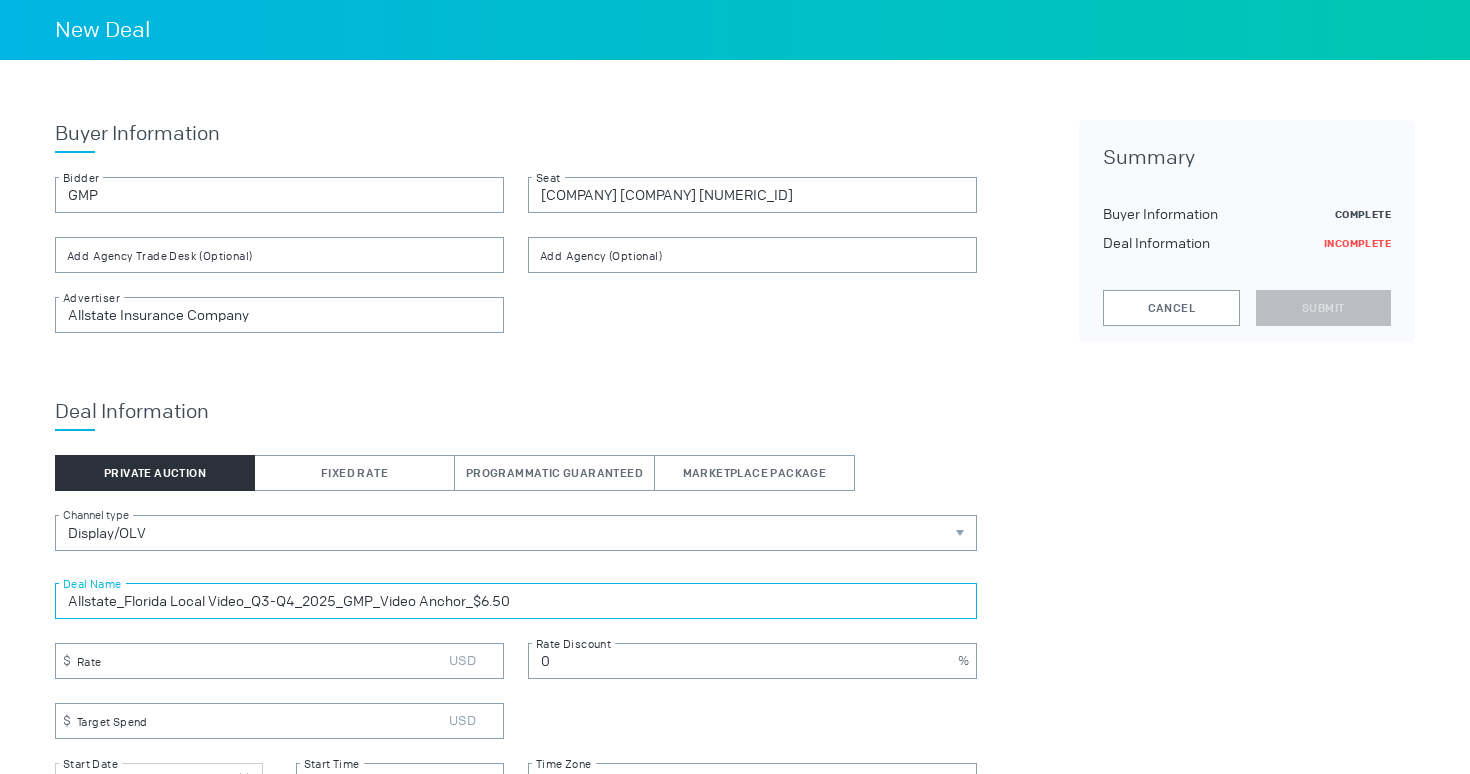 drag, startPoint x: 385, startPoint y: 600, endPoint x: 467, endPoint y: 601, distance: 82.006096 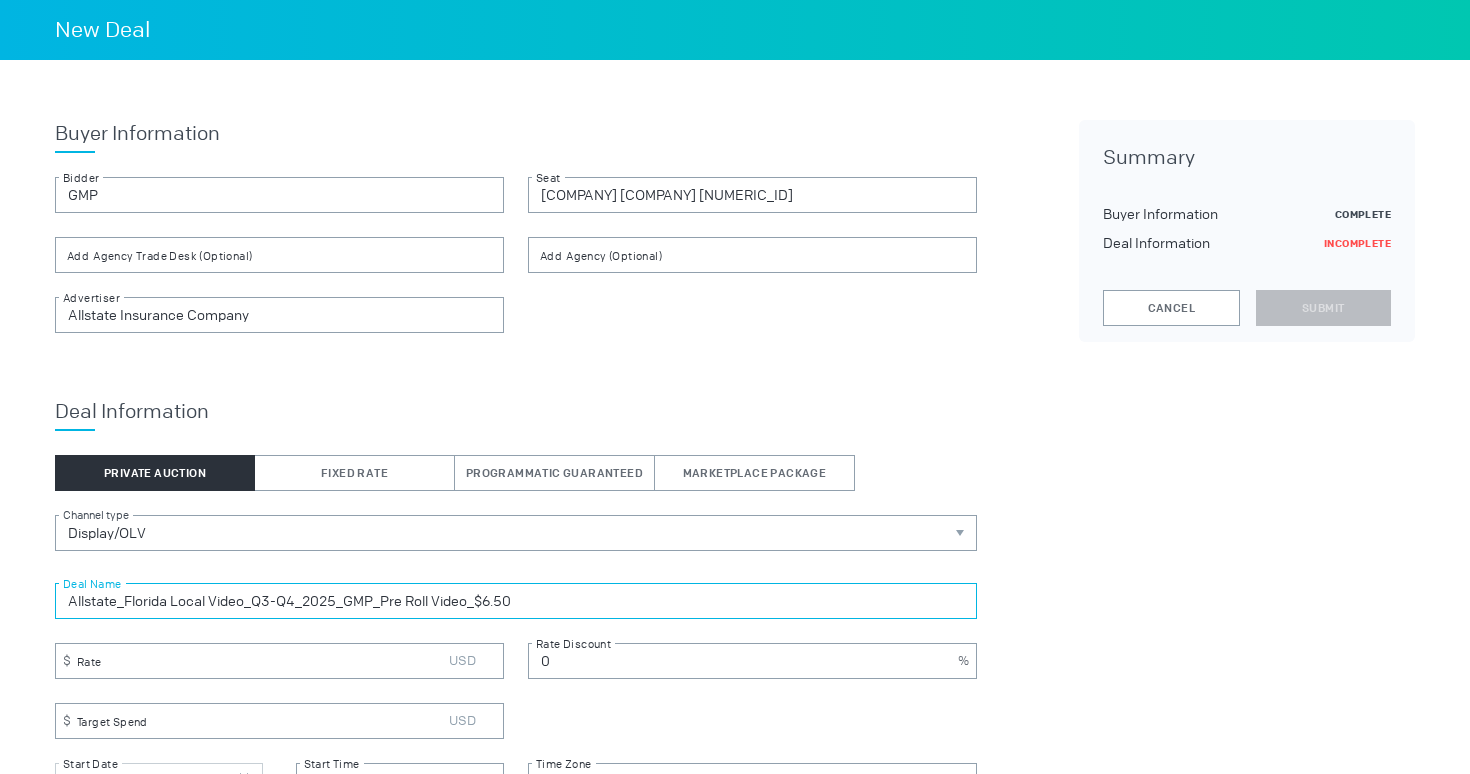 click on "Allstate_Florida Local Video_Q3-Q4_2025_GMP_Pre Roll Video_$6.50" at bounding box center [516, 601] 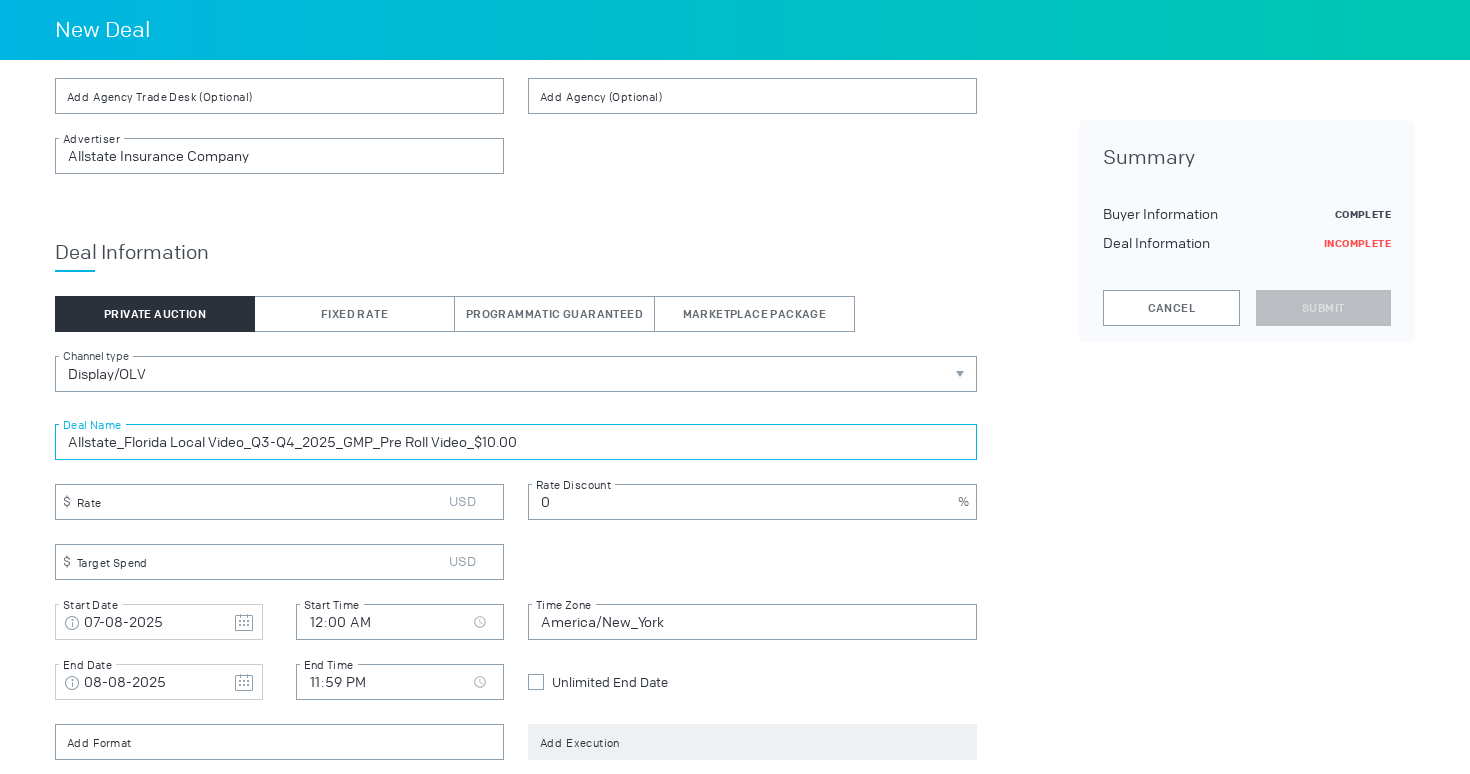 scroll, scrollTop: 273, scrollLeft: 0, axis: vertical 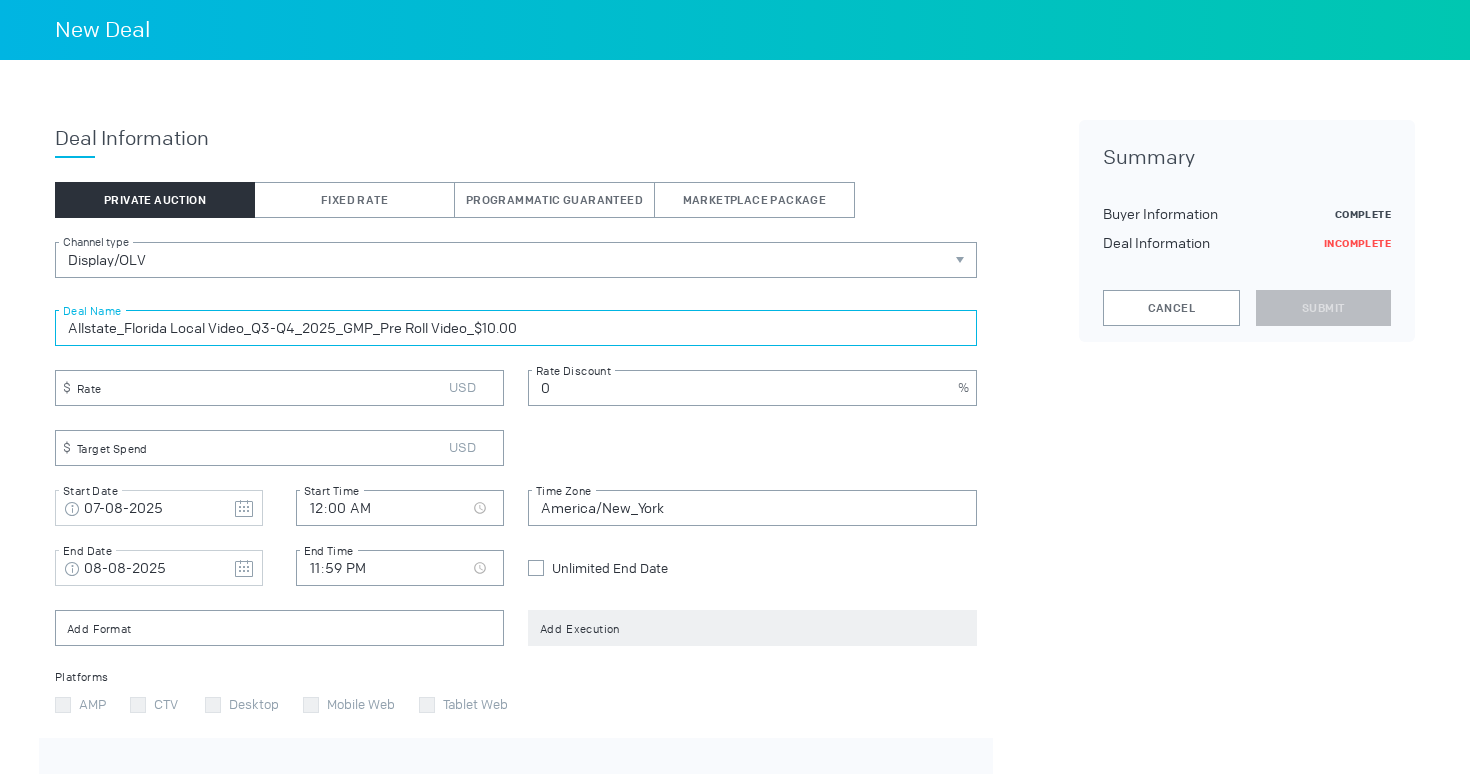 type on "Allstate_Florida Local Video_Q3-Q4_2025_GMP_Pre Roll Video_$10.00" 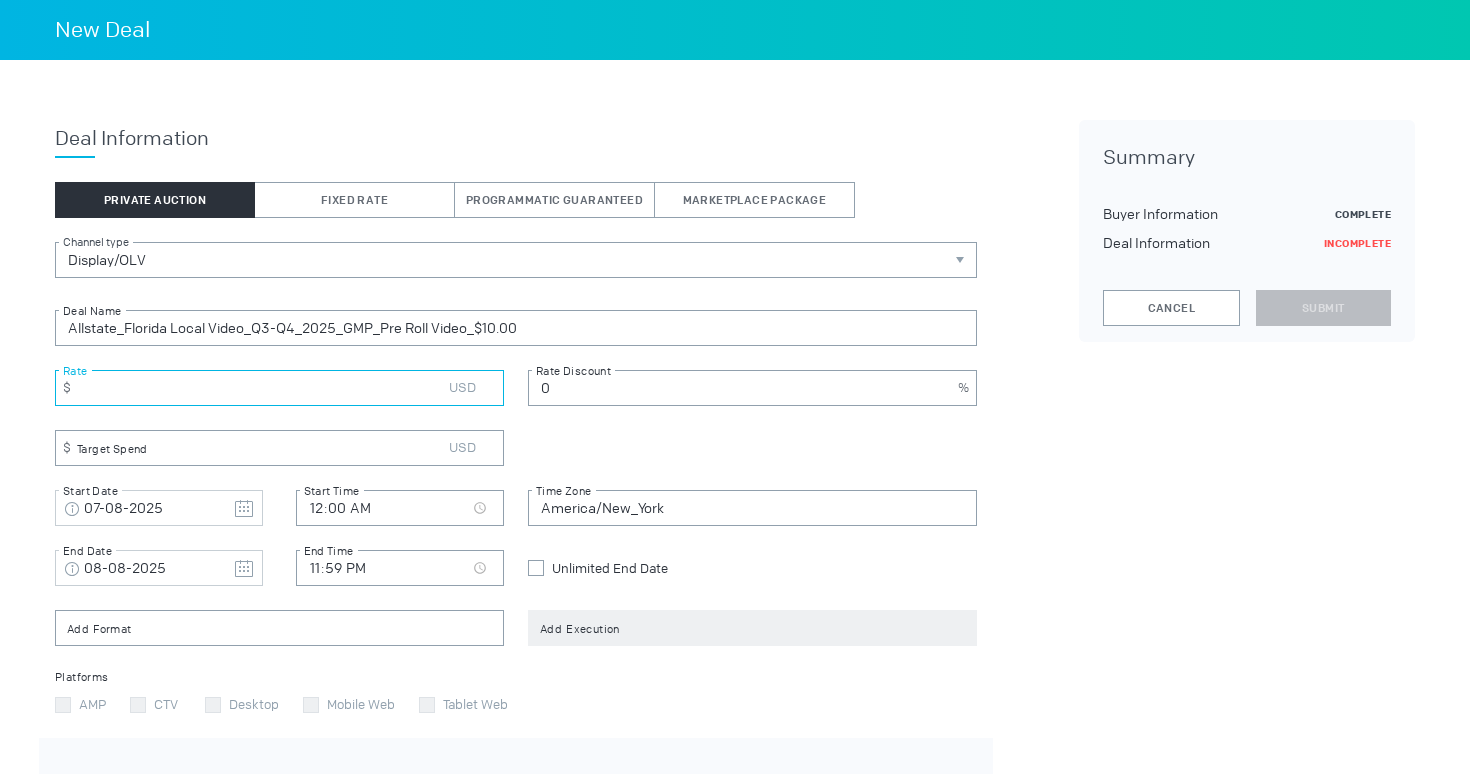click at bounding box center [279, 388] 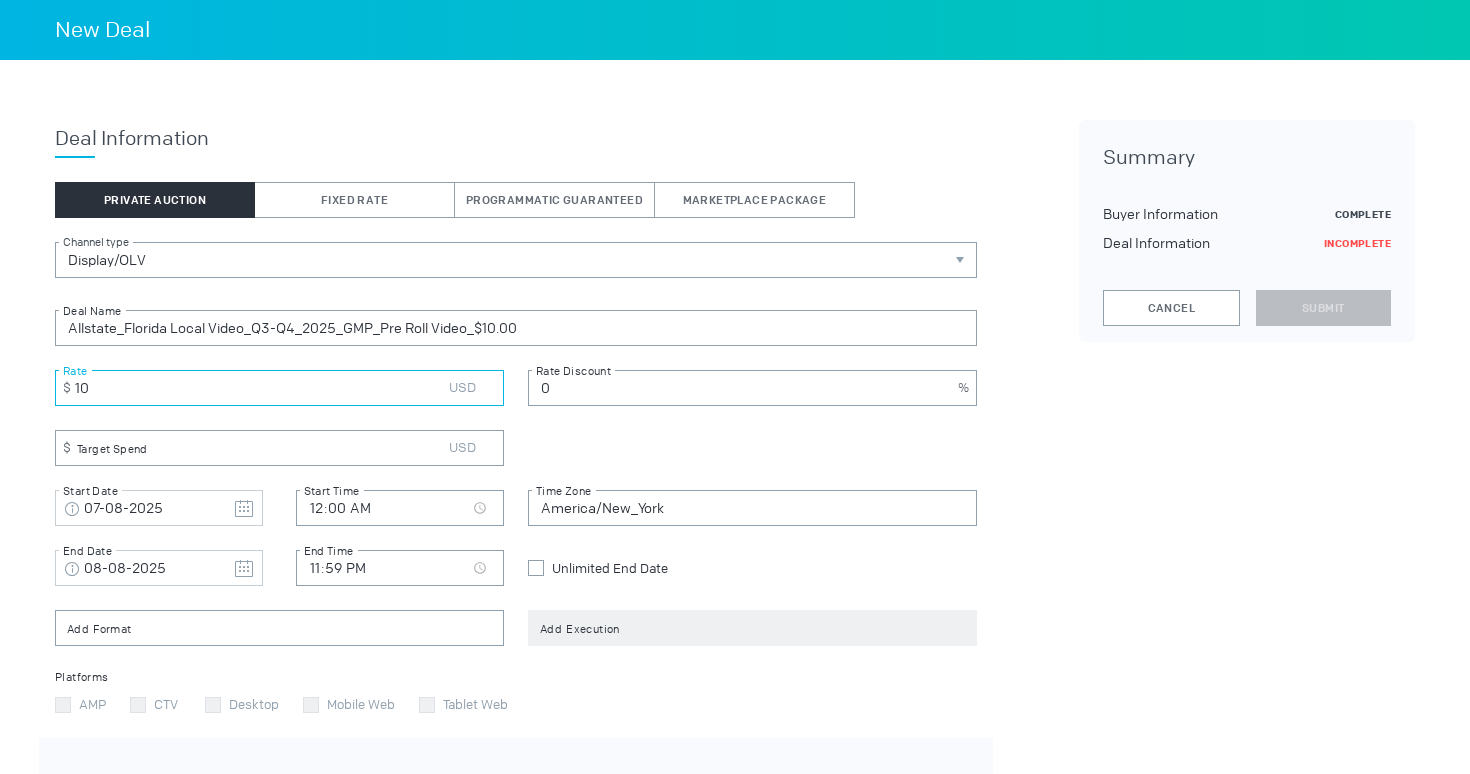 type on "10" 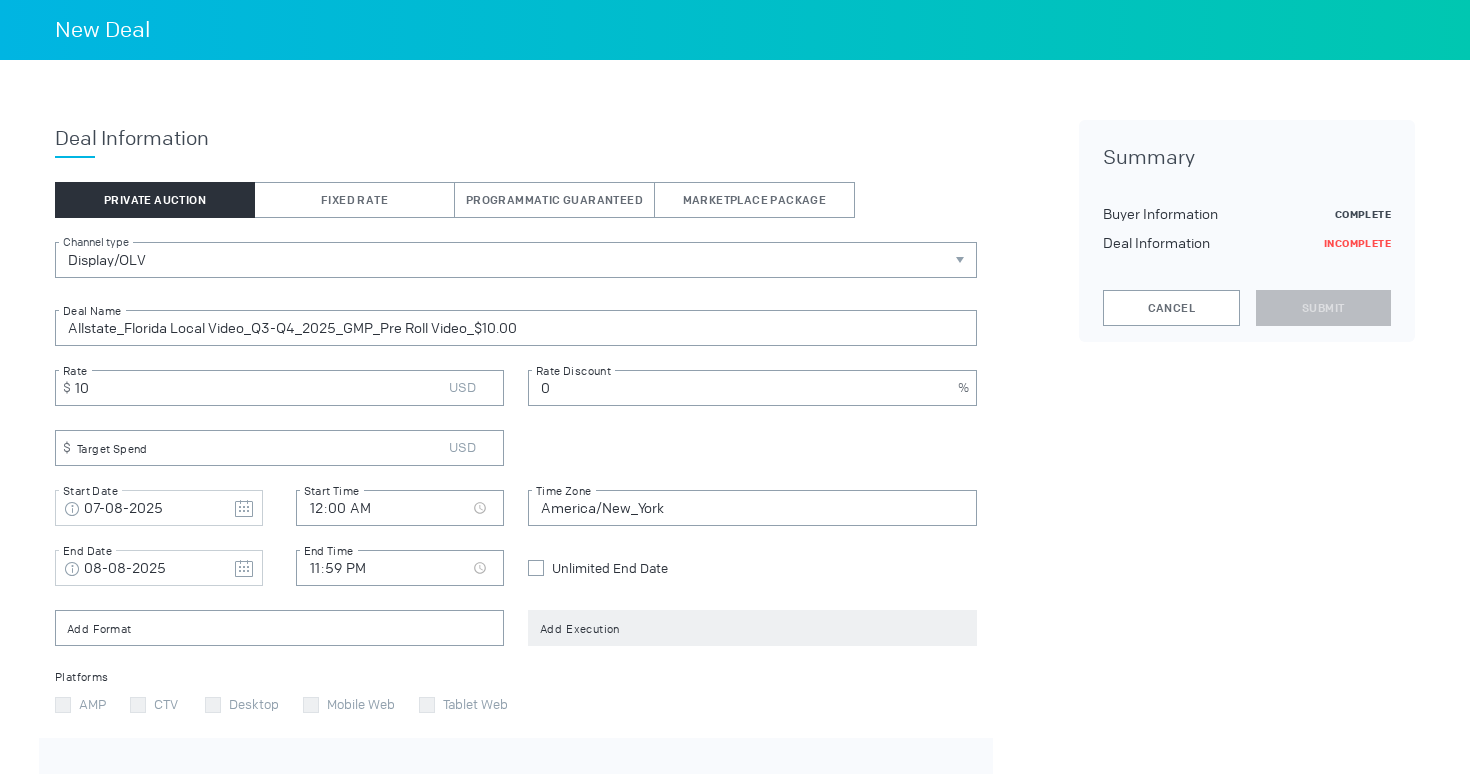 click on "Allstate_Florida Local Video_Q3-Q4_2025_GMP_Pre Roll Video_$10.00 Deal Name 10 Rate 0 Rate Discount Target Spend Note: All Flight Dates will be saved in GMT  [DATE]  Start Date [TIME] Start Time [TIMEZONE] Time Zone Note: All Flight Dates will be saved in GMT  [DATE]  End Date [TIME] End Time Unlimited End Date Format Execution  Platforms  AMP CTV Desktop Mobile Web Tablet Web  Inventory   Select Inventory  [object Object]  Standard Inventory (default)  Is Scroll Reactive Is Incremental  Deal Sync Creative Size (Optional)  Overrides the creative size in DV360 for PG deals using single format. Width Height" at bounding box center (516, 684) 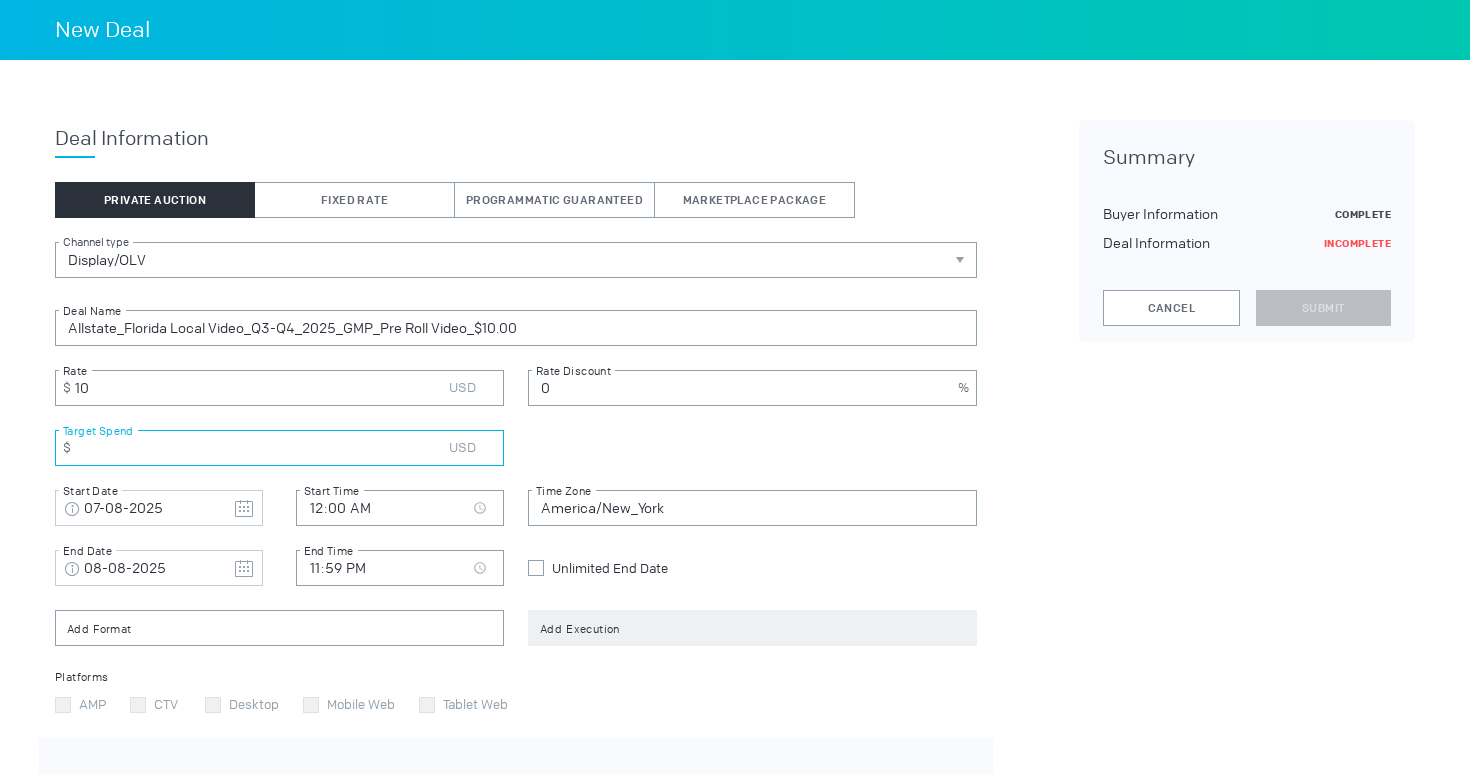 click at bounding box center (279, 448) 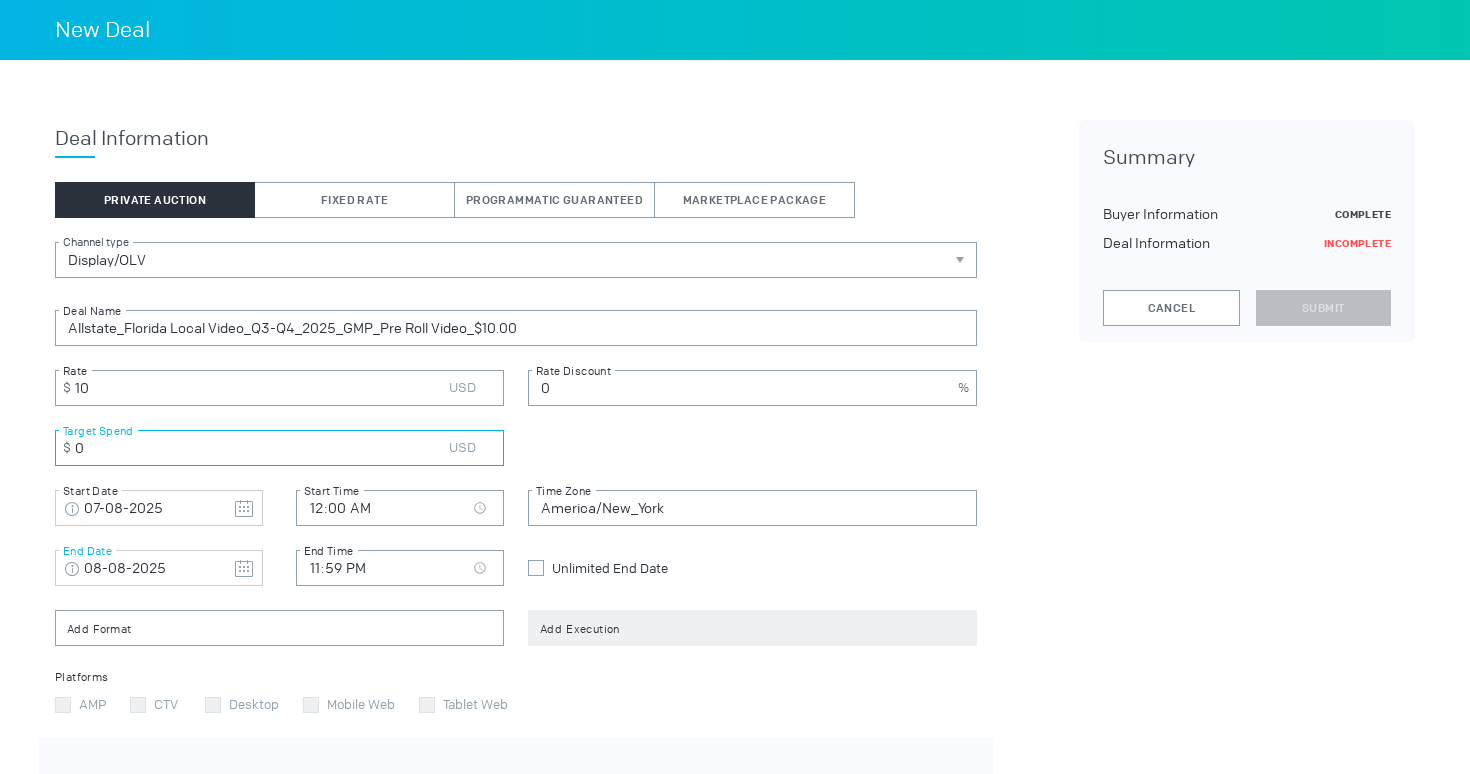 type on "0" 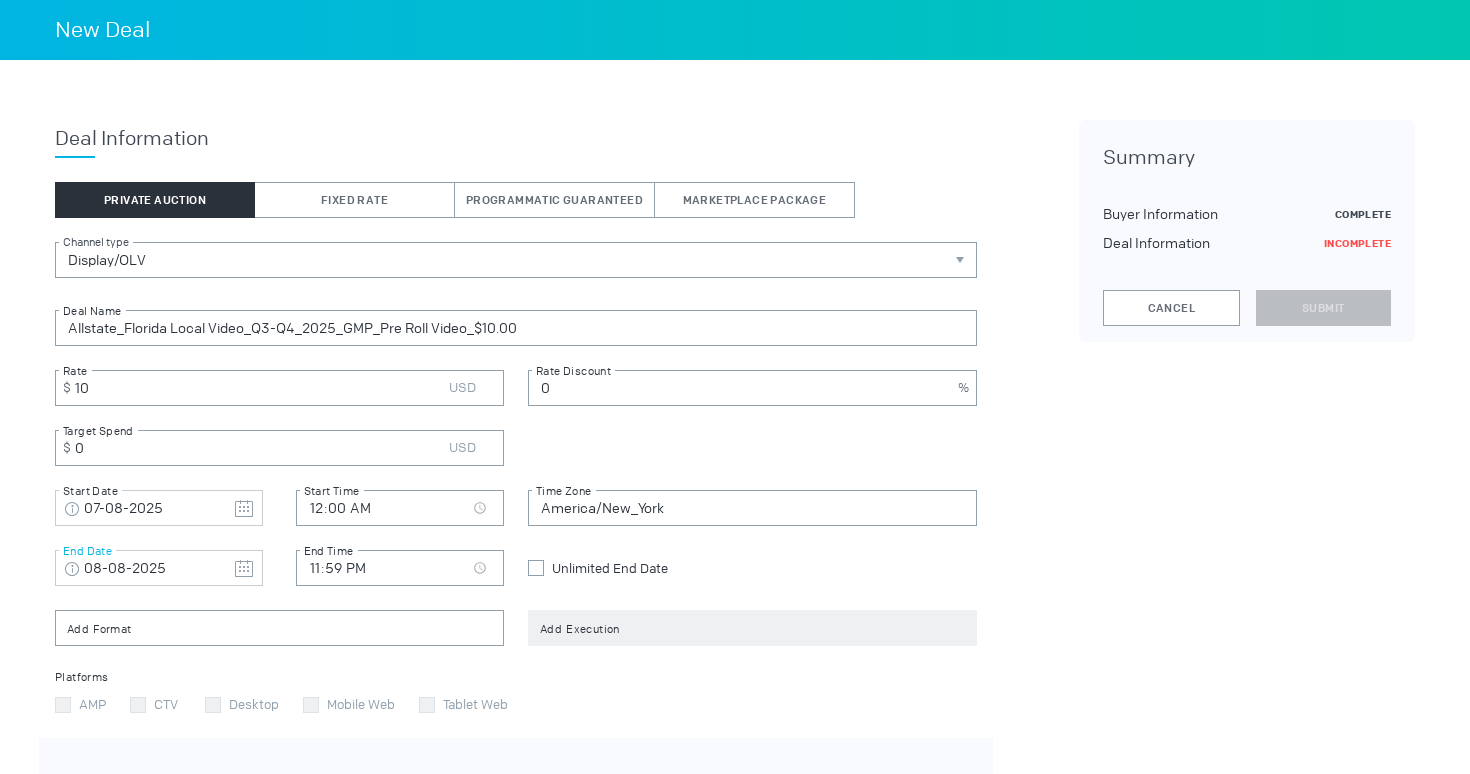 click at bounding box center [244, 509] 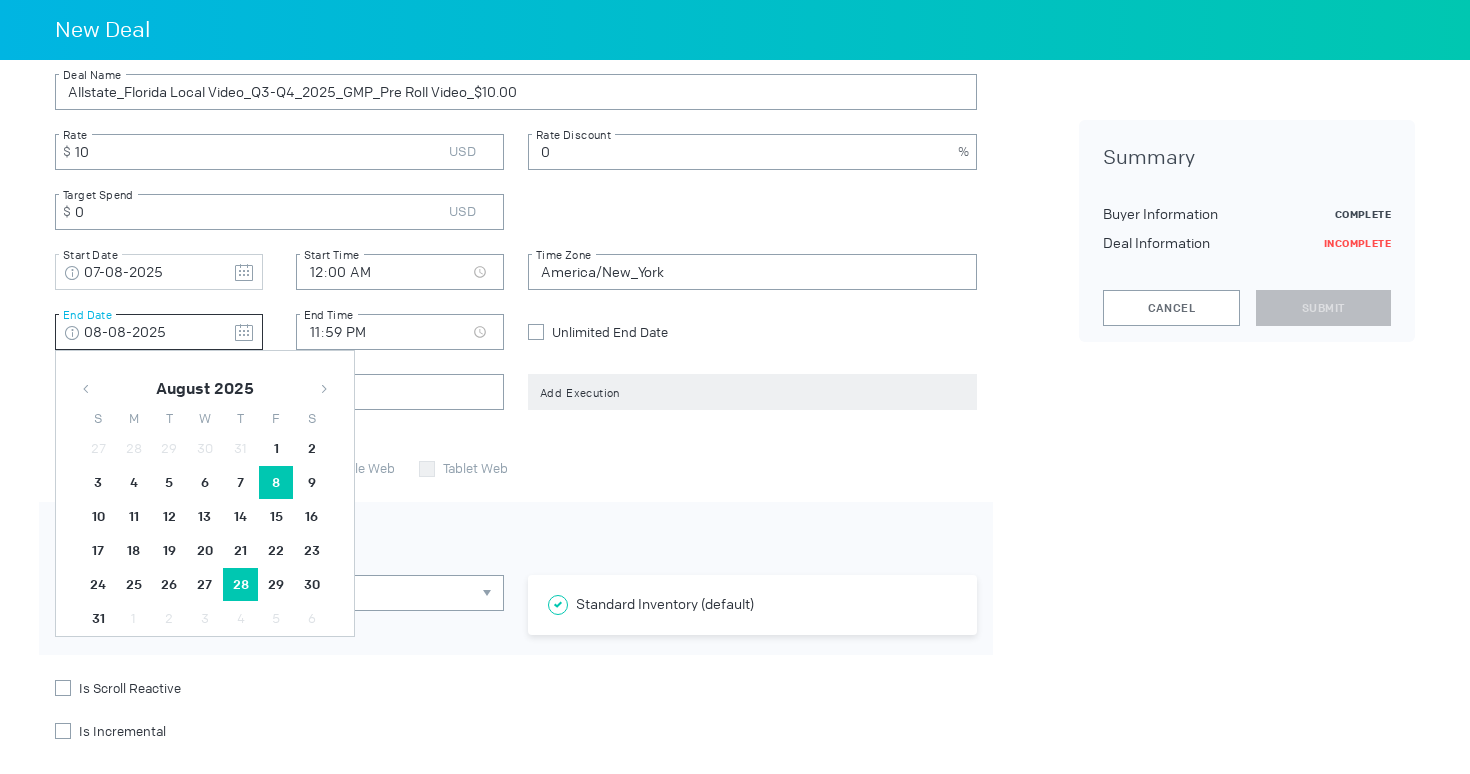 scroll, scrollTop: 557, scrollLeft: 0, axis: vertical 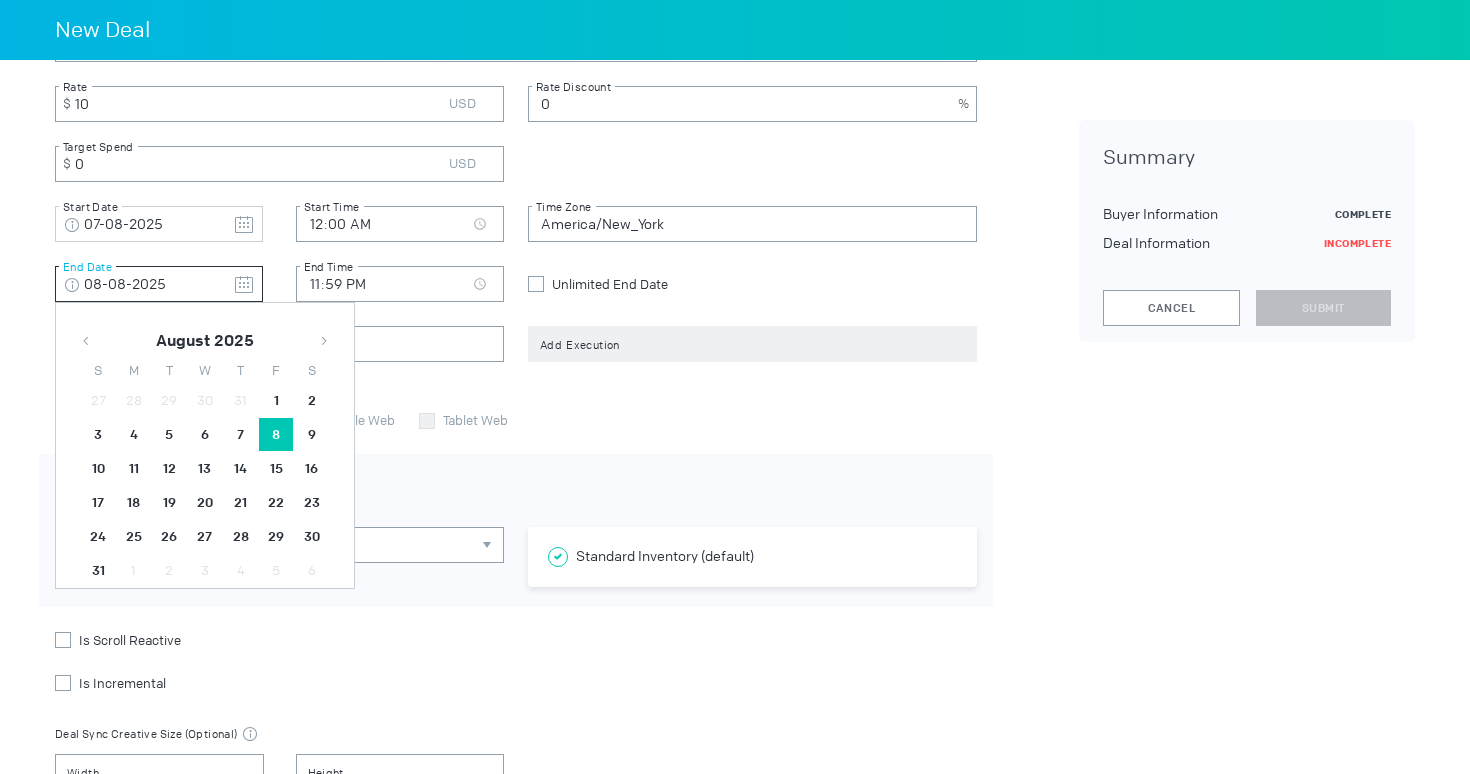 click at bounding box center (324, 341) 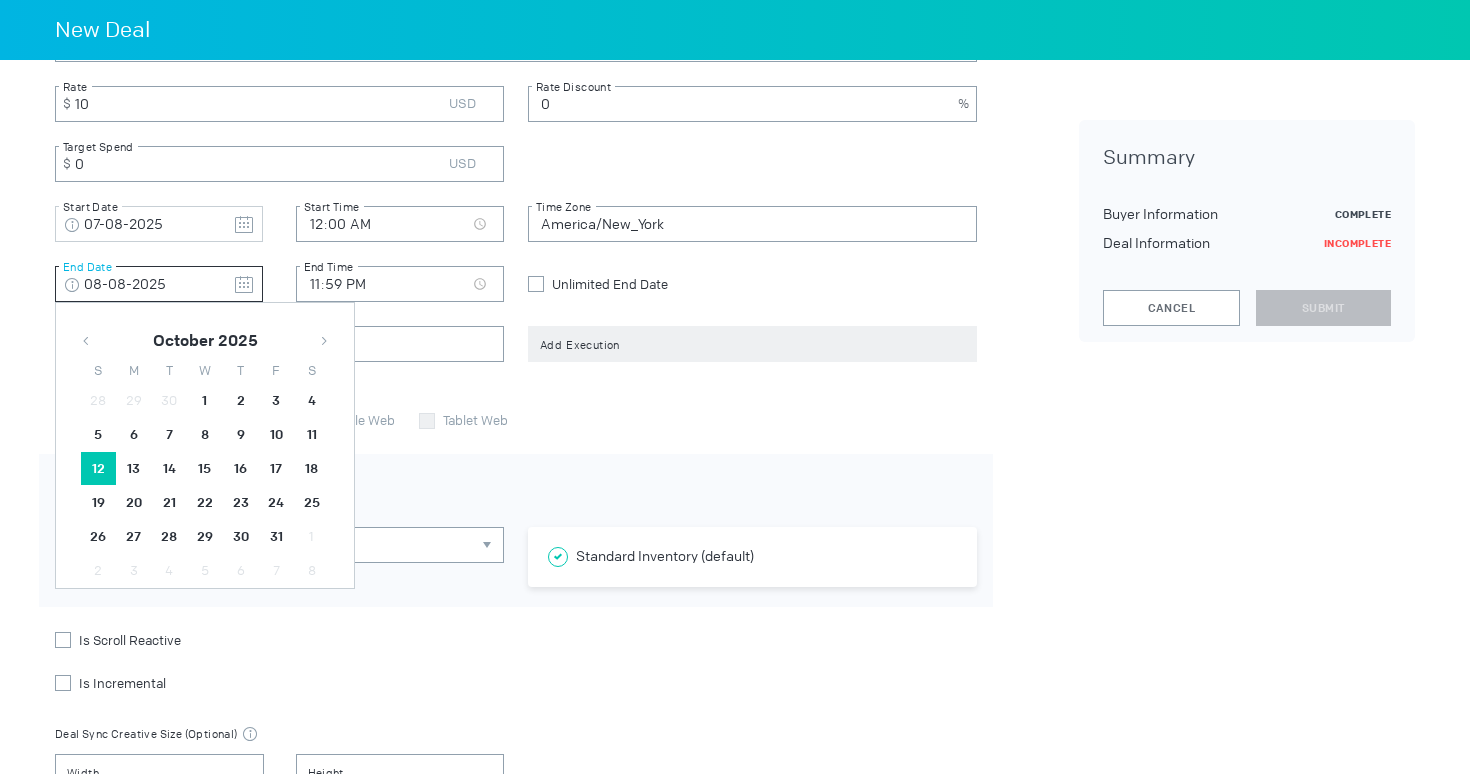 click on "12" at bounding box center [98, 435] 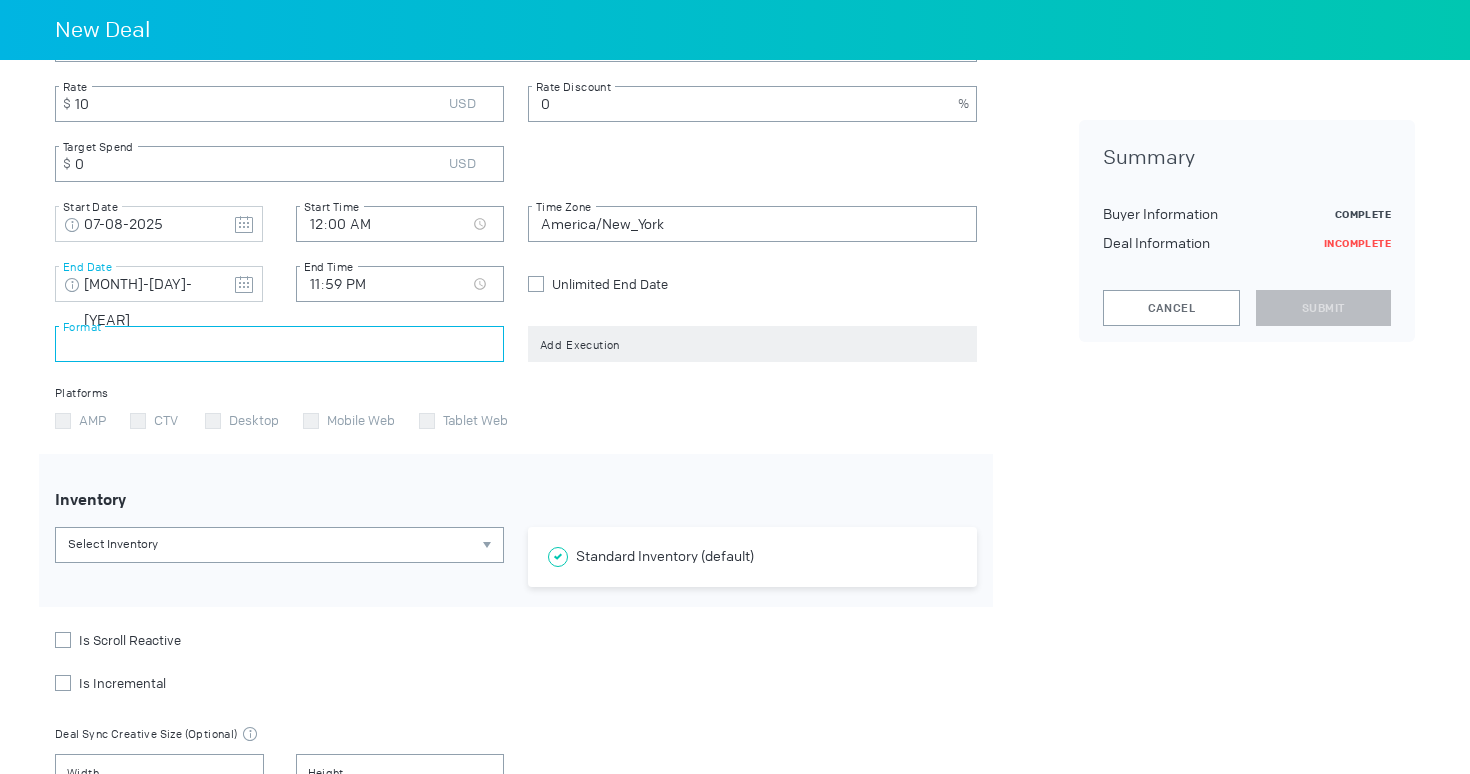 click at bounding box center (279, 344) 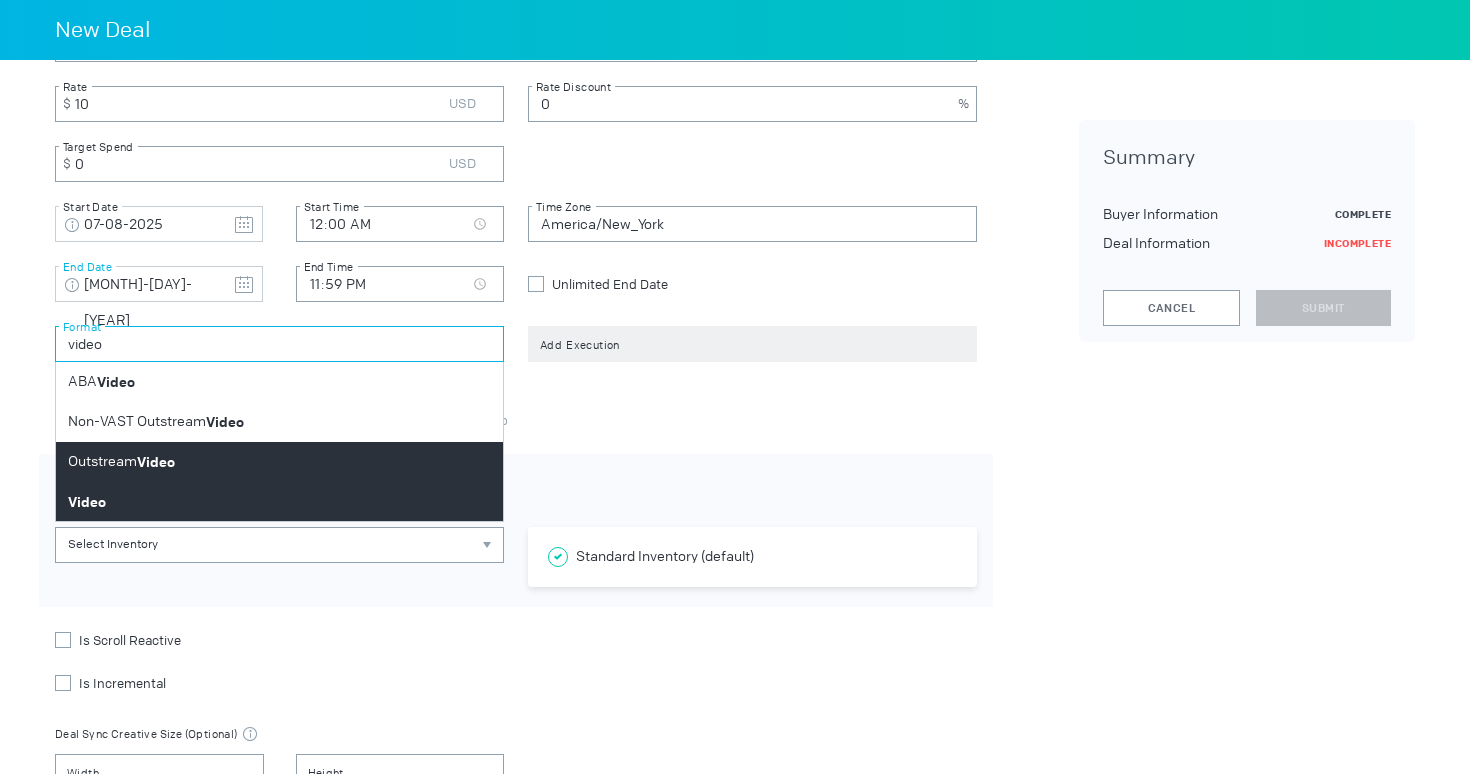 type on "video" 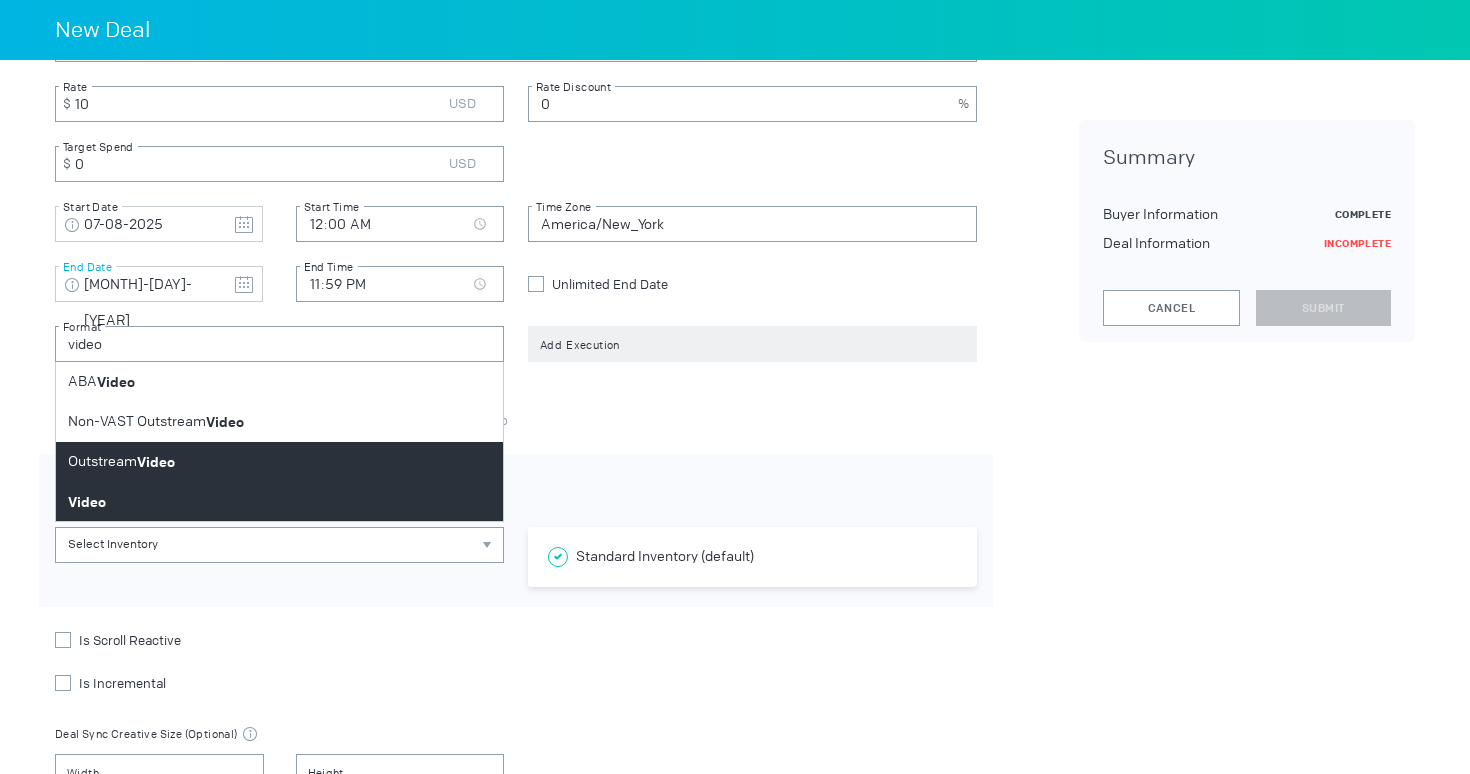 click on "Video" at bounding box center [279, 382] 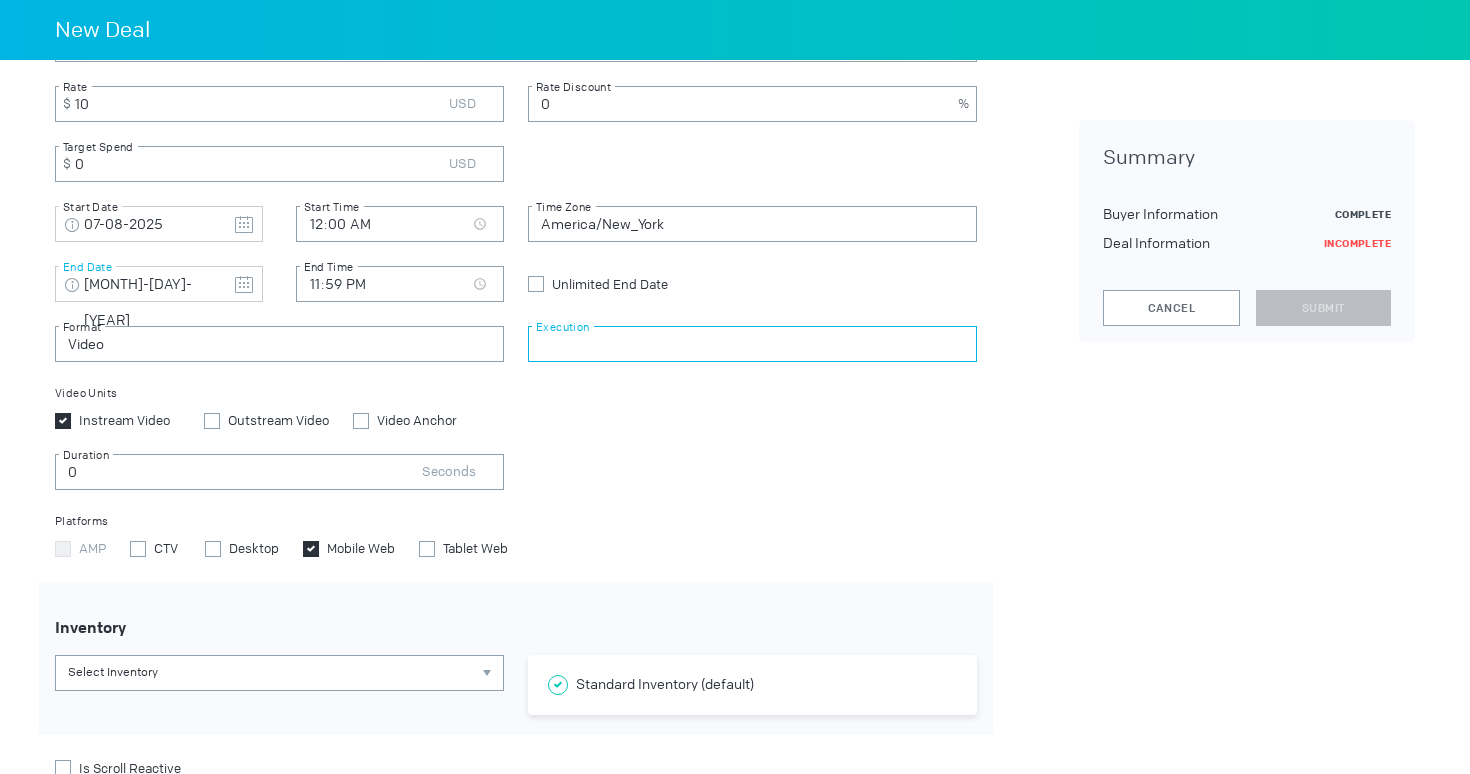 click at bounding box center [752, 344] 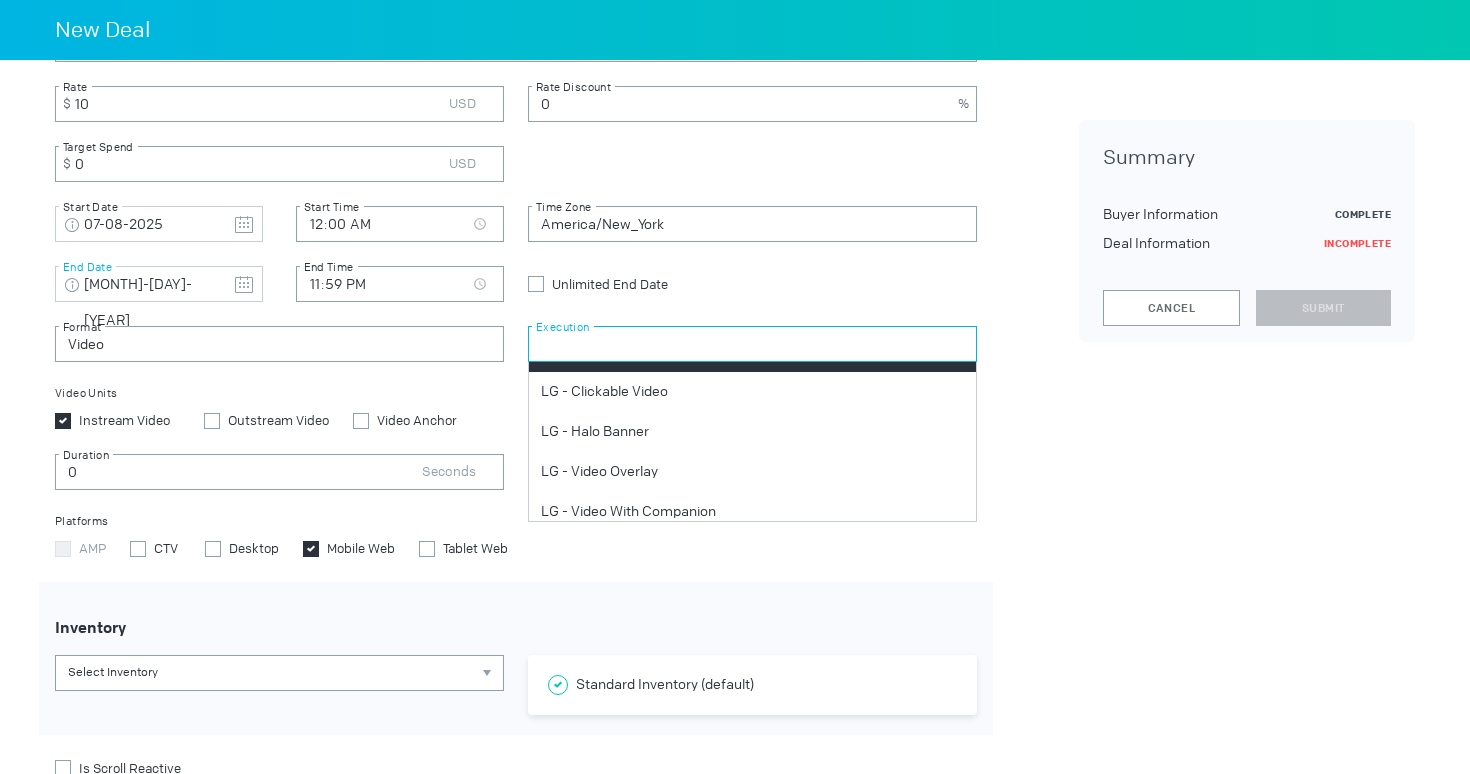 scroll, scrollTop: 241, scrollLeft: 0, axis: vertical 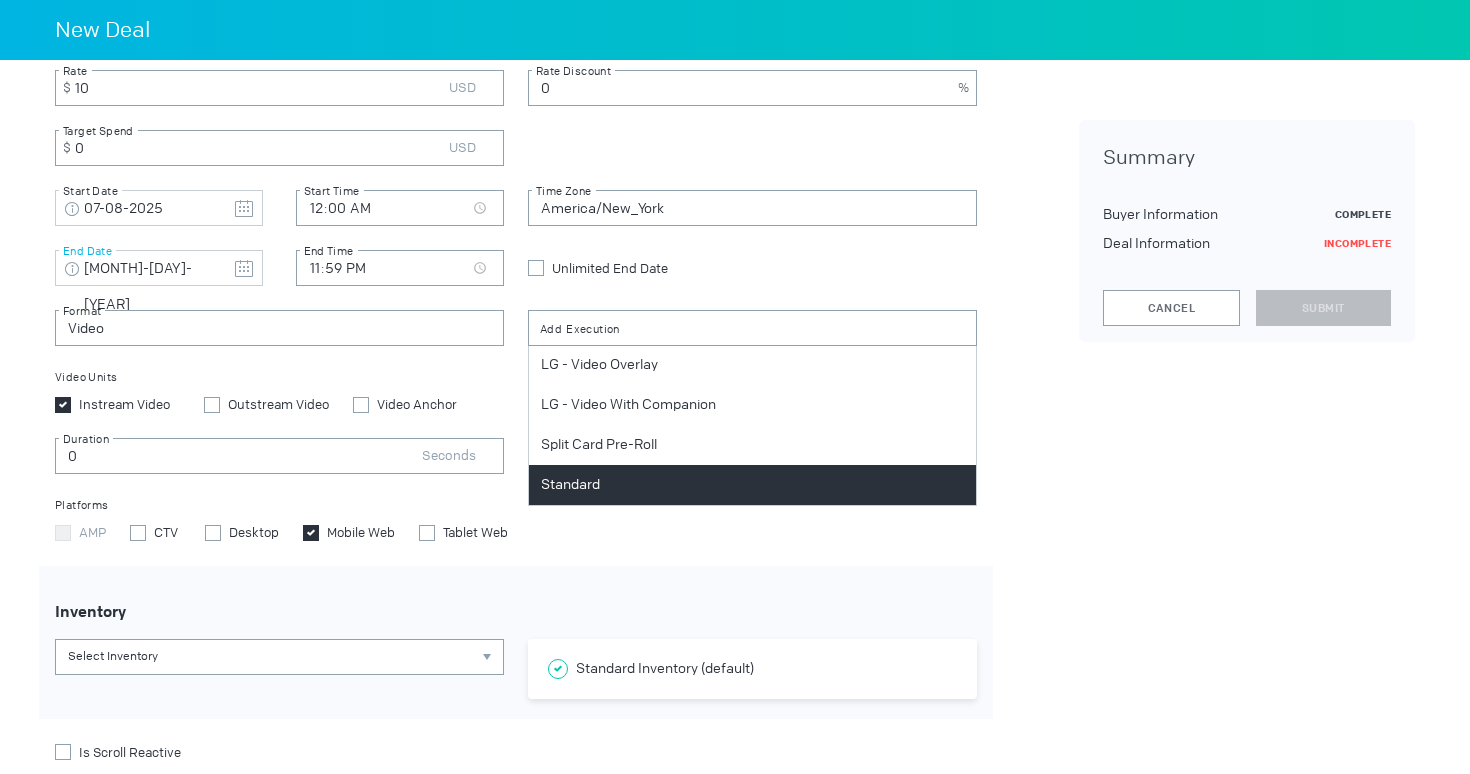 click on "Standard" at bounding box center (752, 485) 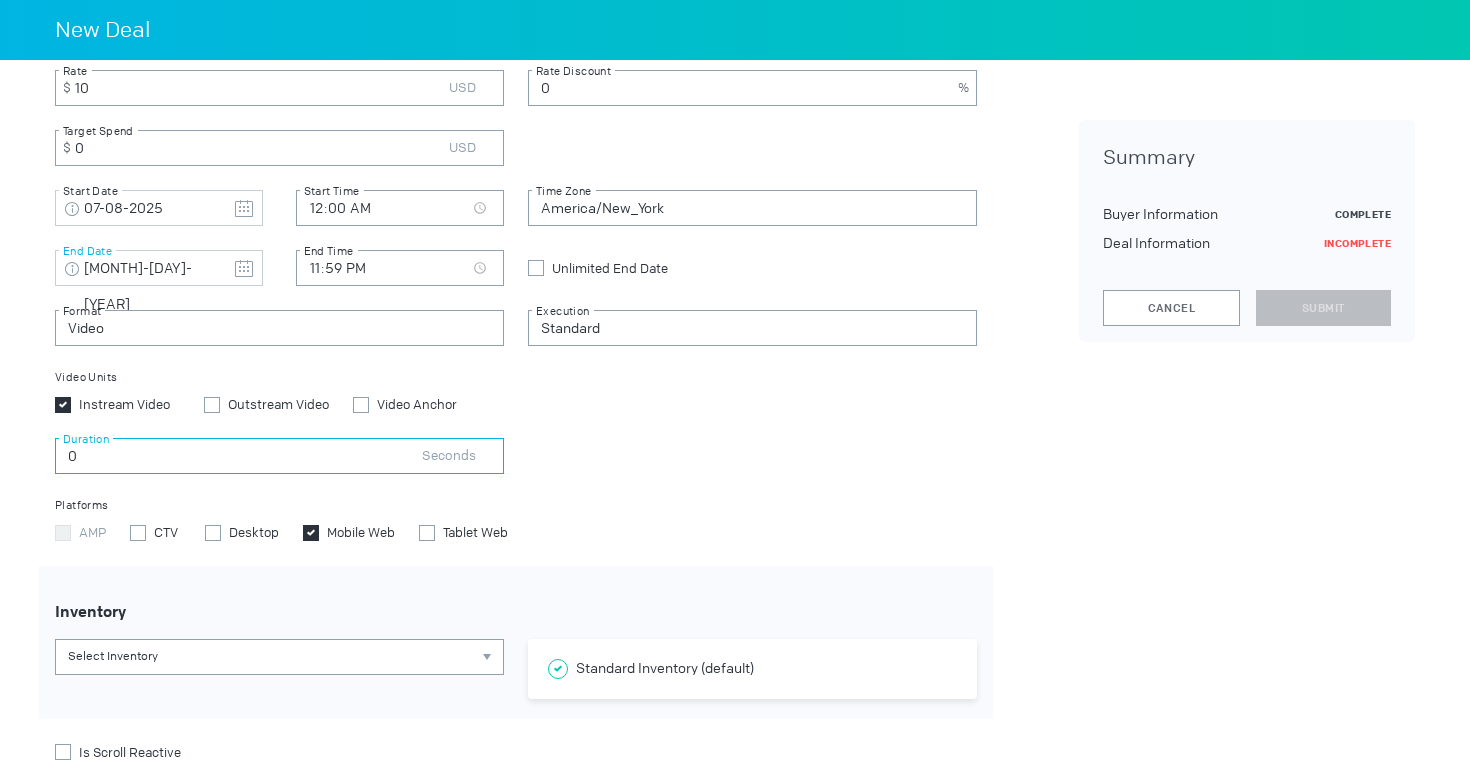 click on "0" at bounding box center (279, 456) 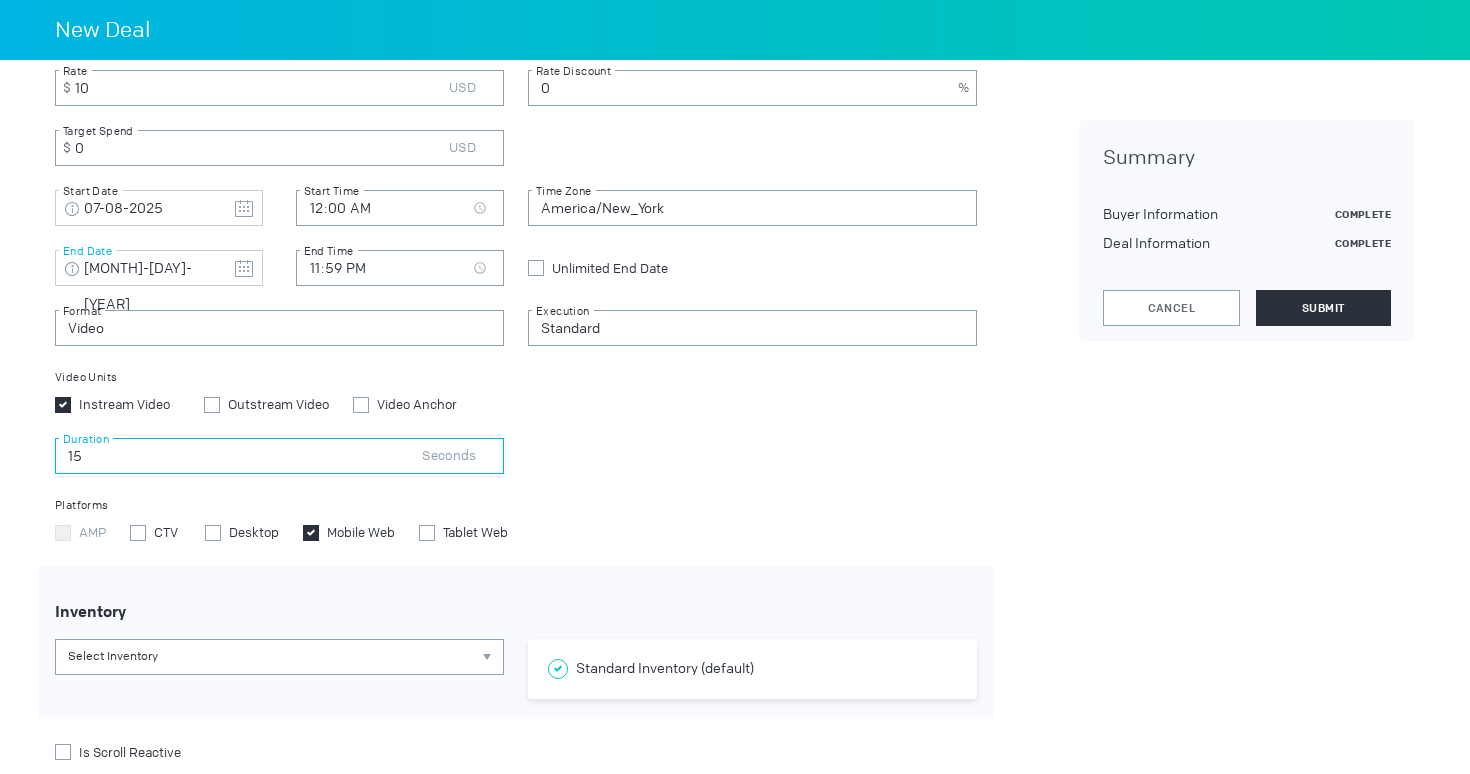 type on "15" 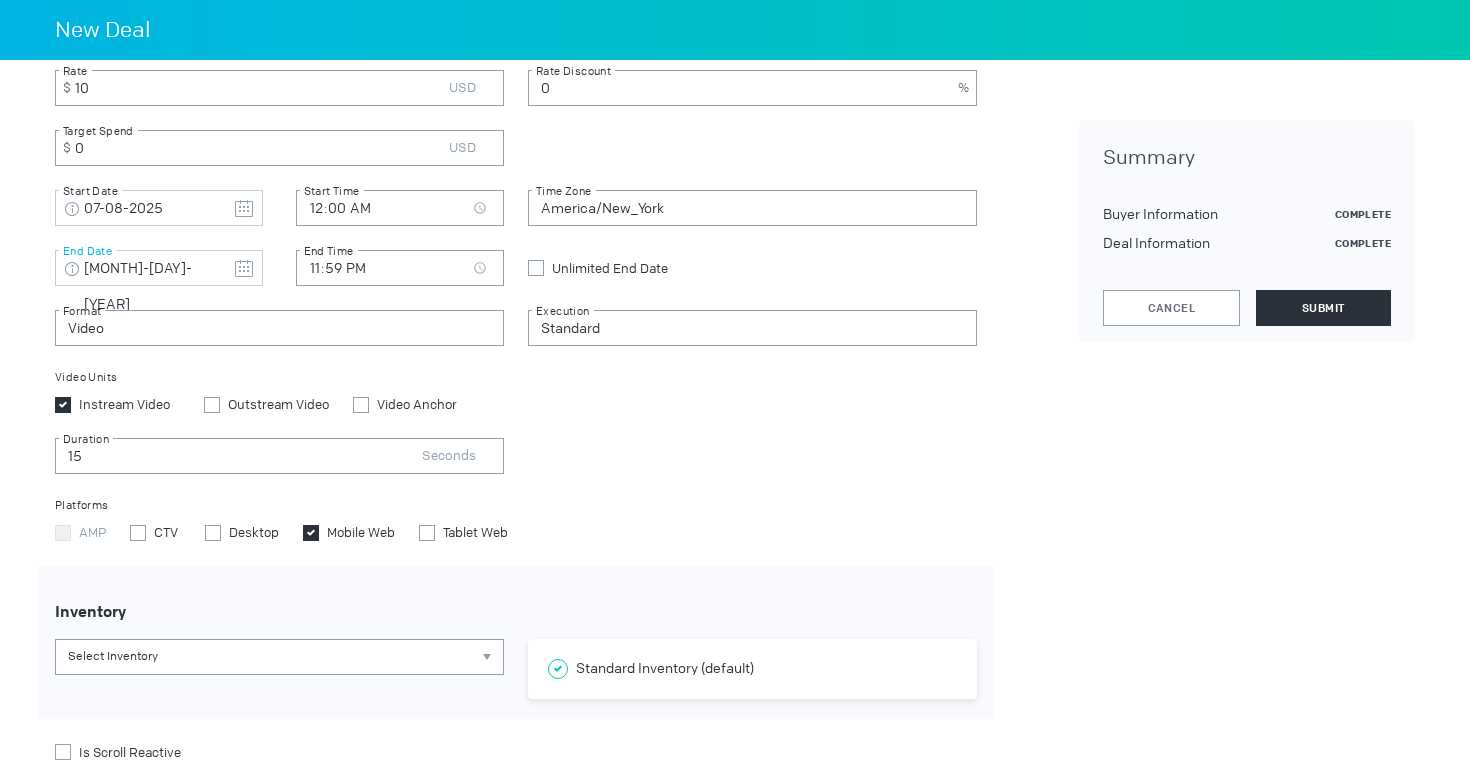 click on "Allstate_Florida Local Video_Q3-Q4_2025_GMP_Pre Roll Video_$10.00 Deal Name 10 Rate 0 Rate Discount 0 Target Spend Note: All Flight Dates will be saved in GMT 07-08-2025 Start Date 00:00 Start Time America/New_York Time Zone Note: All Flight Dates will be saved in GMT 10-12-2025 End Date 23:59 End Time Unlimited End Date Video Format Standard Execution Video Units Instream Video Outstream Video Video Anchor 15 Duration Platforms AMP CTV Desktop Mobile Web Tablet Web Inventory Select Inventory [object Object] Standard Inventory (default) Is Scroll Reactive Is Incremental Deal Sync Creative Size (Optional) Overrides the creative size in DV360 for PG deals using single format. Width Height" at bounding box center (516, 448) 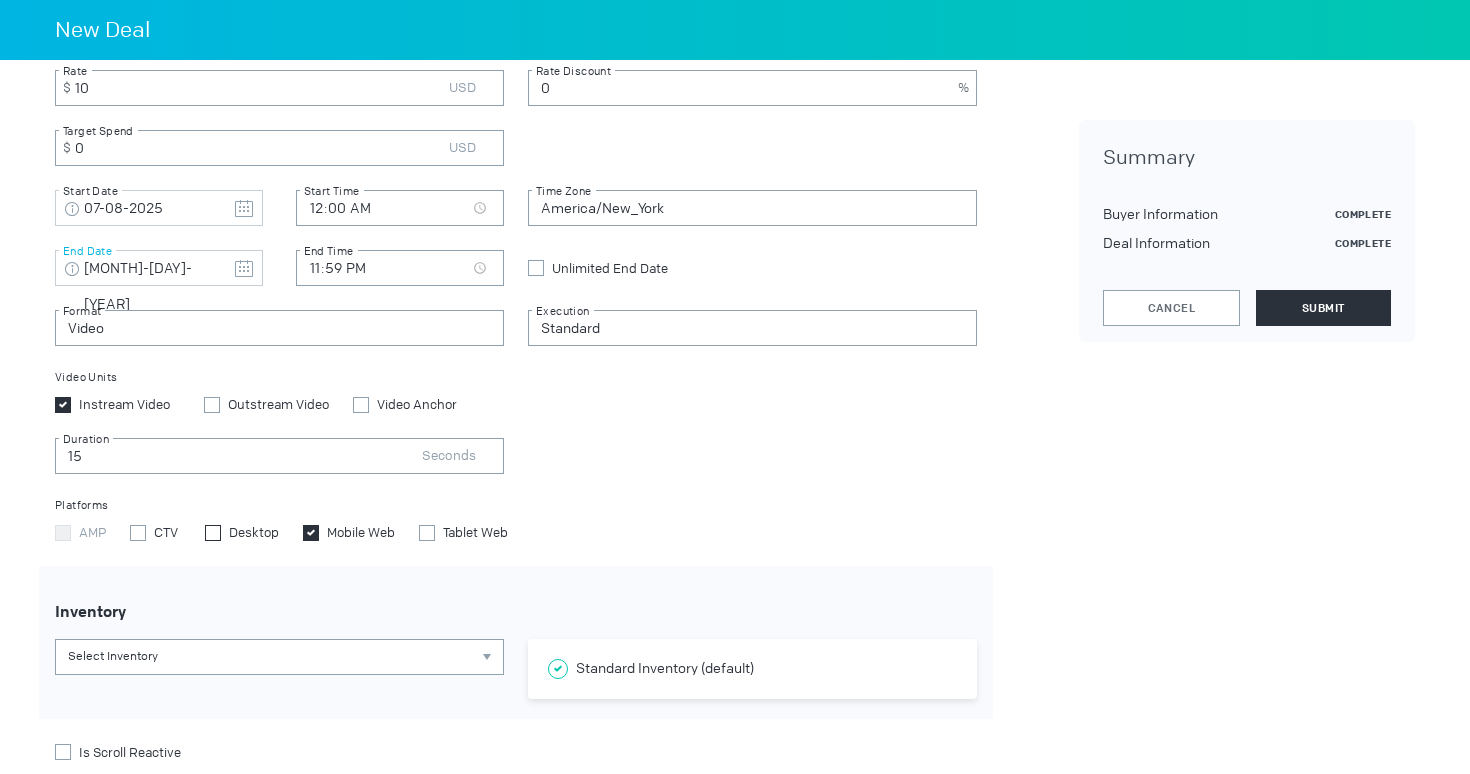 click at bounding box center [213, 532] 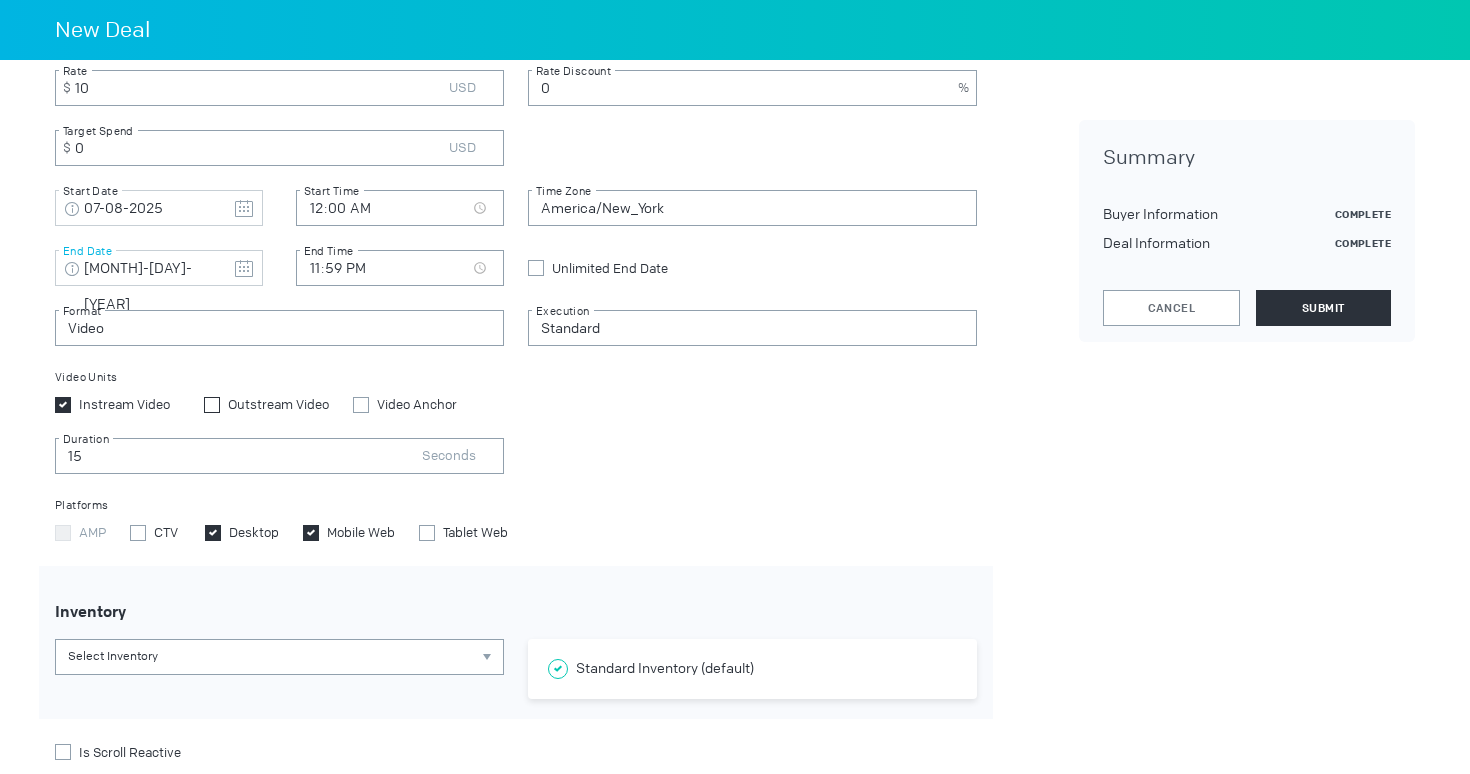 click at bounding box center [212, 405] 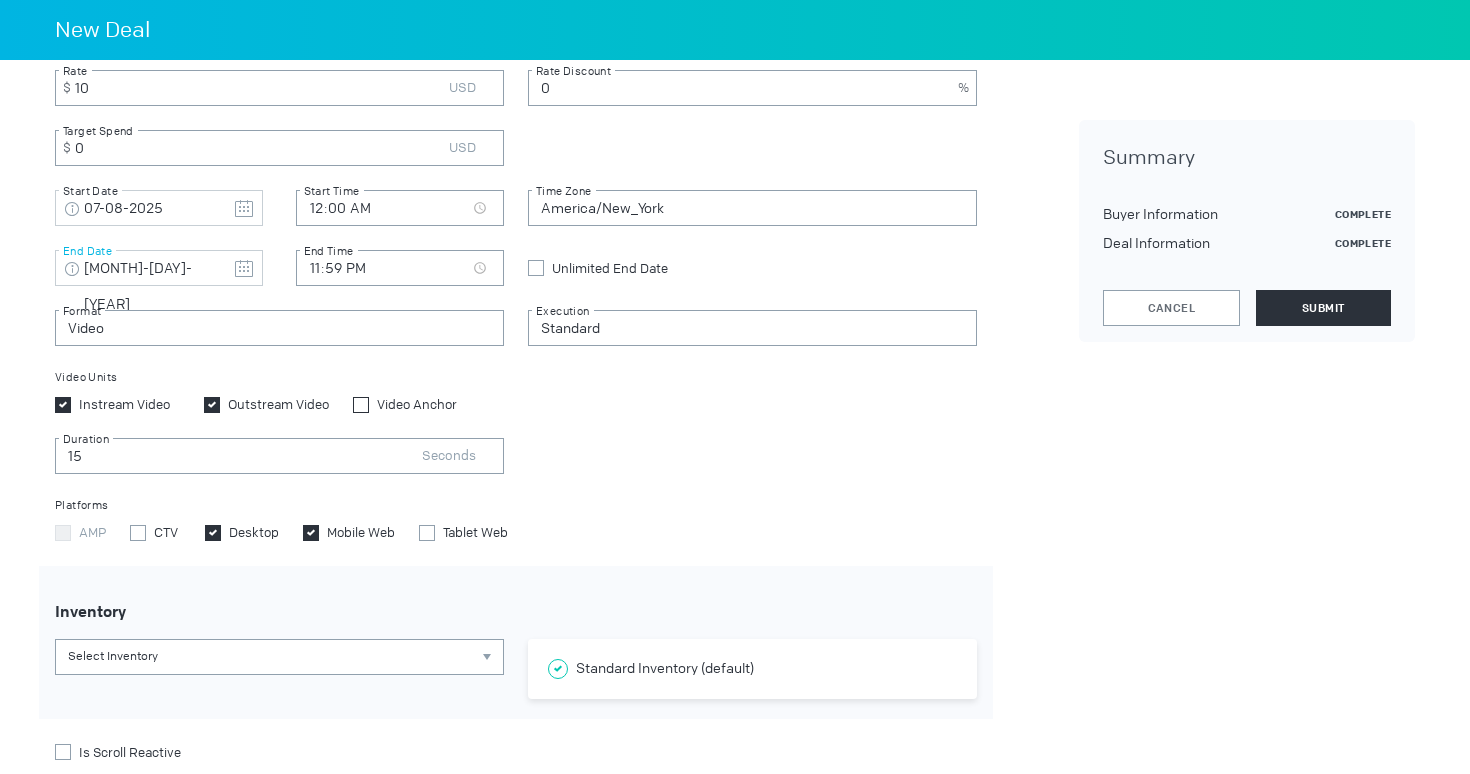 click at bounding box center [361, 404] 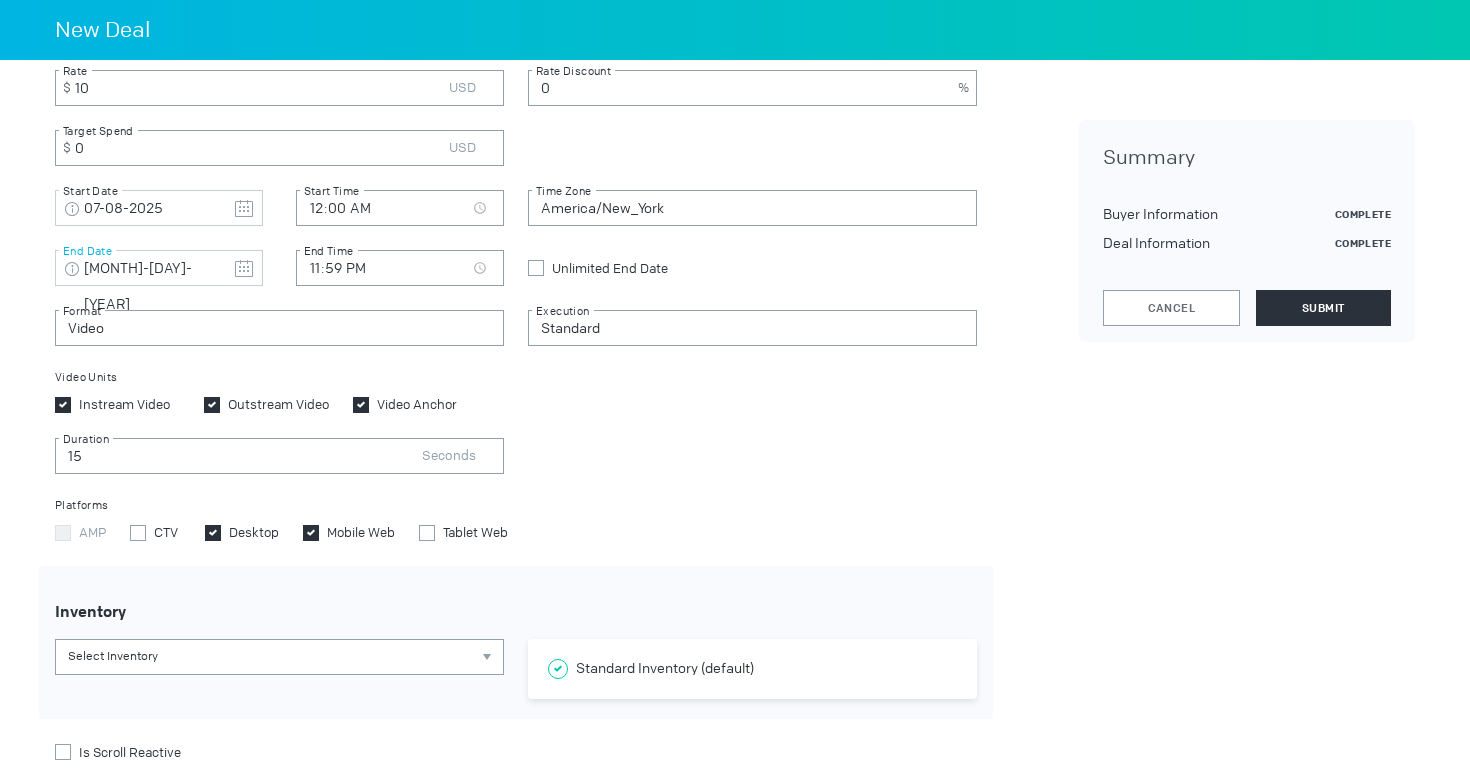 click at bounding box center (361, 404) 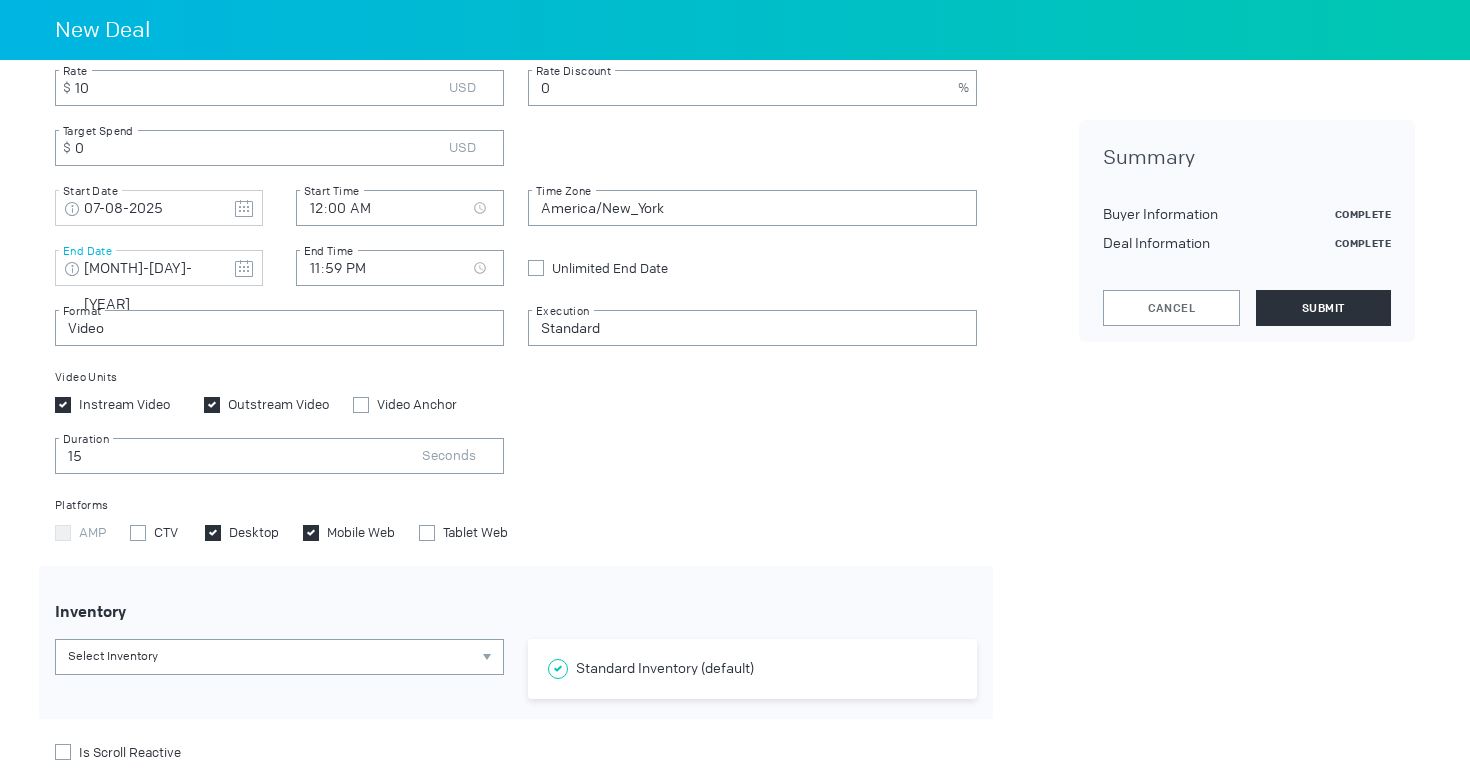 click at bounding box center [212, 404] 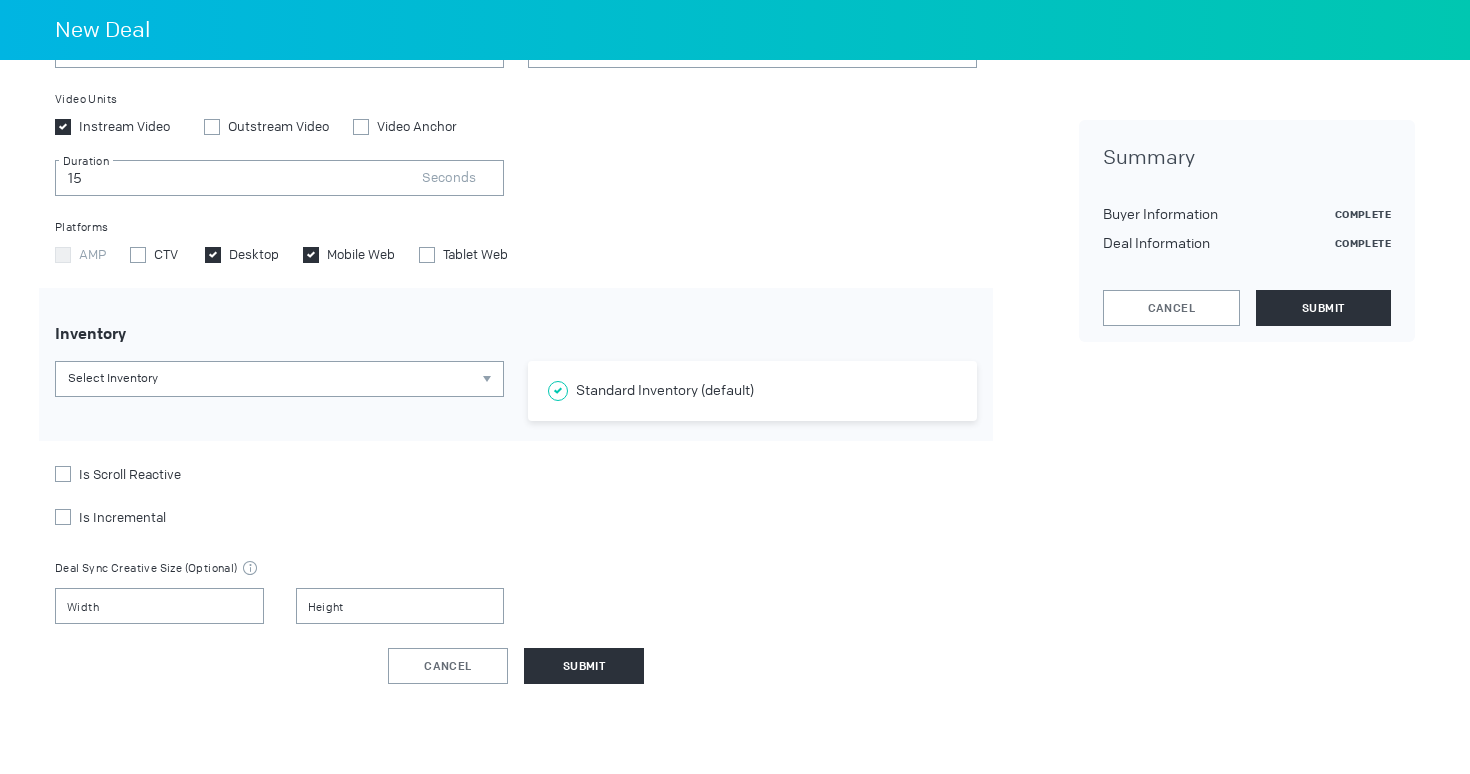 scroll, scrollTop: 856, scrollLeft: 0, axis: vertical 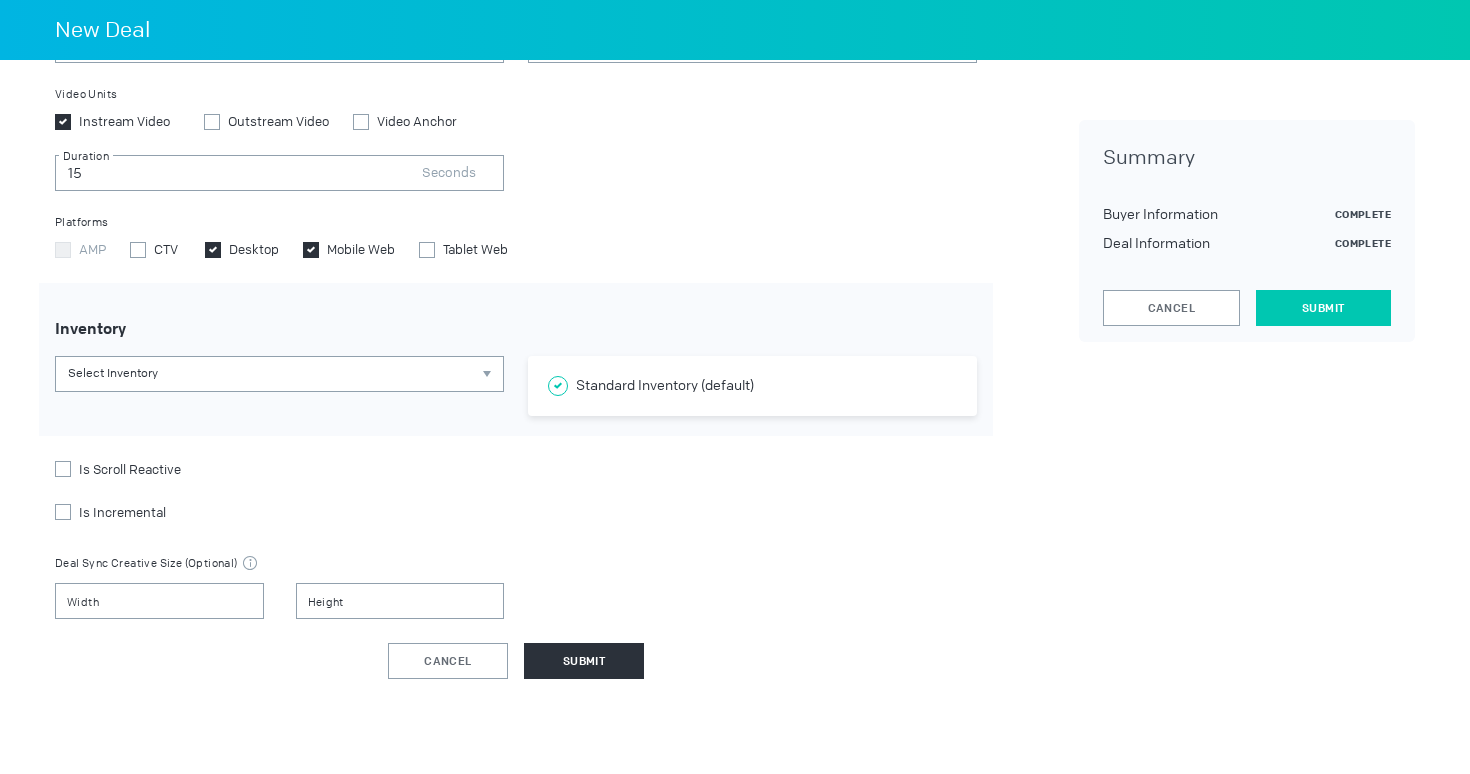 click on "Submit" at bounding box center (1323, 308) 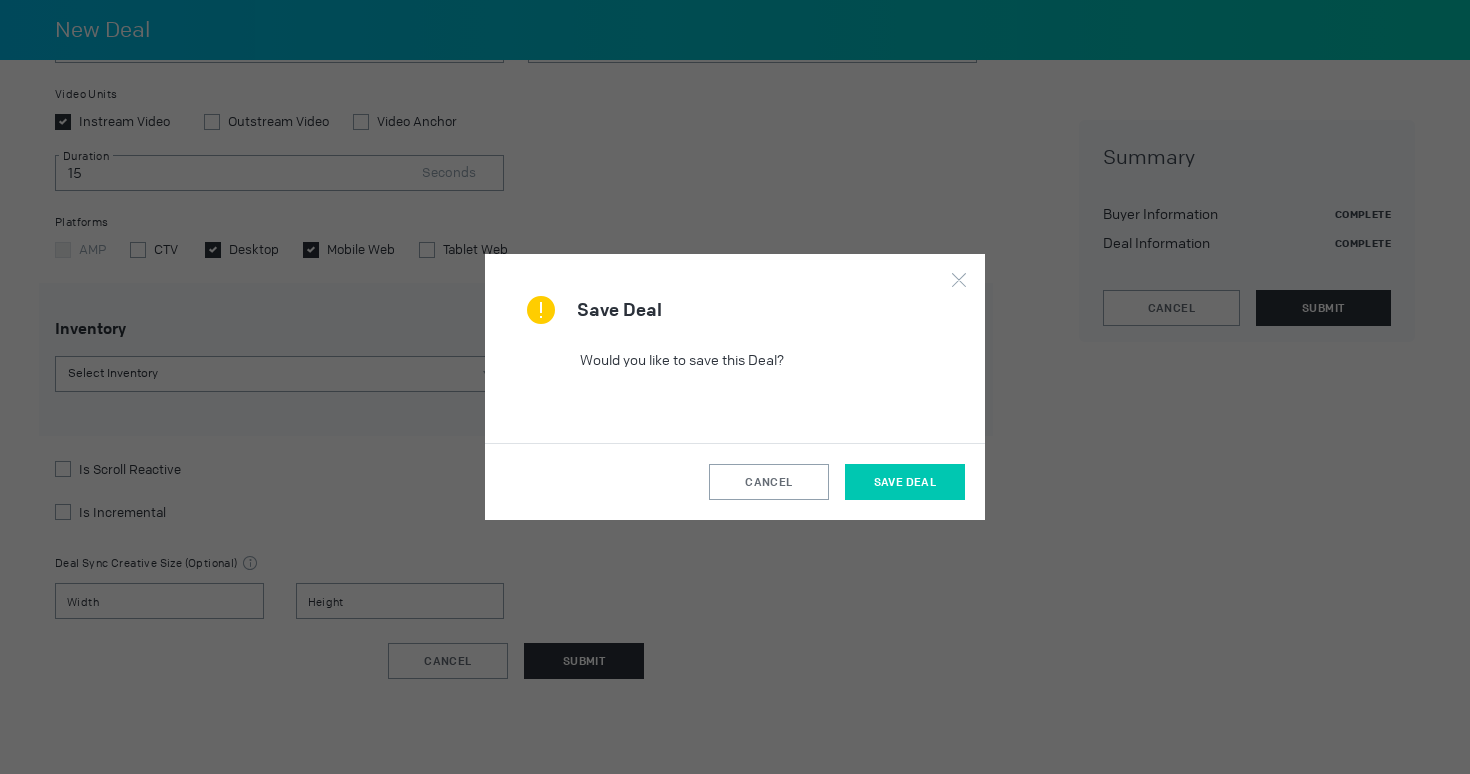 click on "Save Deal" at bounding box center [905, 482] 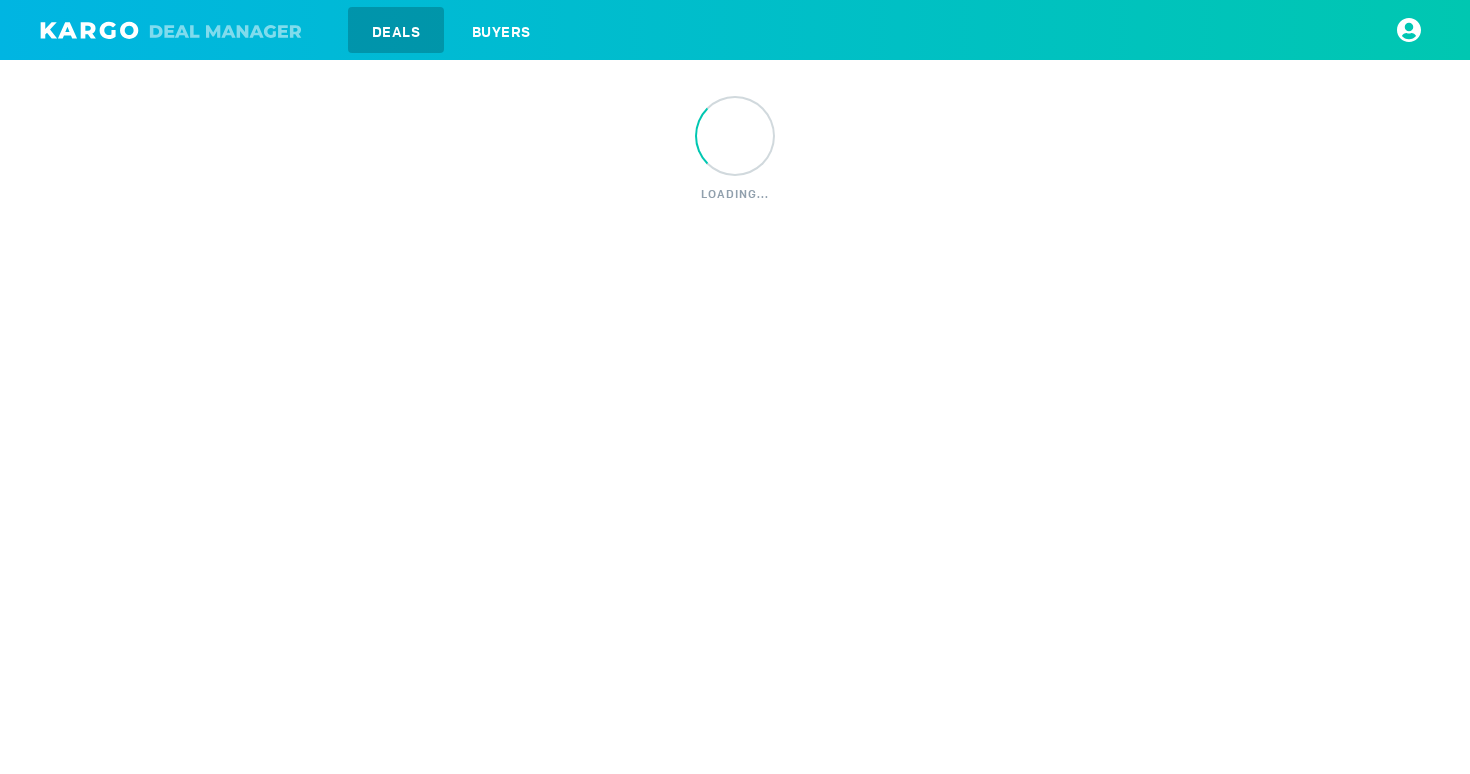 scroll, scrollTop: 0, scrollLeft: 0, axis: both 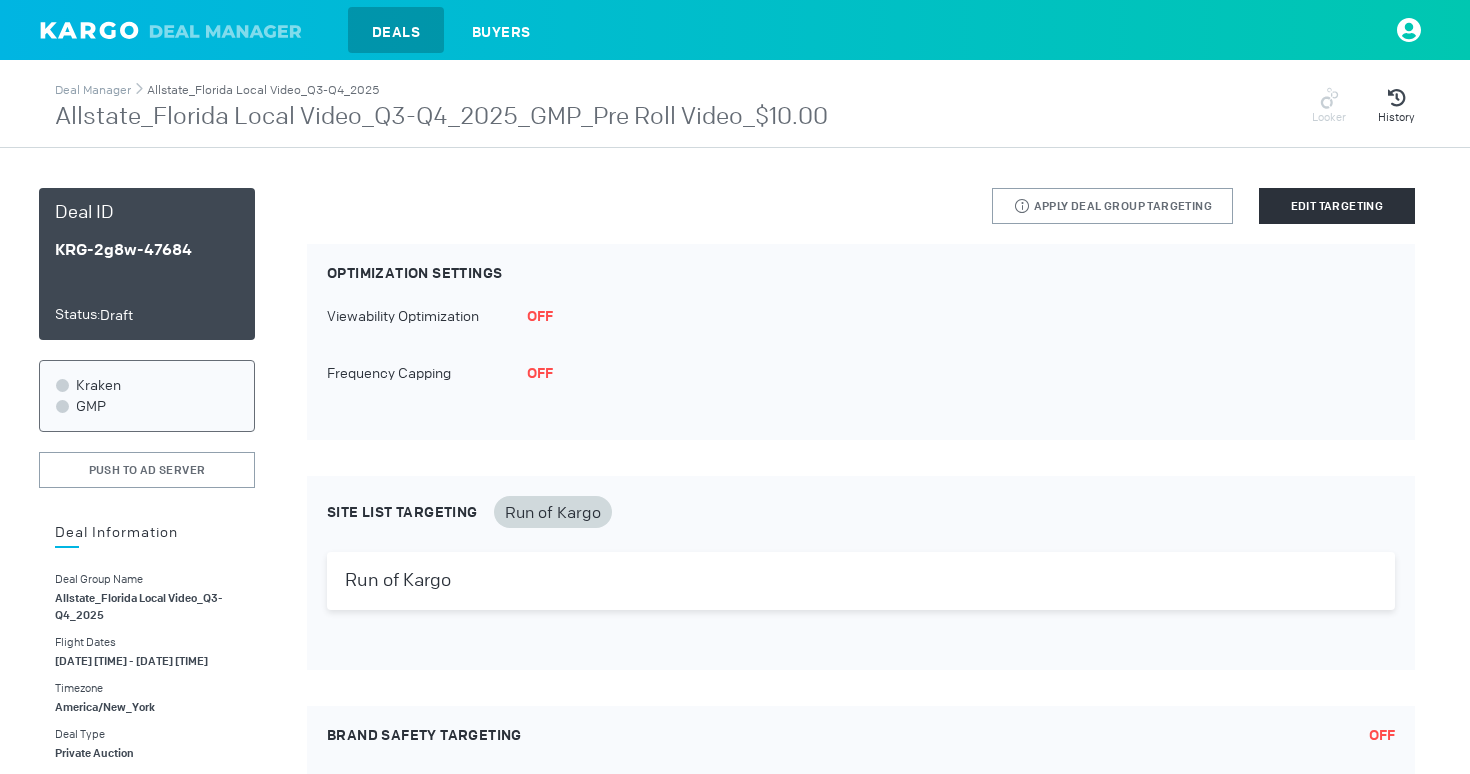 click on "Allstate_Florida Local Video_Q3-Q4_2025" at bounding box center [263, 90] 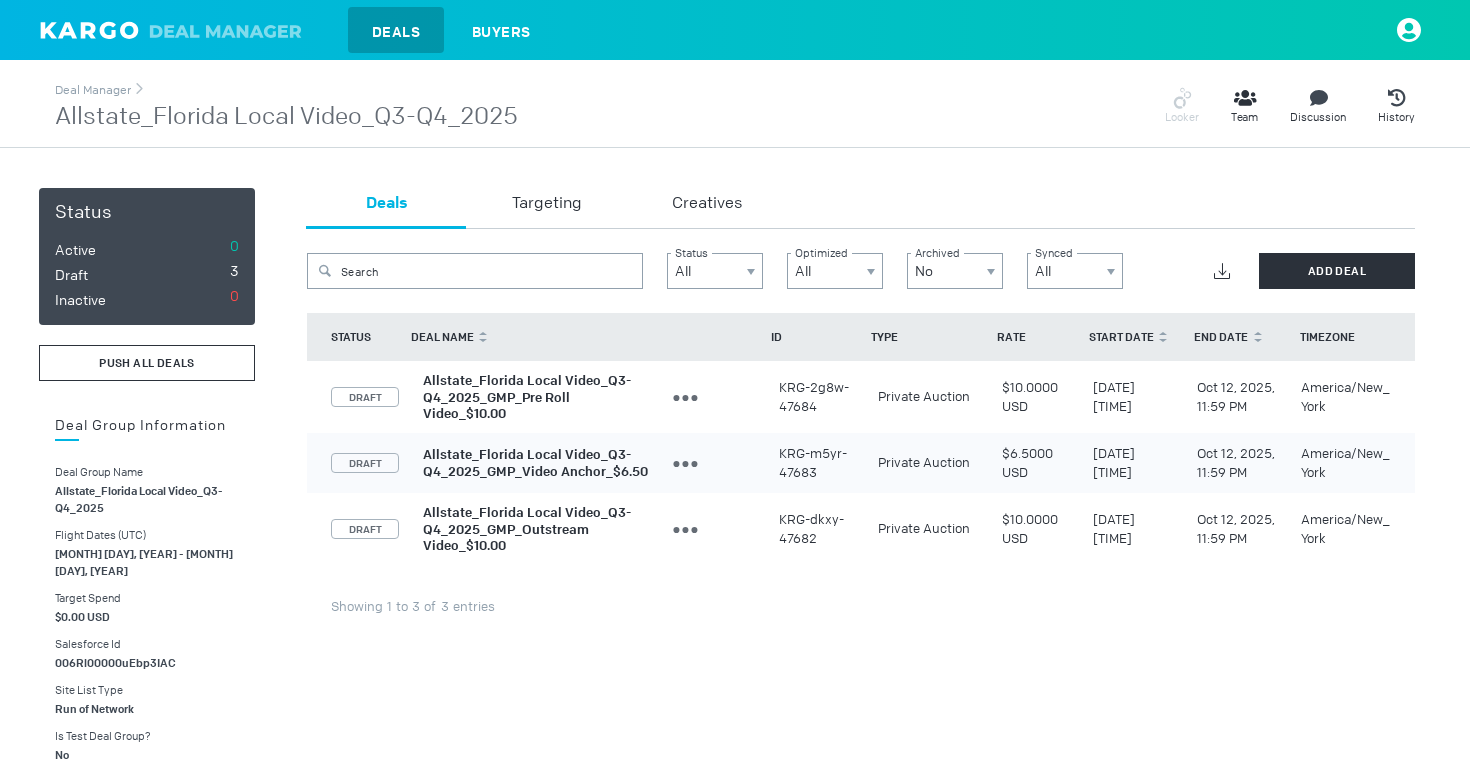 click on "PUSH ALL DEALS" at bounding box center (147, 363) 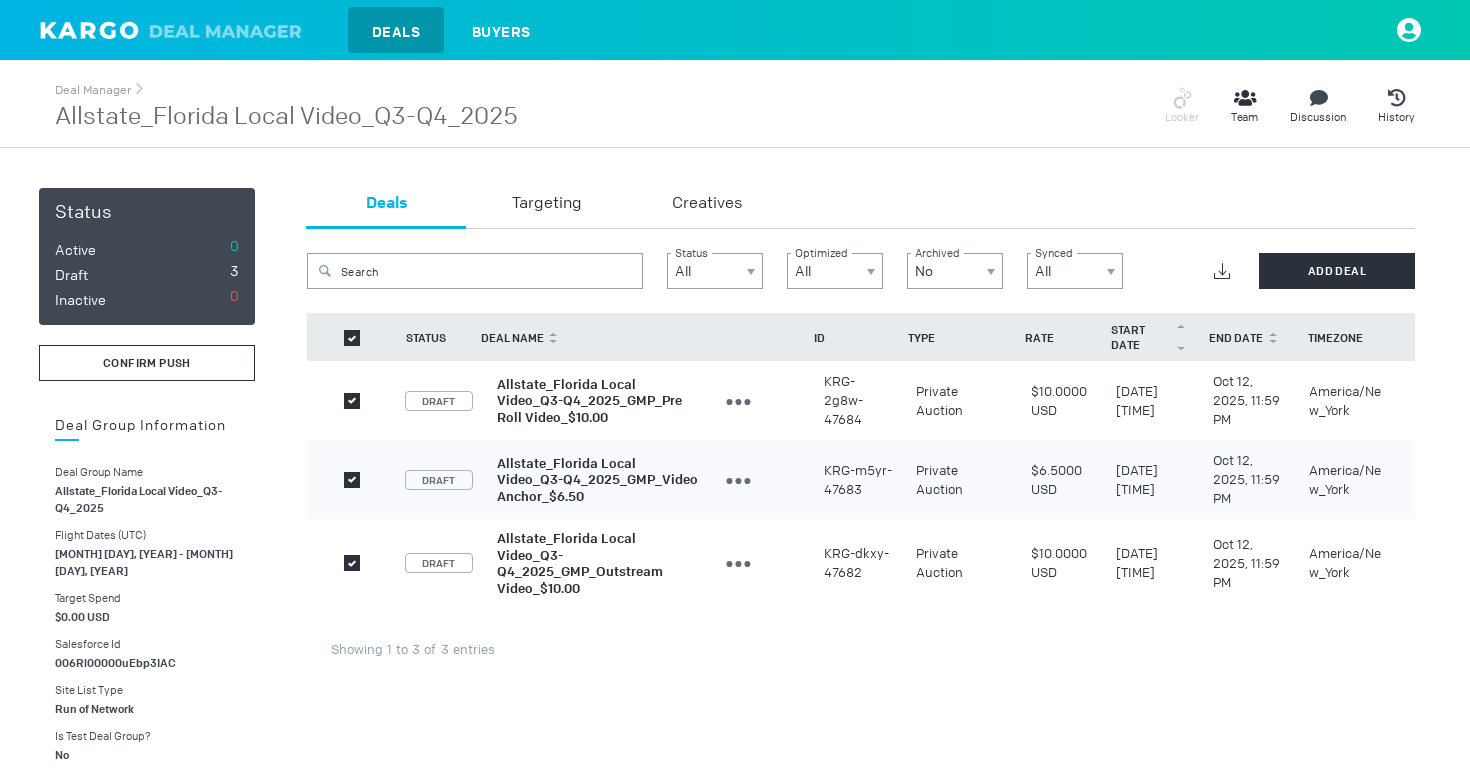 click on "confirm push" at bounding box center (147, 363) 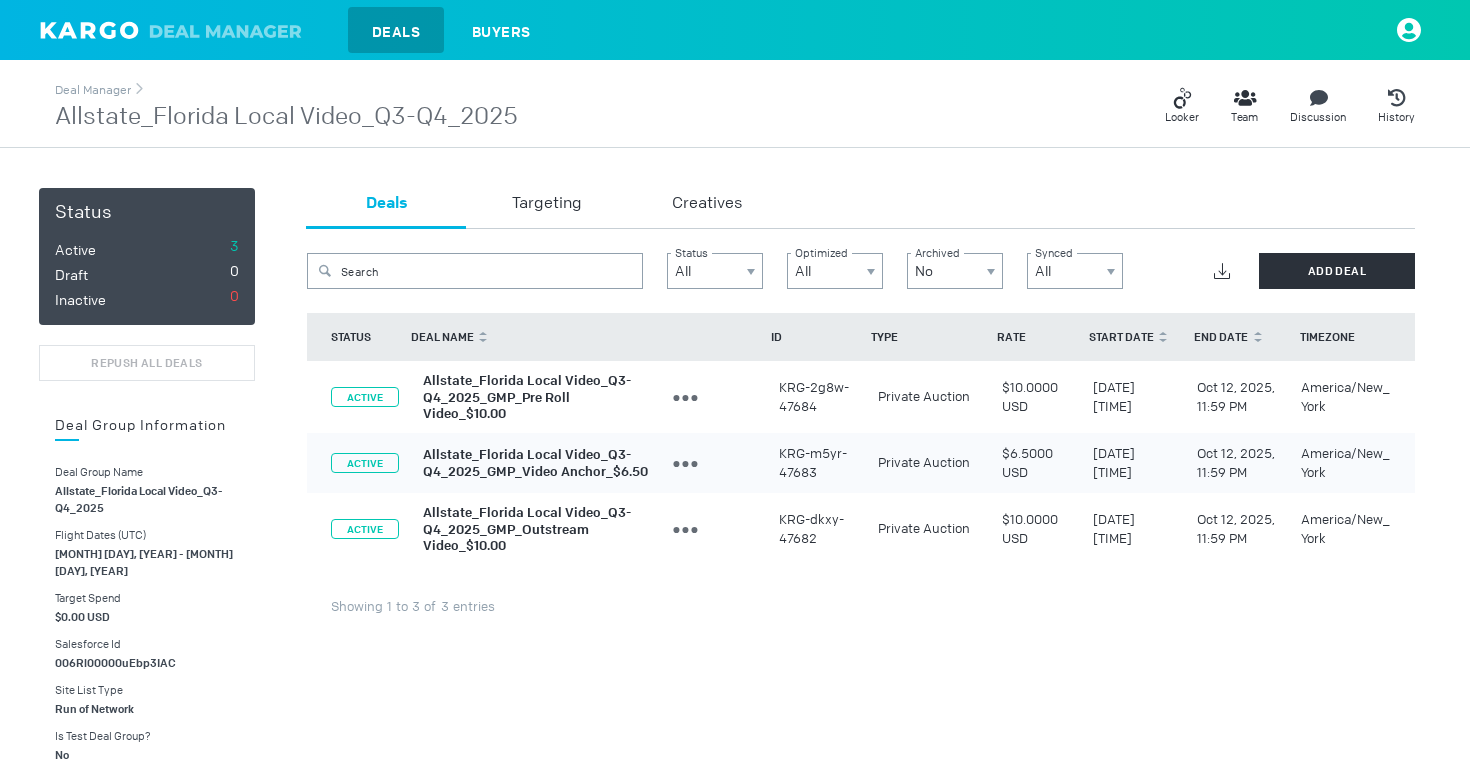 click at bounding box center (1222, 271) 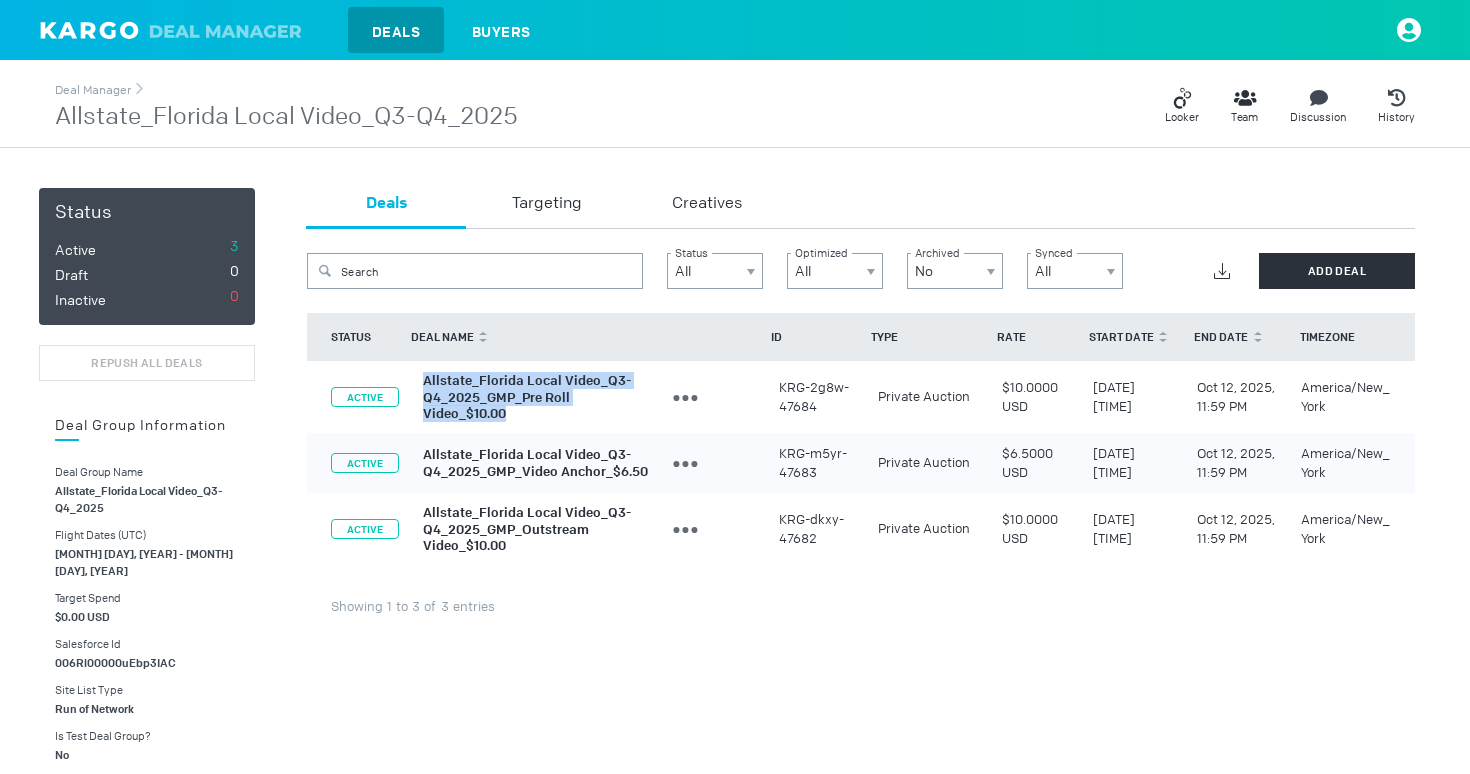 click on "Allstate_Florida Local Video_Q3-Q4_2025_GMP_Video Anchor_$6.50" at bounding box center (535, 463) 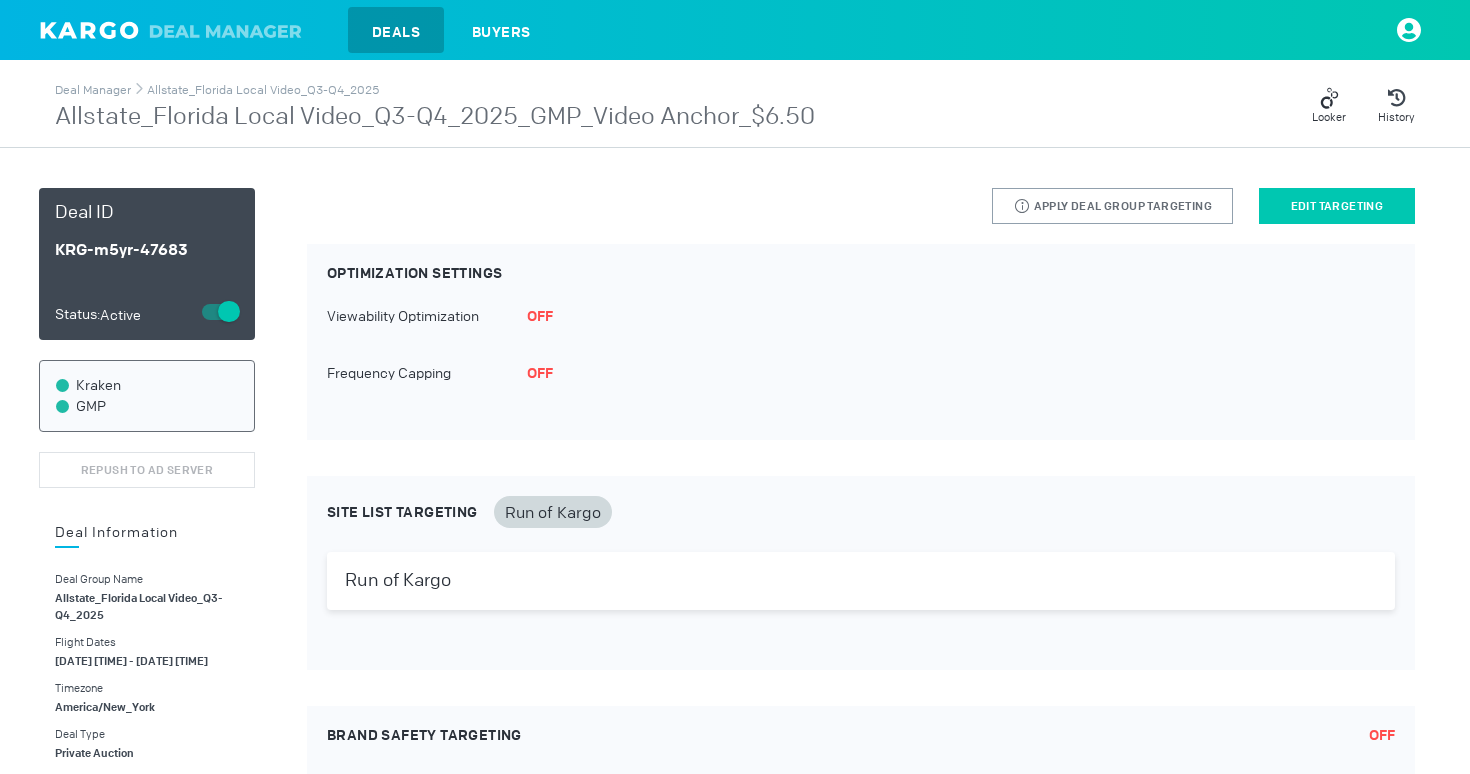 click on "Edit Targeting" at bounding box center [1337, 206] 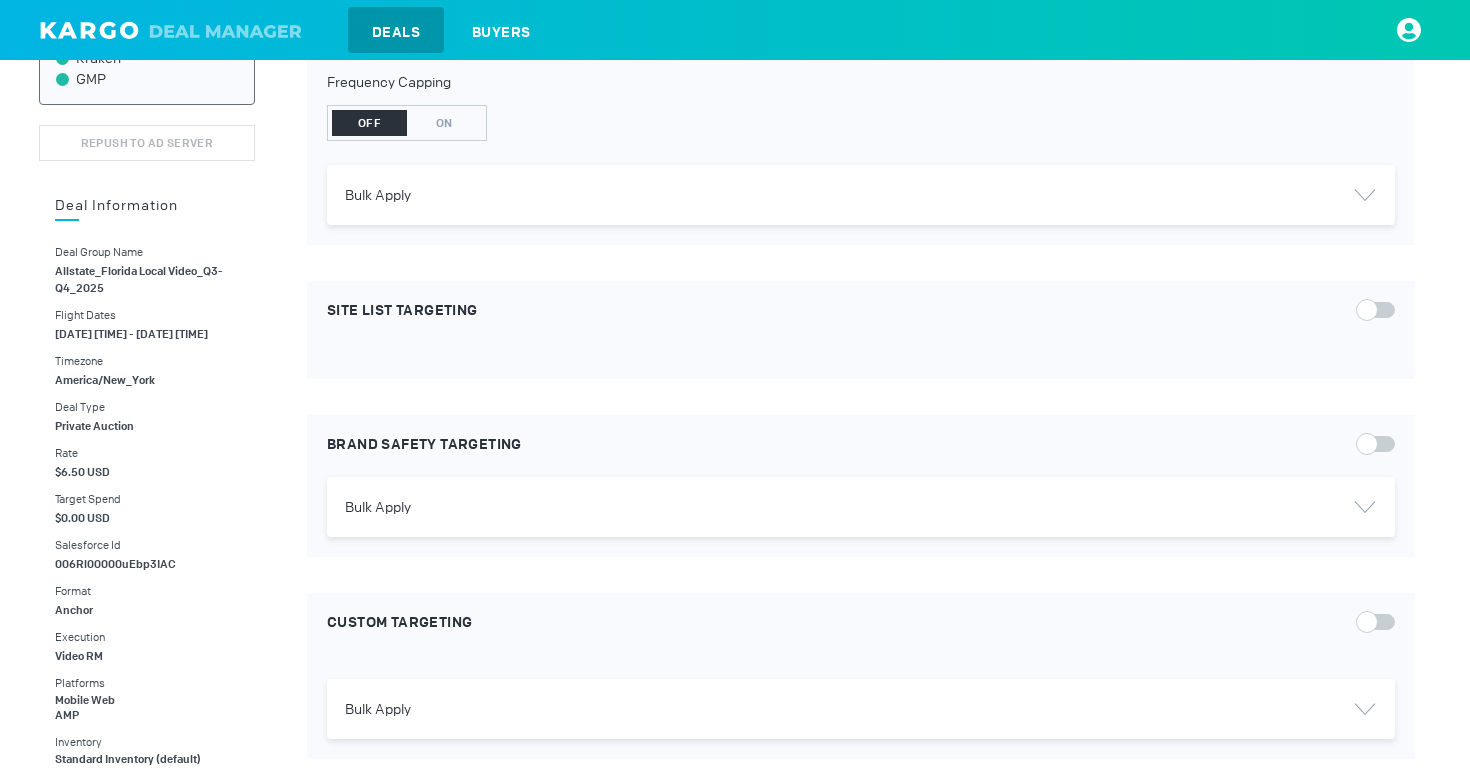 scroll, scrollTop: 333, scrollLeft: 0, axis: vertical 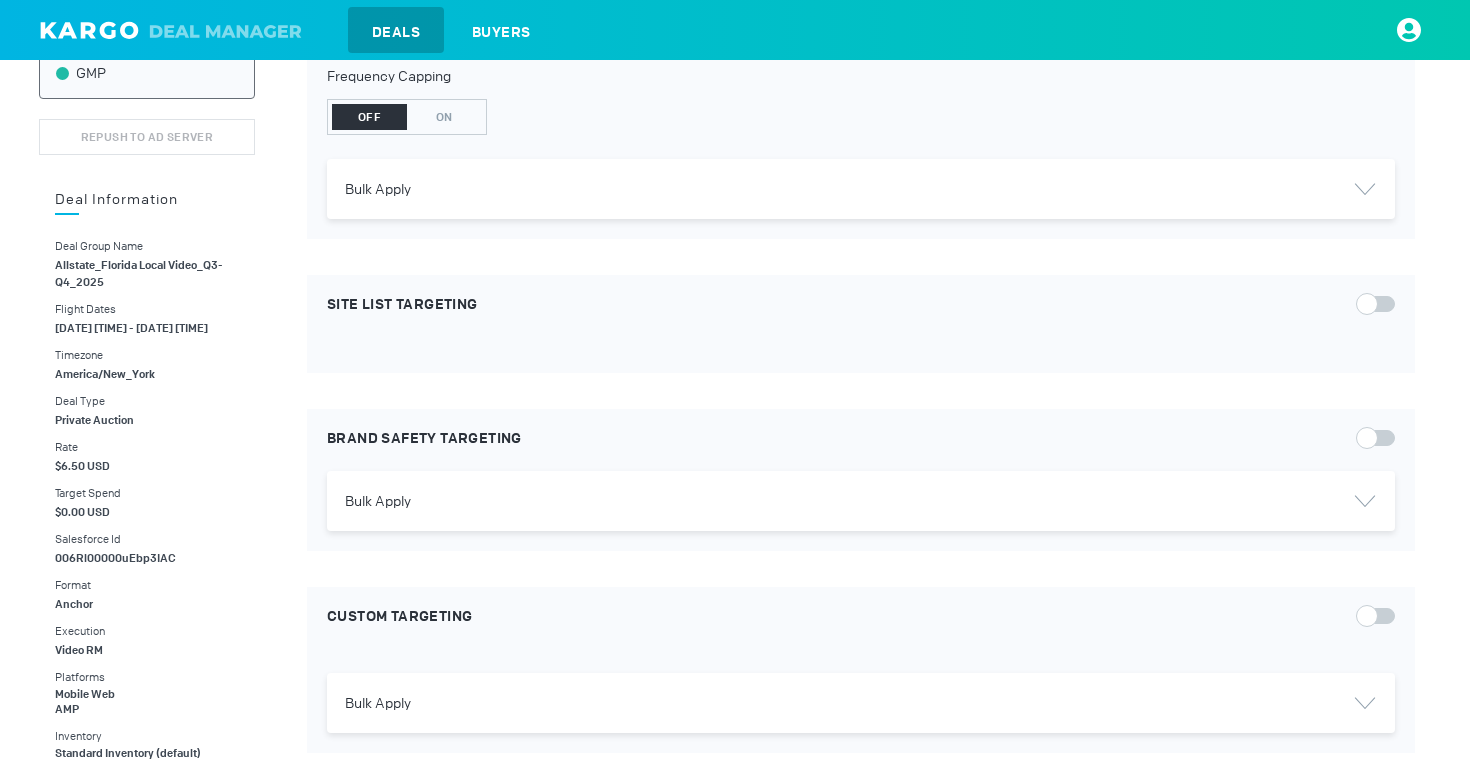 click at bounding box center [1379, 438] 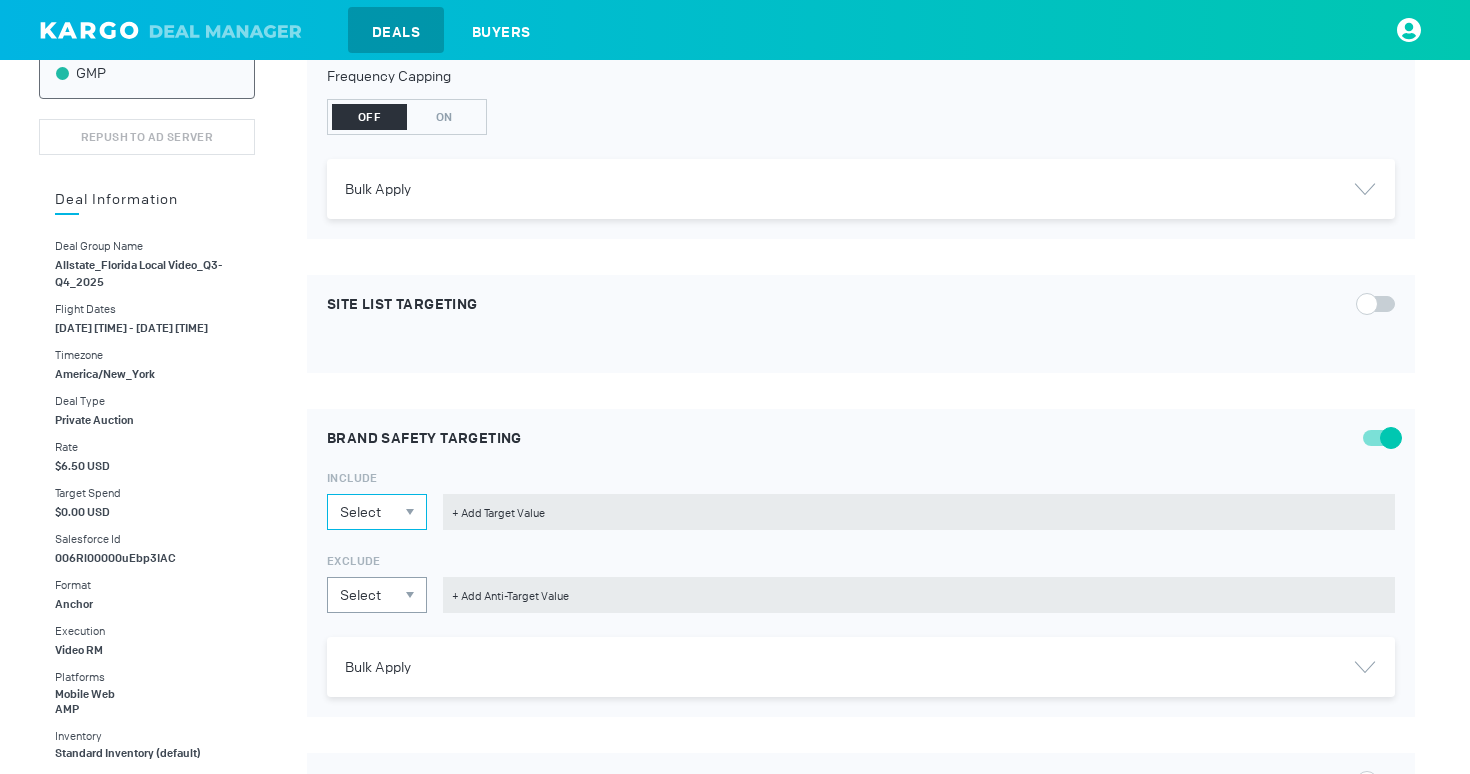 click on "Select" at bounding box center (377, 512) 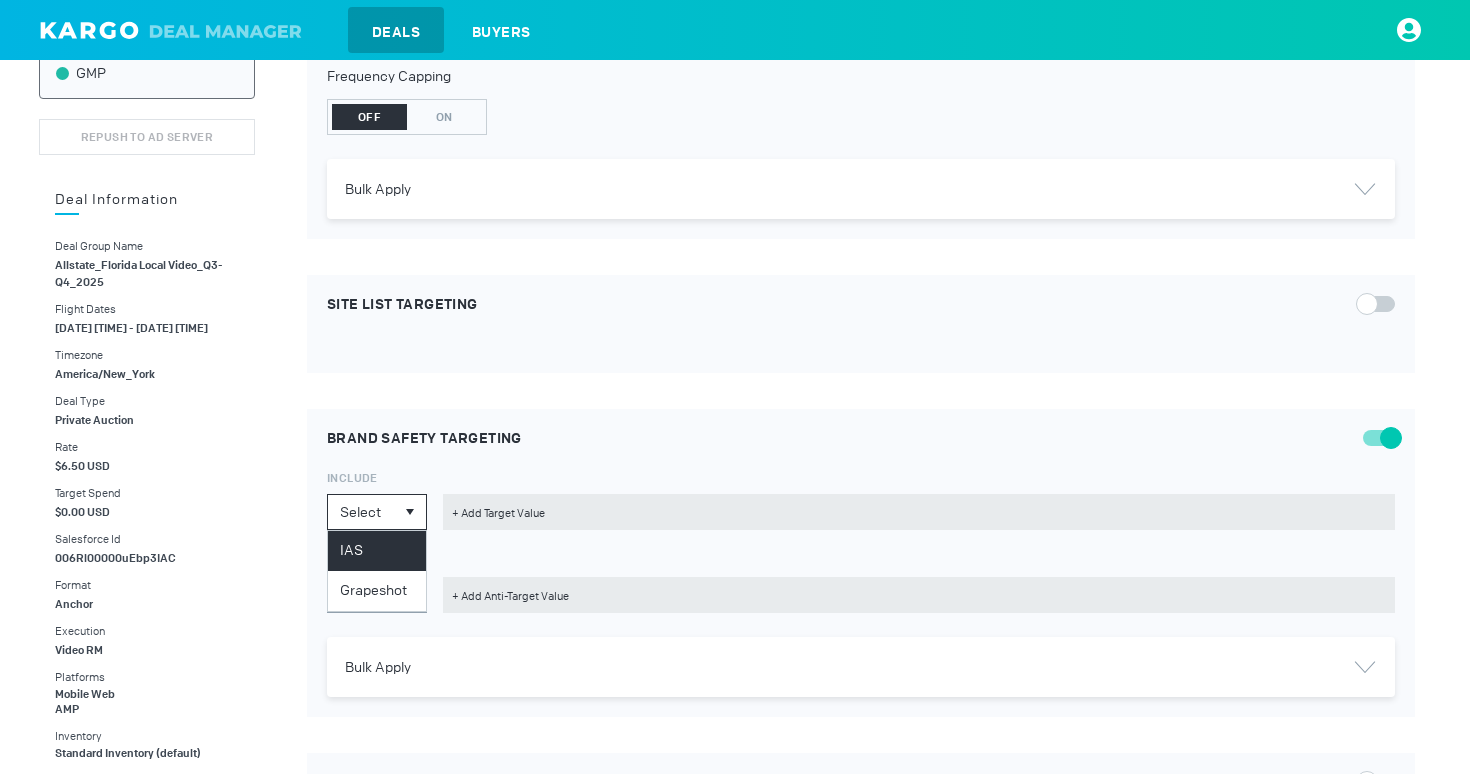 click on "IAS" at bounding box center [377, 551] 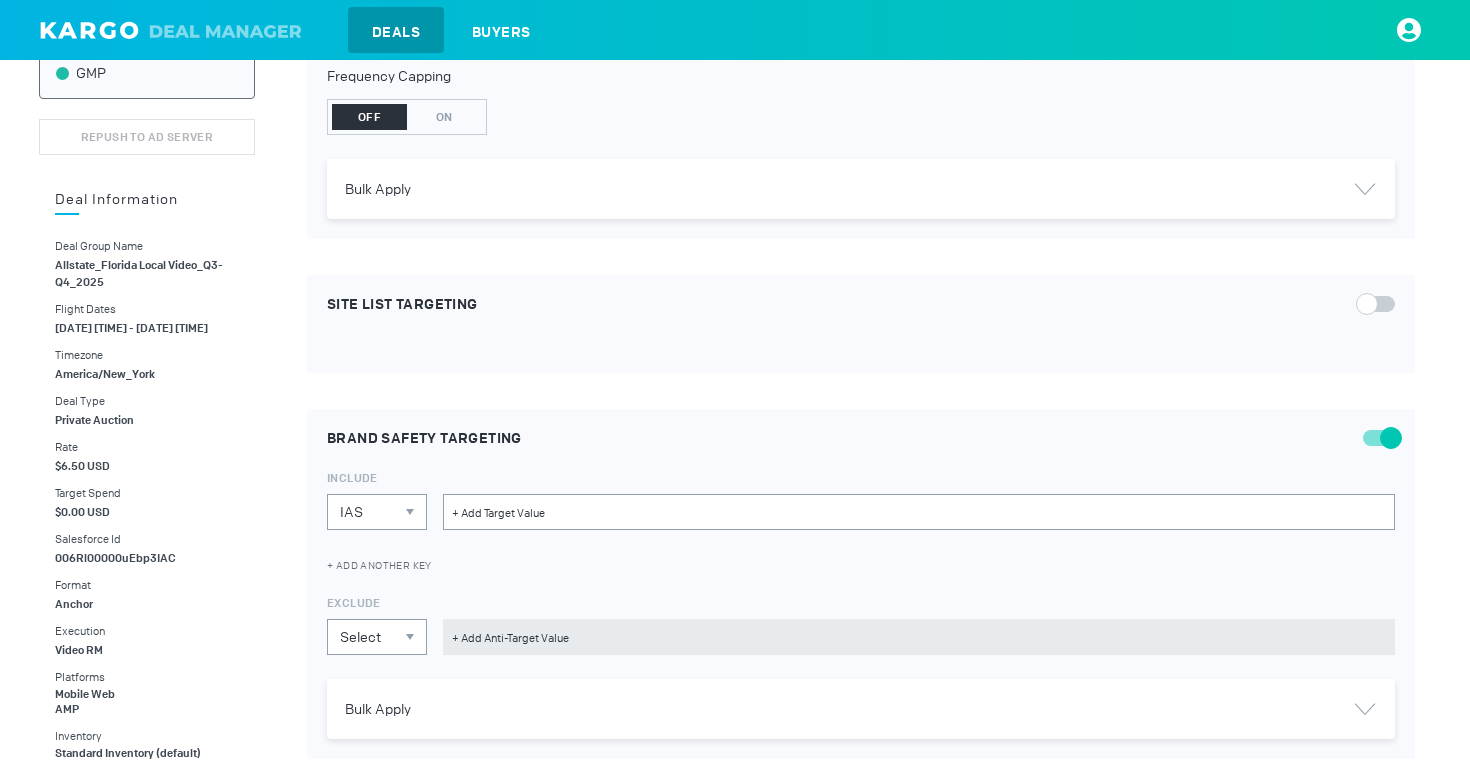 click on "Key   is already in use" at bounding box center (919, 512) 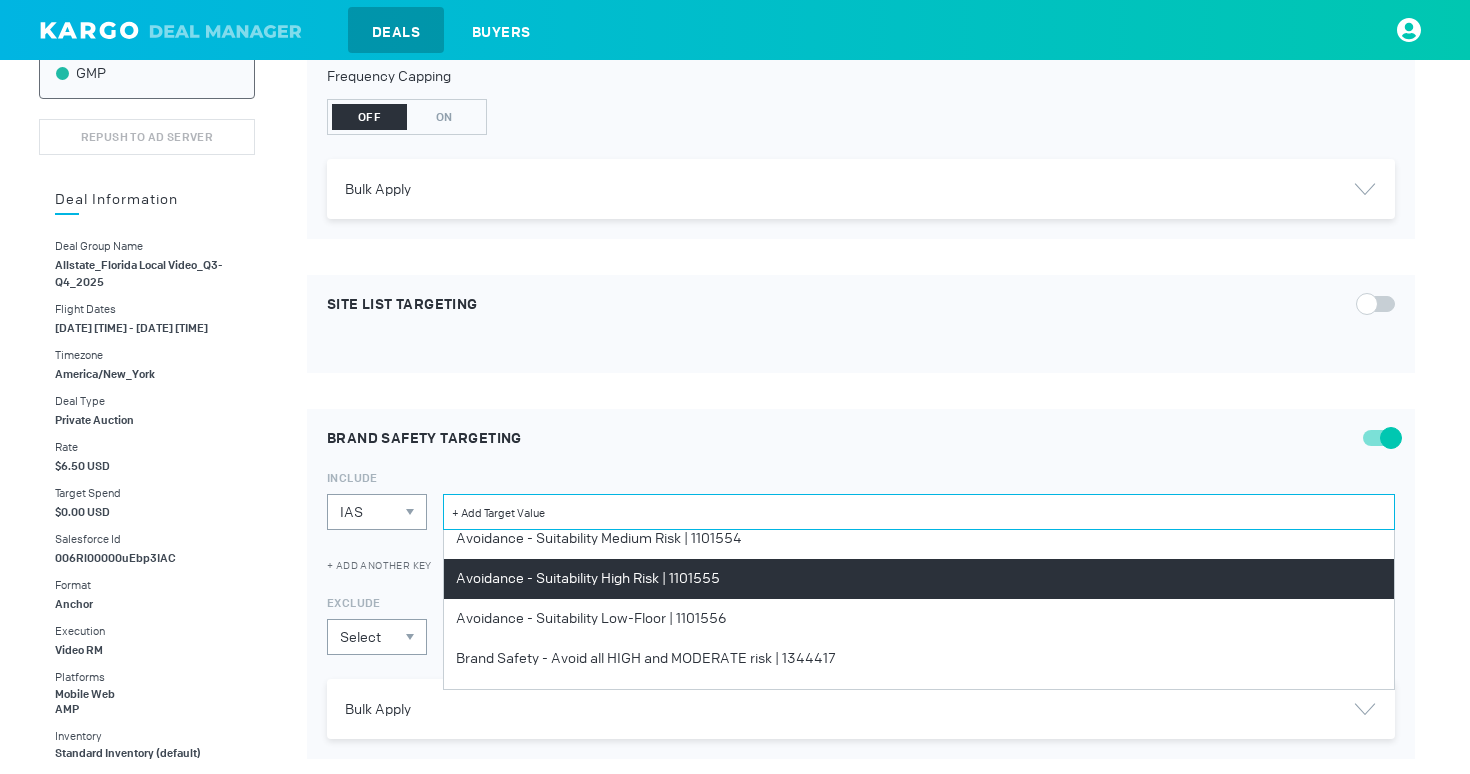 scroll, scrollTop: 0, scrollLeft: 0, axis: both 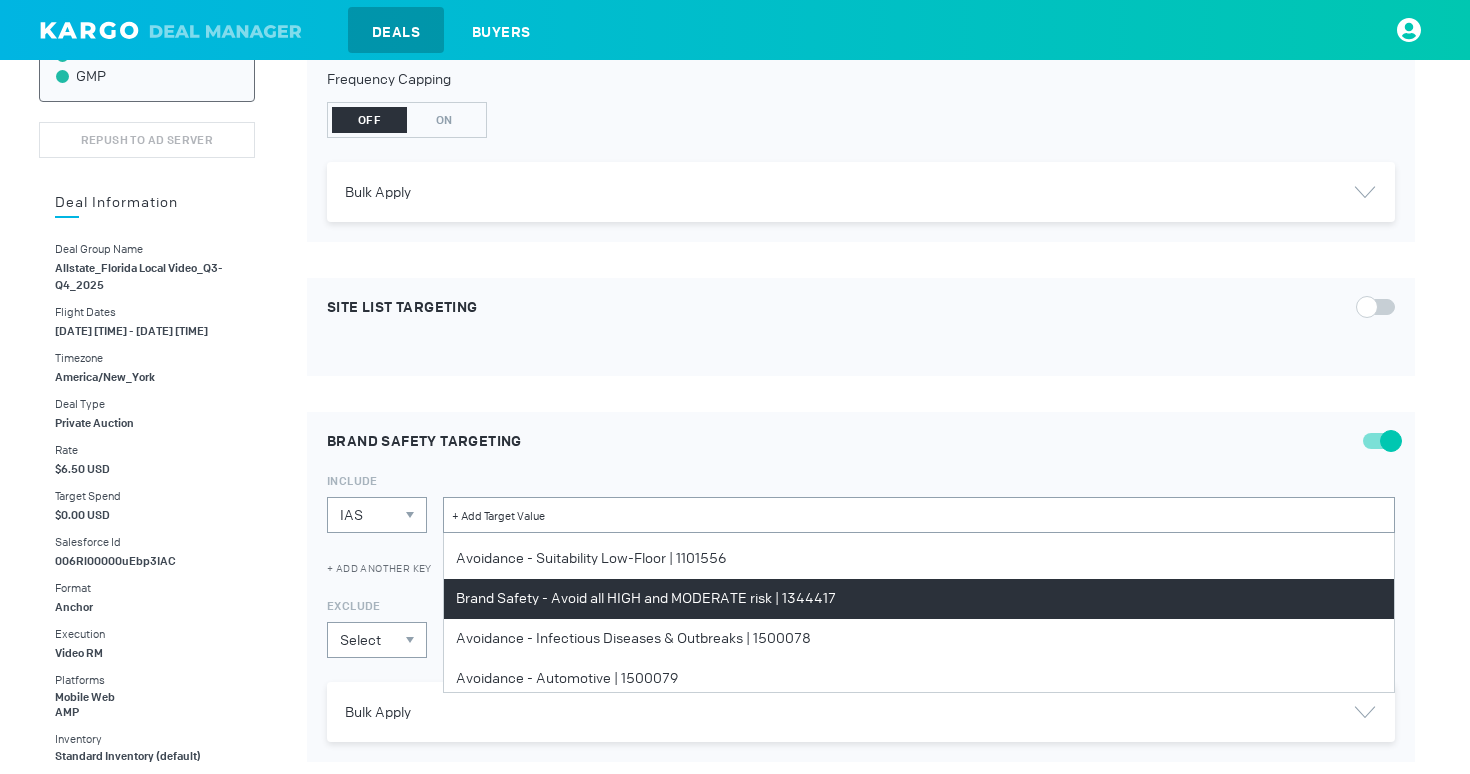 click on "Brand Safety - Avoid all HIGH and MODERATE risk | 1344417" at bounding box center [919, 599] 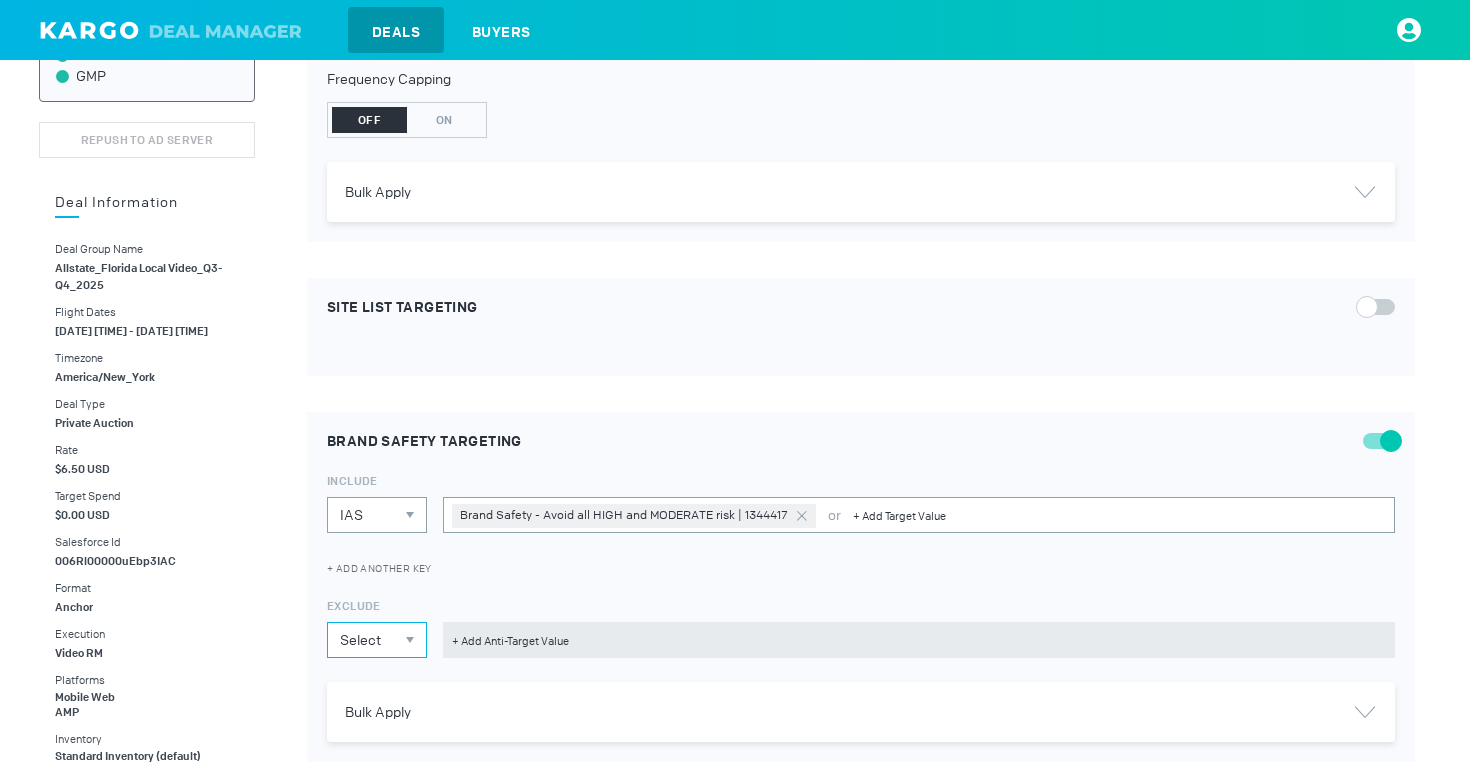 click on "Select" at bounding box center [377, 640] 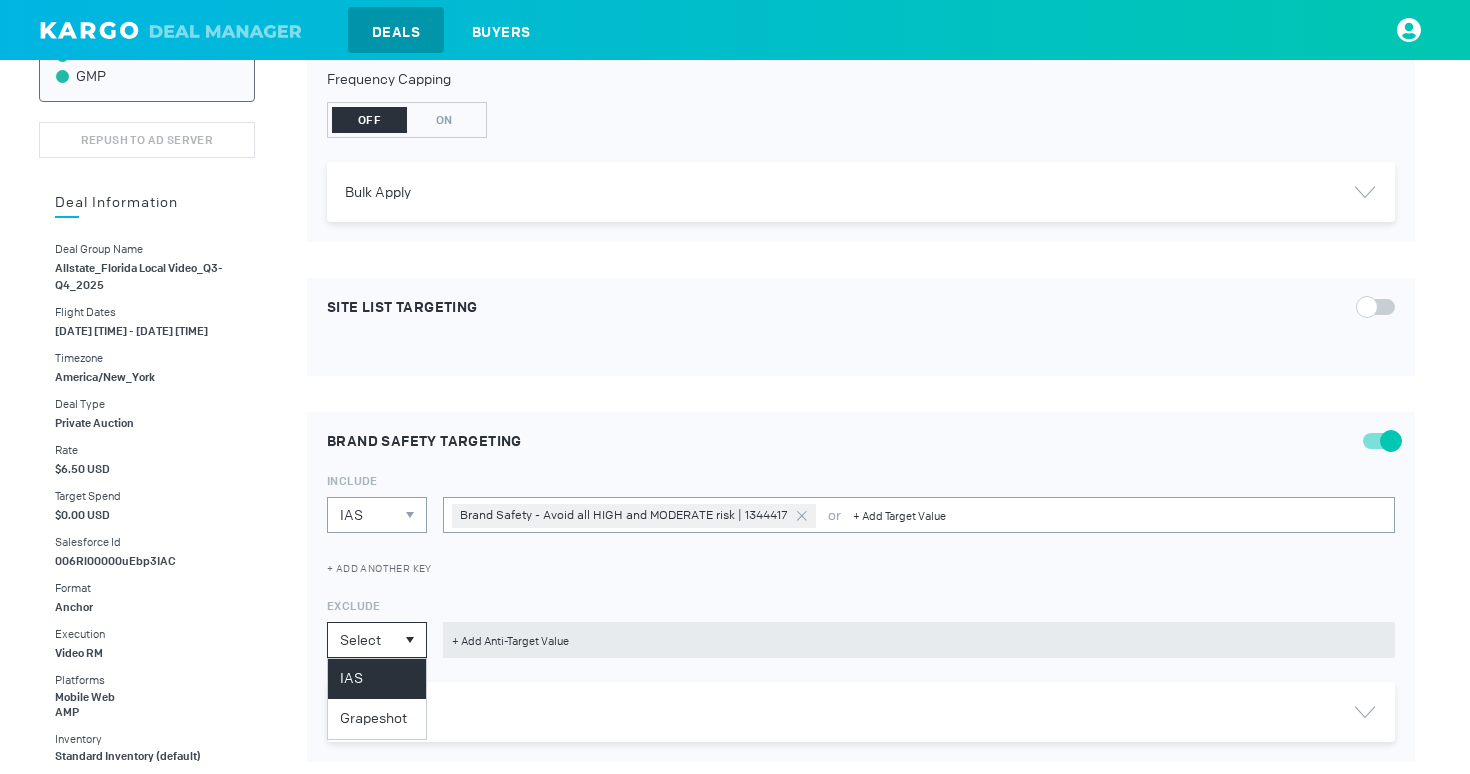 click on "IAS" at bounding box center [377, 679] 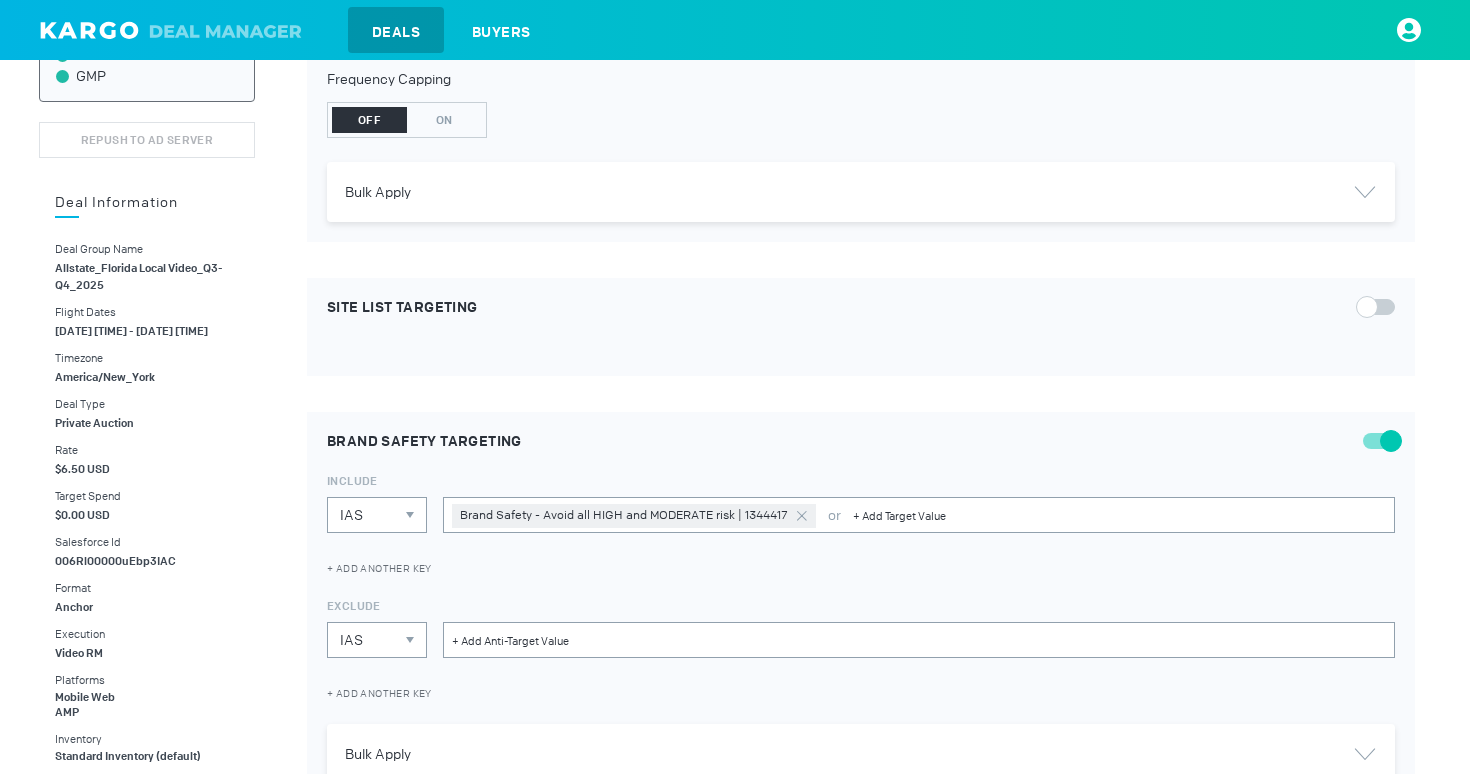 click at bounding box center (919, 640) 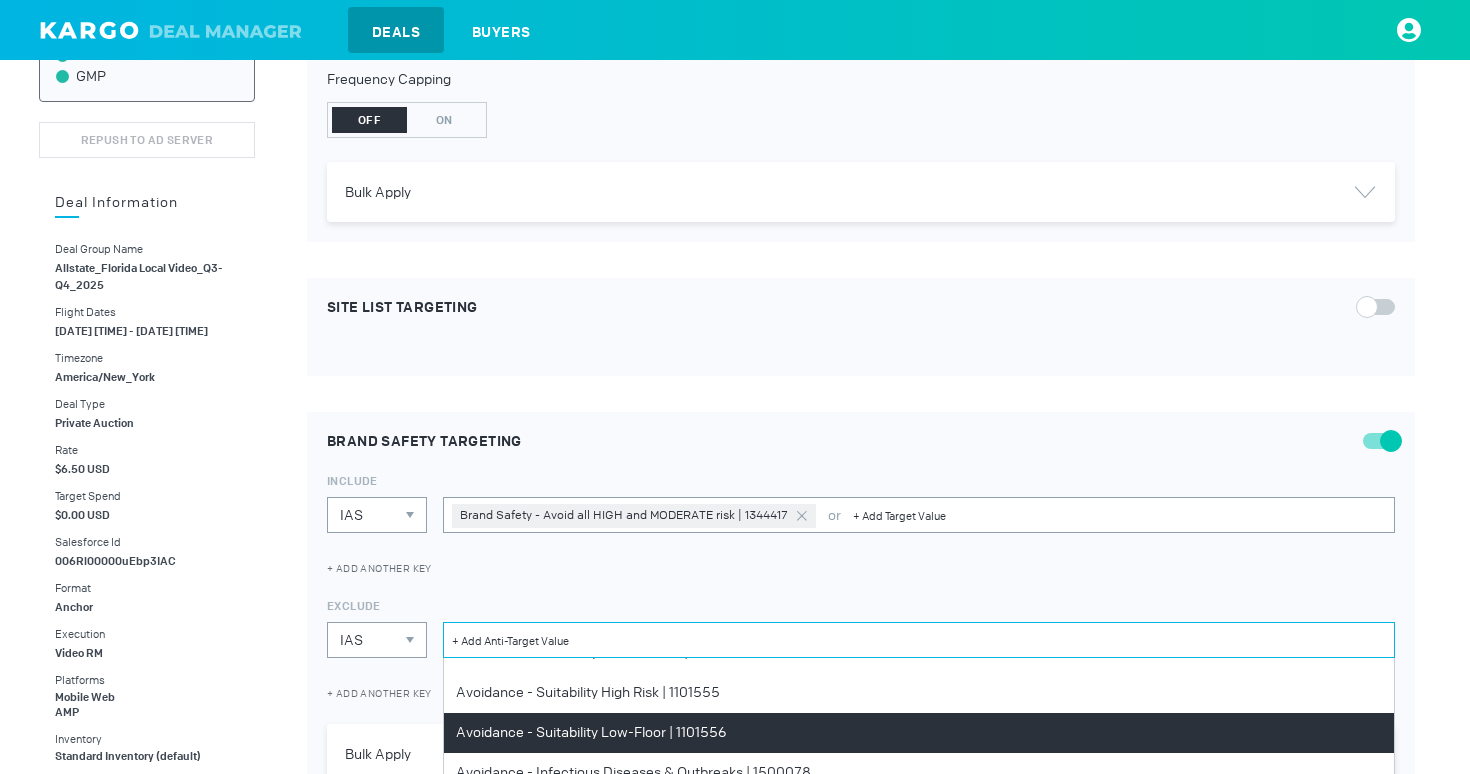 scroll, scrollTop: 0, scrollLeft: 0, axis: both 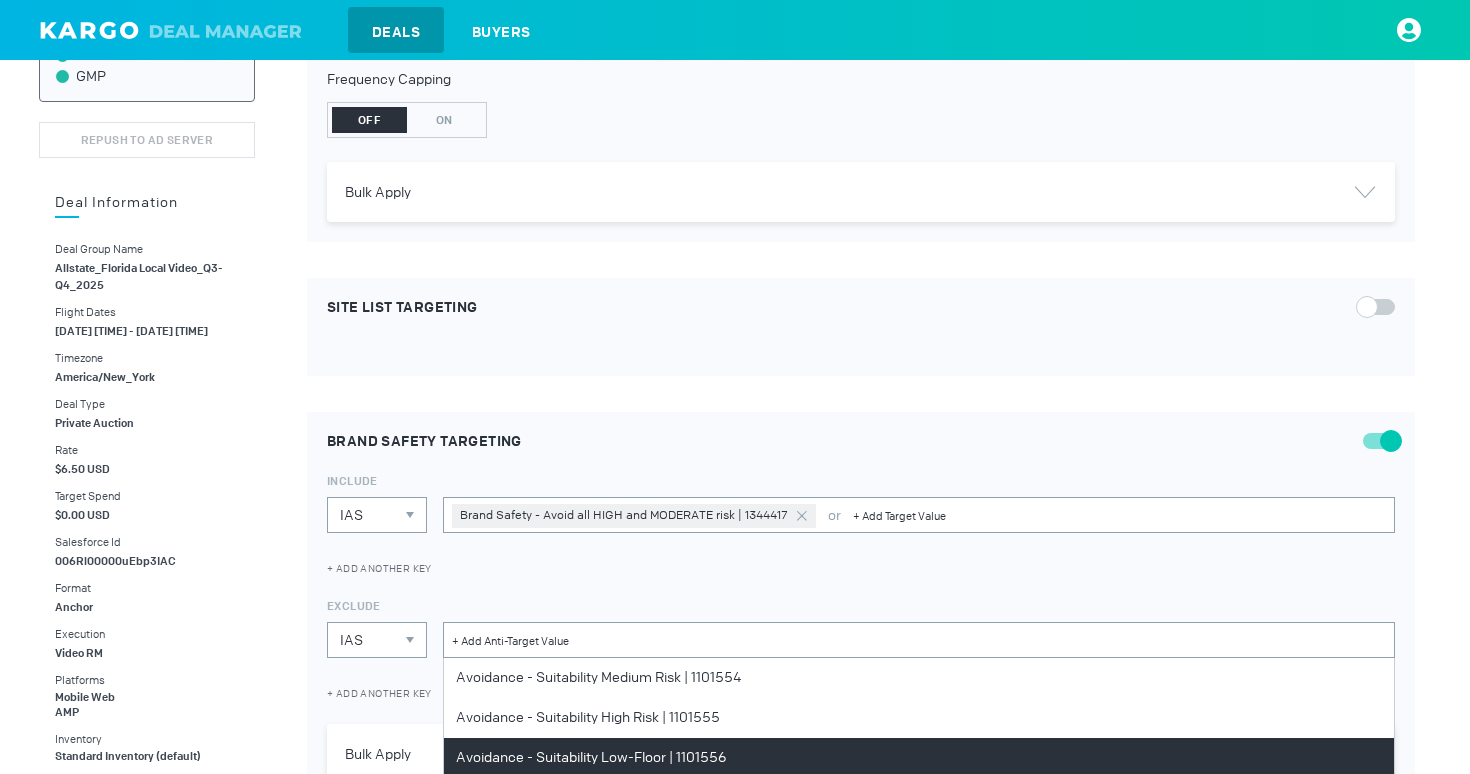 click on "Avoidance - Suitability Low-Floor | 1101556" at bounding box center (919, 758) 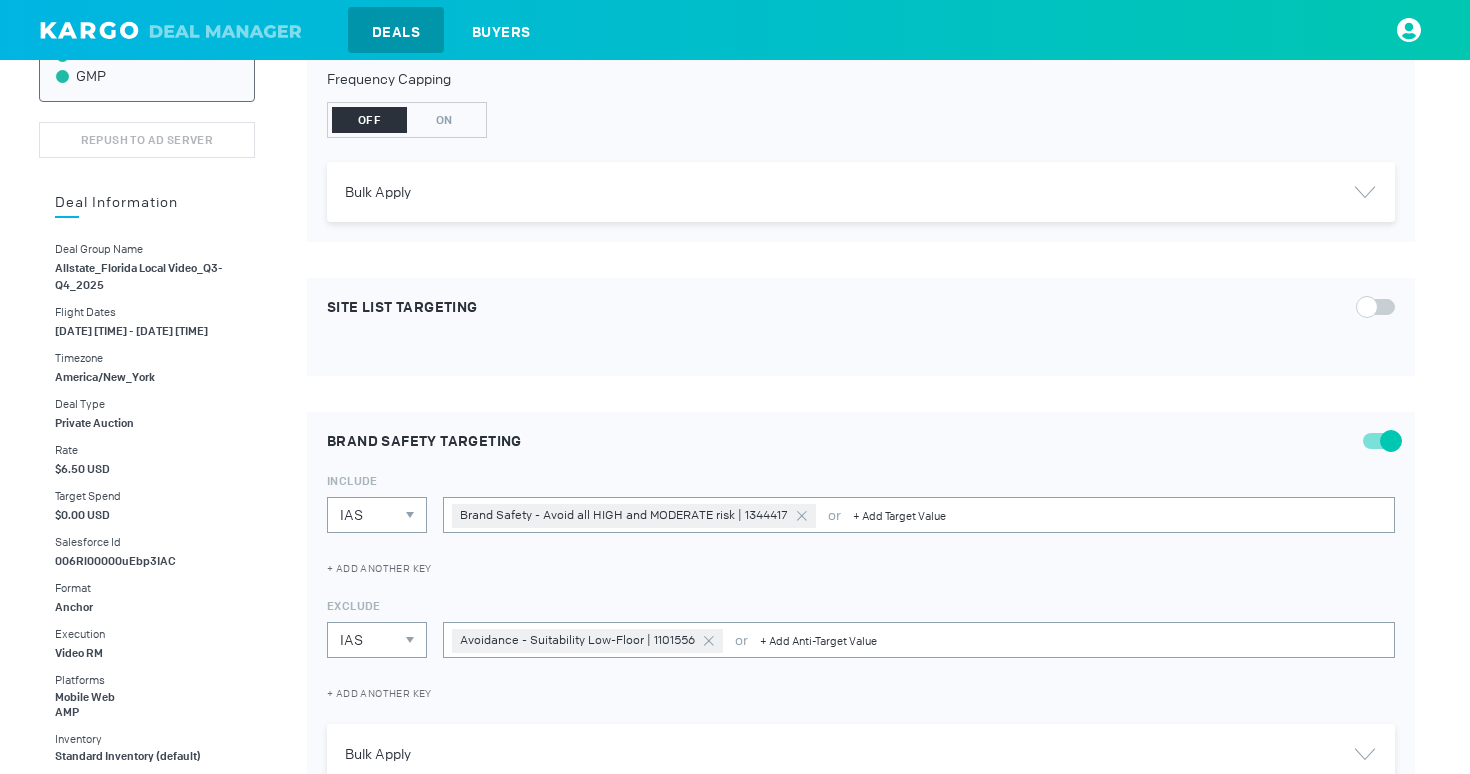 click on "+ ADD ANOTHER KEY" at bounding box center [861, 563] 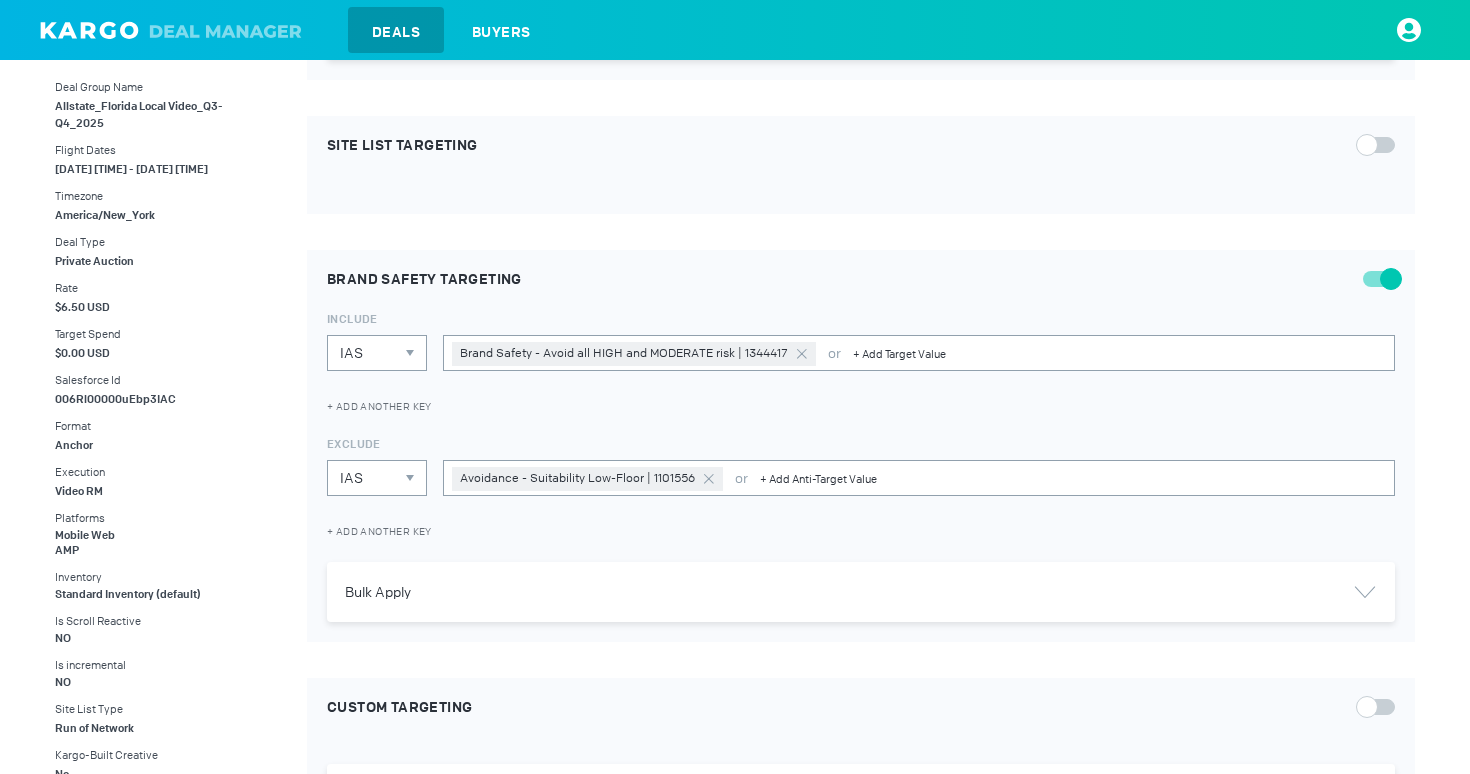 click on "Bulk Apply" at bounding box center [861, 30] 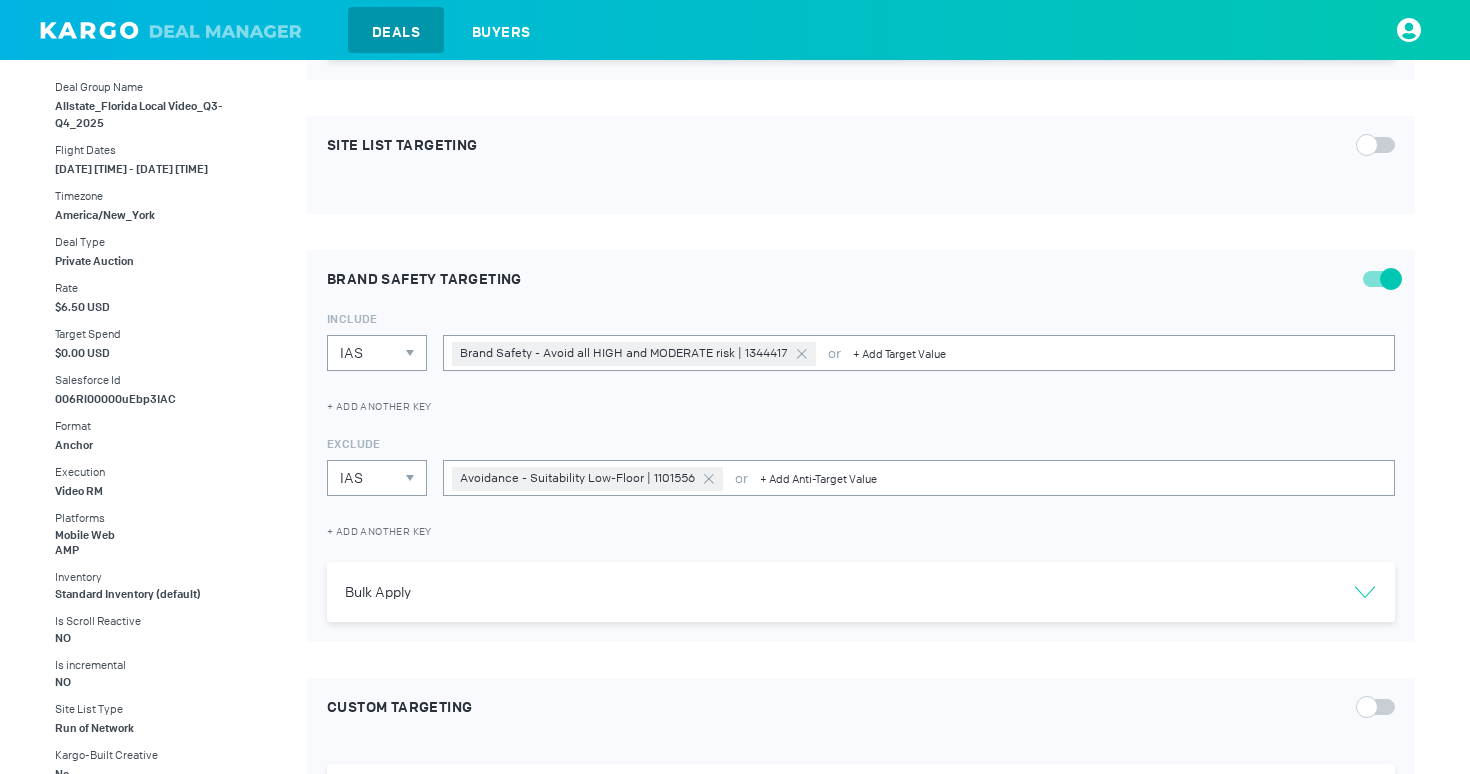 click at bounding box center [1365, 30] 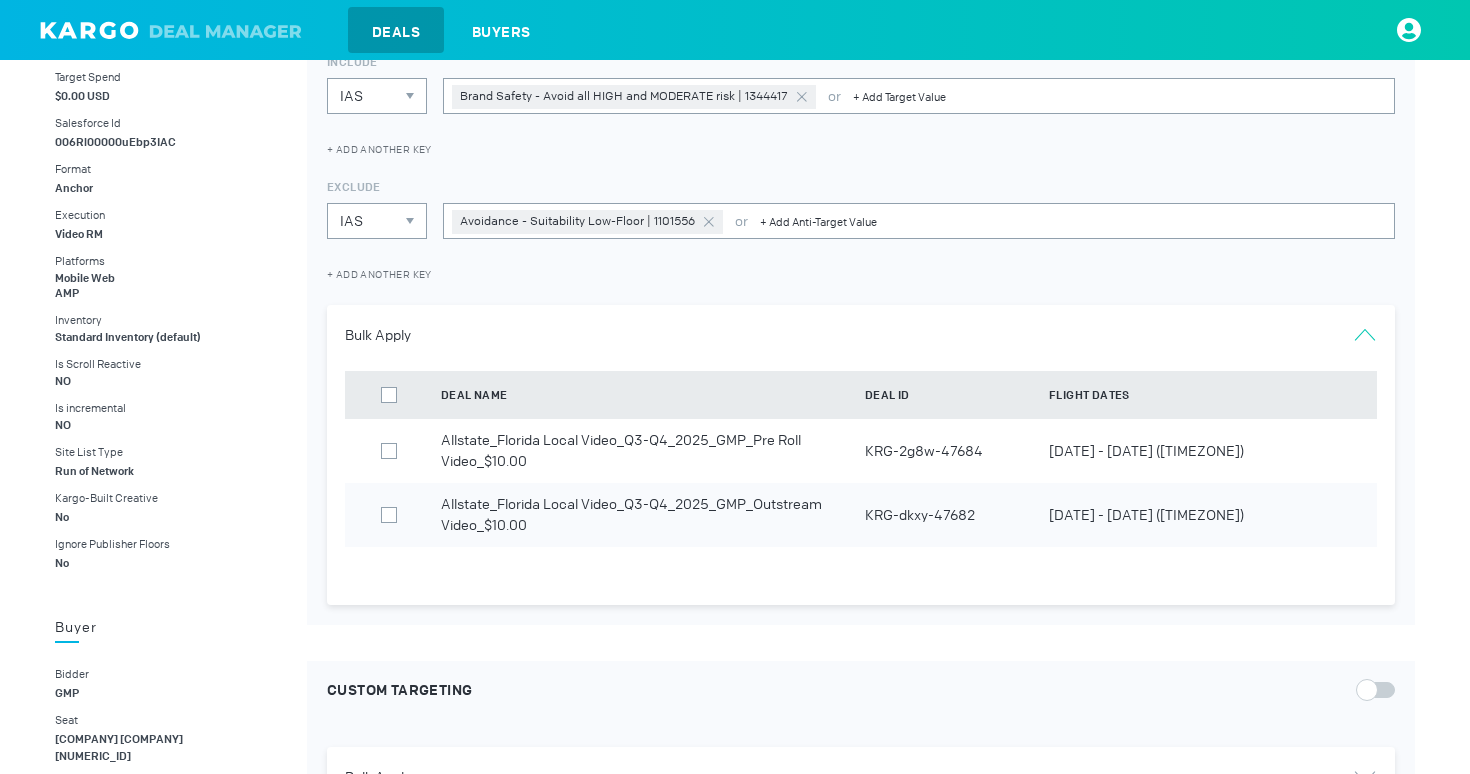scroll, scrollTop: 756, scrollLeft: 0, axis: vertical 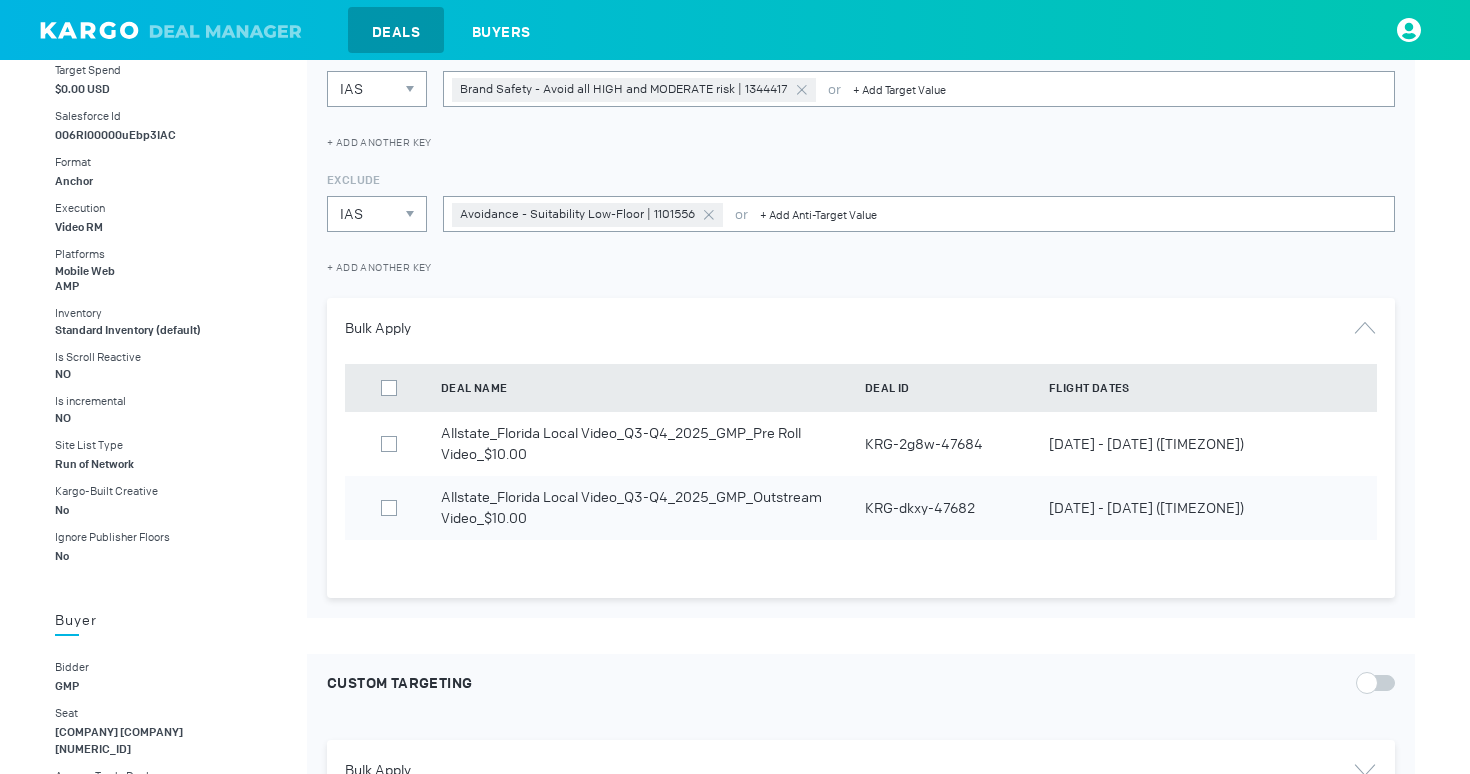 click at bounding box center (393, 388) 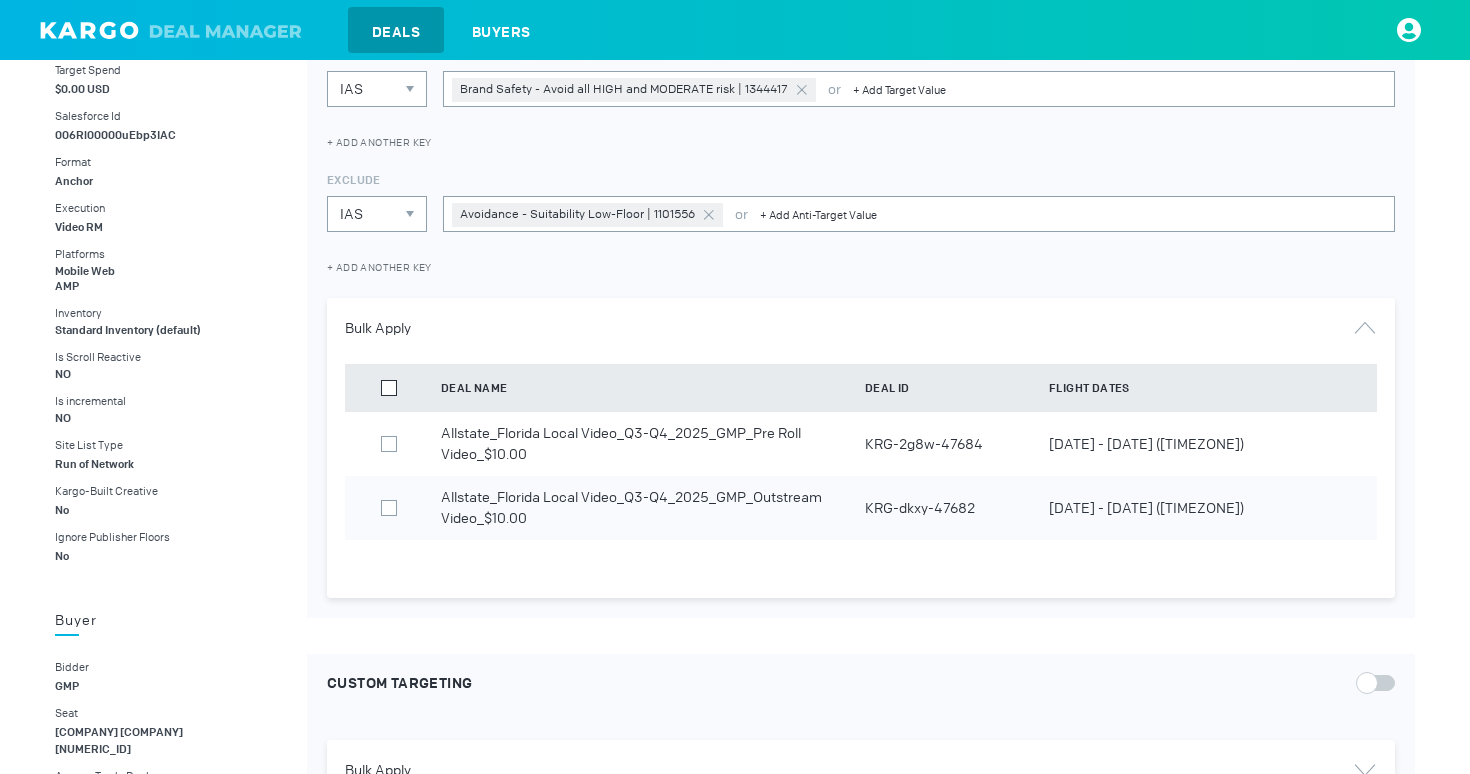 click at bounding box center (389, 388) 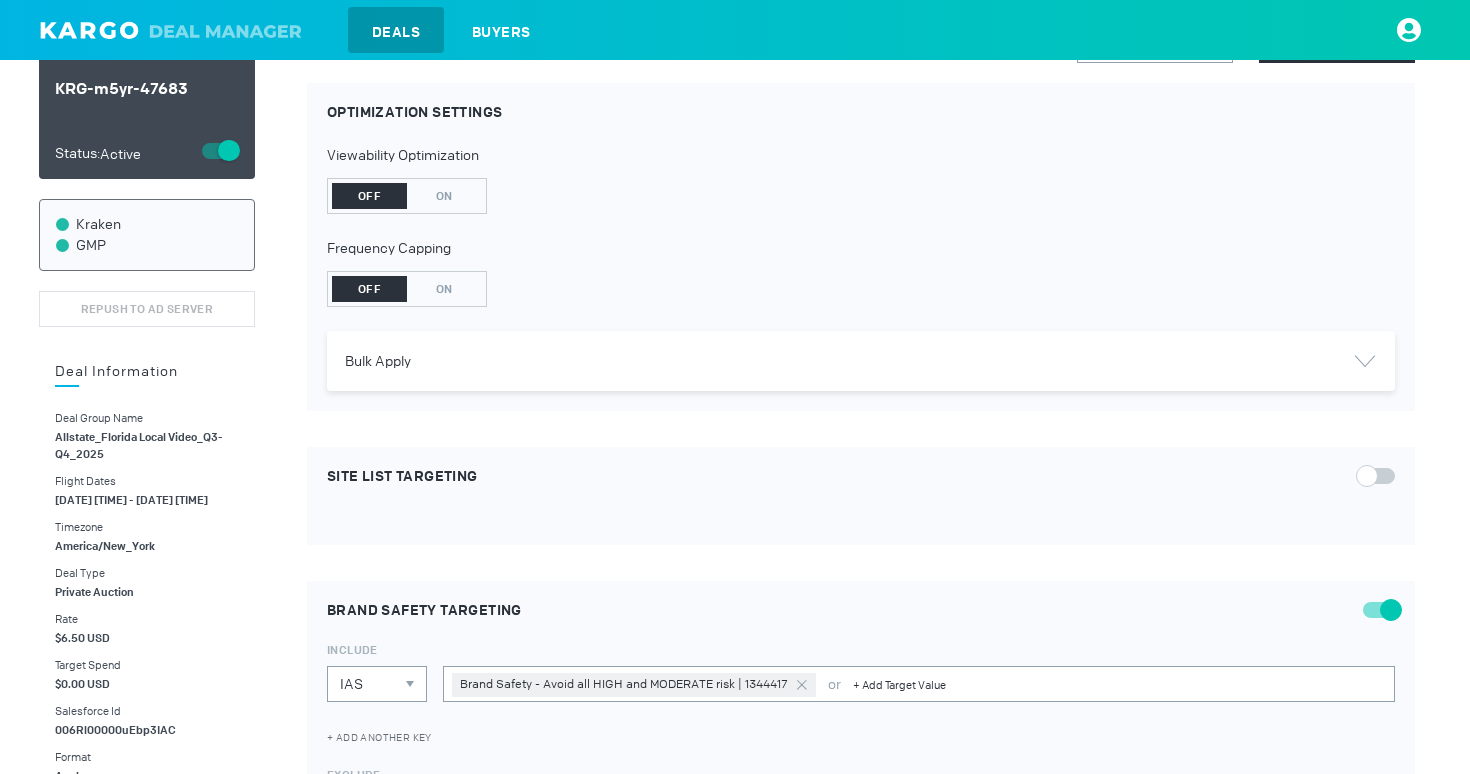 scroll, scrollTop: 0, scrollLeft: 0, axis: both 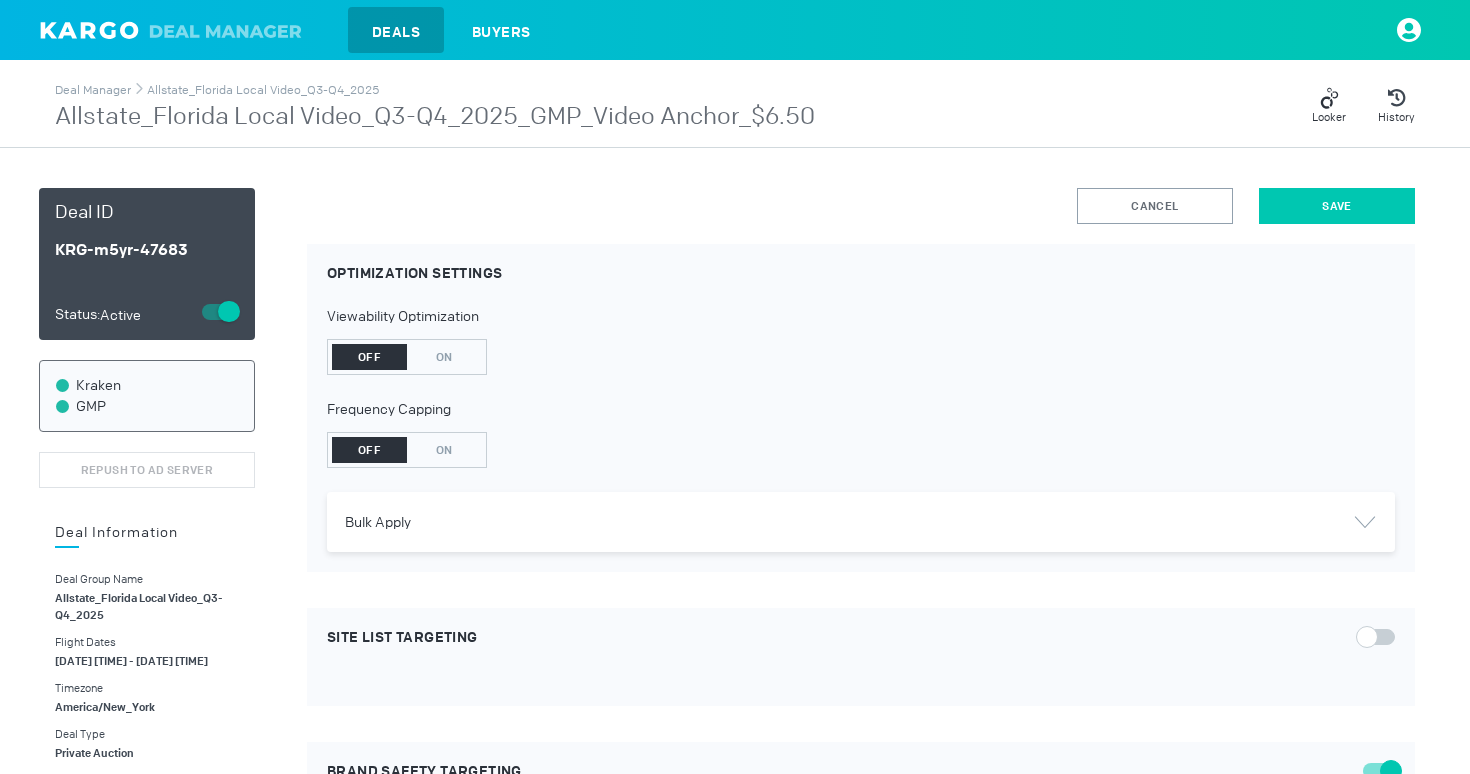 click on "Save" at bounding box center (1337, 206) 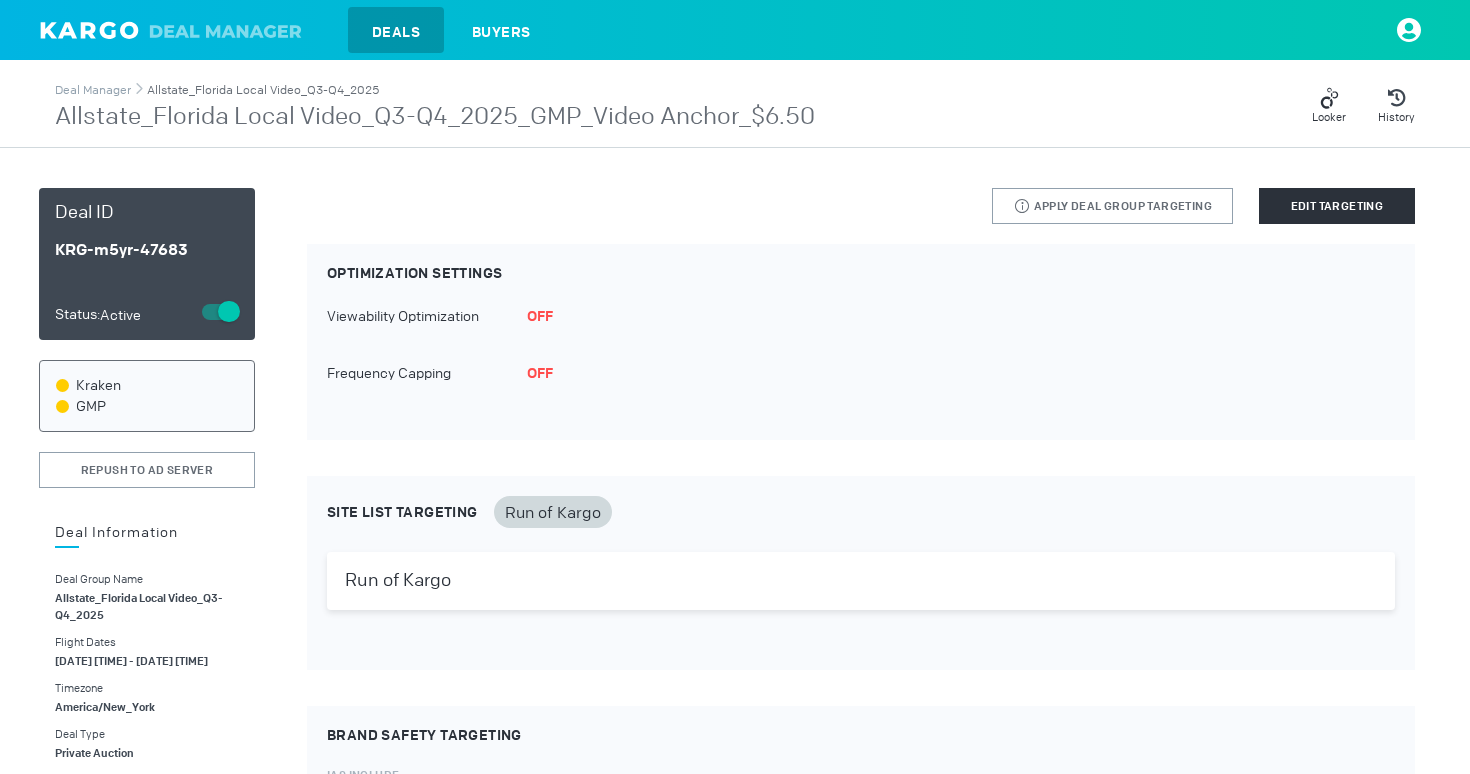 click on "Allstate_Florida Local Video_Q3-Q4_2025" at bounding box center [263, 90] 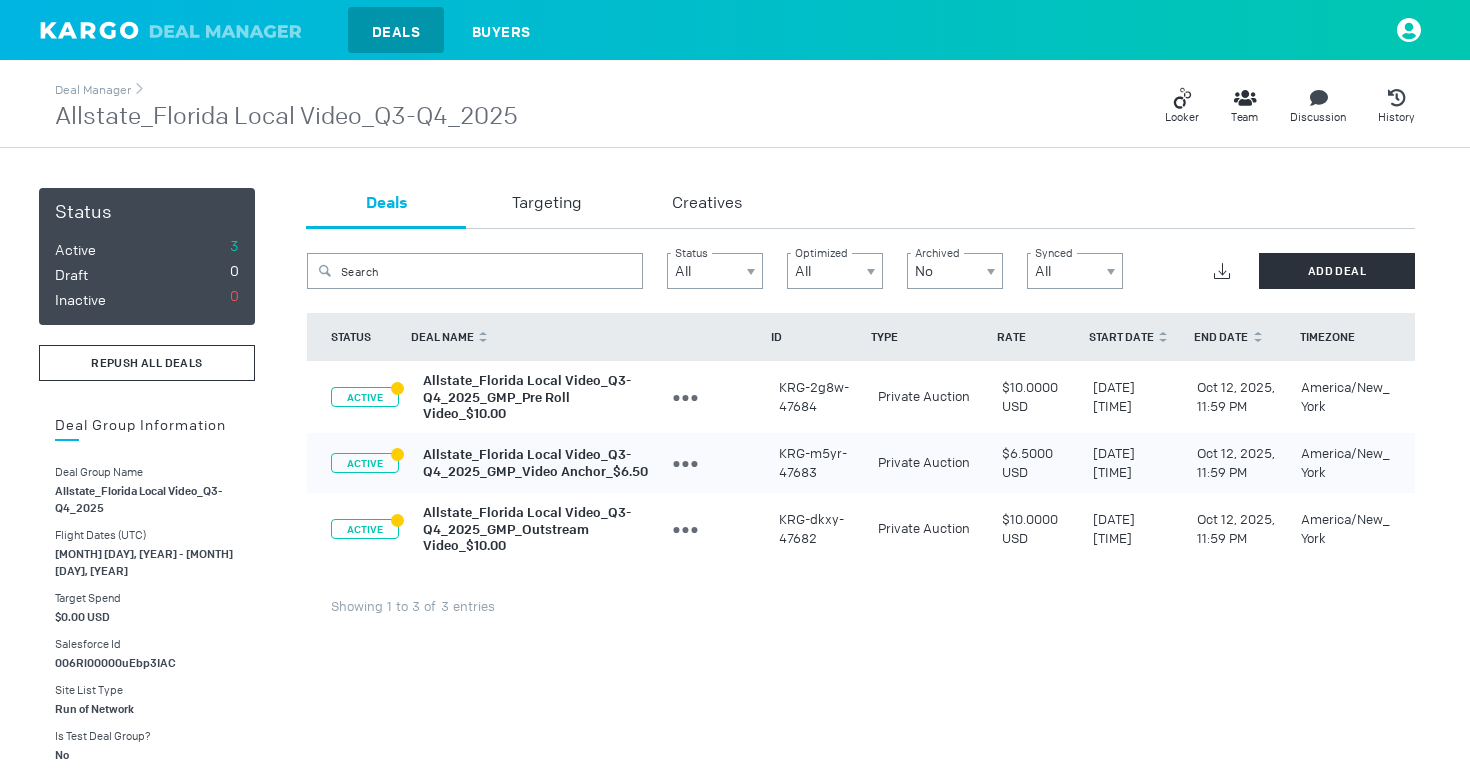 click on "REPUSH ALL DEALS" at bounding box center (147, 363) 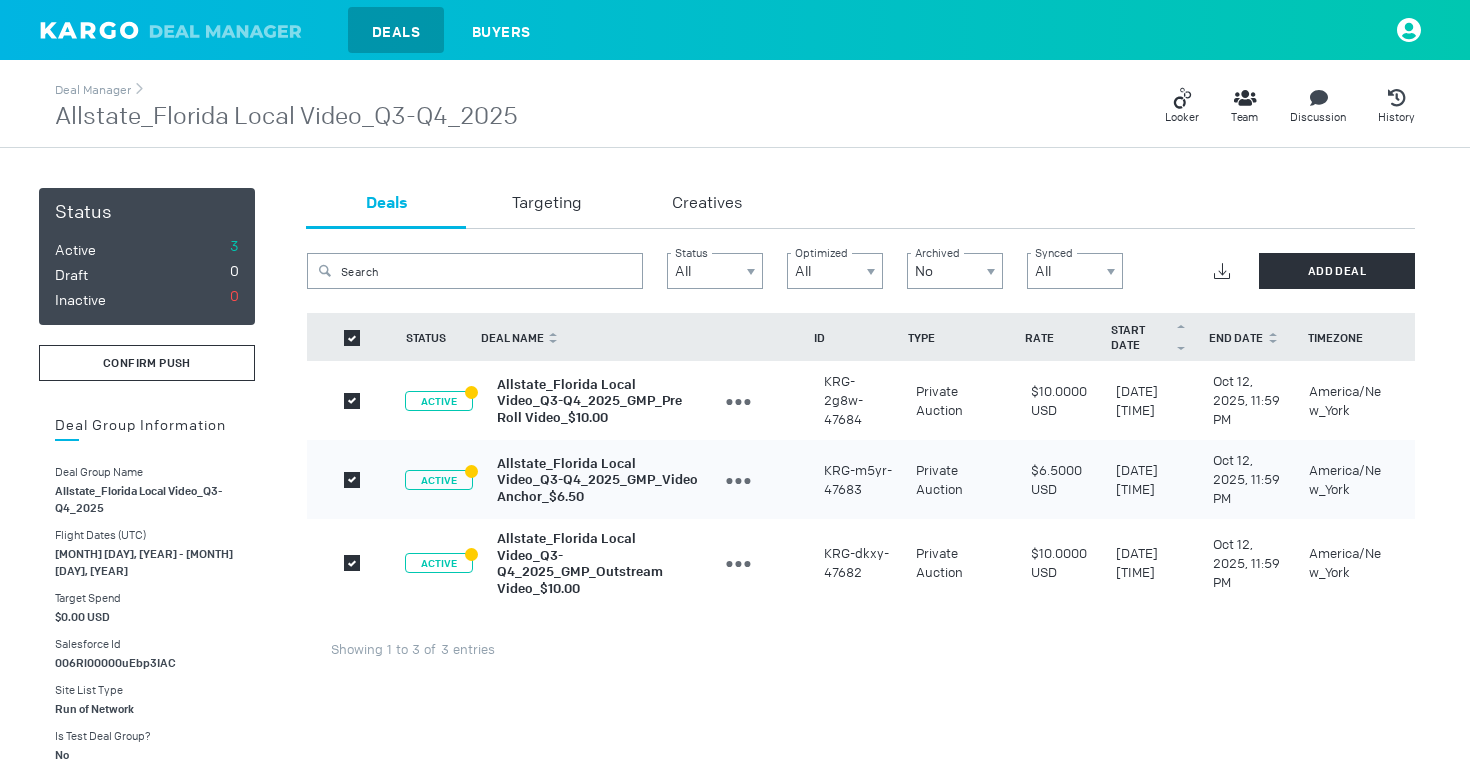 click on "confirm push" at bounding box center (147, 363) 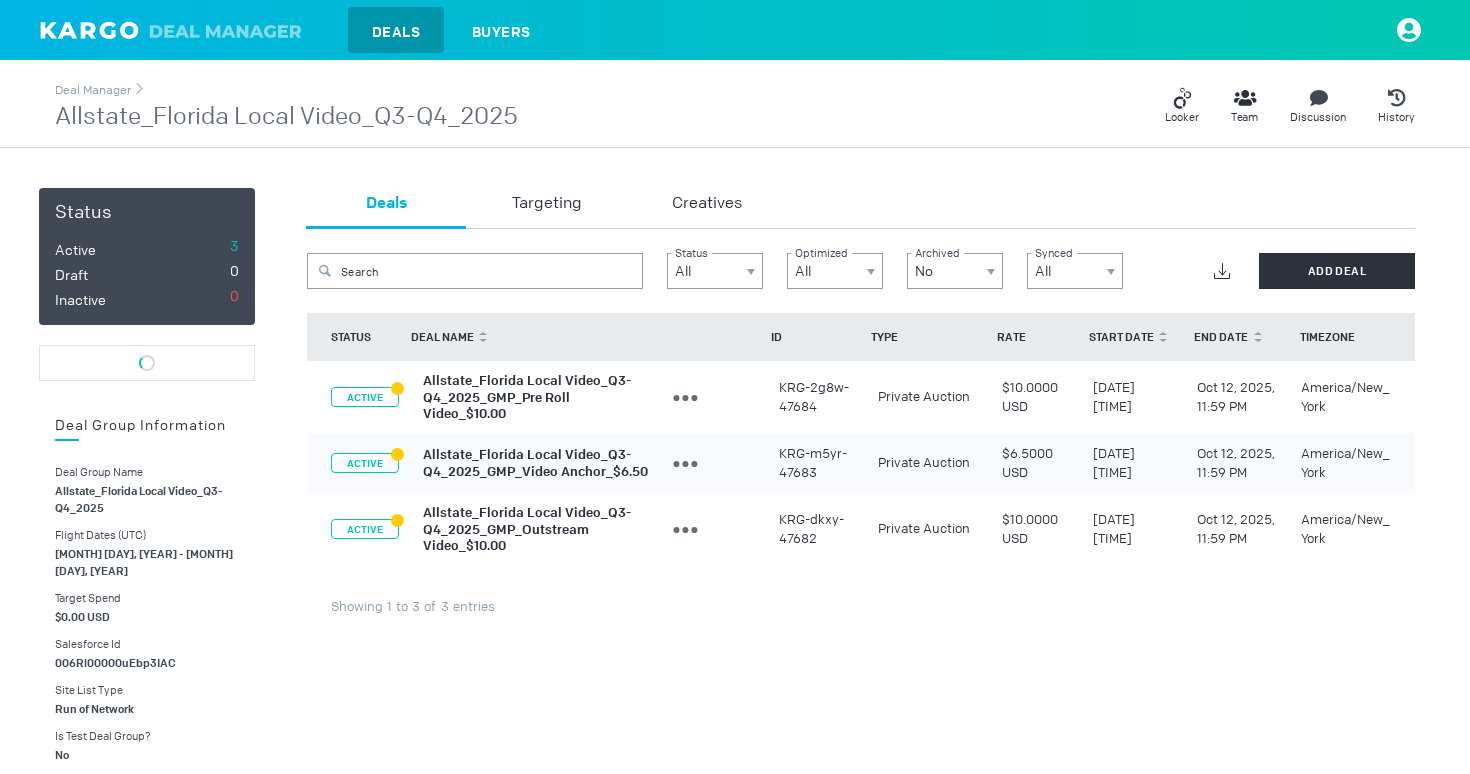 click on "Looker Team Discussion History" at bounding box center [966, 106] 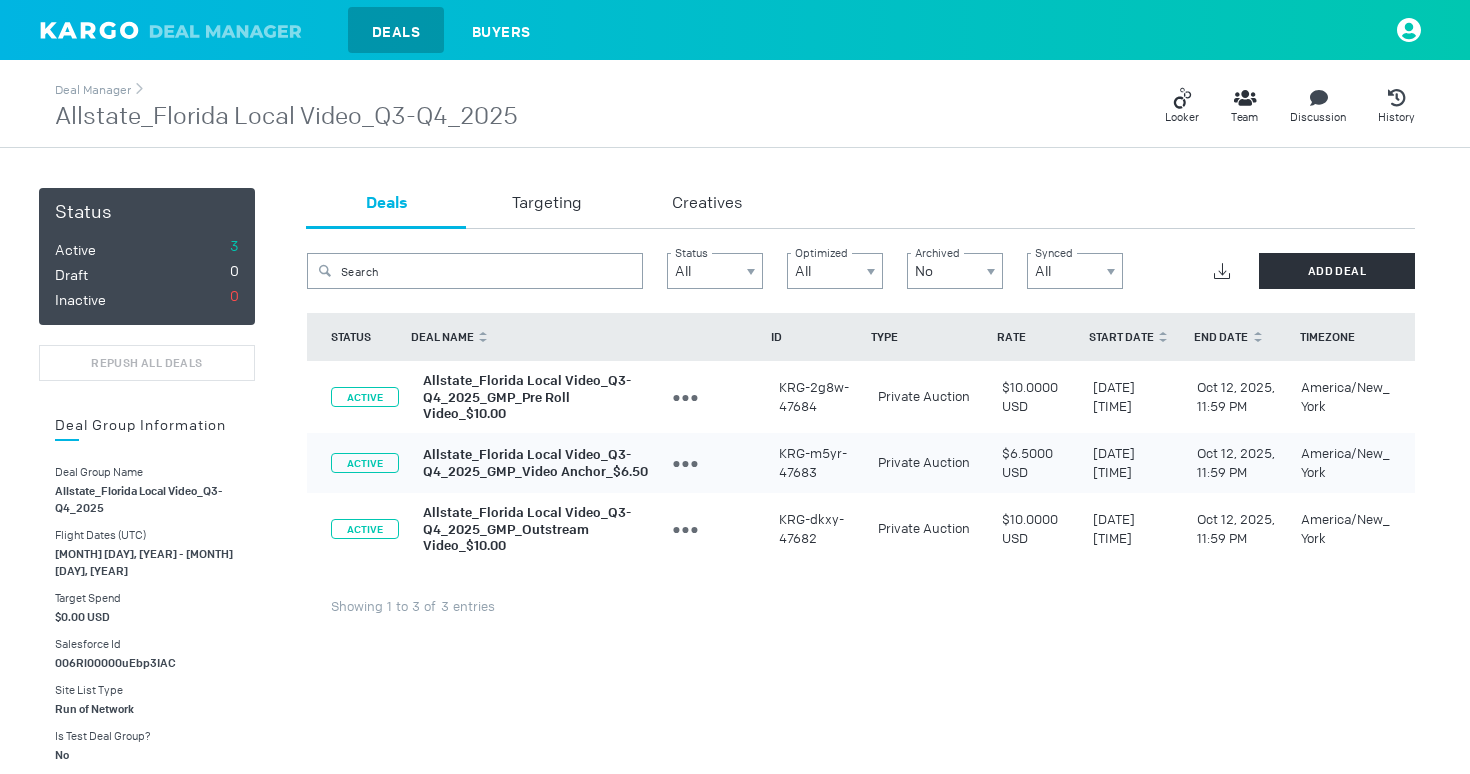 click at bounding box center (1222, 271) 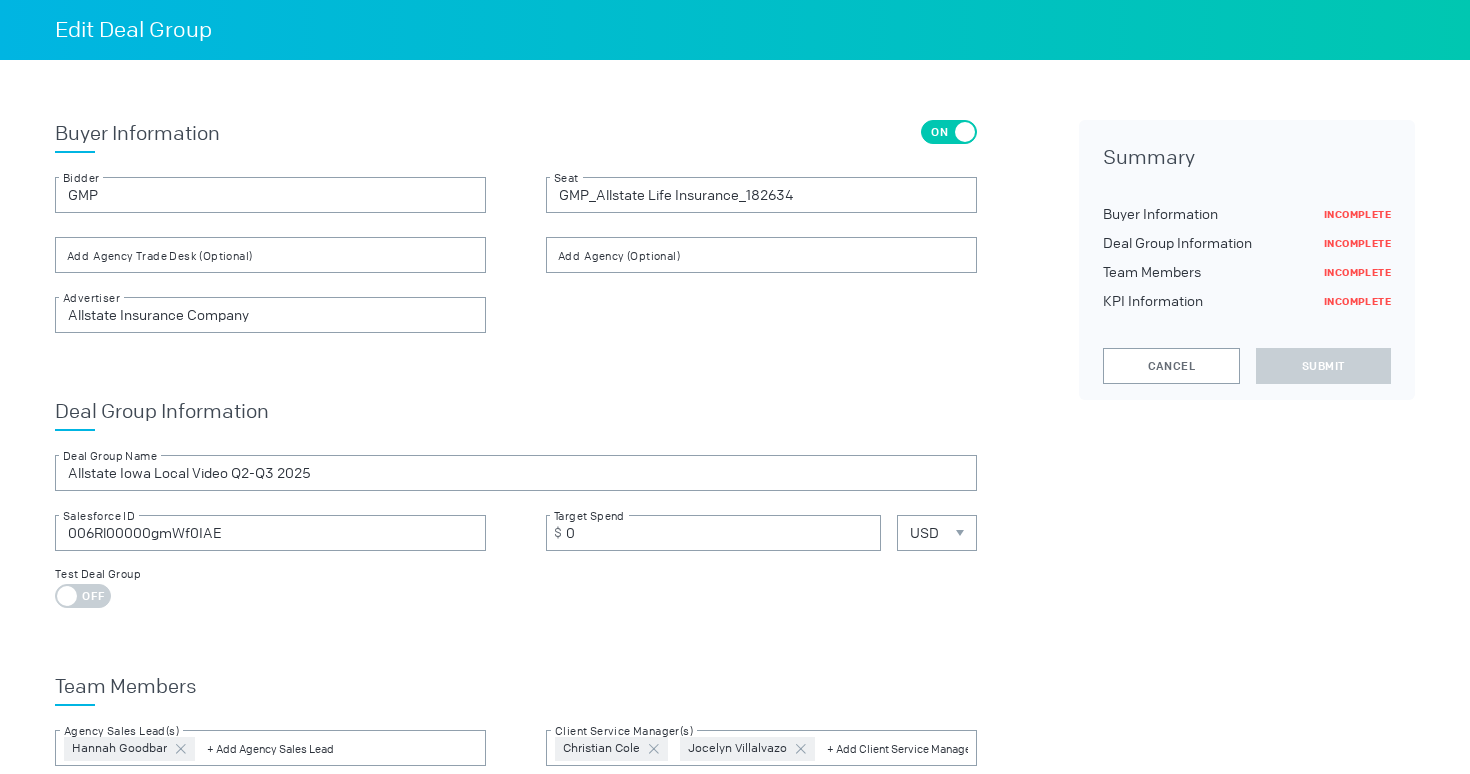 scroll, scrollTop: 0, scrollLeft: 0, axis: both 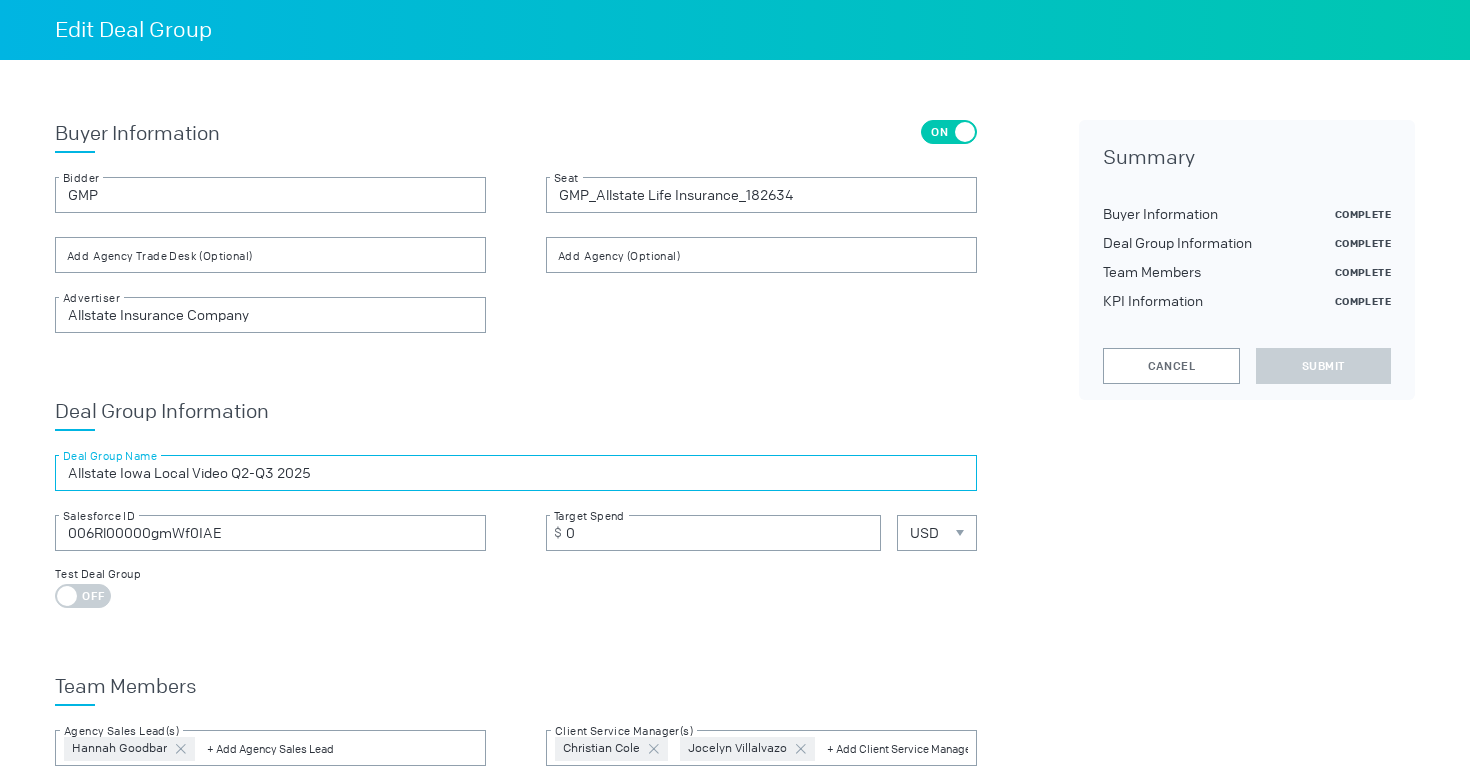 drag, startPoint x: 340, startPoint y: 476, endPoint x: 0, endPoint y: 483, distance: 340.07205 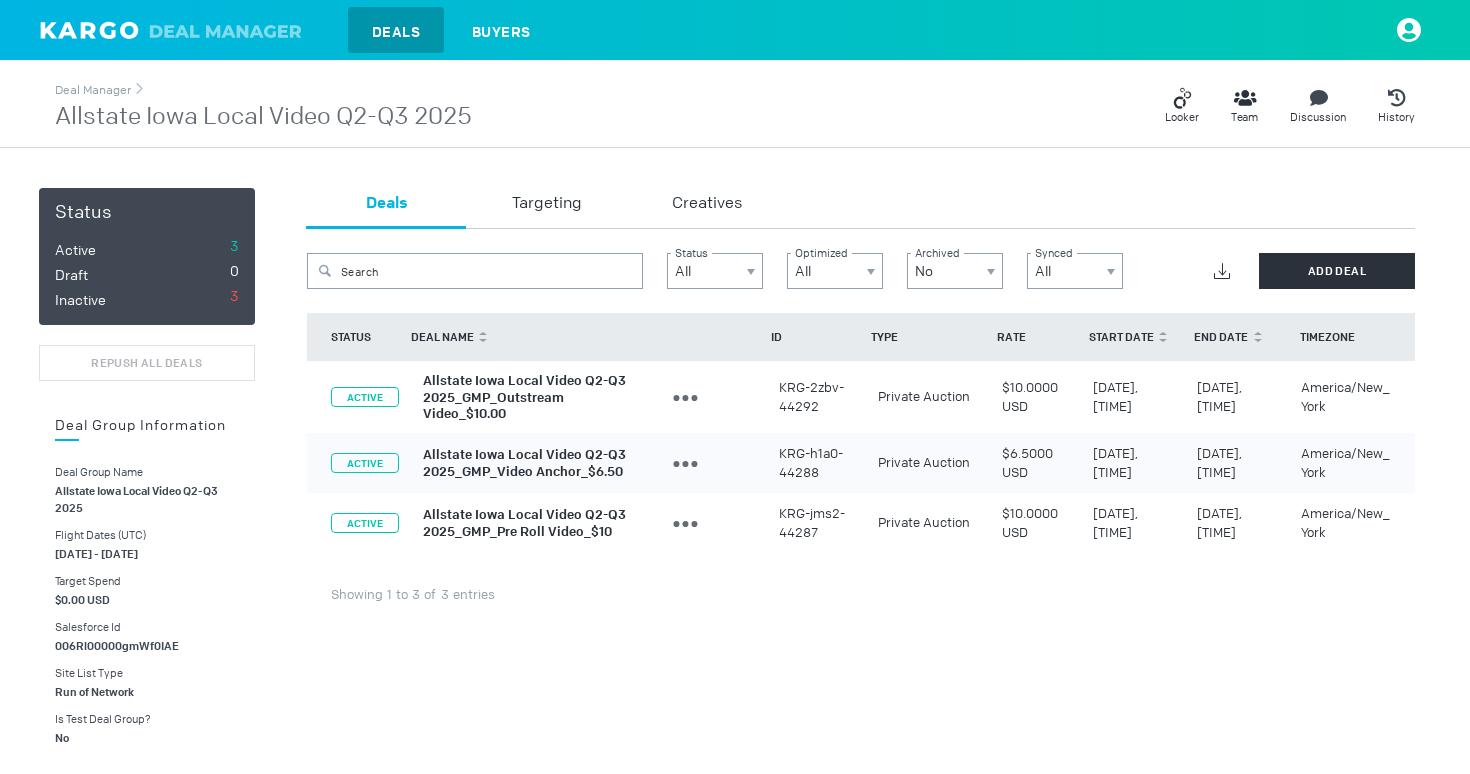 scroll, scrollTop: 0, scrollLeft: 0, axis: both 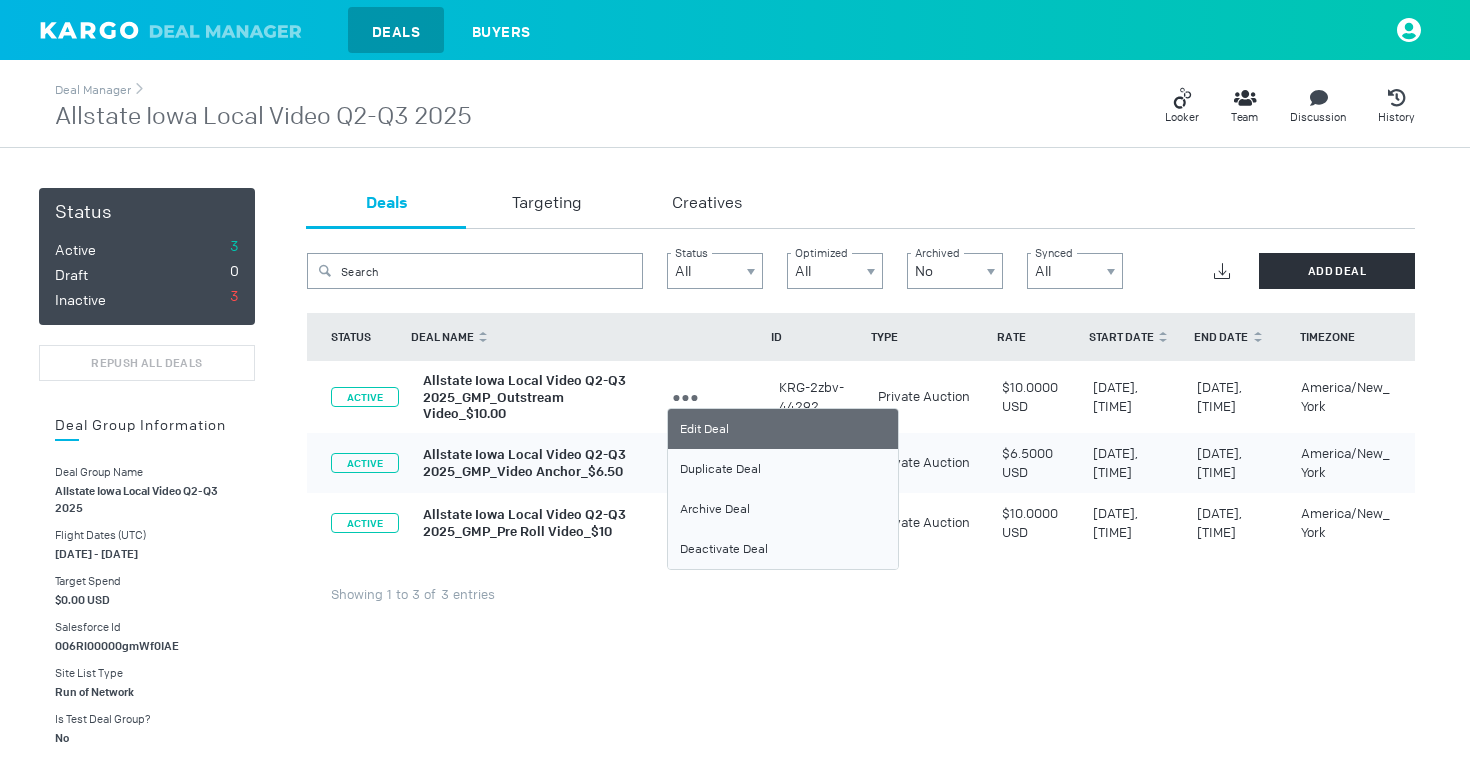 click on "Edit Deal" at bounding box center [783, 429] 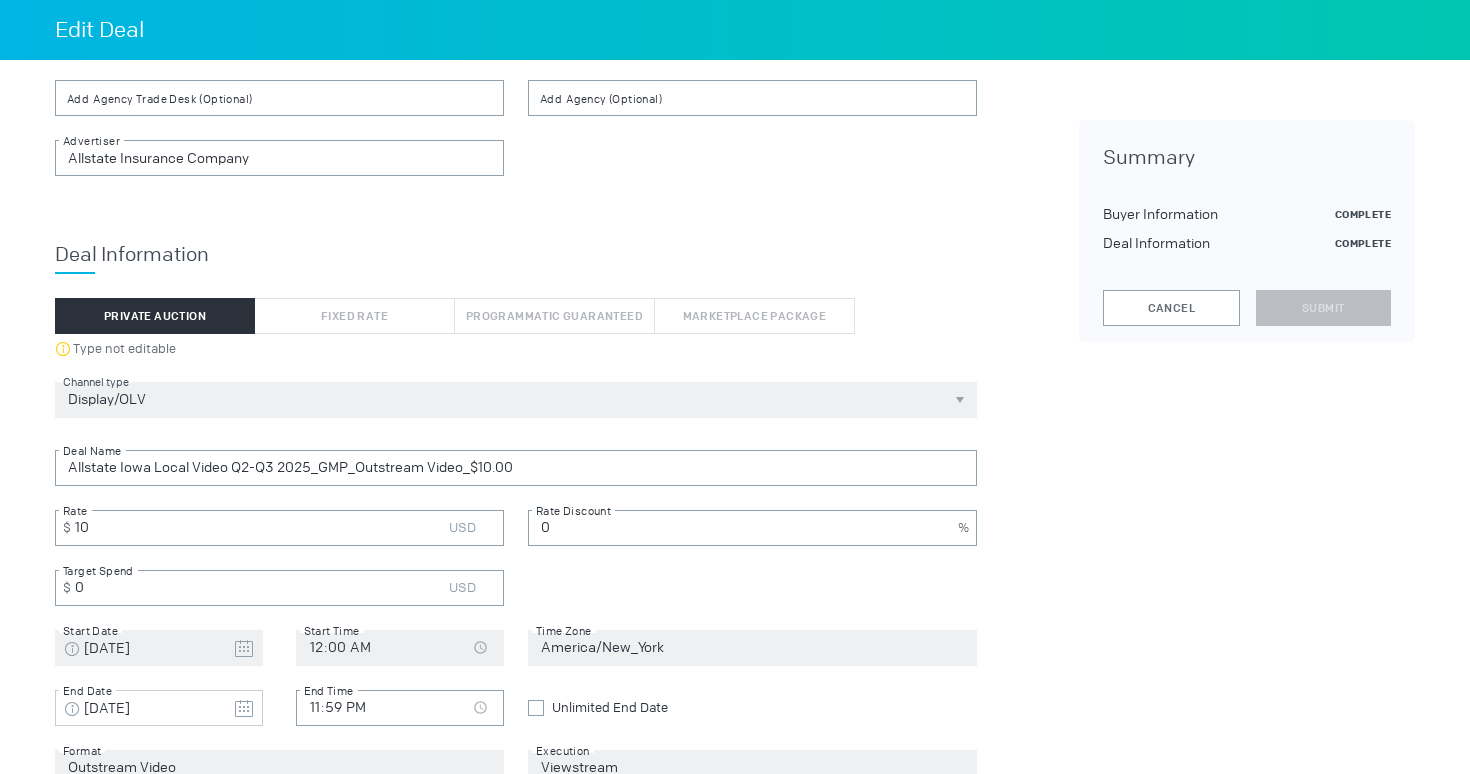 scroll, scrollTop: 203, scrollLeft: 0, axis: vertical 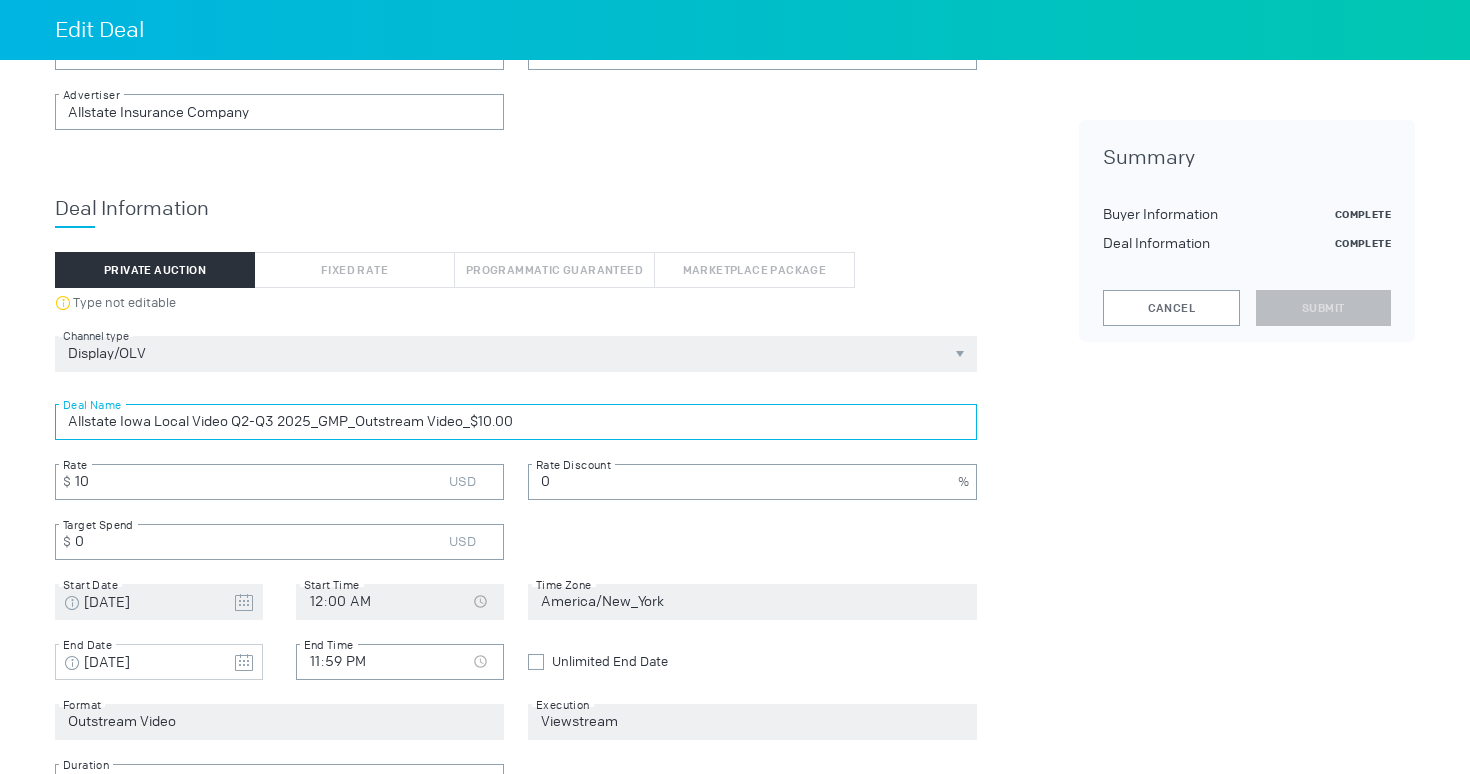 drag, startPoint x: 547, startPoint y: 418, endPoint x: 76, endPoint y: 418, distance: 471 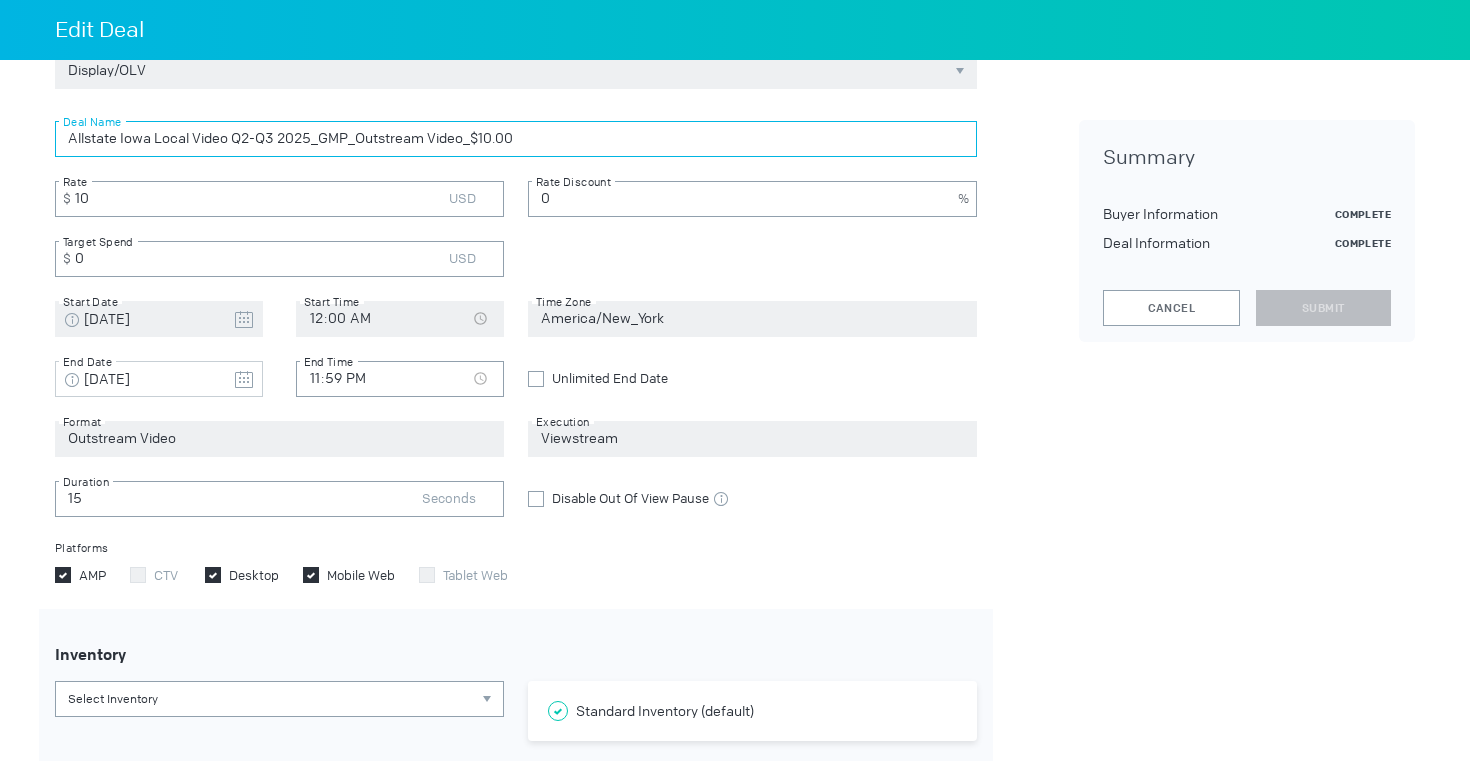 scroll, scrollTop: 483, scrollLeft: 0, axis: vertical 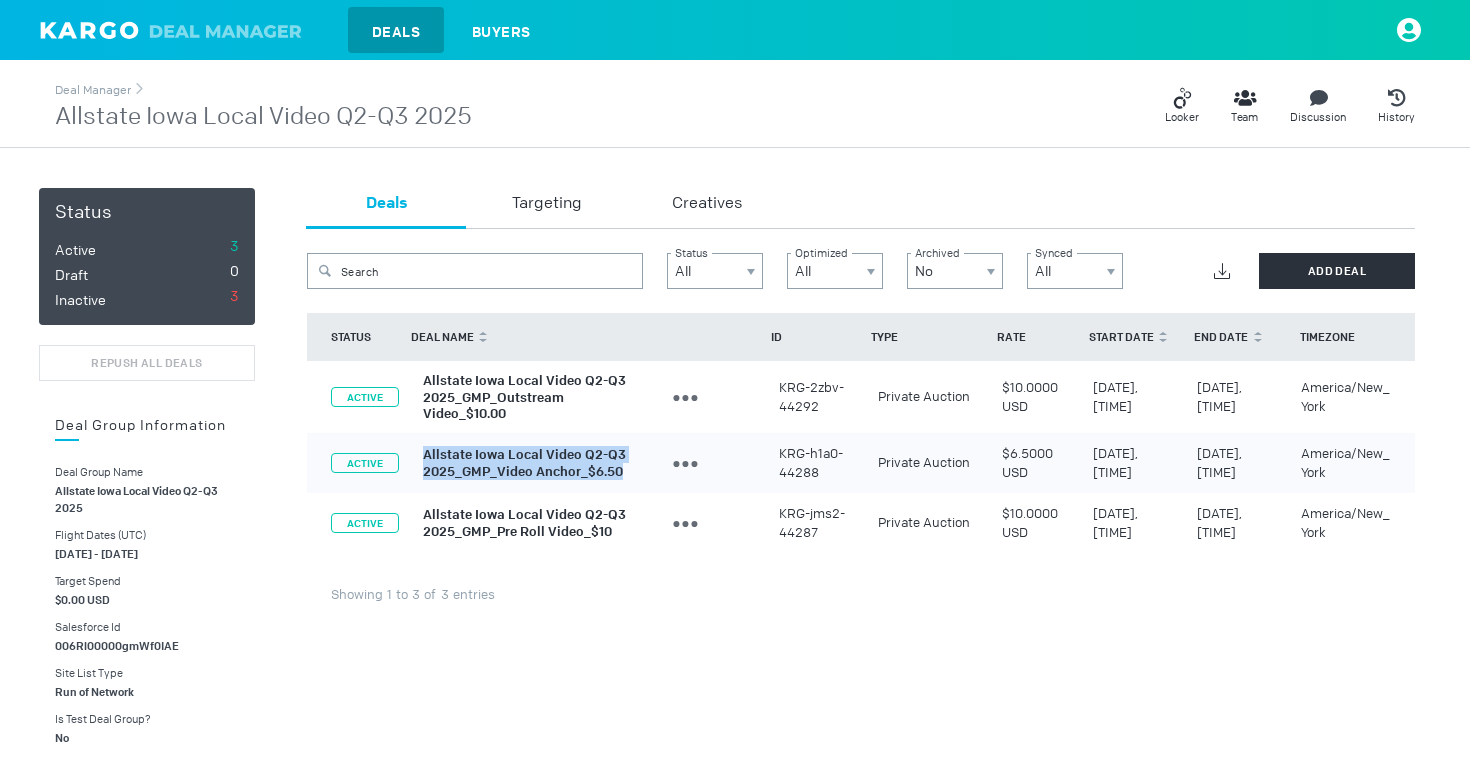 click on "Allstate [STATE] Local Video Q2-Q3 2025_GMP_Outstream Video_$10.00" at bounding box center (524, 397) 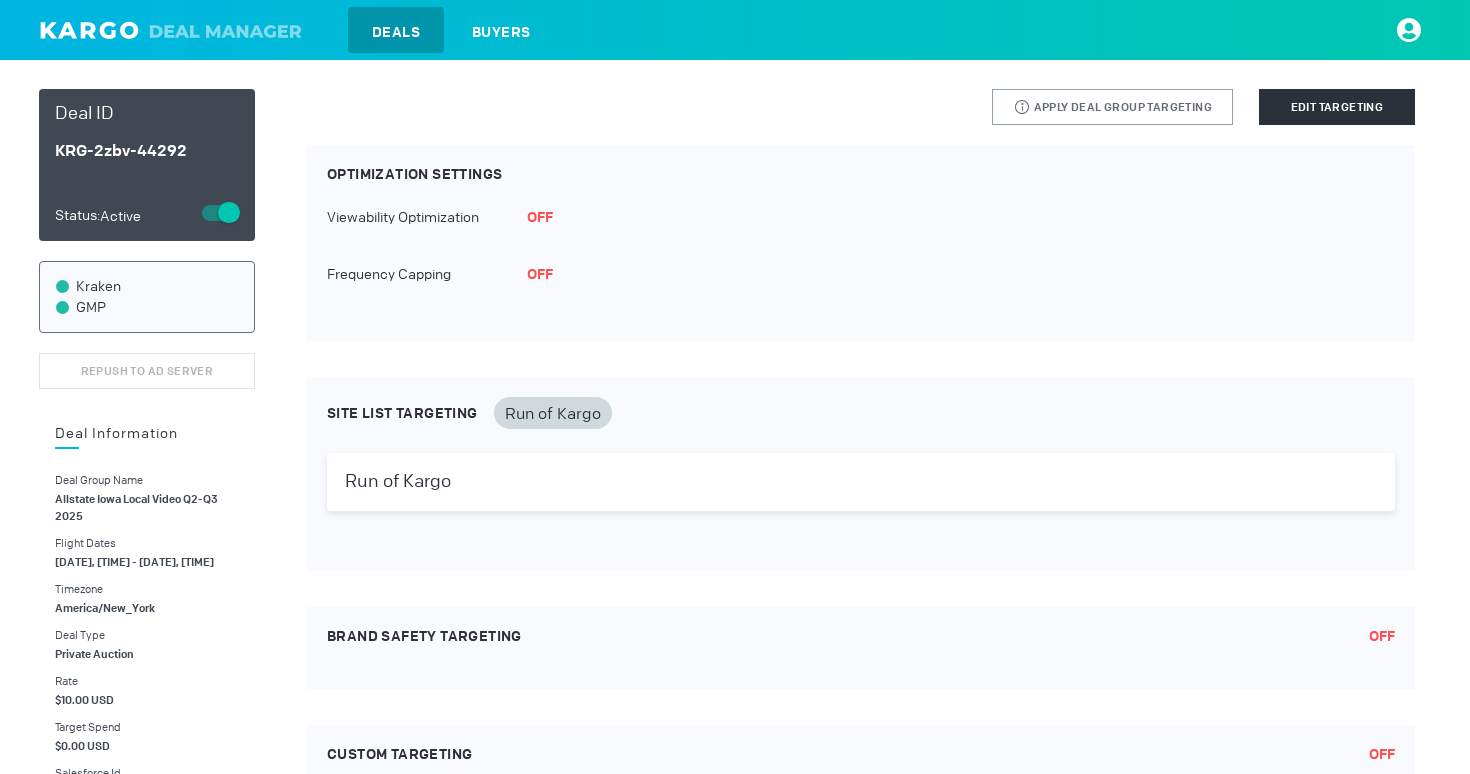 scroll, scrollTop: 0, scrollLeft: 0, axis: both 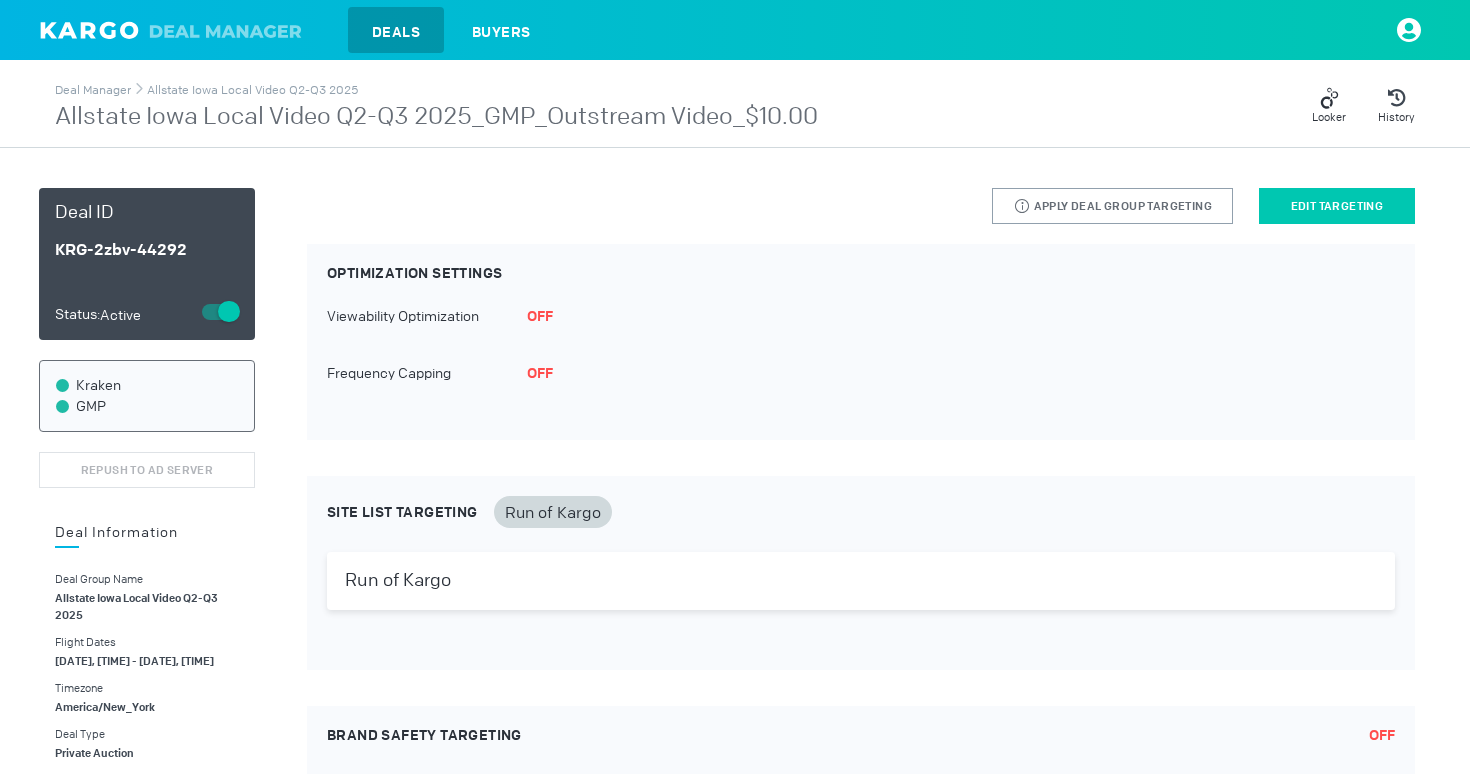click on "Edit Targeting" at bounding box center [1337, 206] 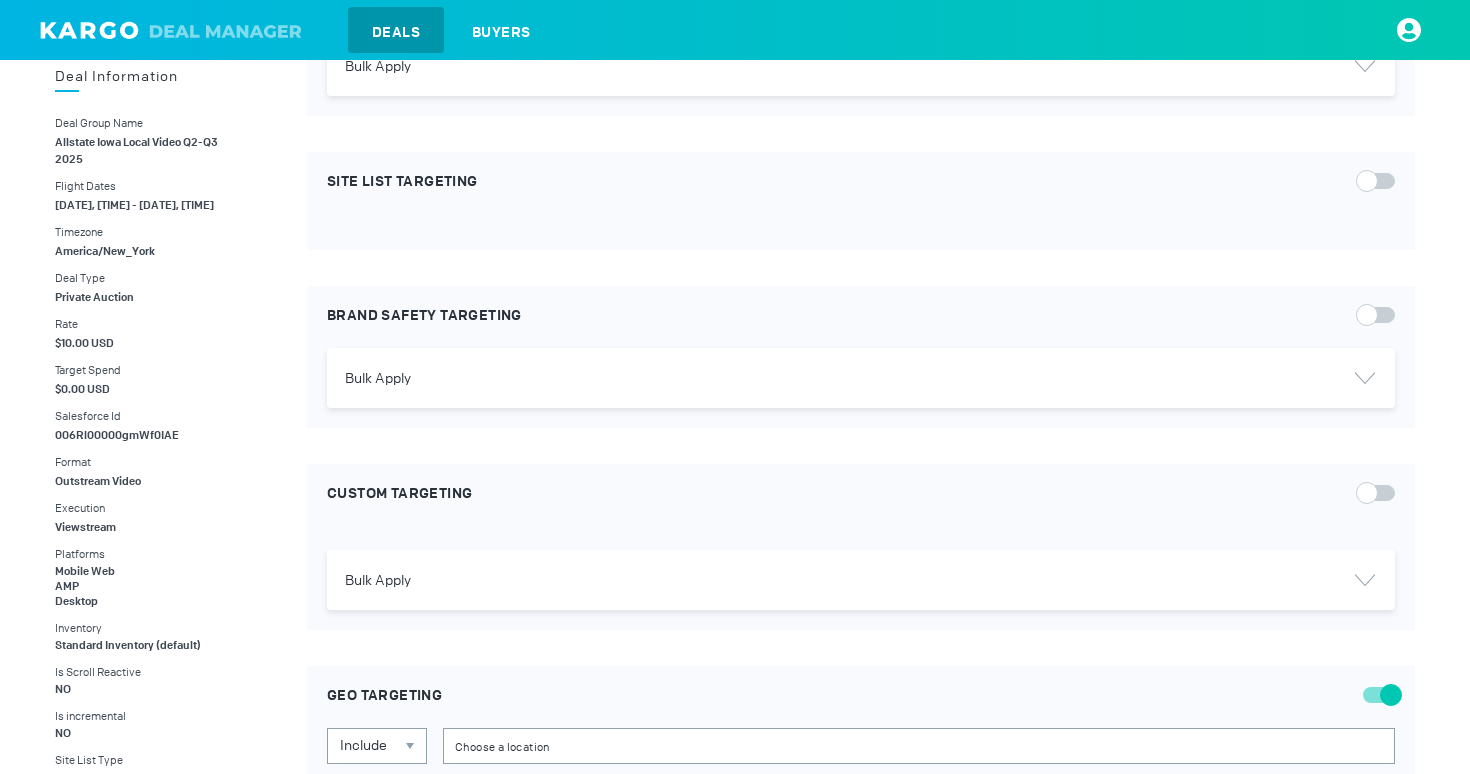 scroll, scrollTop: 452, scrollLeft: 0, axis: vertical 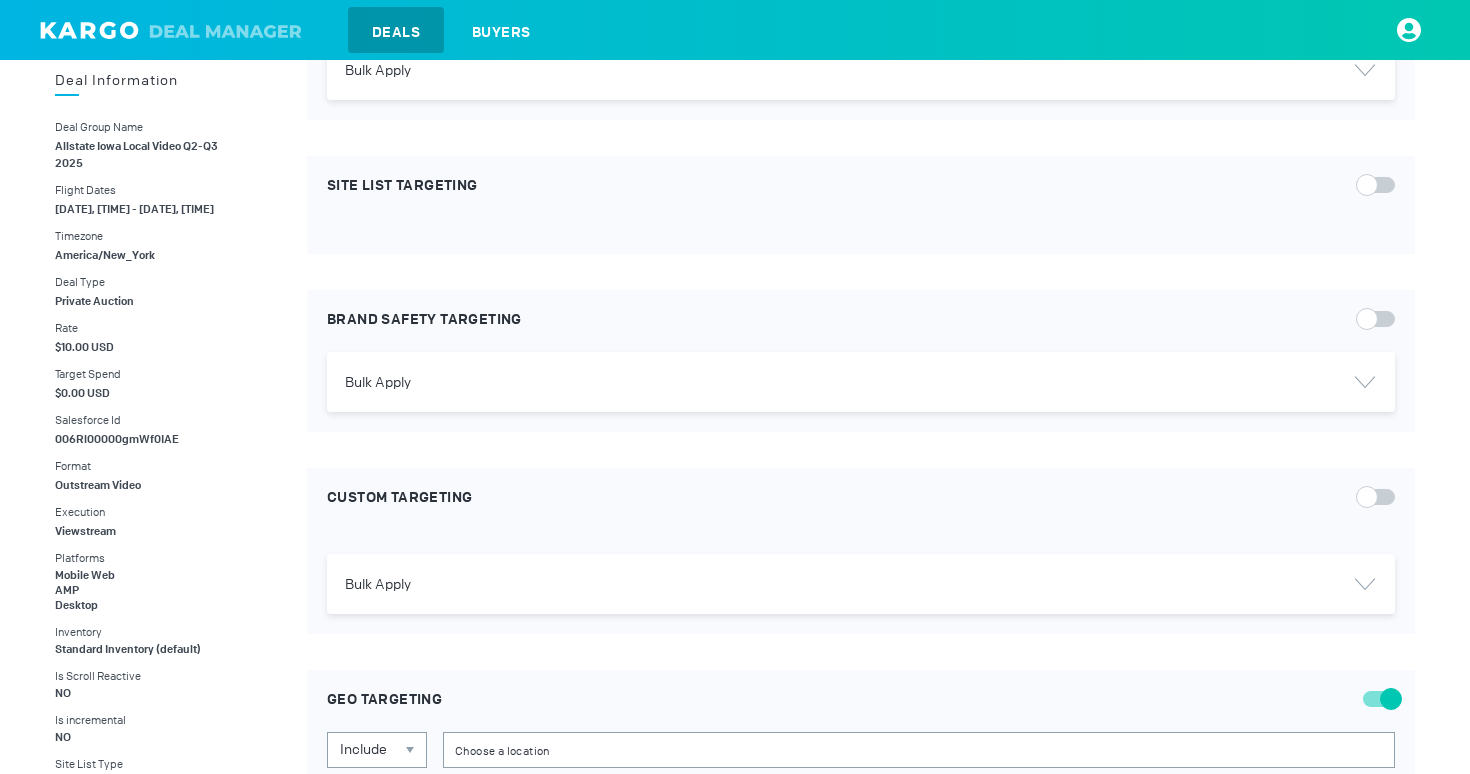 click at bounding box center (1379, 319) 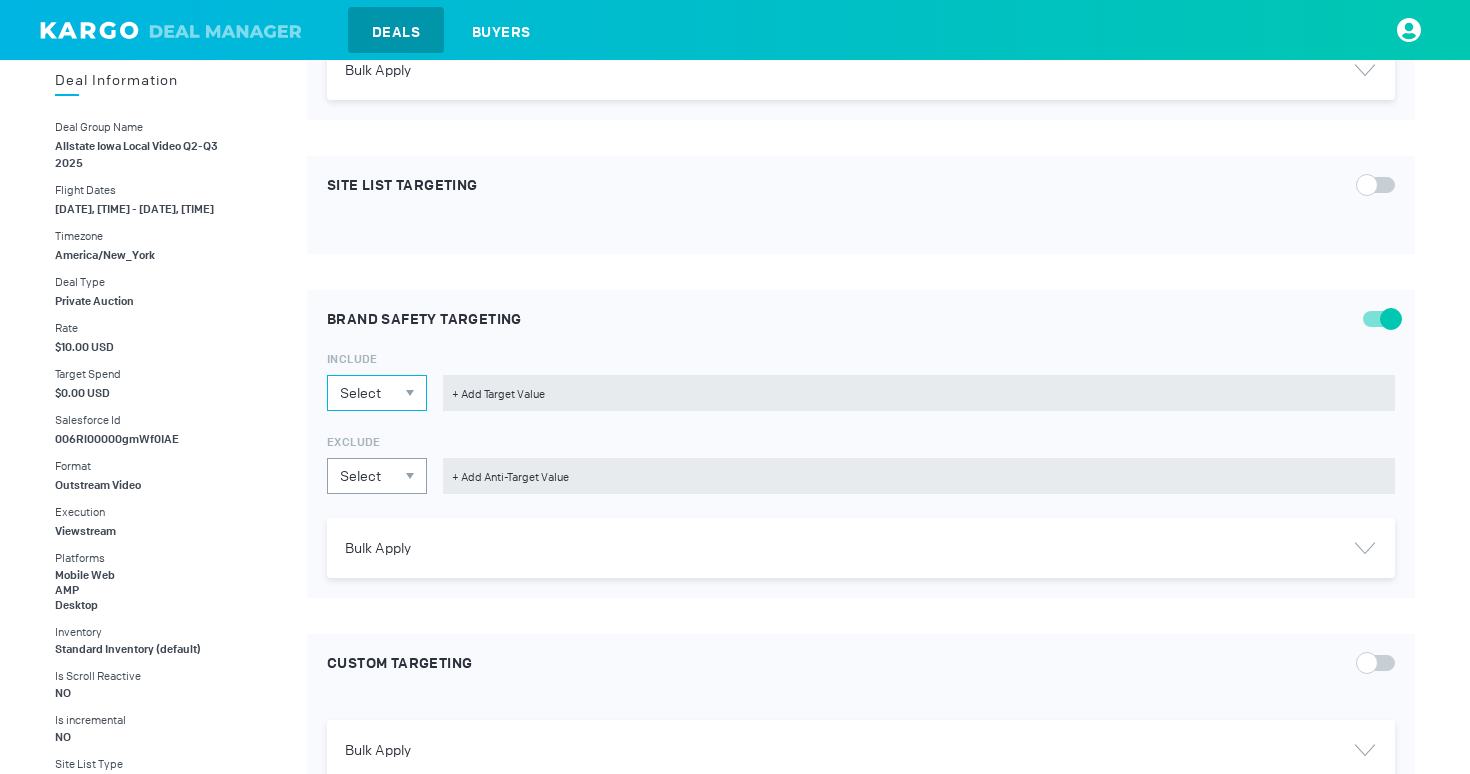 click on "Select" at bounding box center (377, 393) 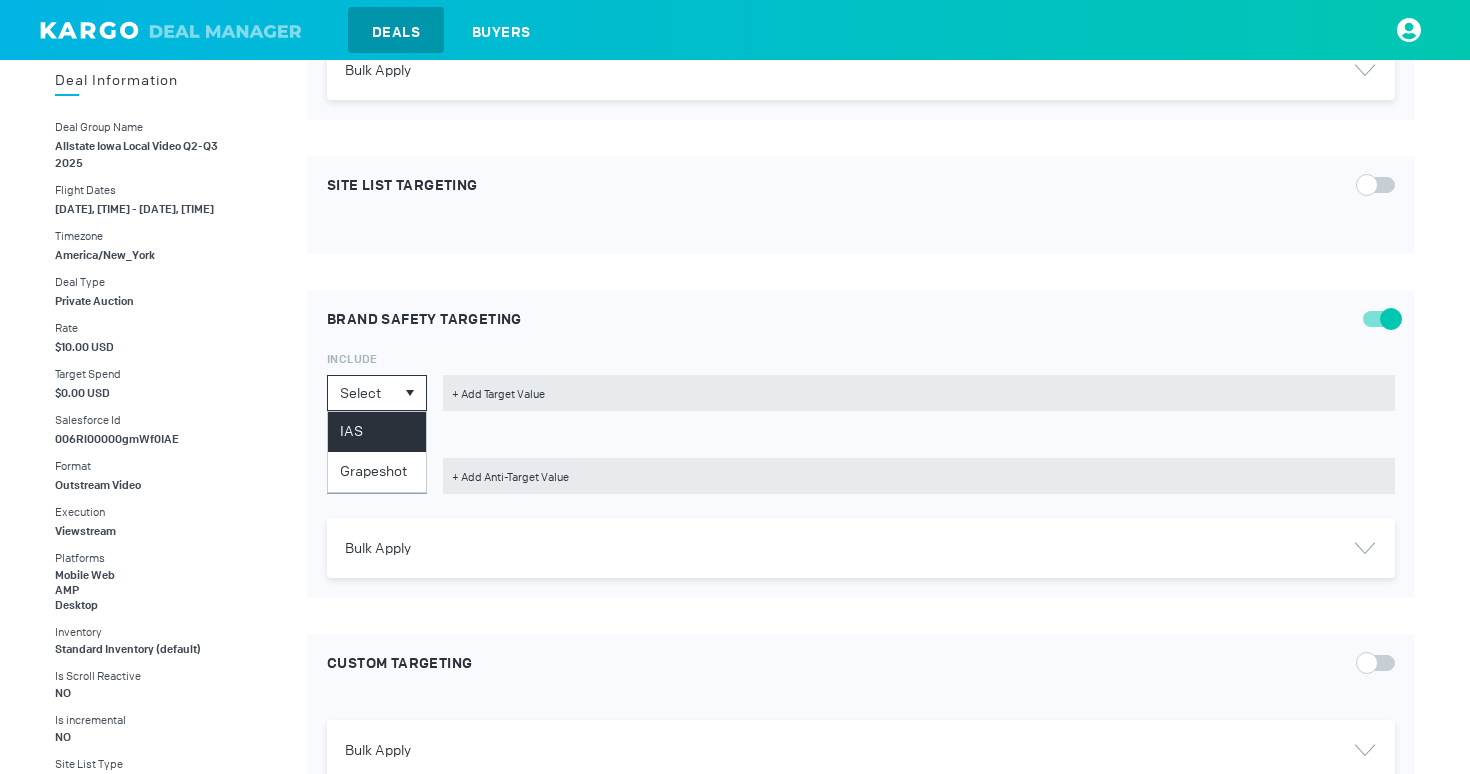 click on "IAS" at bounding box center [377, 432] 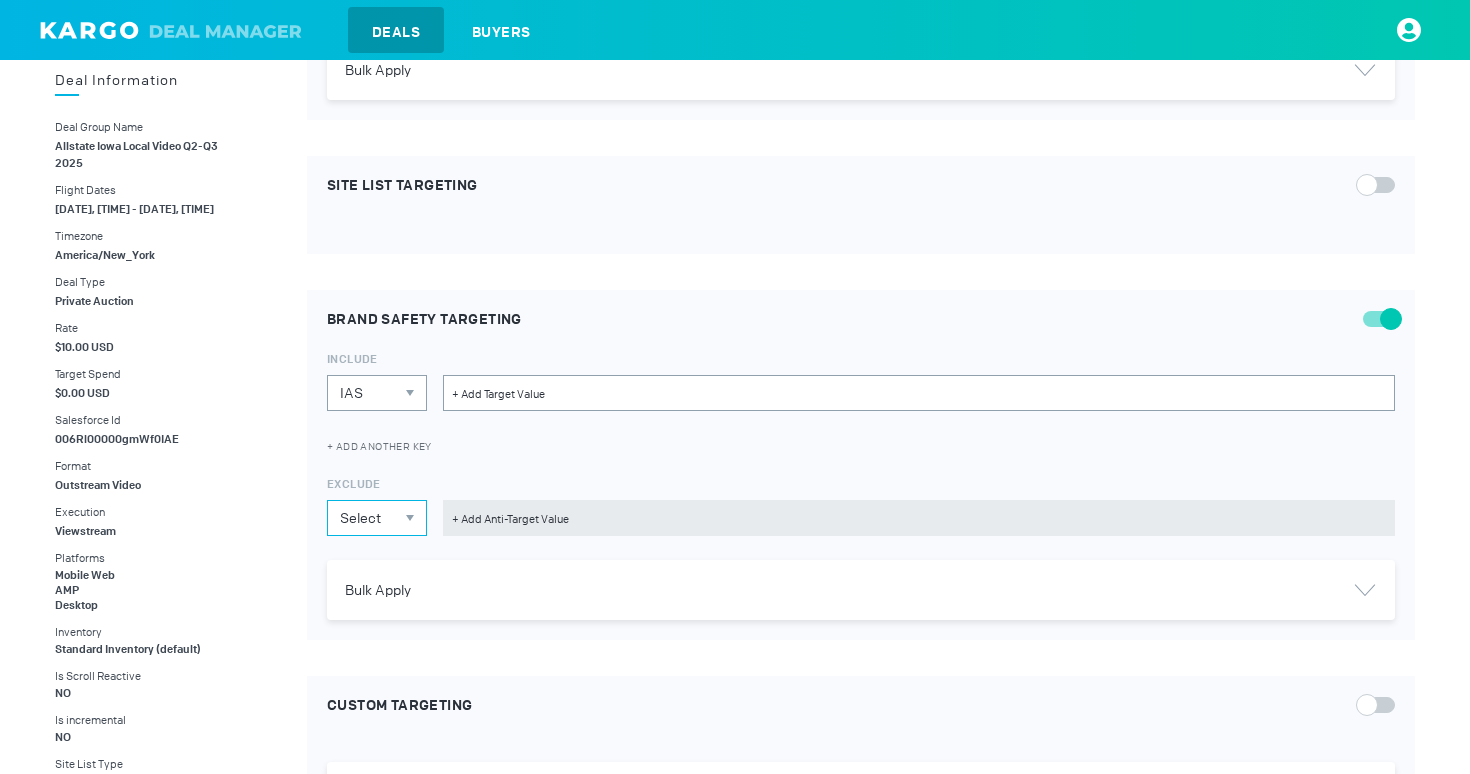 click on "Select" at bounding box center [377, 518] 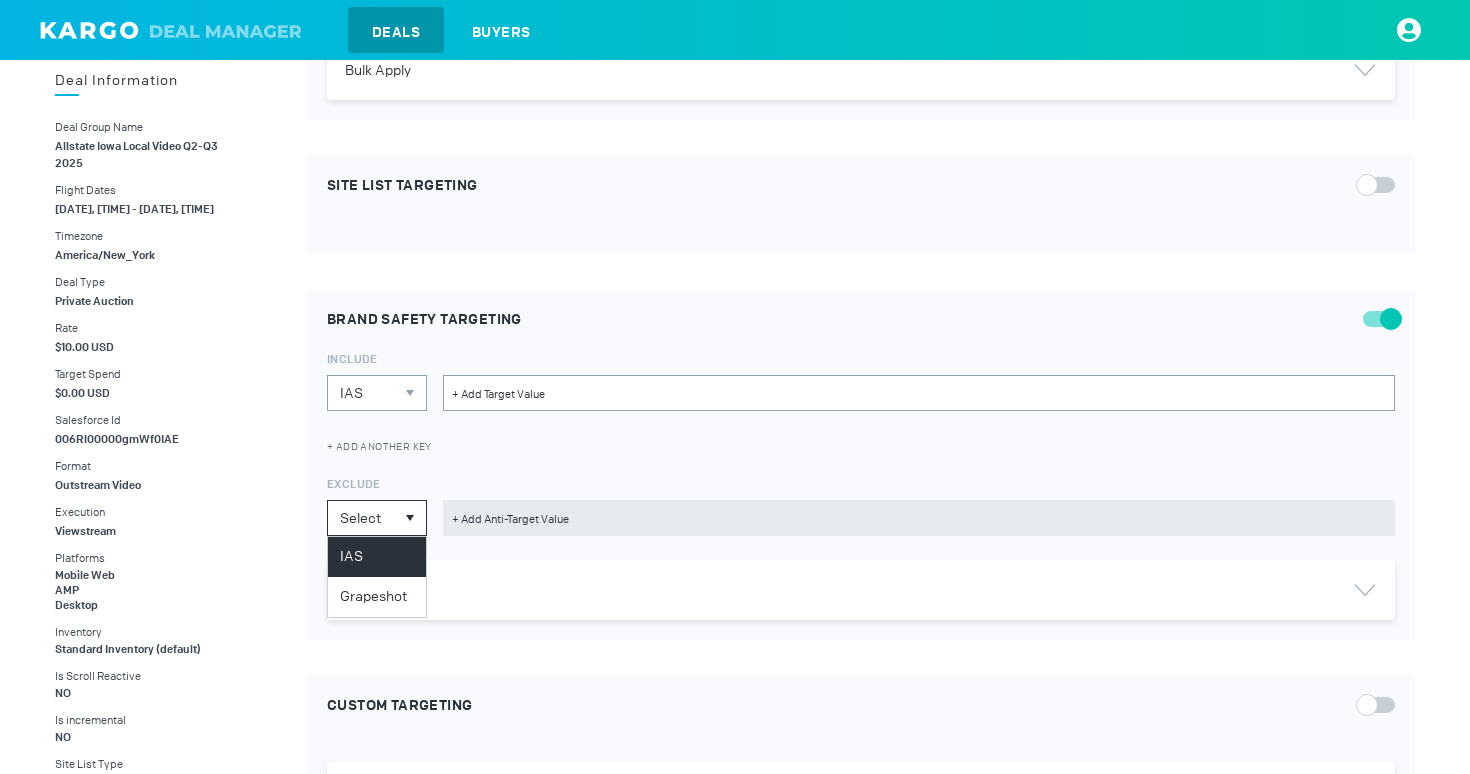 click on "IAS" at bounding box center [377, 557] 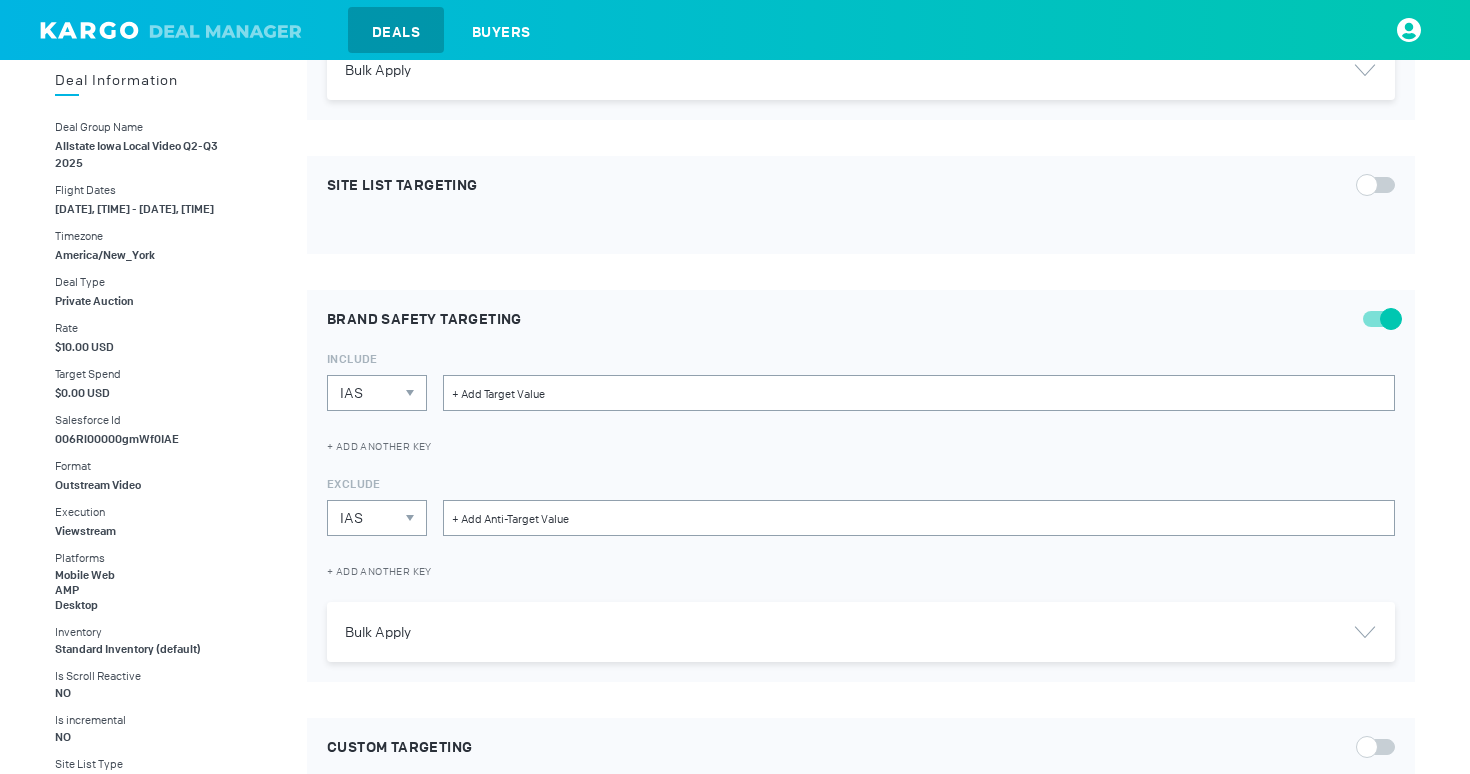 click on "Bulk Apply" at bounding box center [378, 70] 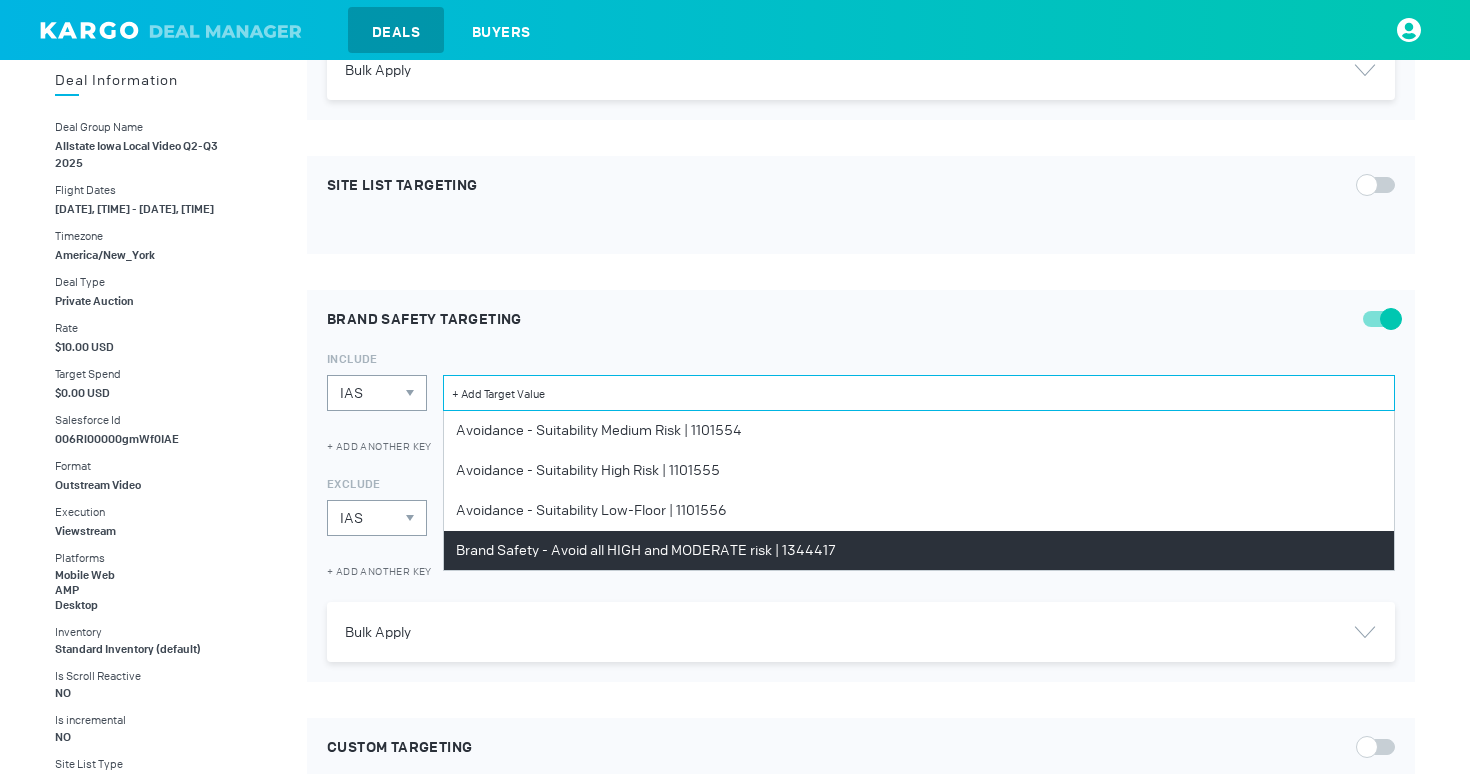 scroll, scrollTop: 62, scrollLeft: 0, axis: vertical 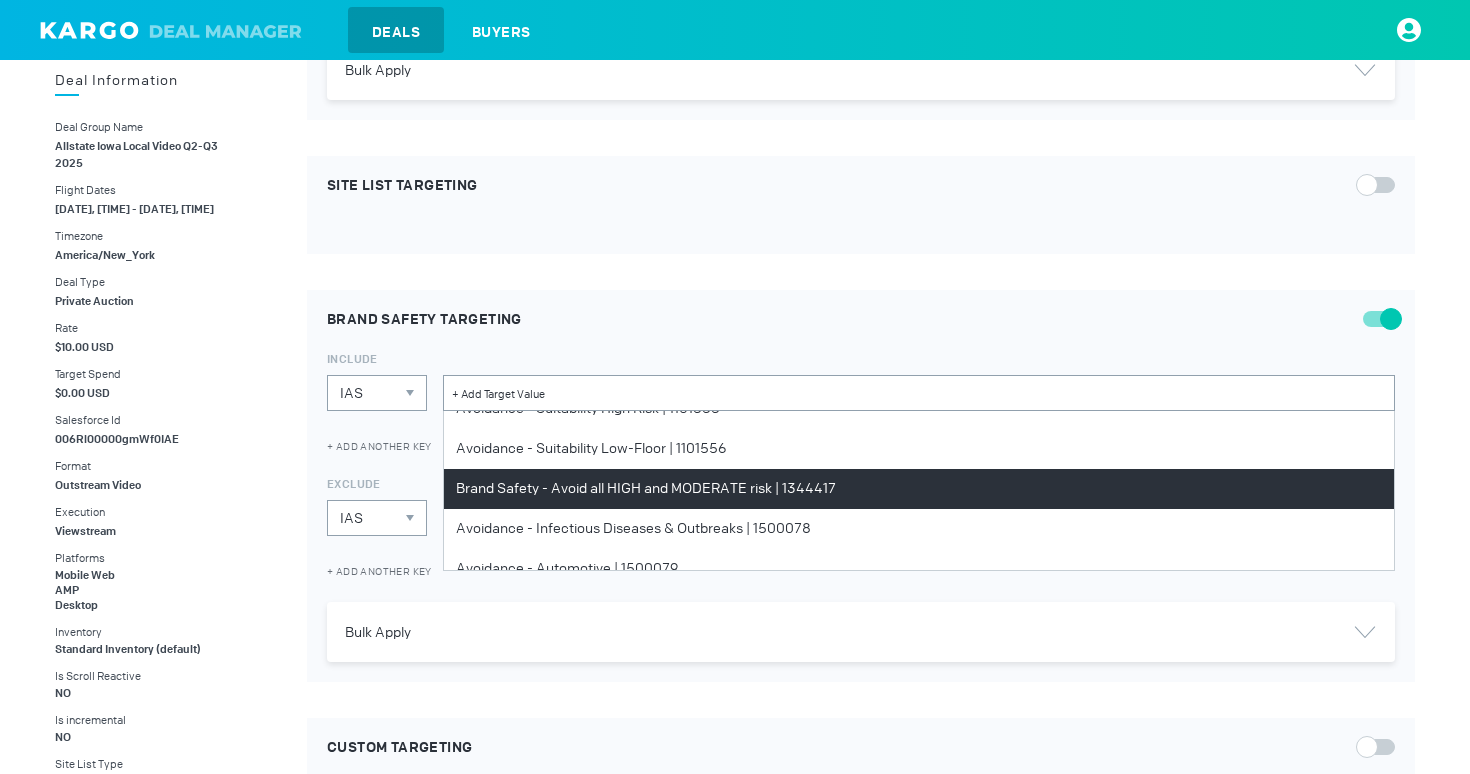 click on "Brand Safety - Avoid all HIGH and MODERATE risk | 1344417" at bounding box center [646, 489] 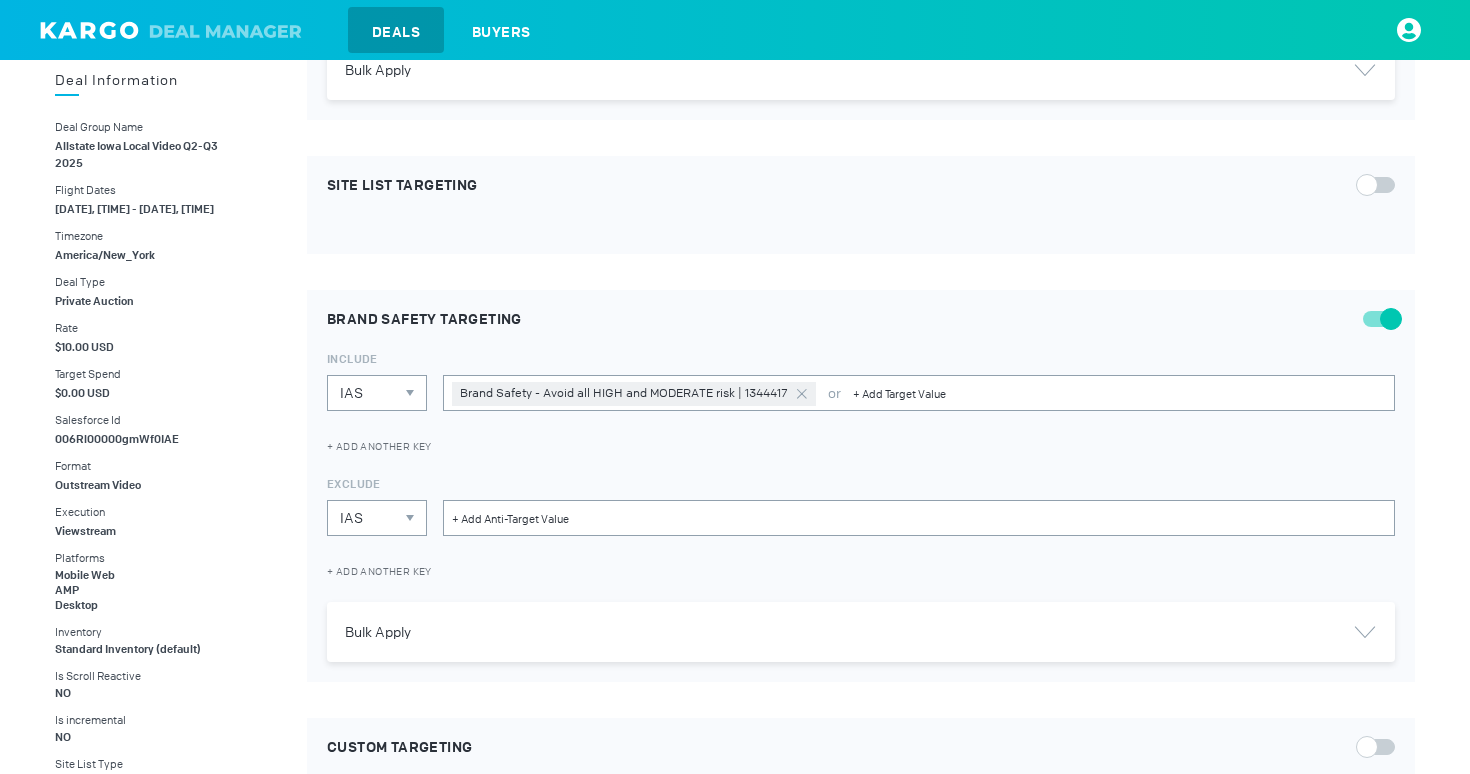 click at bounding box center (919, 518) 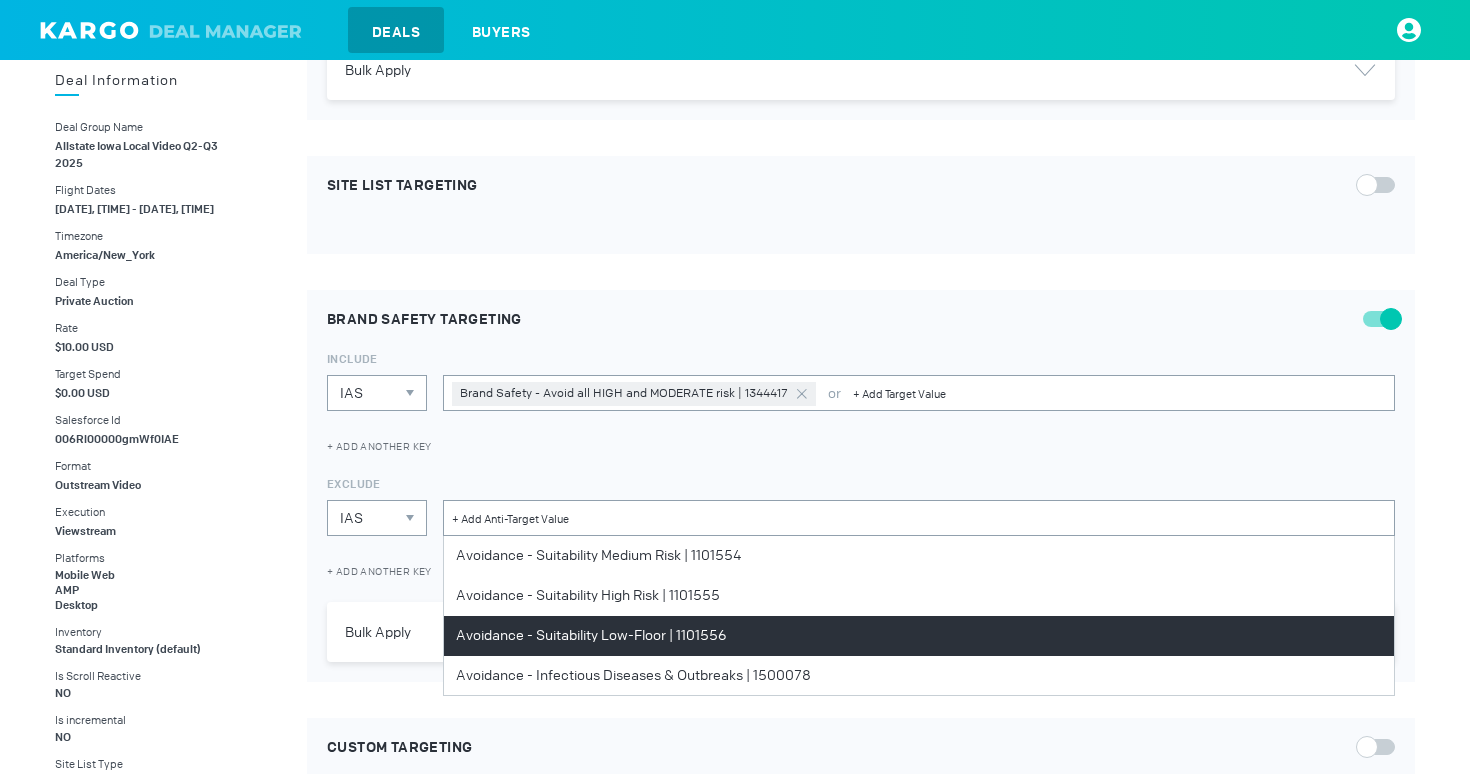 click on "Avoidance - Suitability Low-Floor | 1101556" at bounding box center [591, 636] 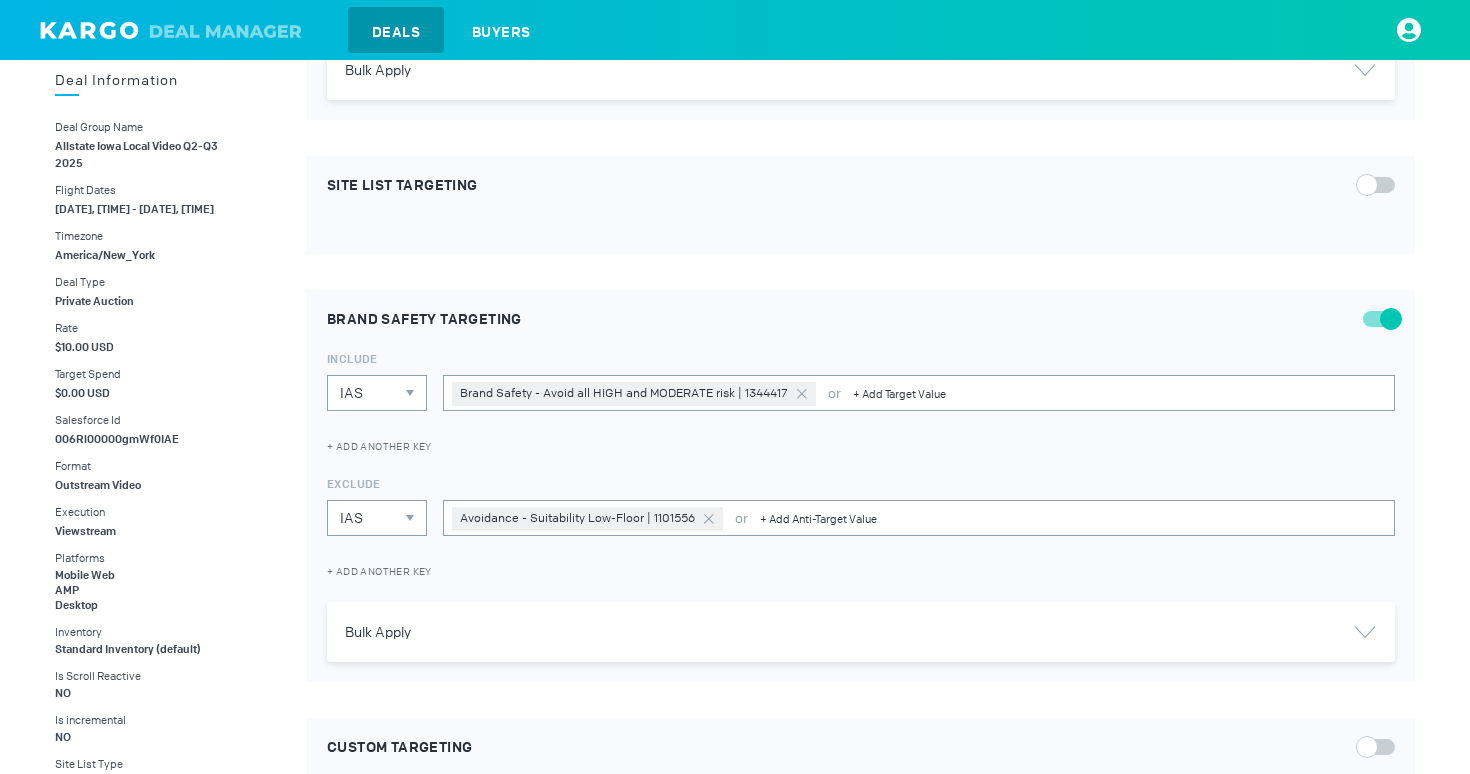 click on "Bulk Apply" at bounding box center (861, 70) 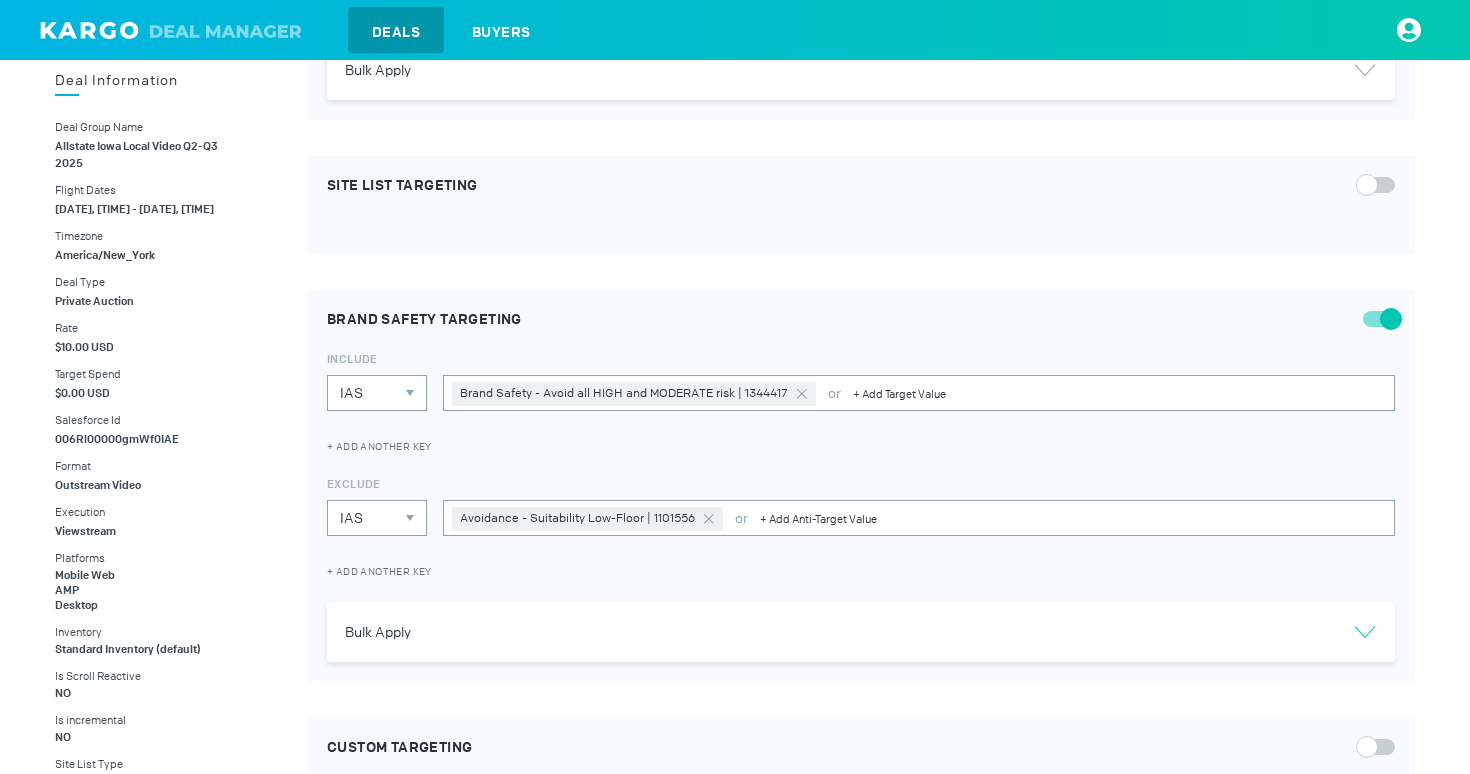 click at bounding box center (1365, 70) 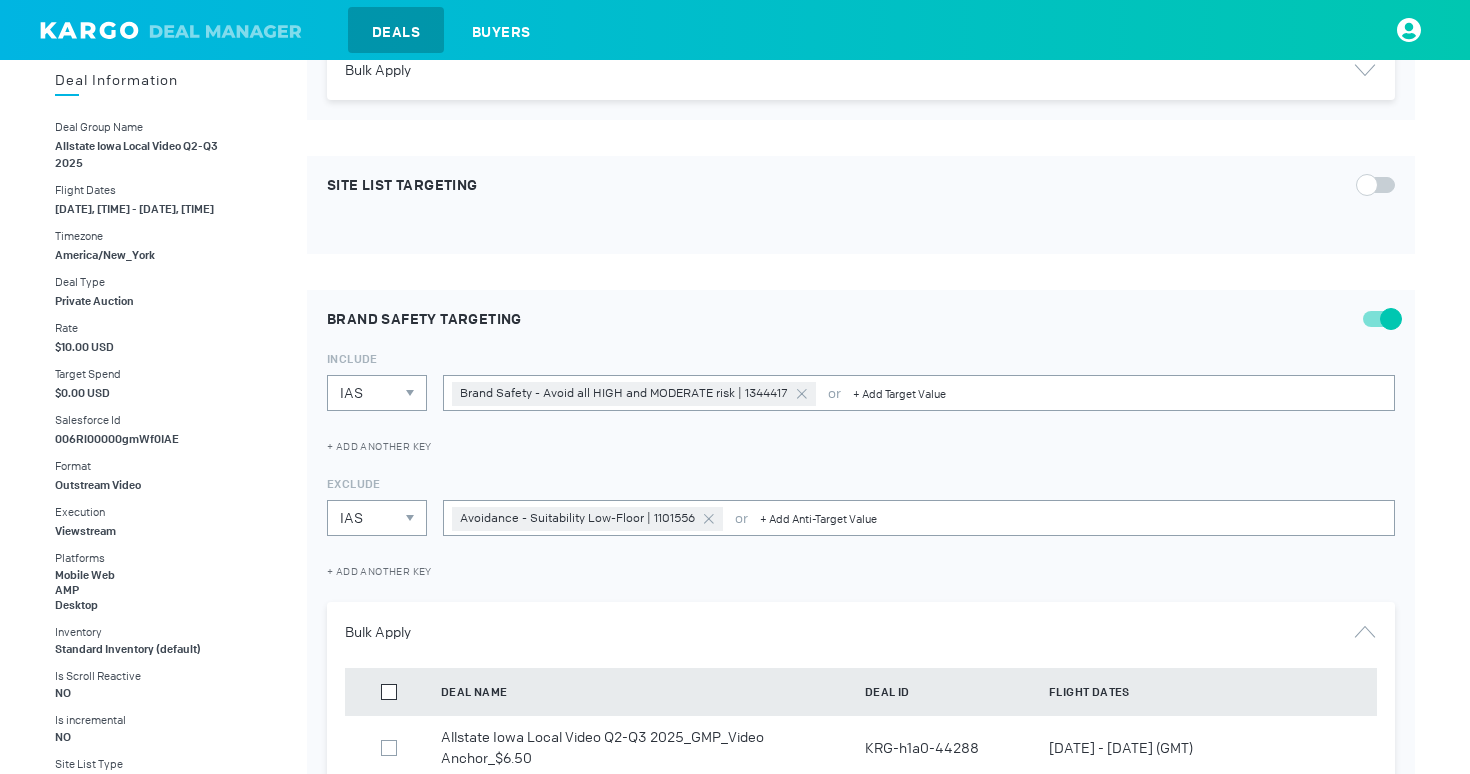 click at bounding box center [389, 692] 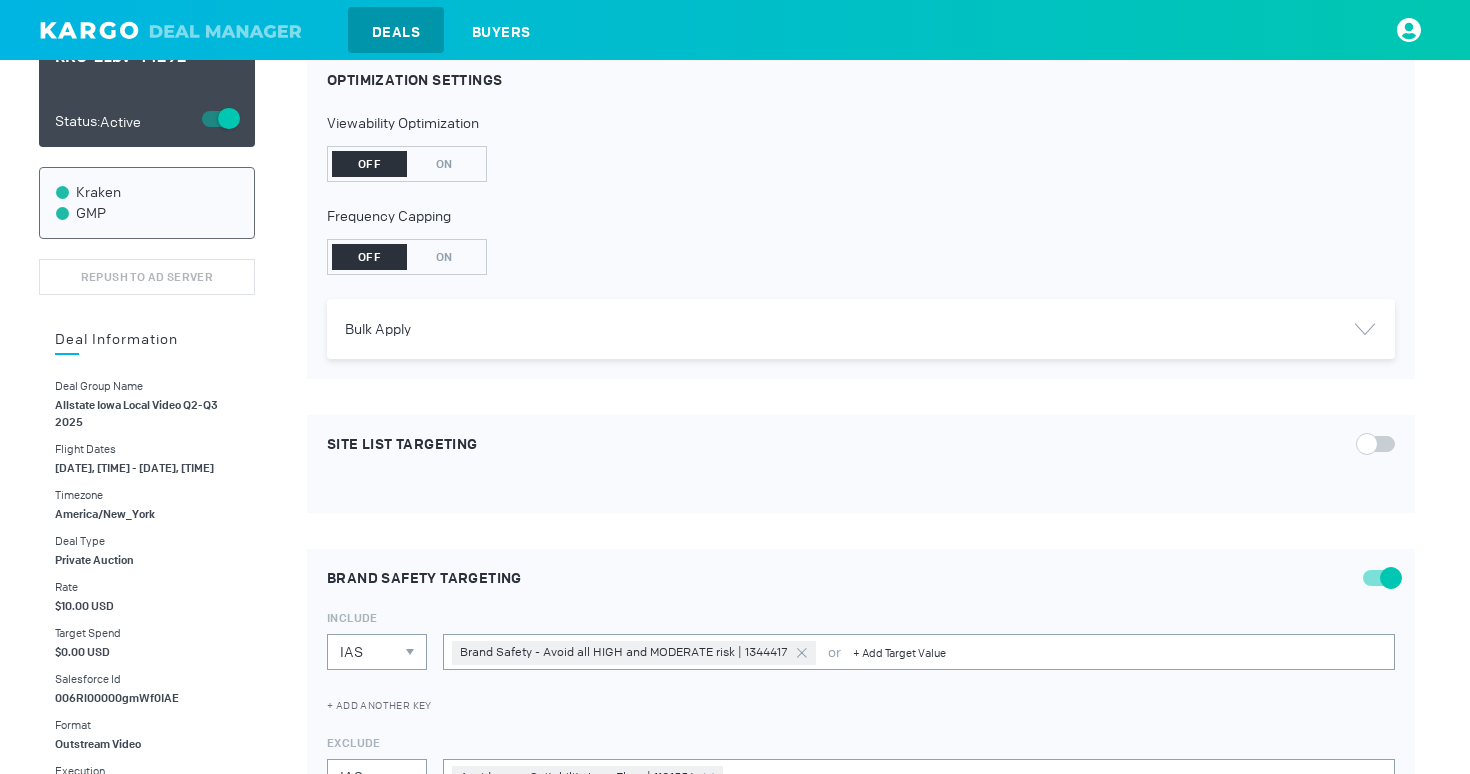 scroll, scrollTop: 0, scrollLeft: 0, axis: both 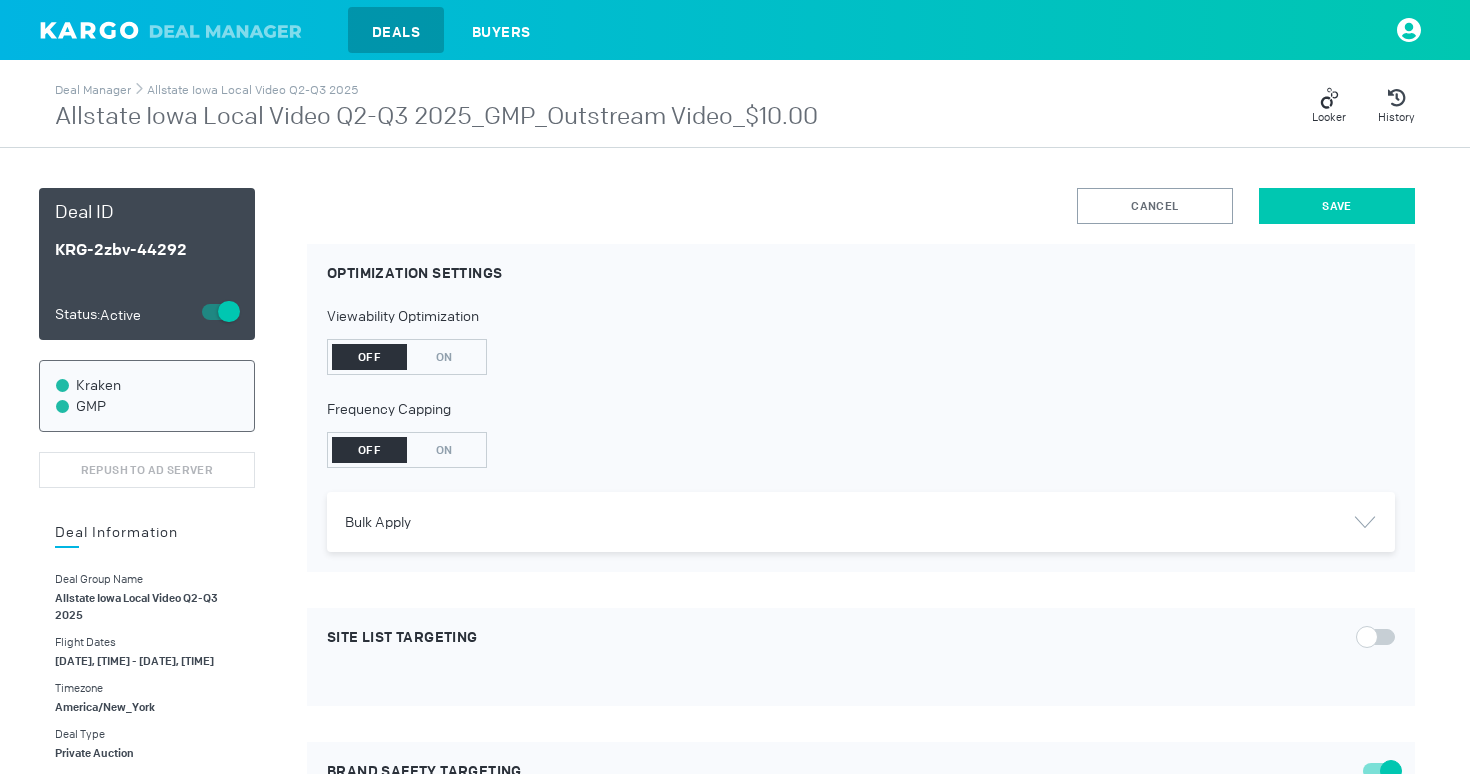 click on "Save" at bounding box center [1337, 206] 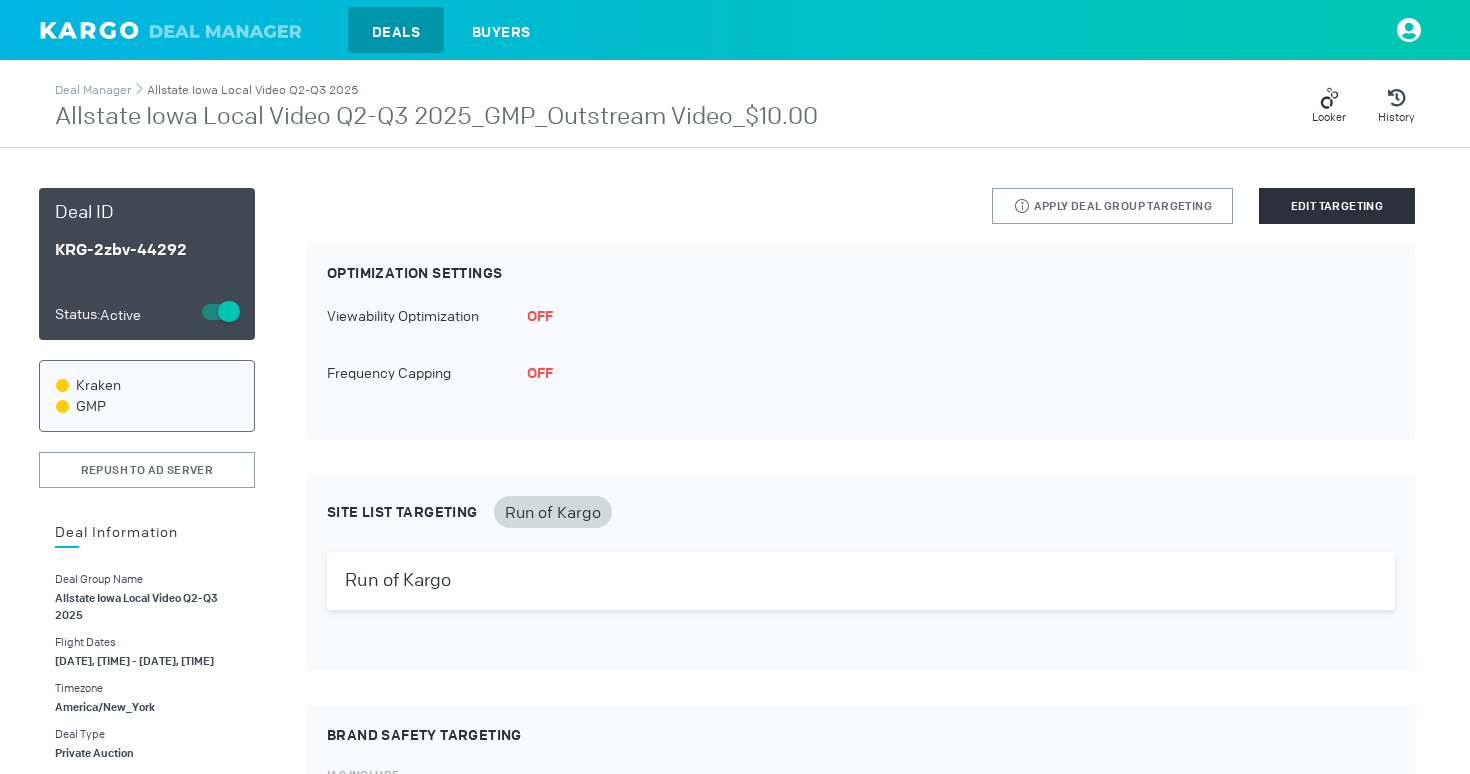 click on "Allstate Iowa Local Video Q2-Q3 2025" at bounding box center (252, 90) 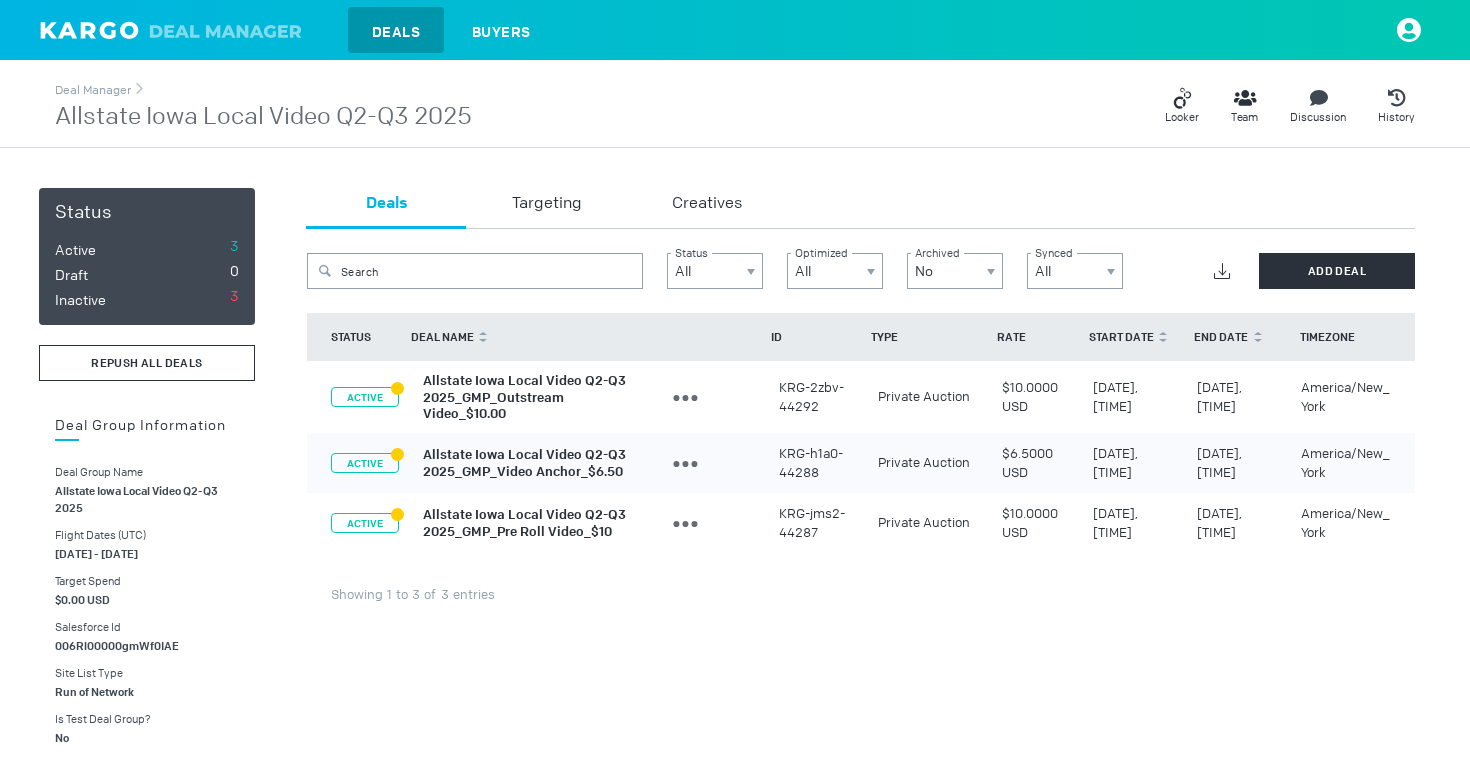 click on "REPUSH ALL DEALS" at bounding box center [147, 363] 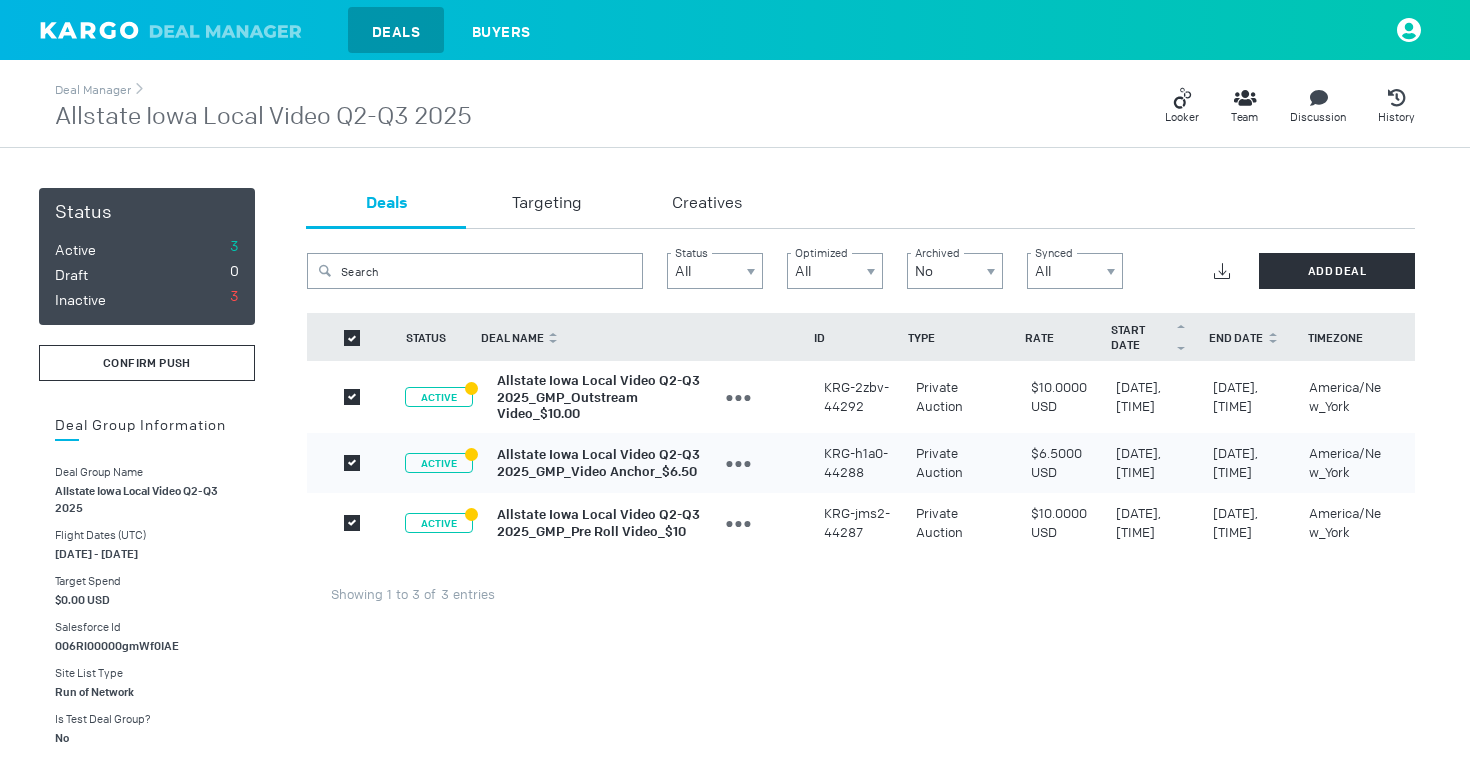 click on "confirm push" at bounding box center (147, 363) 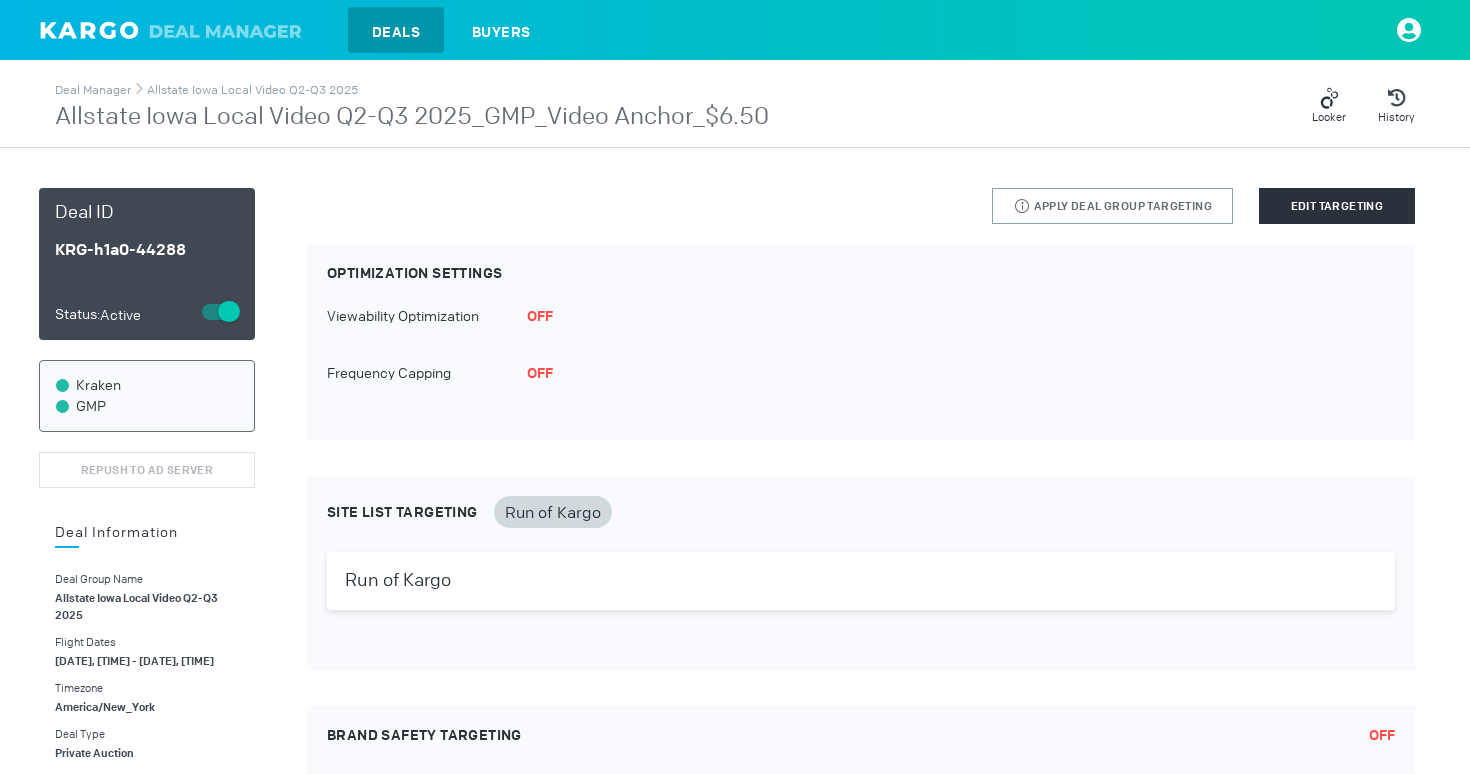 scroll, scrollTop: 0, scrollLeft: 0, axis: both 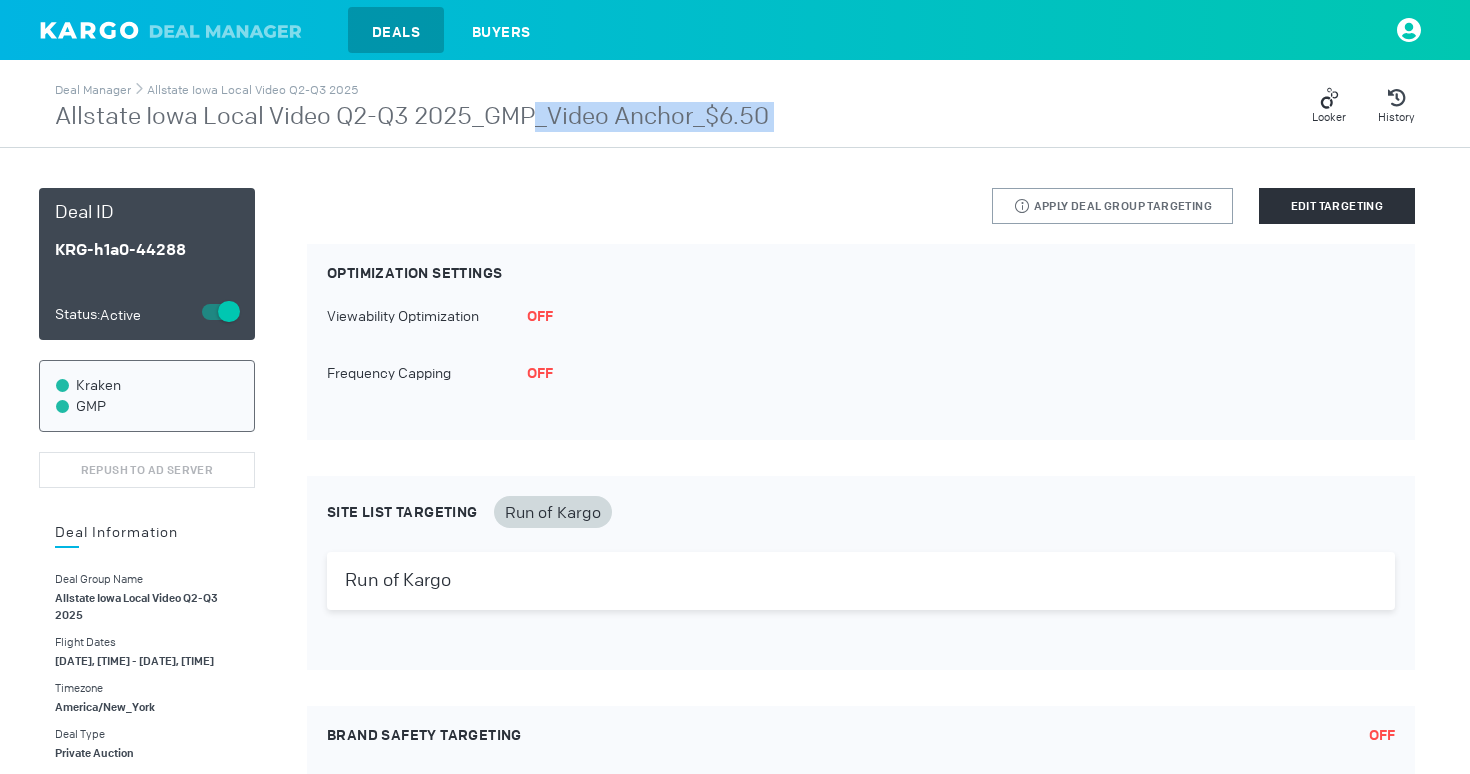 drag, startPoint x: 535, startPoint y: 118, endPoint x: 850, endPoint y: 116, distance: 315.00635 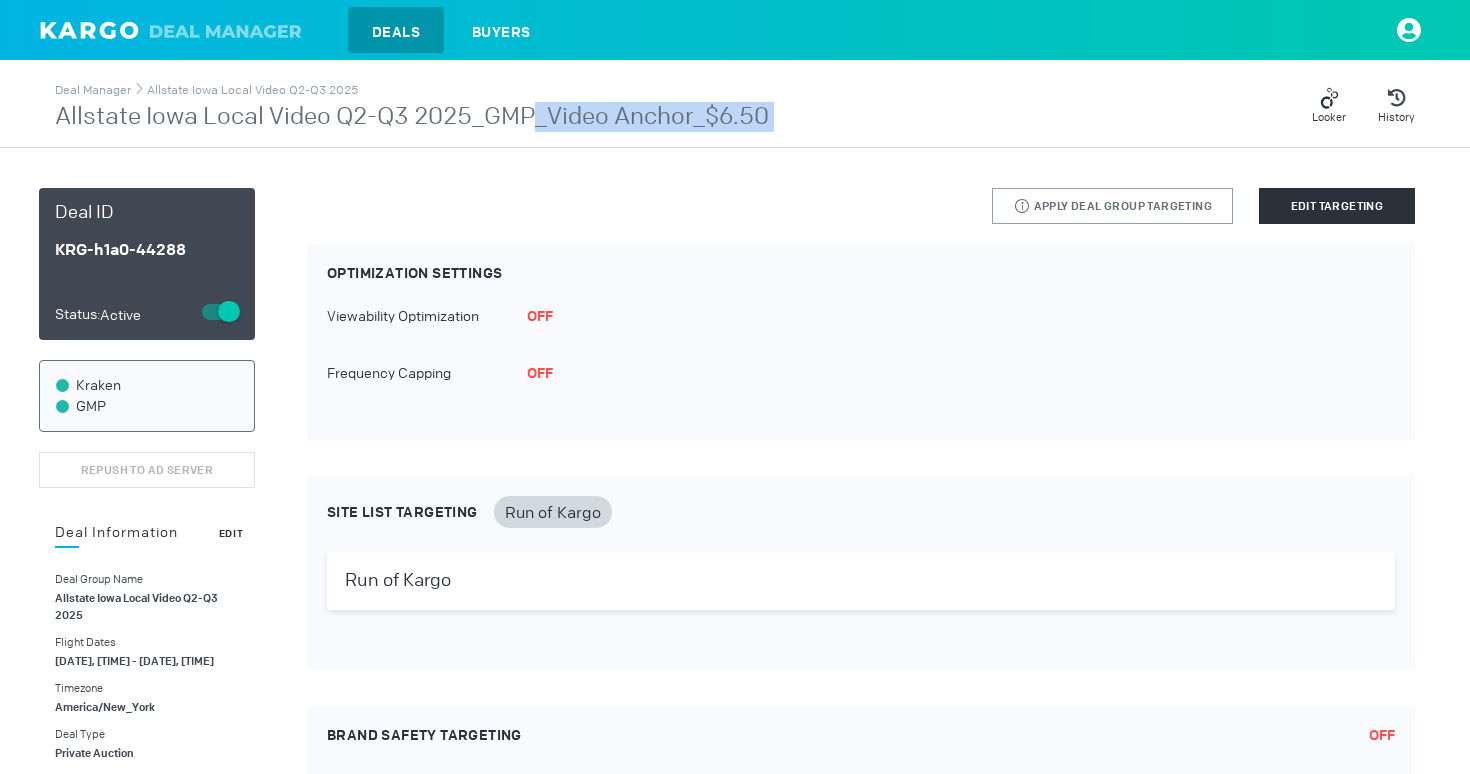 click on "Edit" at bounding box center [231, 532] 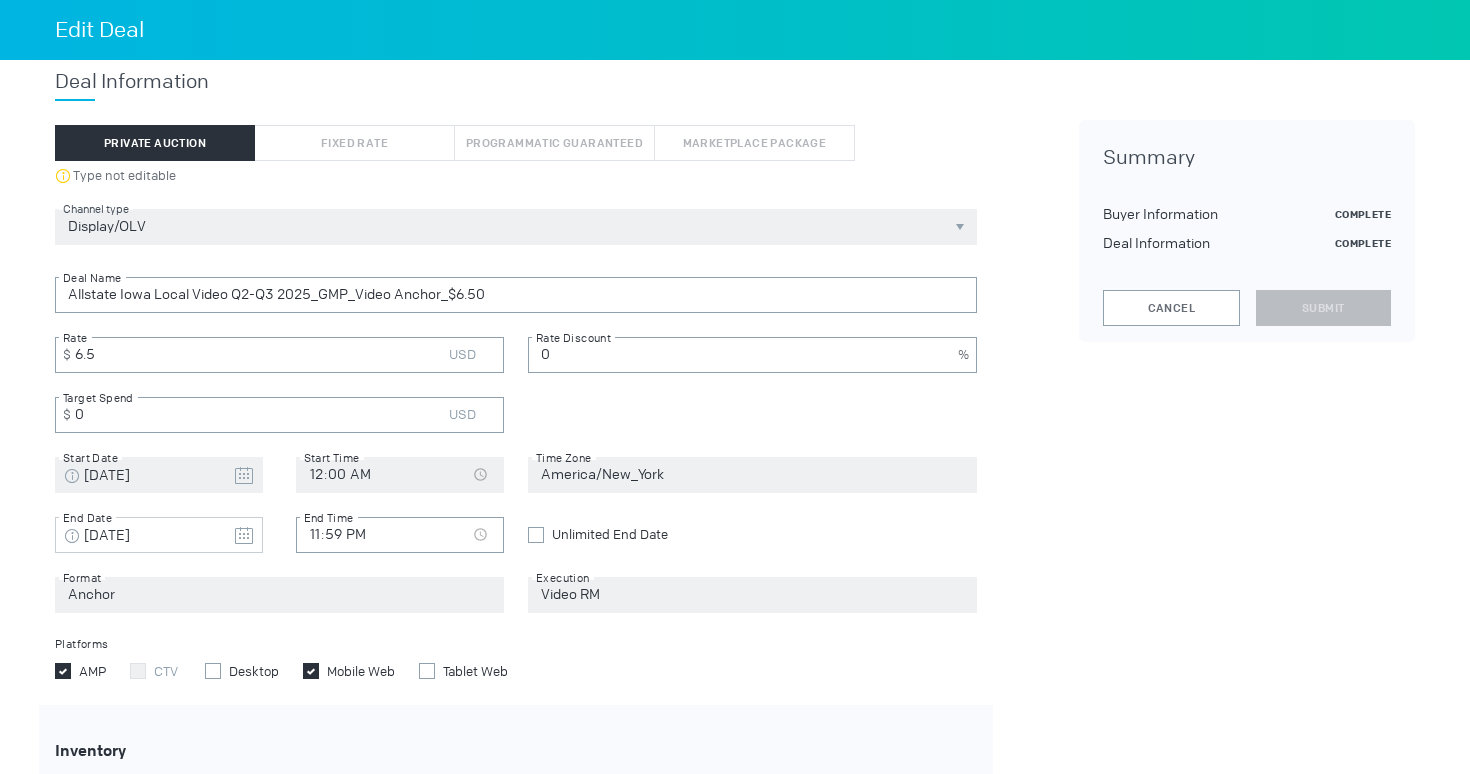 scroll, scrollTop: 365, scrollLeft: 0, axis: vertical 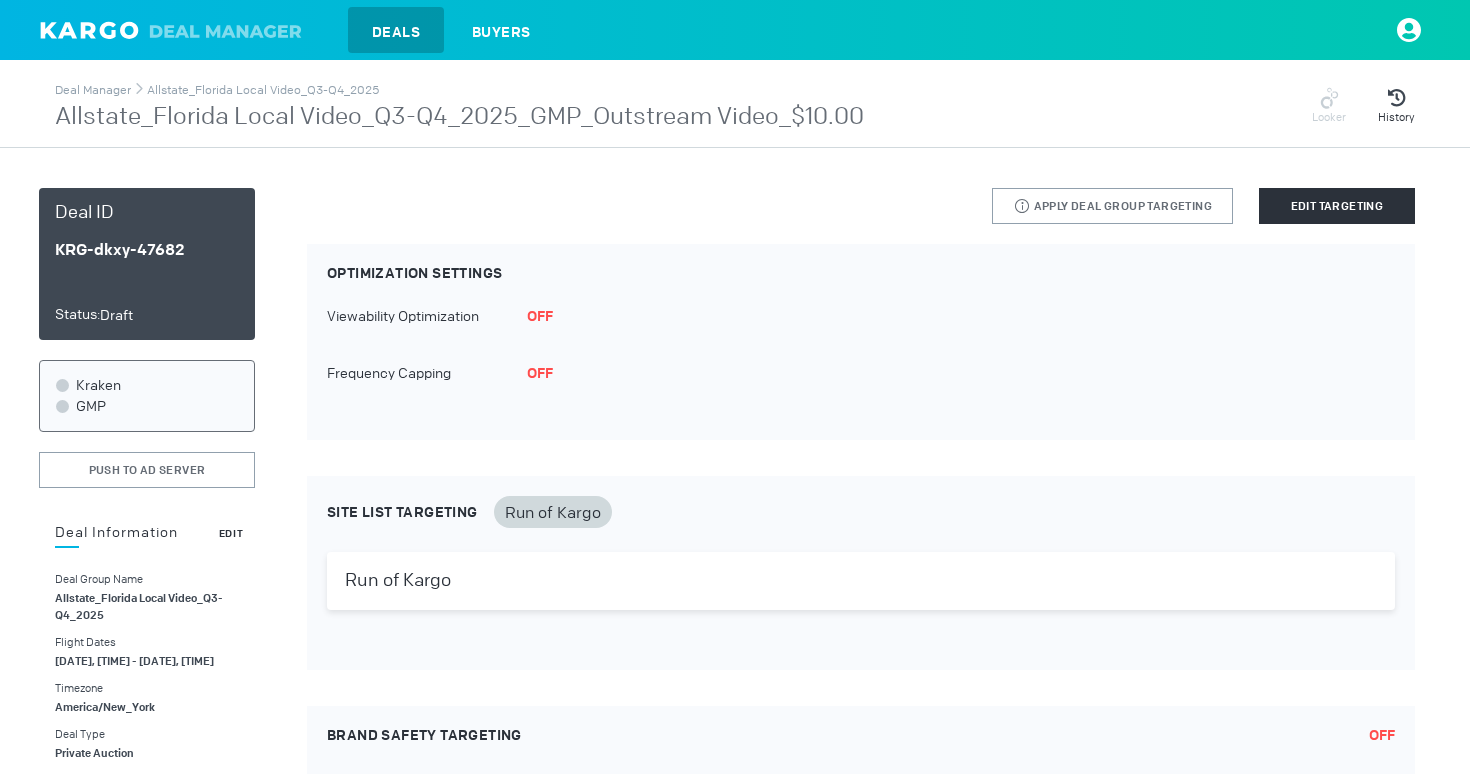 click on "Edit" at bounding box center (231, 533) 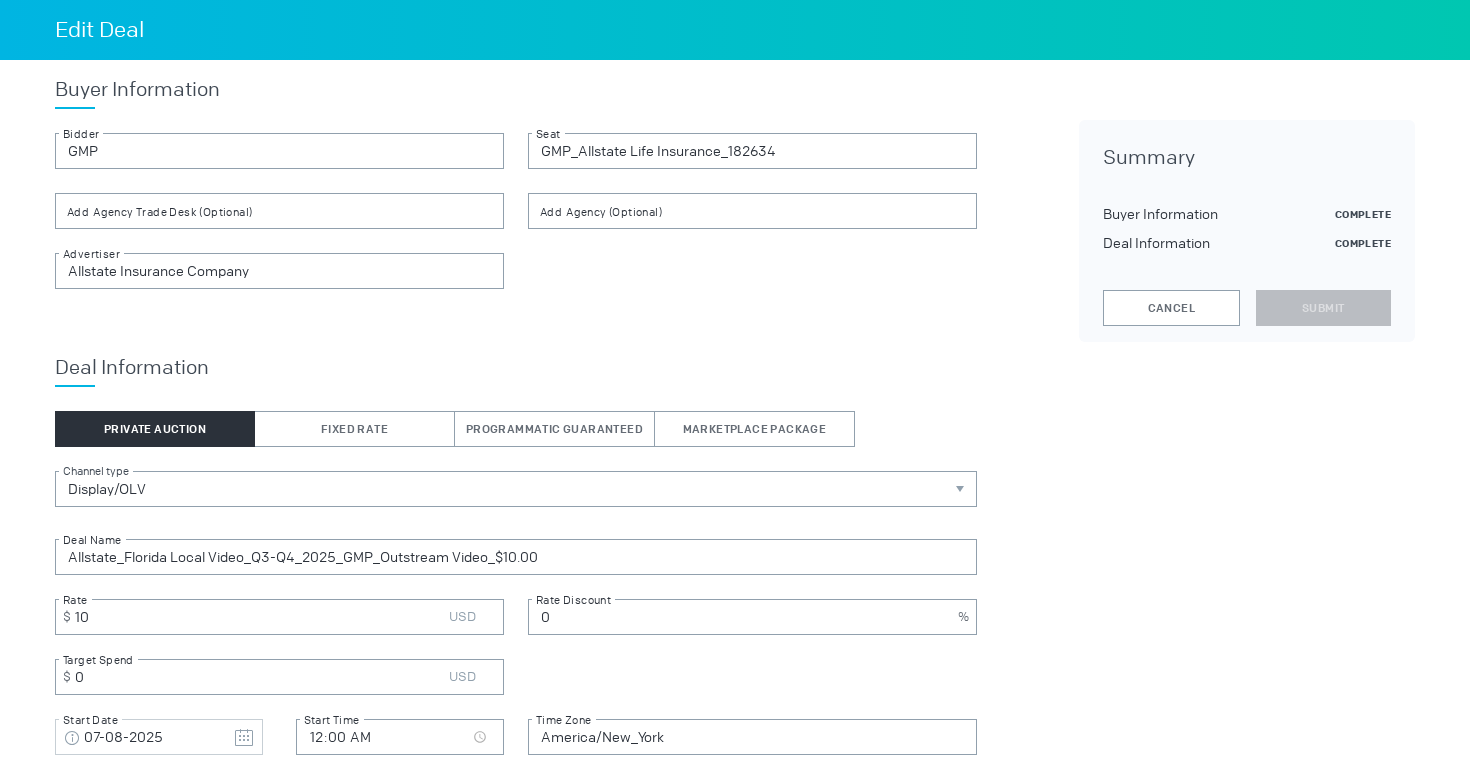 scroll, scrollTop: 382, scrollLeft: 0, axis: vertical 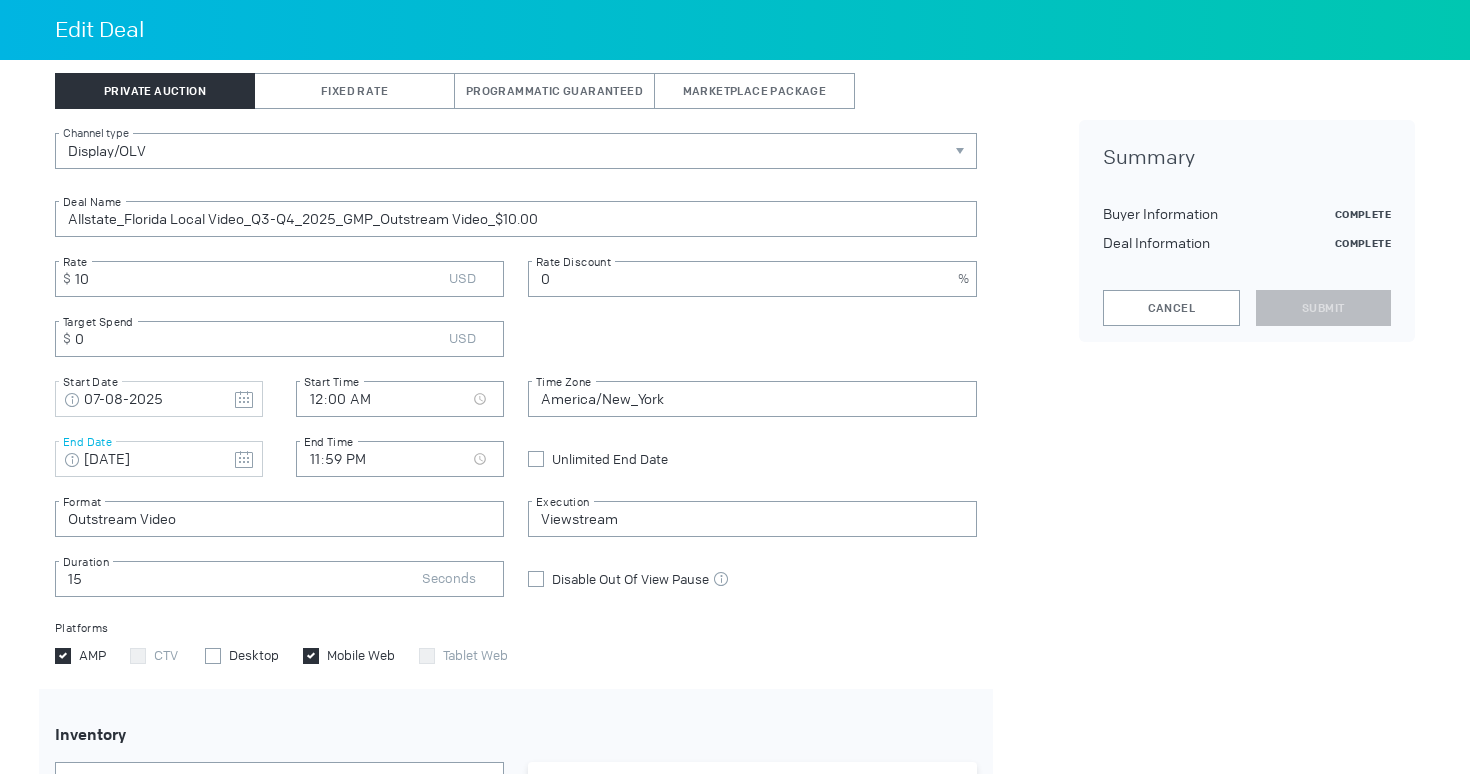 click at bounding box center (244, 400) 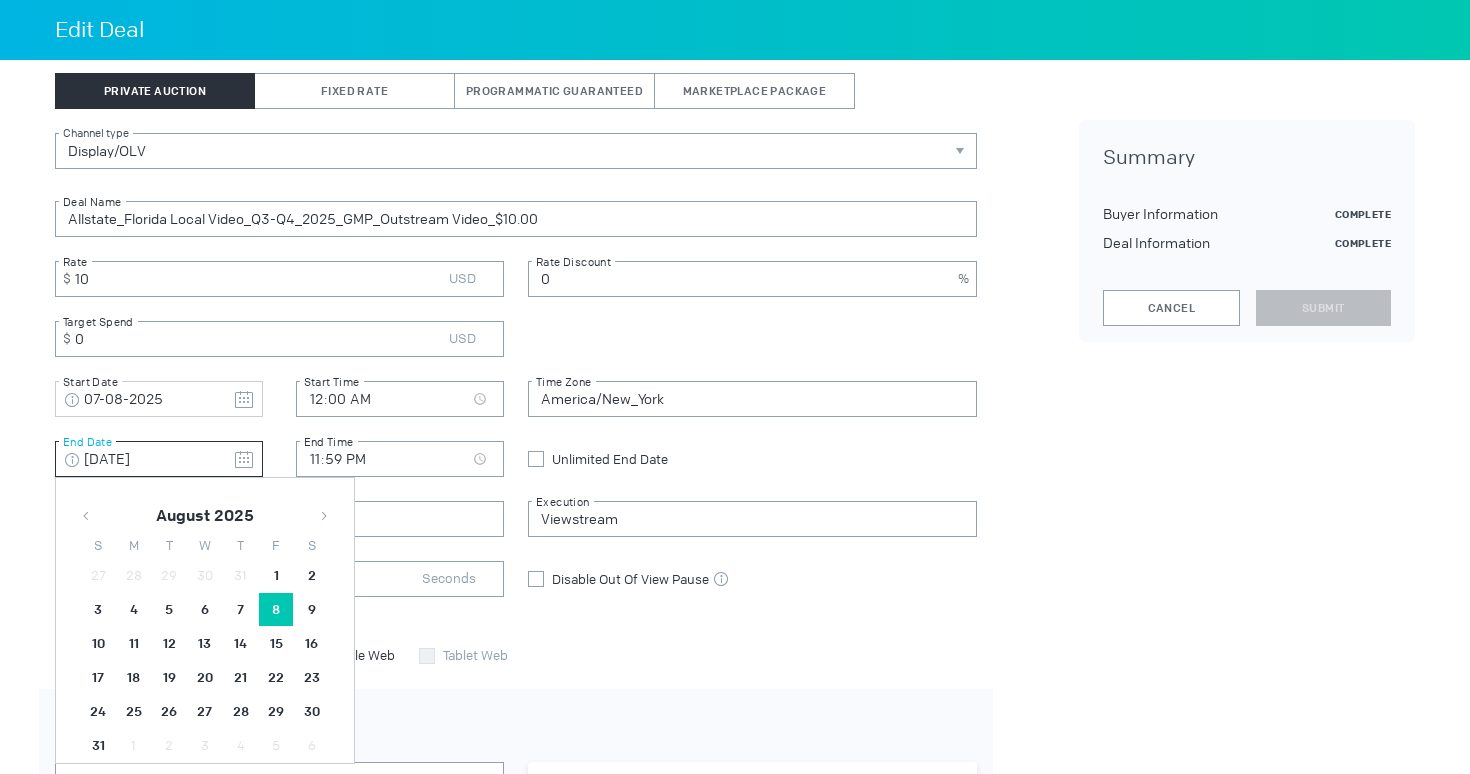 click on "August 2025" at bounding box center [205, 516] 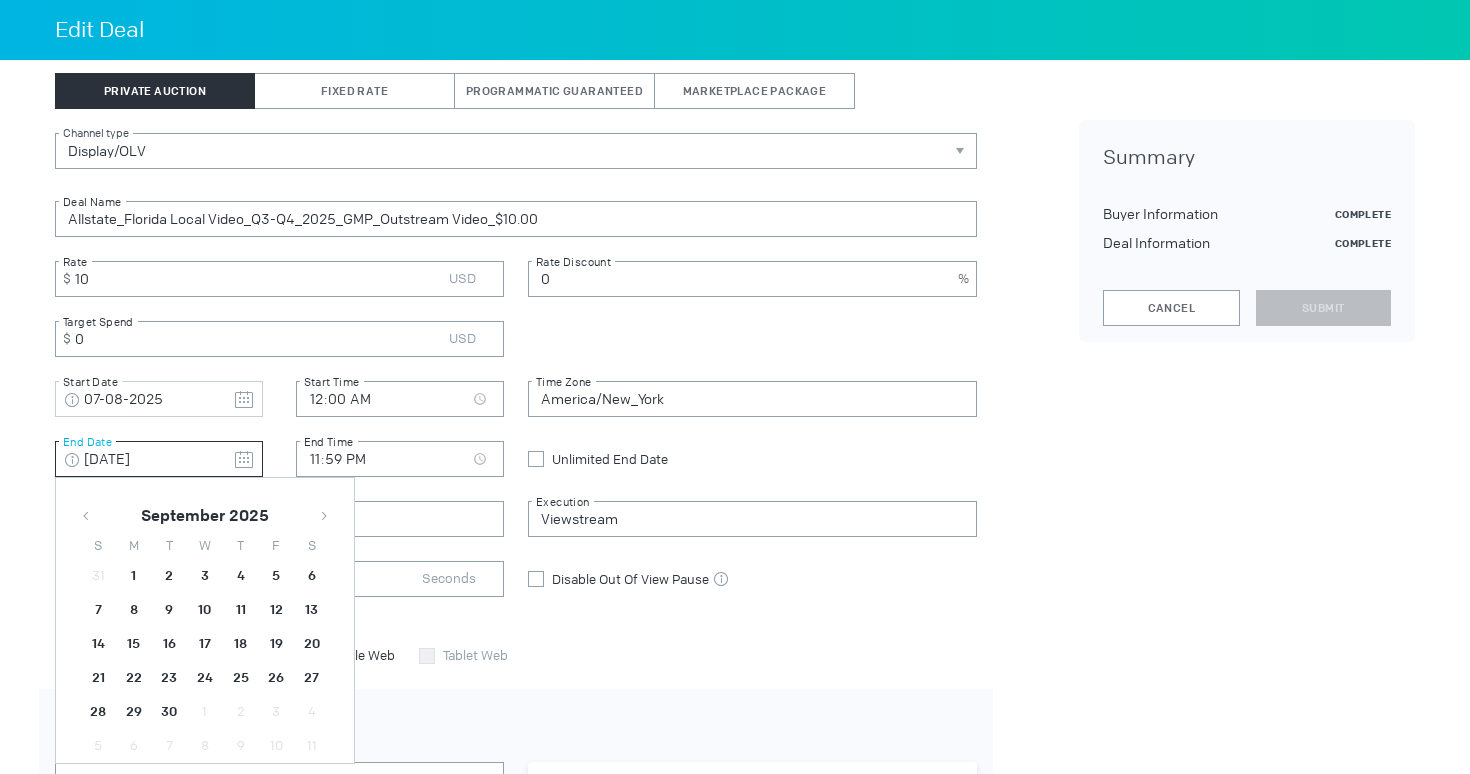 click at bounding box center (324, 516) 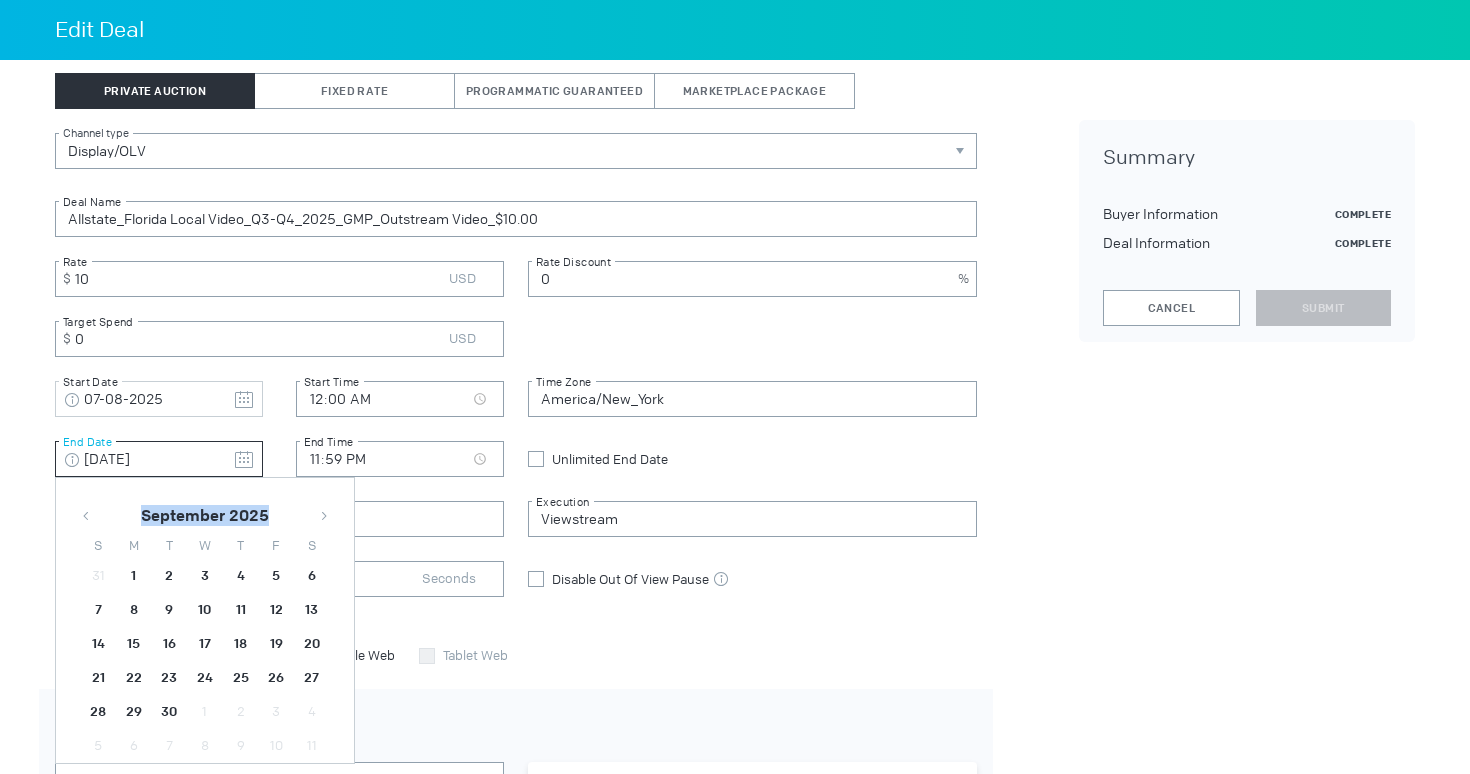 click at bounding box center (324, 516) 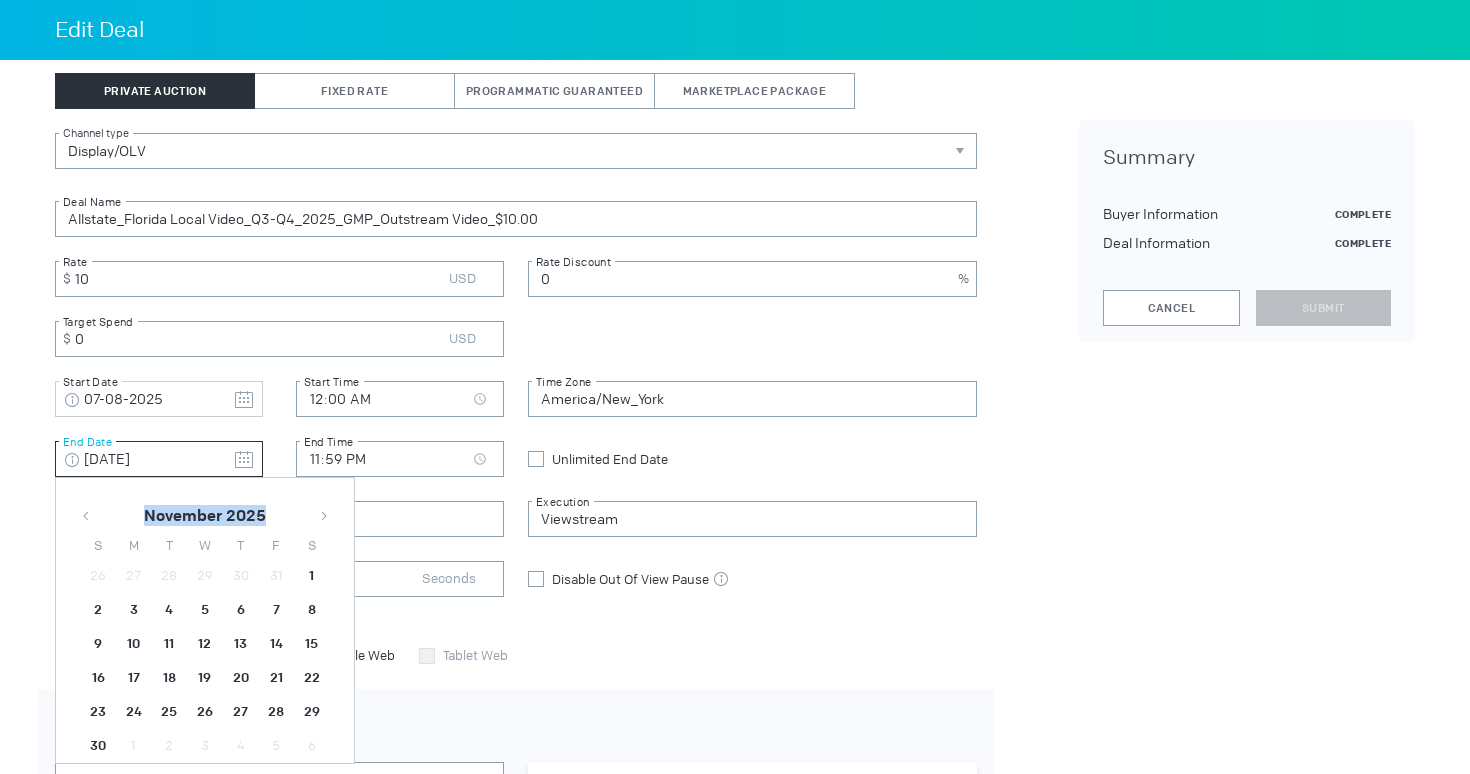 click at bounding box center (324, 516) 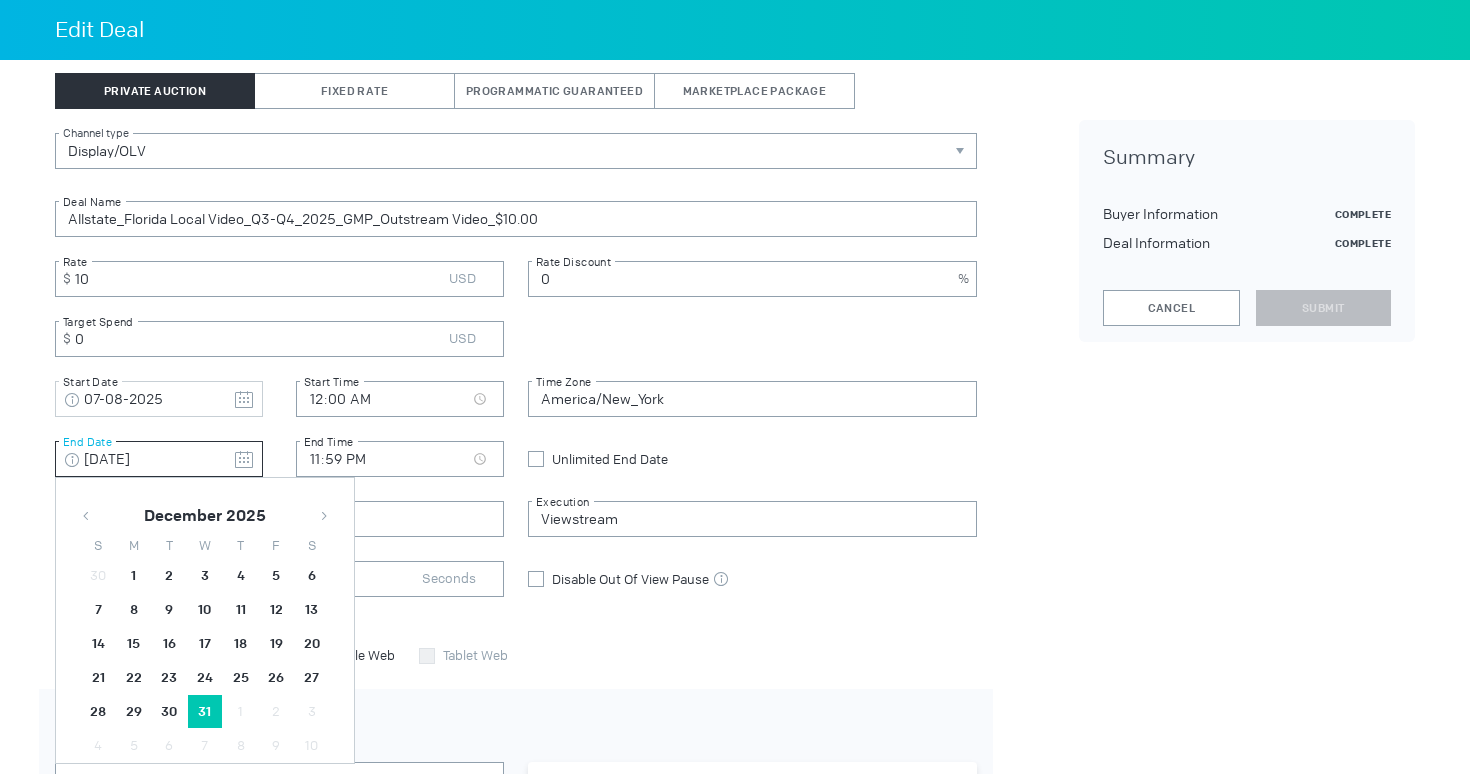 click on "31" at bounding box center [205, 576] 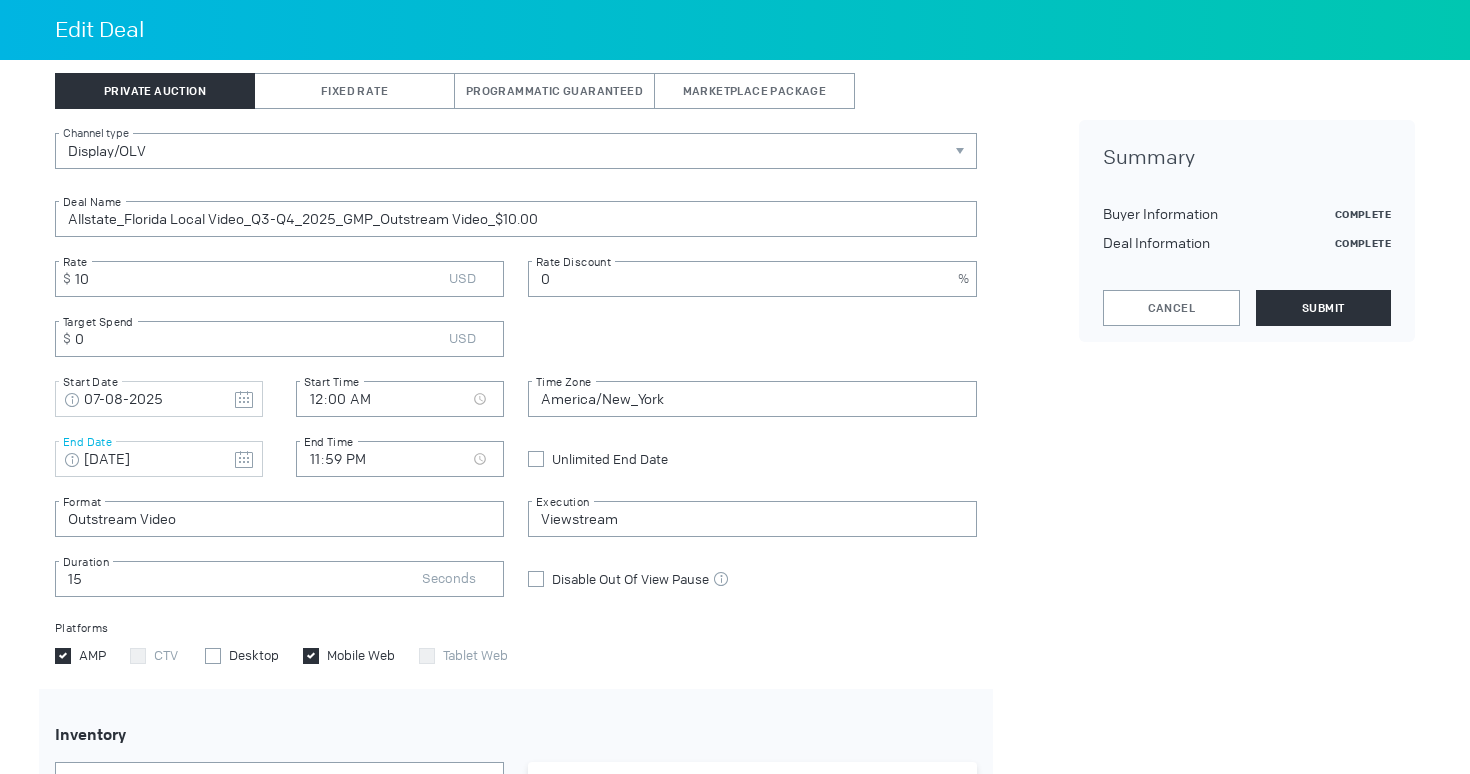 click on "Note: All Flight Dates will be saved in GMT  12-31-2025" at bounding box center (159, 399) 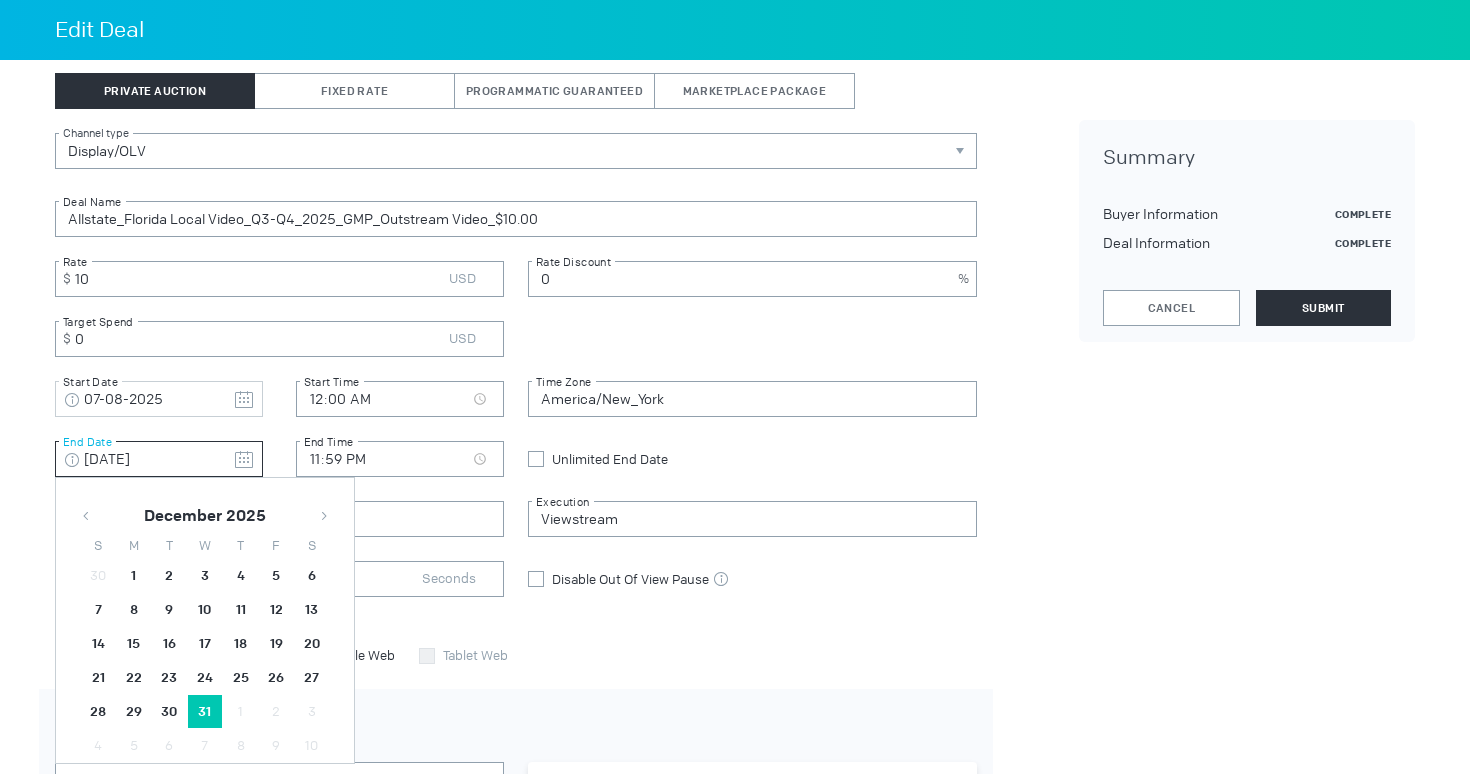 click at bounding box center [86, 516] 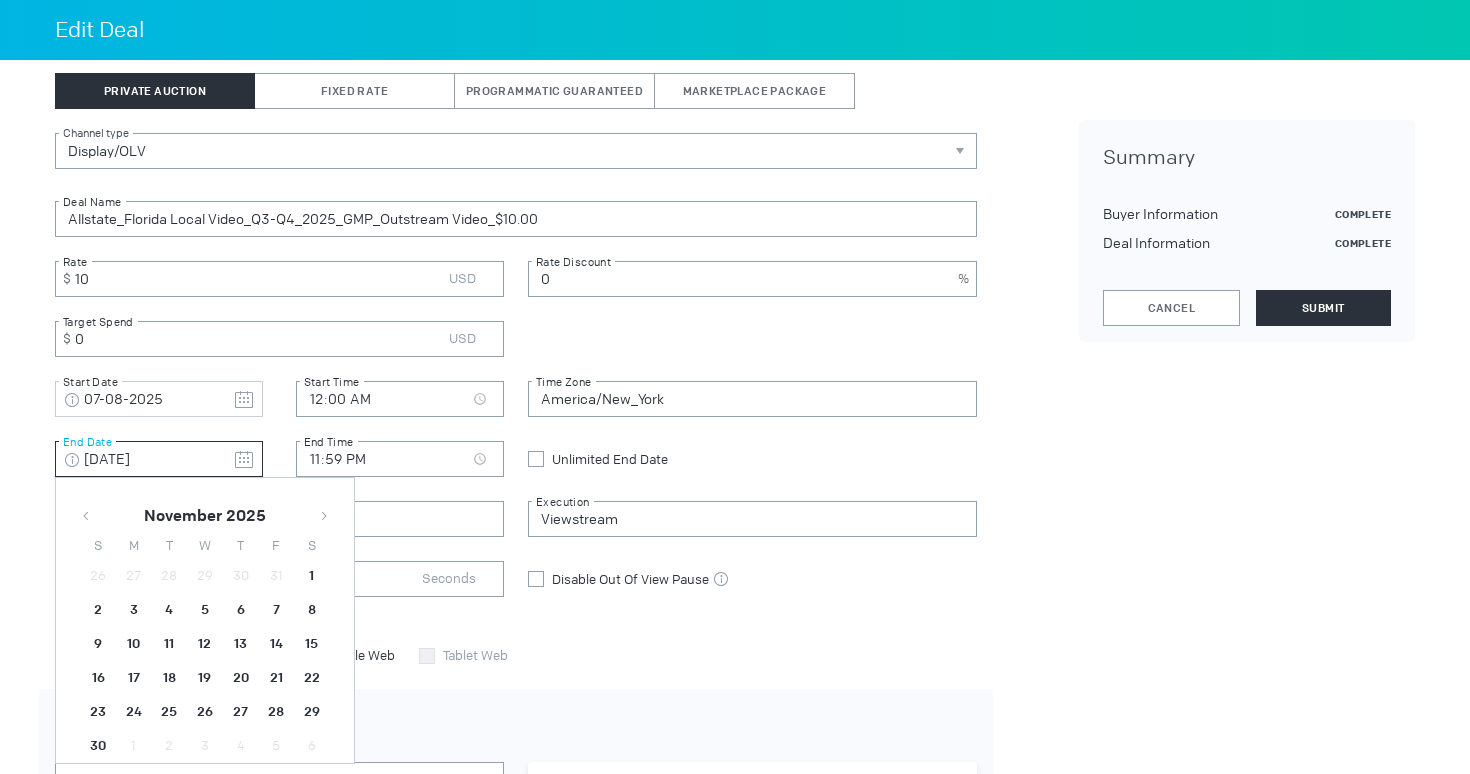click at bounding box center (86, 516) 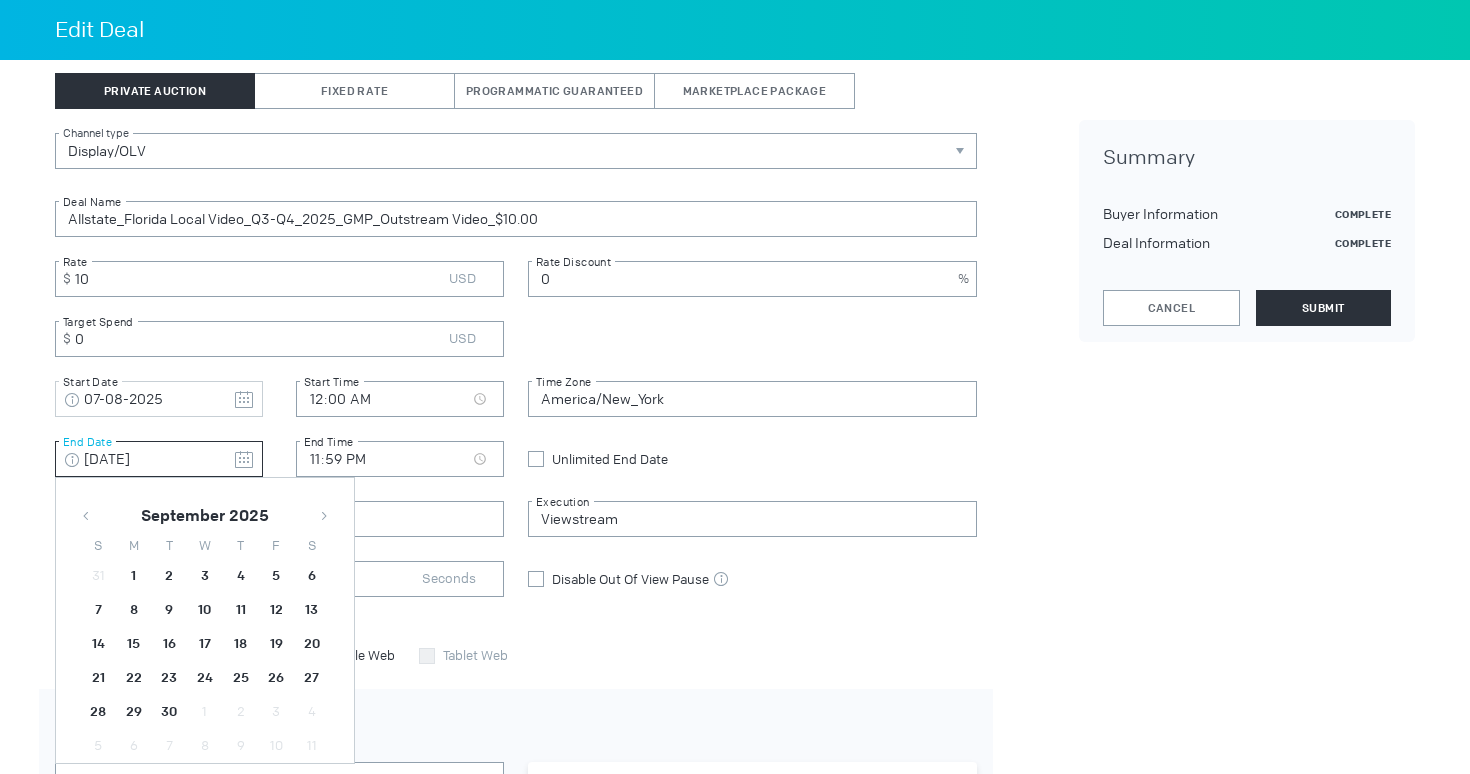 click at bounding box center (324, 516) 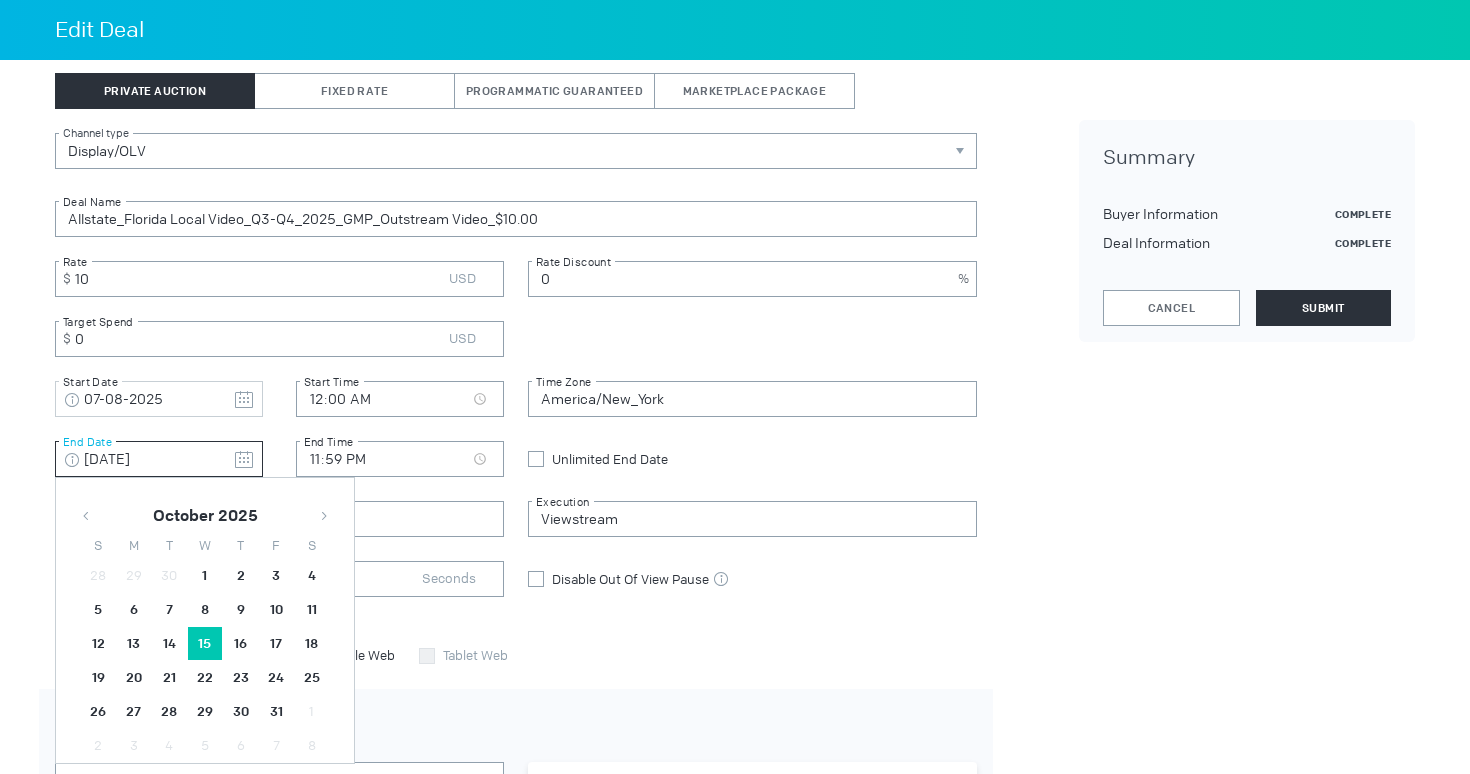 click on "15" at bounding box center (205, 576) 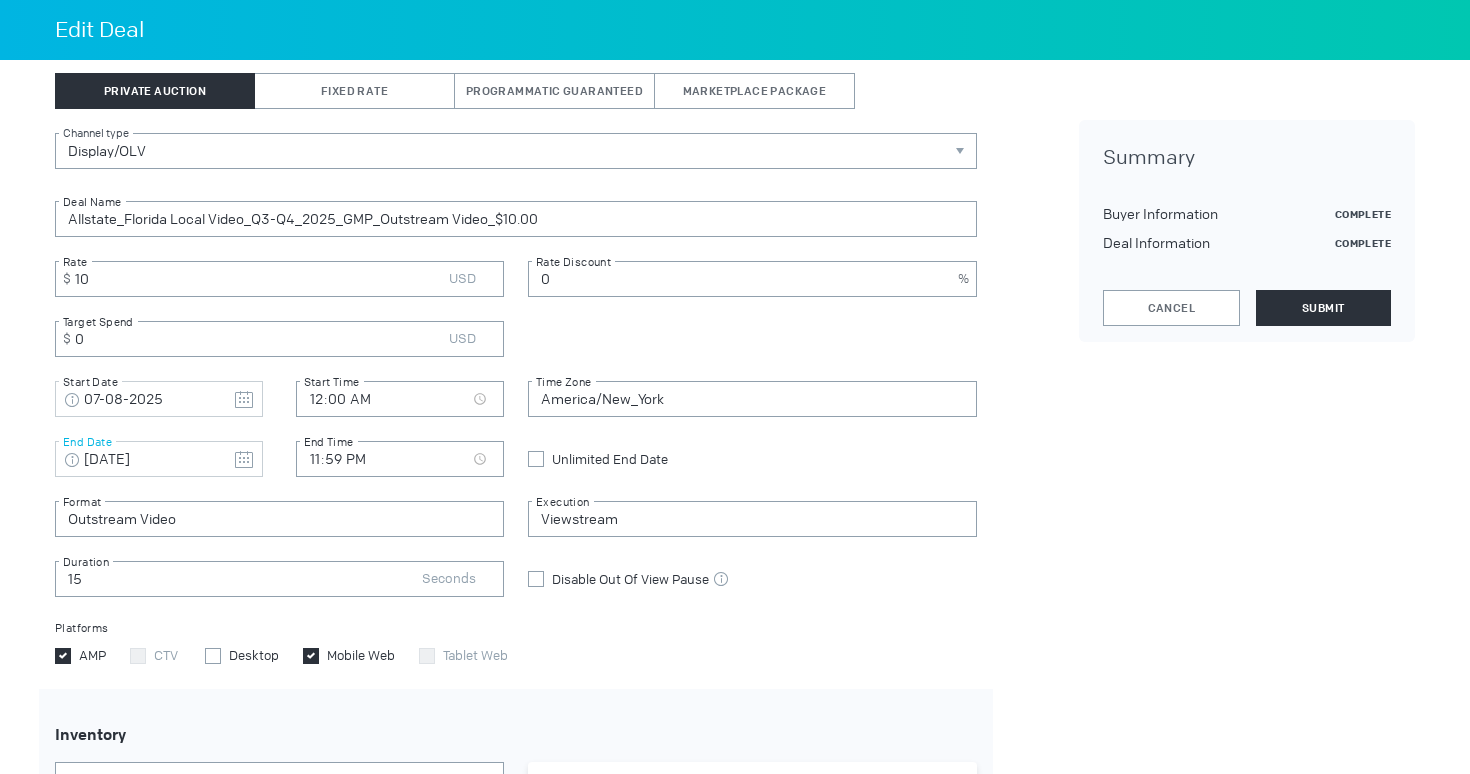 click at bounding box center [244, 400] 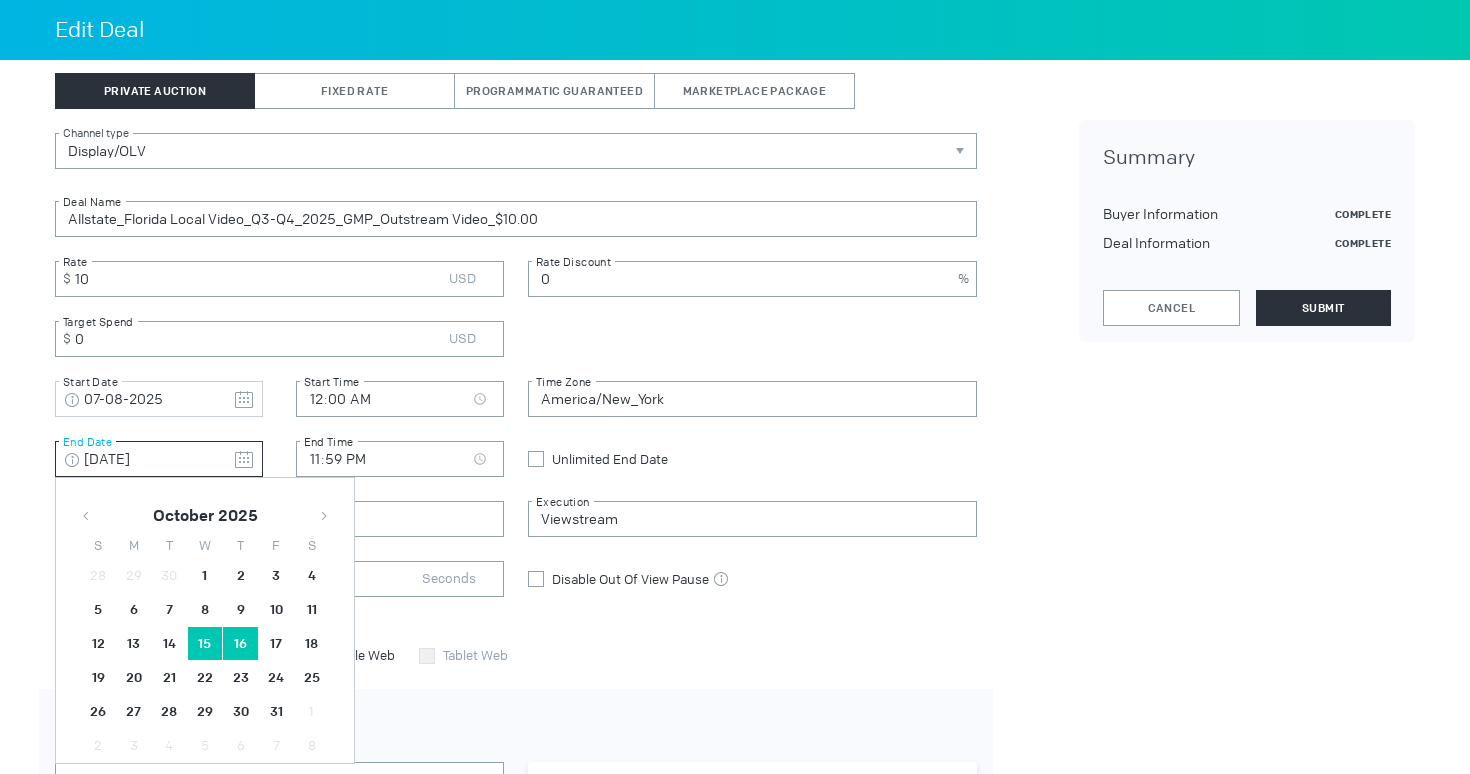 click on "16" at bounding box center (241, 576) 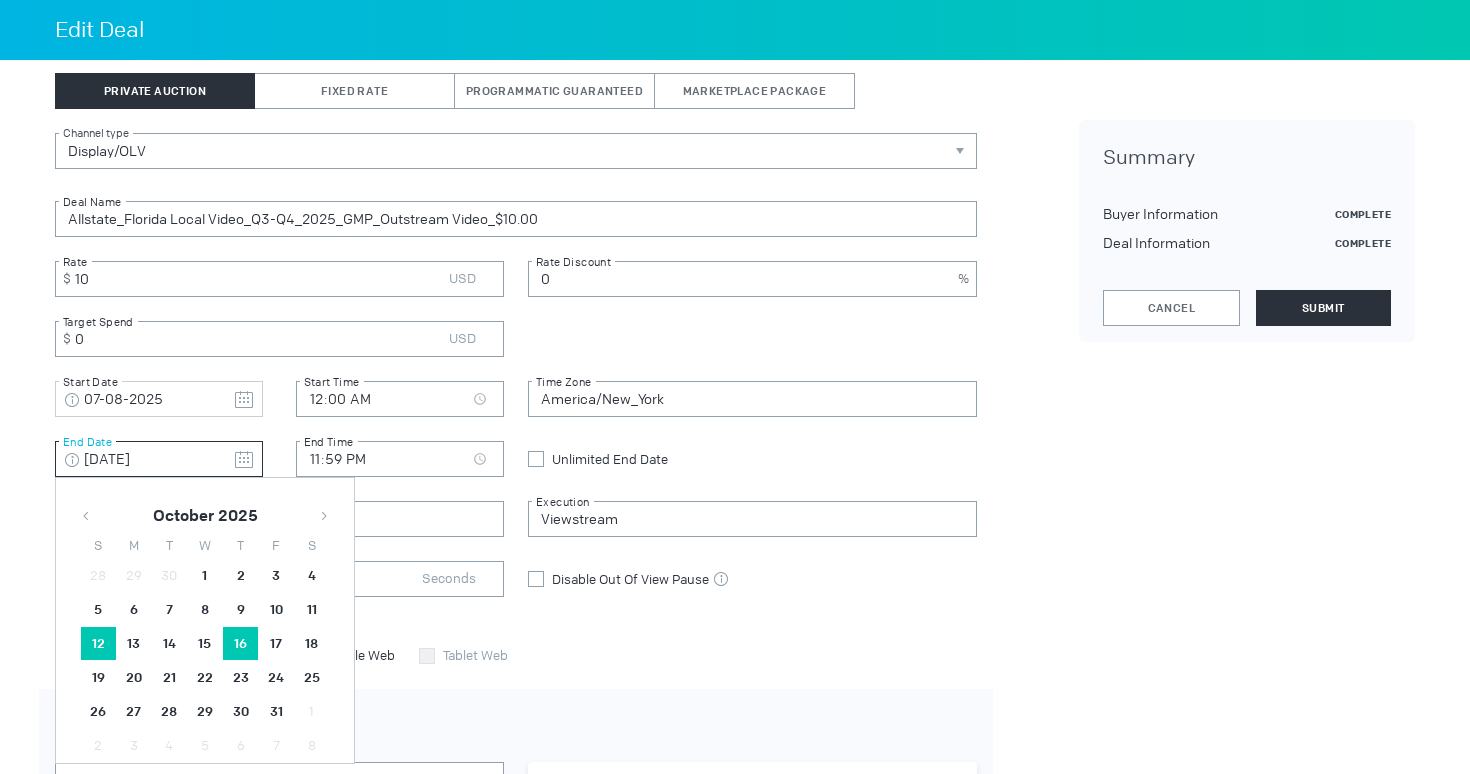 click on "12" at bounding box center (98, 610) 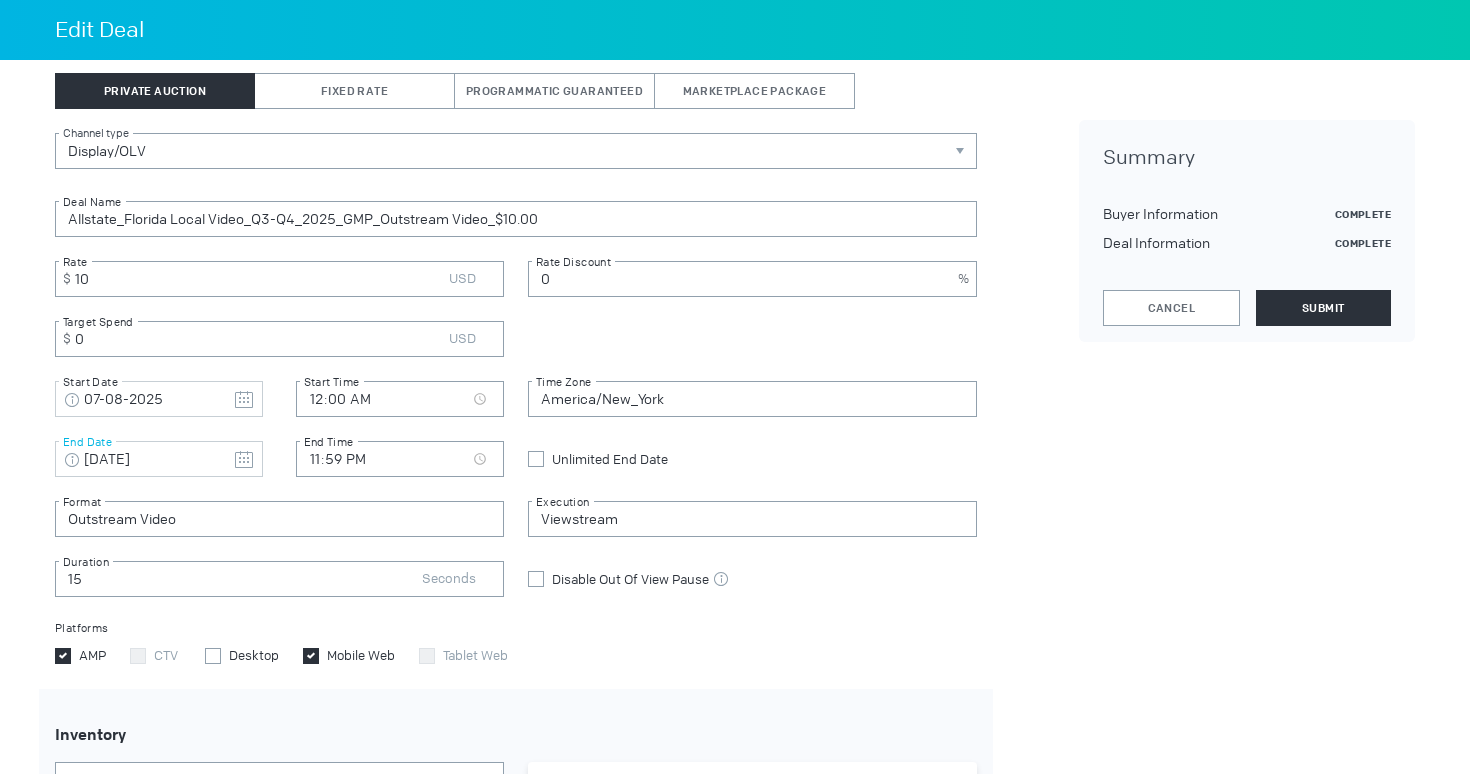 click on "Summary  Buyer Information   Complete   Deal Information   Complete   Cancel   Submit" at bounding box center [1247, 231] 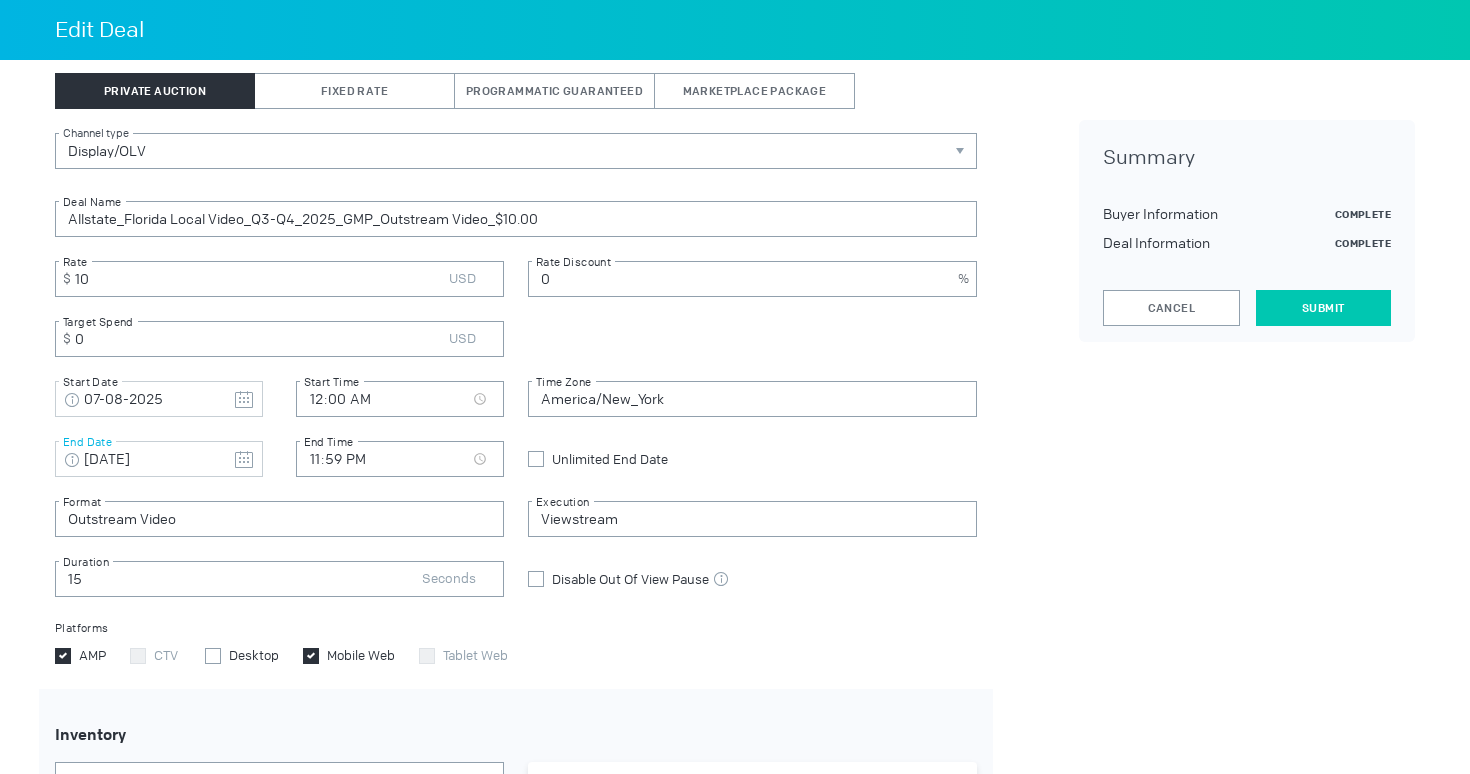 click on "Submit" at bounding box center (1323, 308) 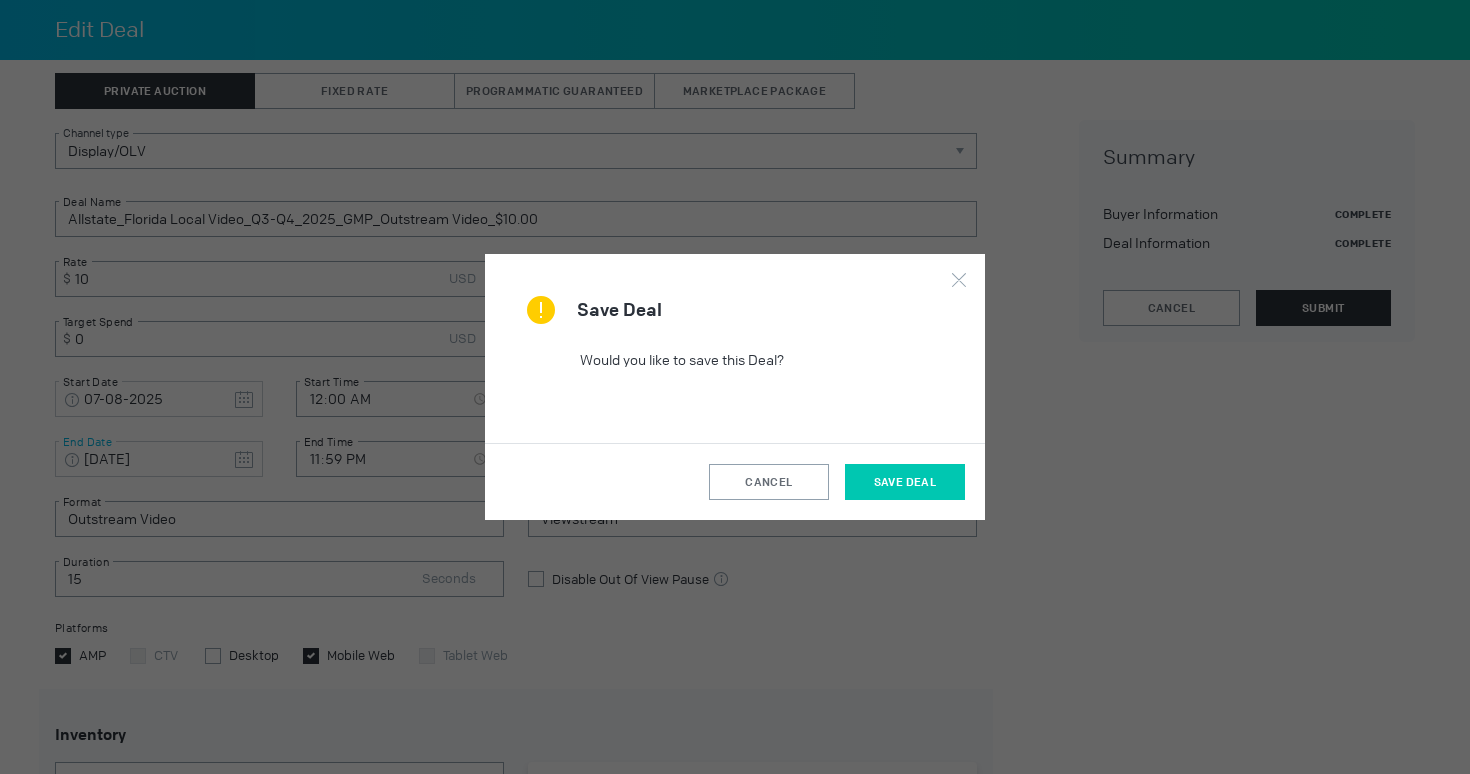 click on "Save Deal" at bounding box center (905, 482) 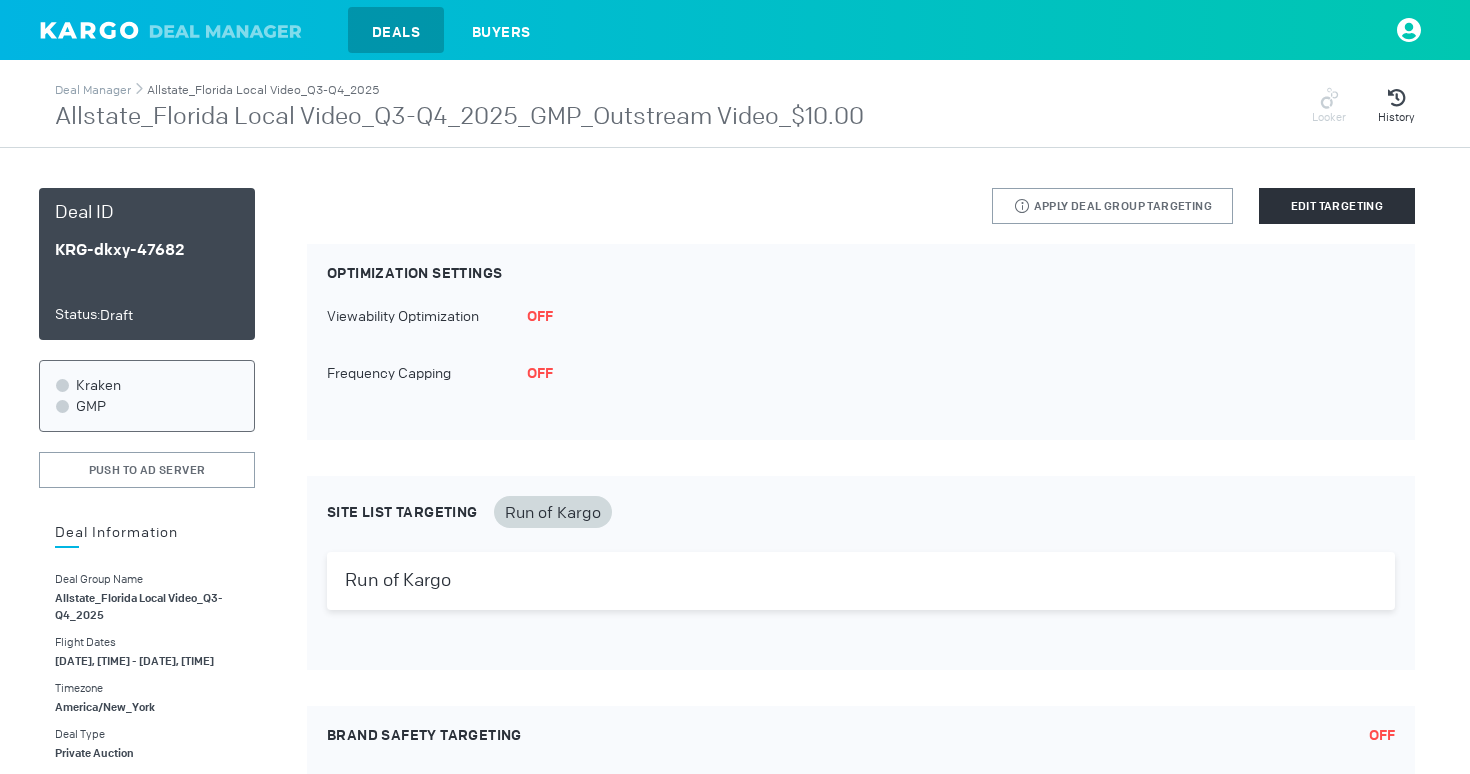 click on "Allstate_Florida Local Video_Q3-Q4_2025" at bounding box center (263, 90) 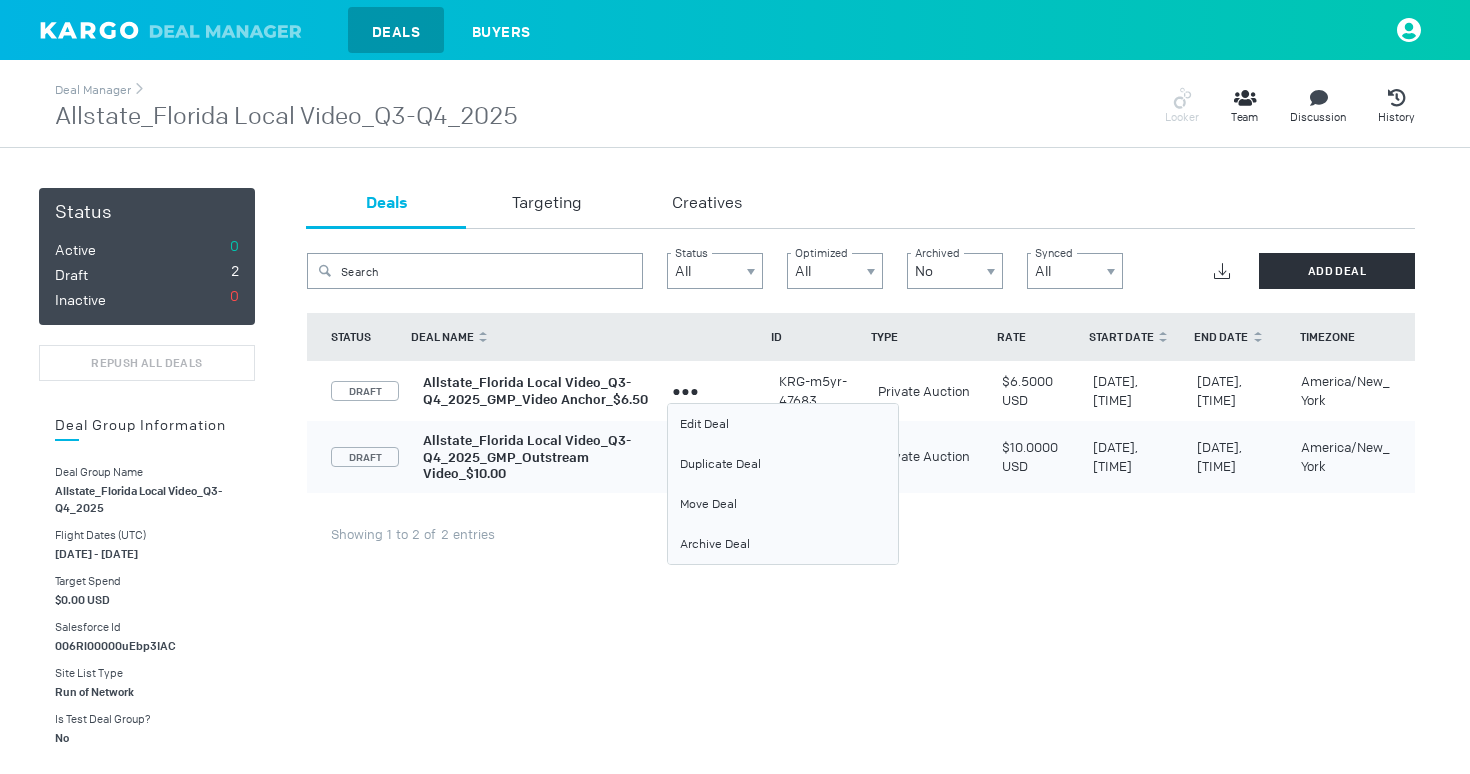 click at bounding box center [685, 391] 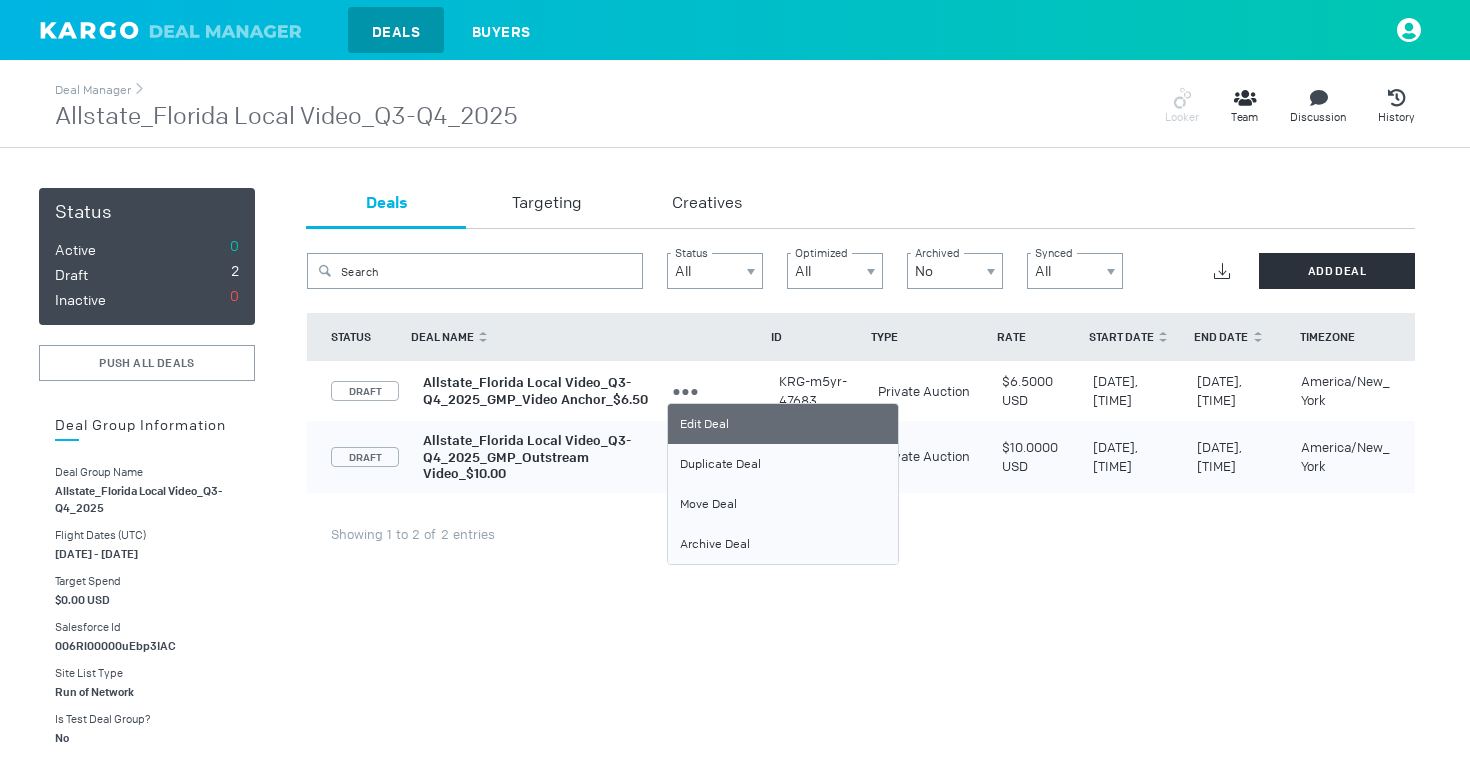click on "Edit Deal" at bounding box center (783, 424) 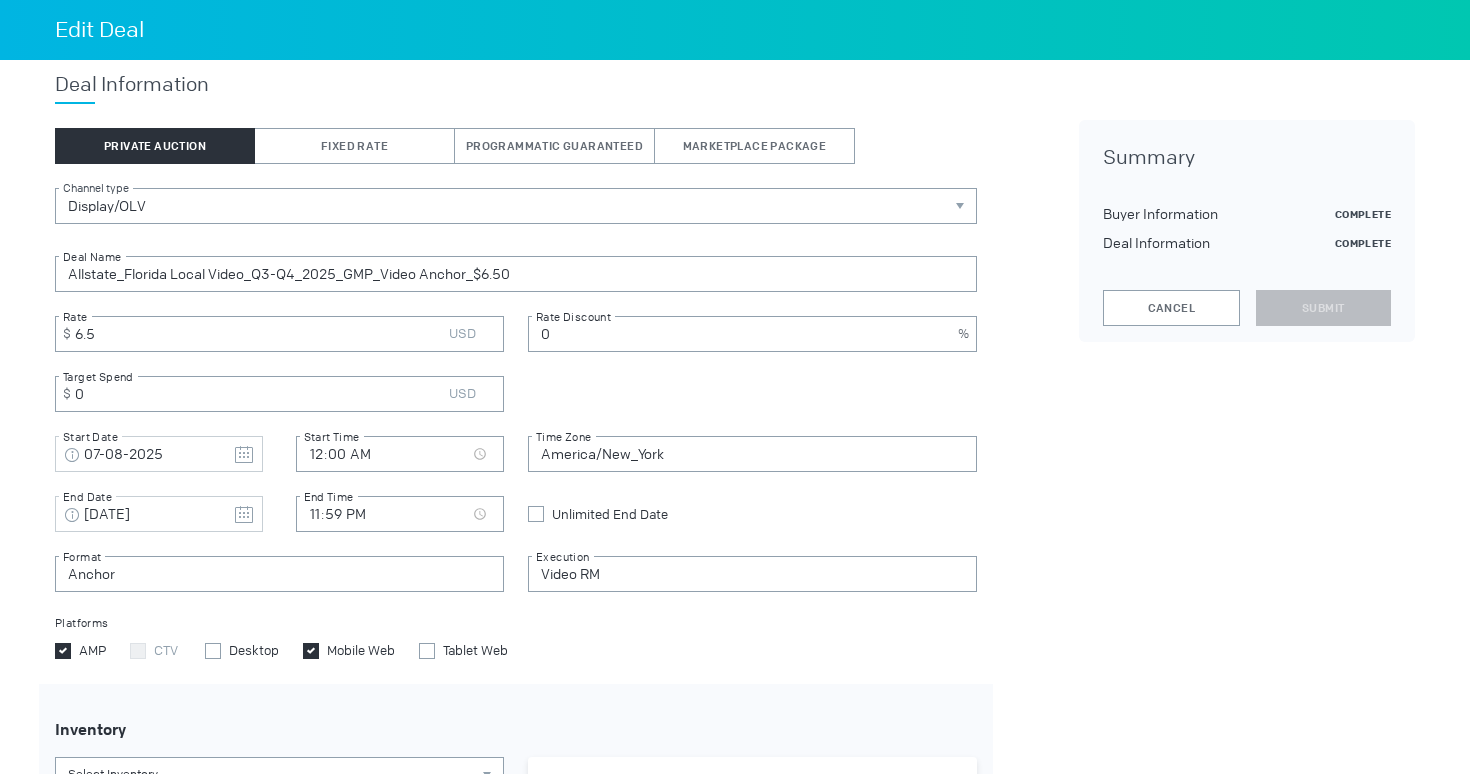 scroll, scrollTop: 470, scrollLeft: 0, axis: vertical 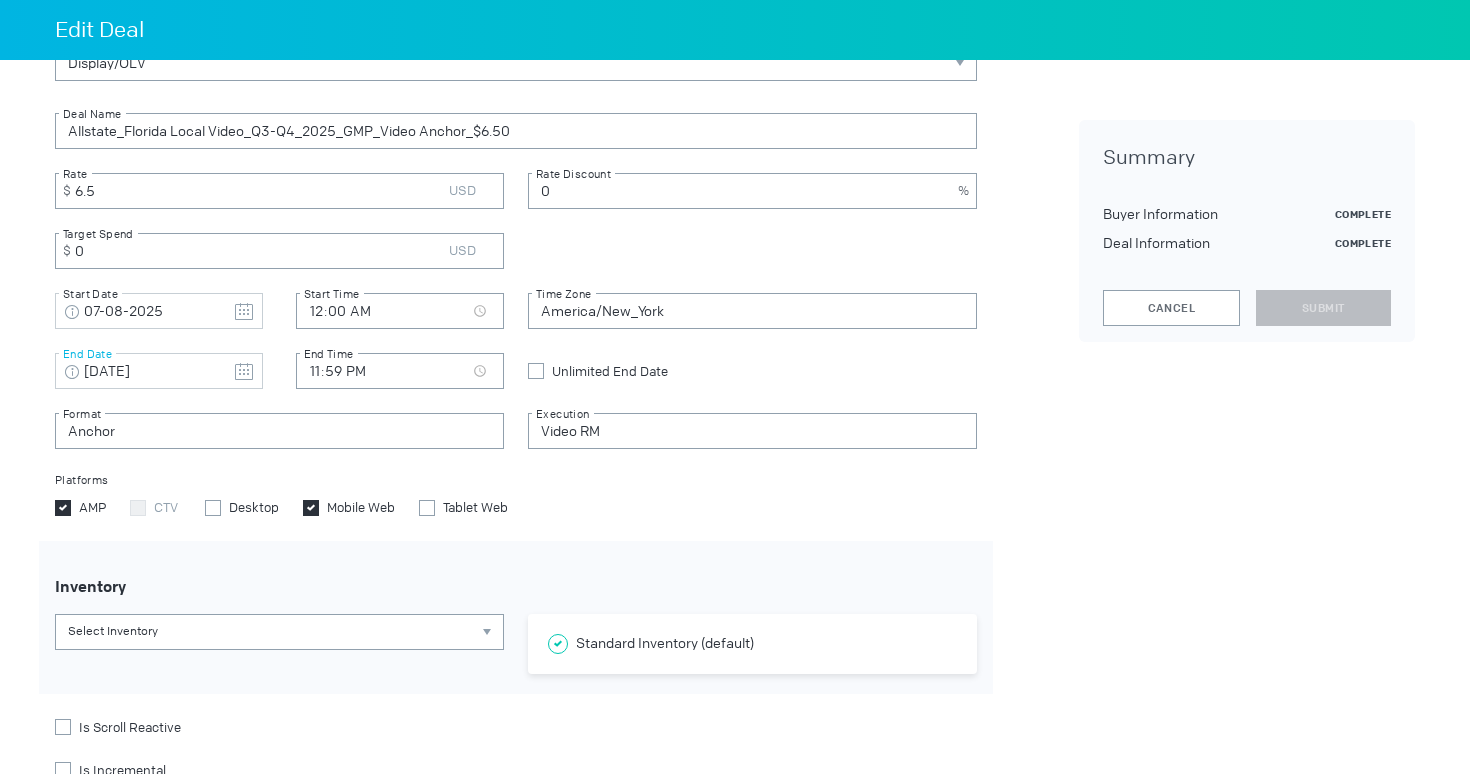 click at bounding box center [244, 312] 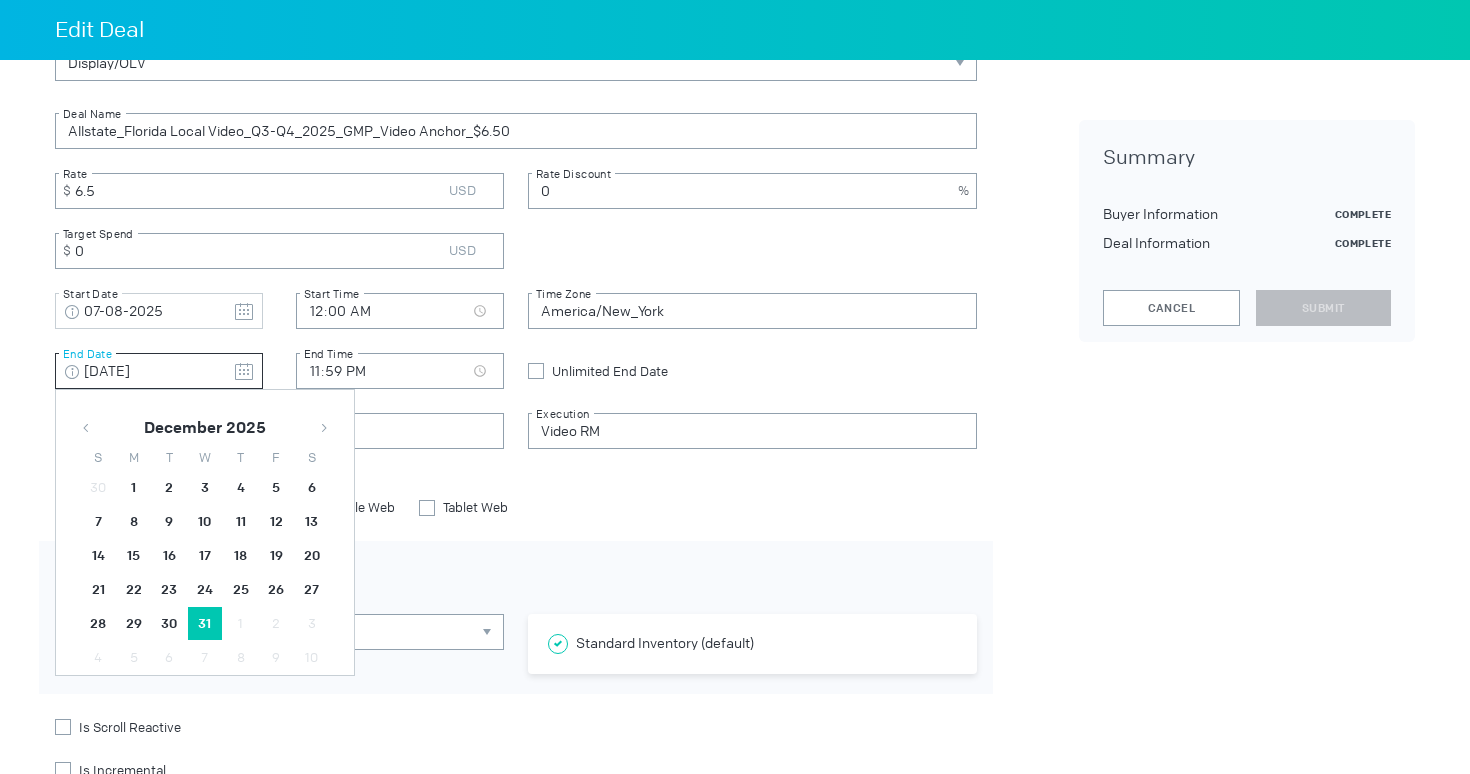 click on "December 2025" at bounding box center [205, 428] 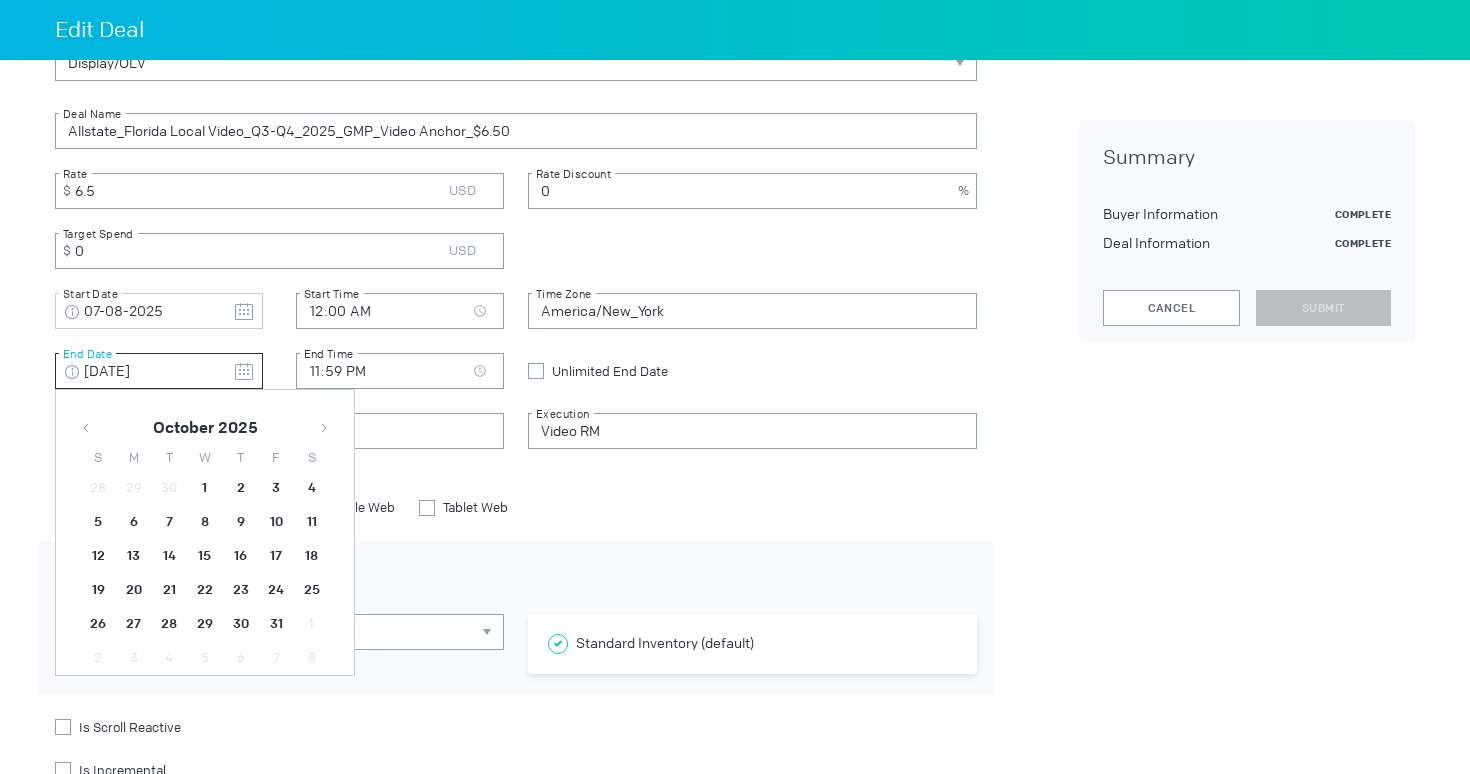 click at bounding box center (86, 428) 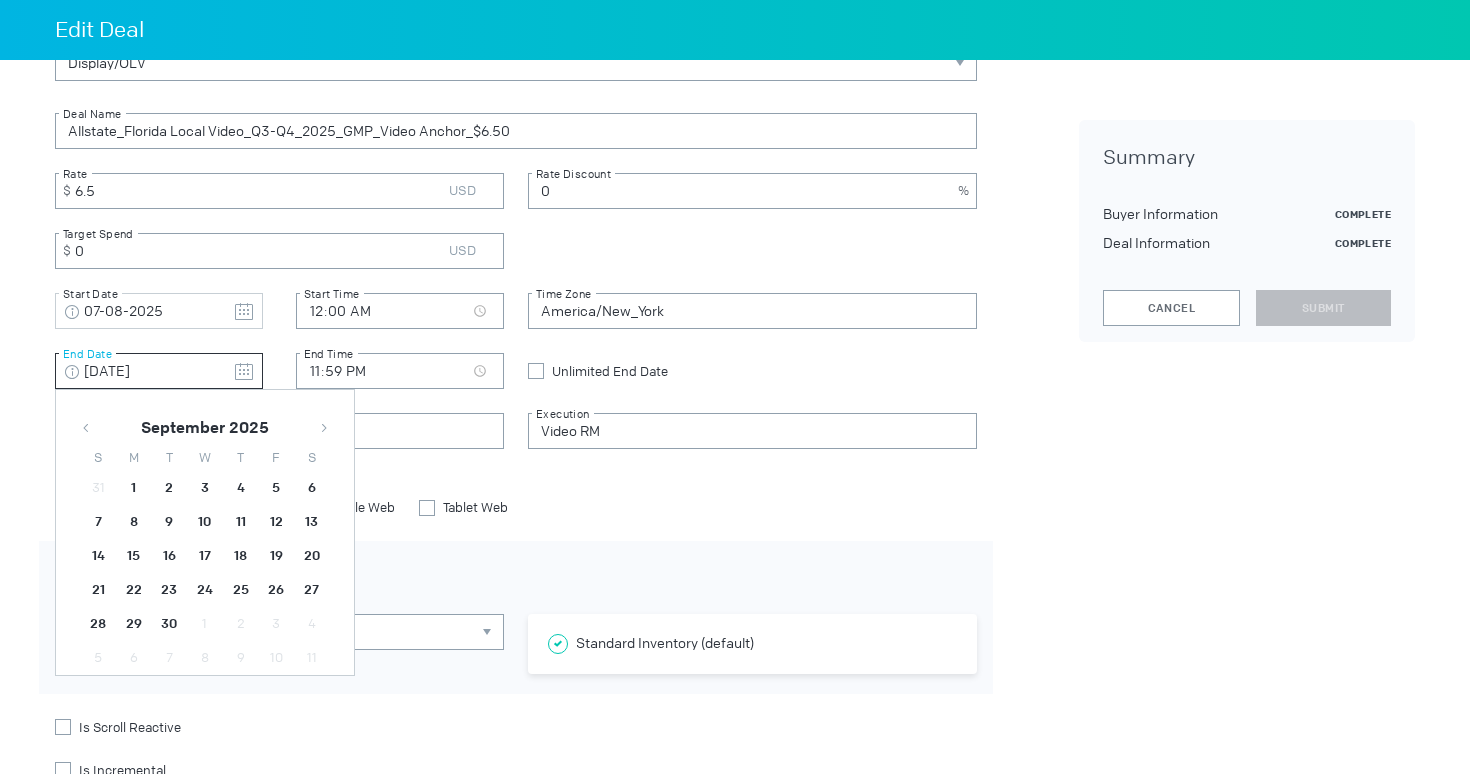 click at bounding box center (324, 428) 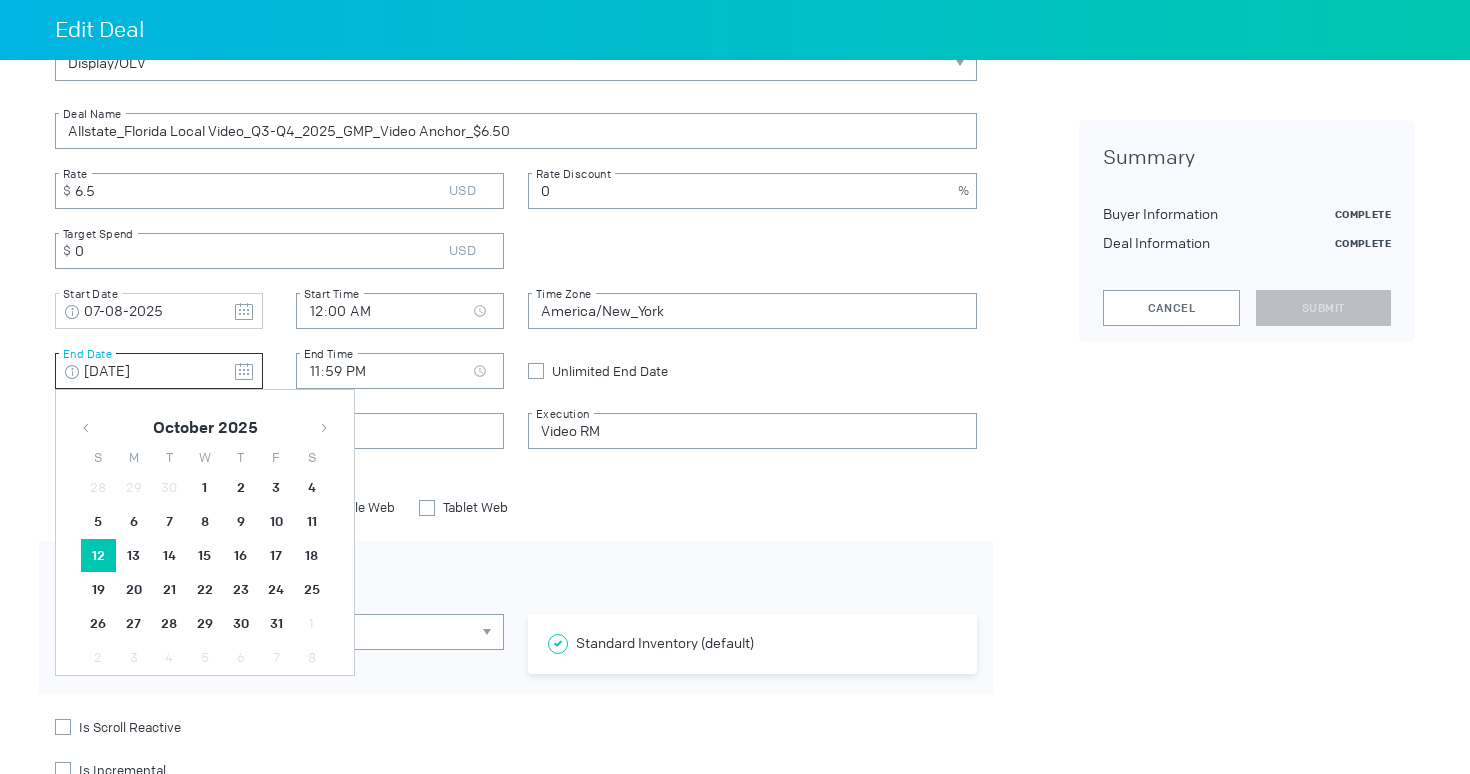 click on "12" at bounding box center [98, 522] 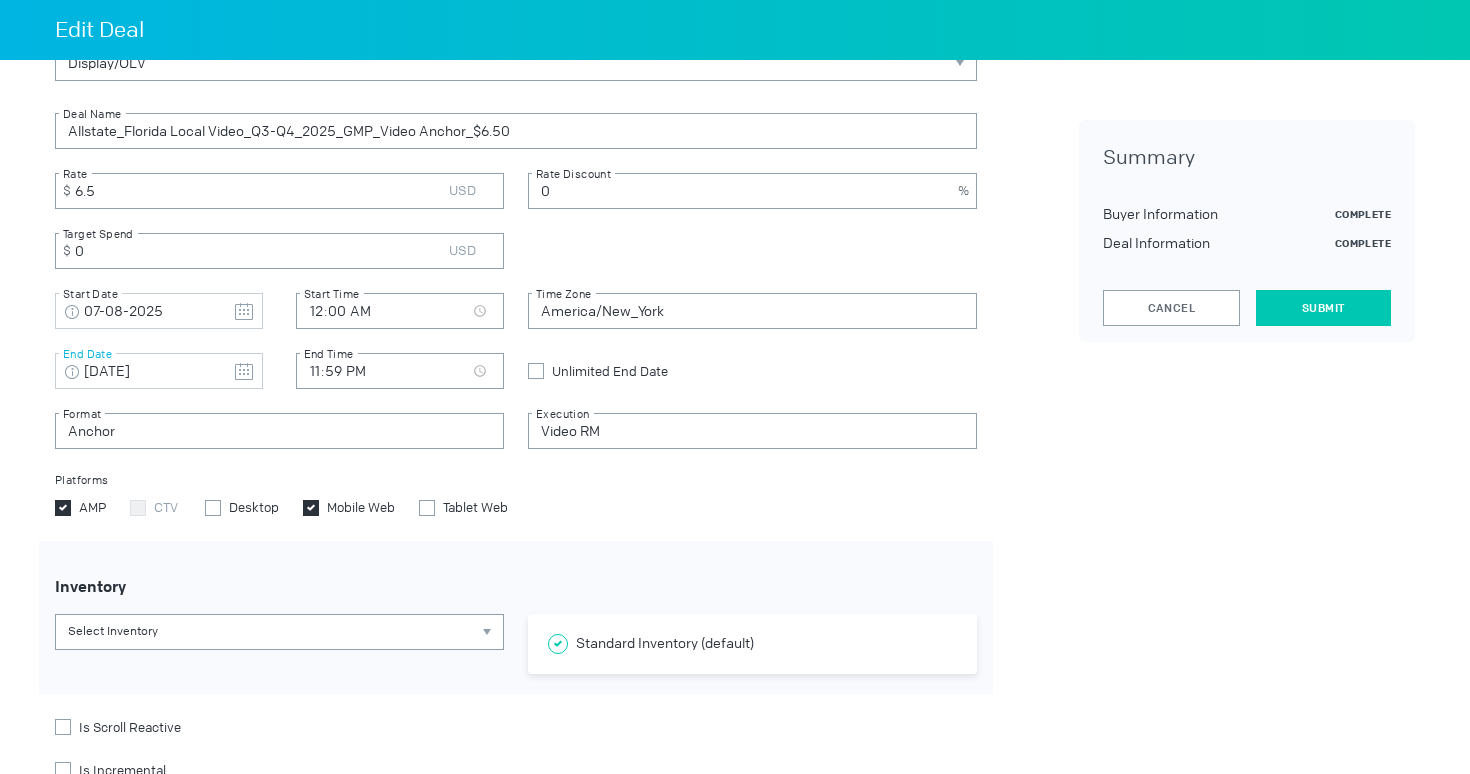 click on "Submit" at bounding box center (1323, 308) 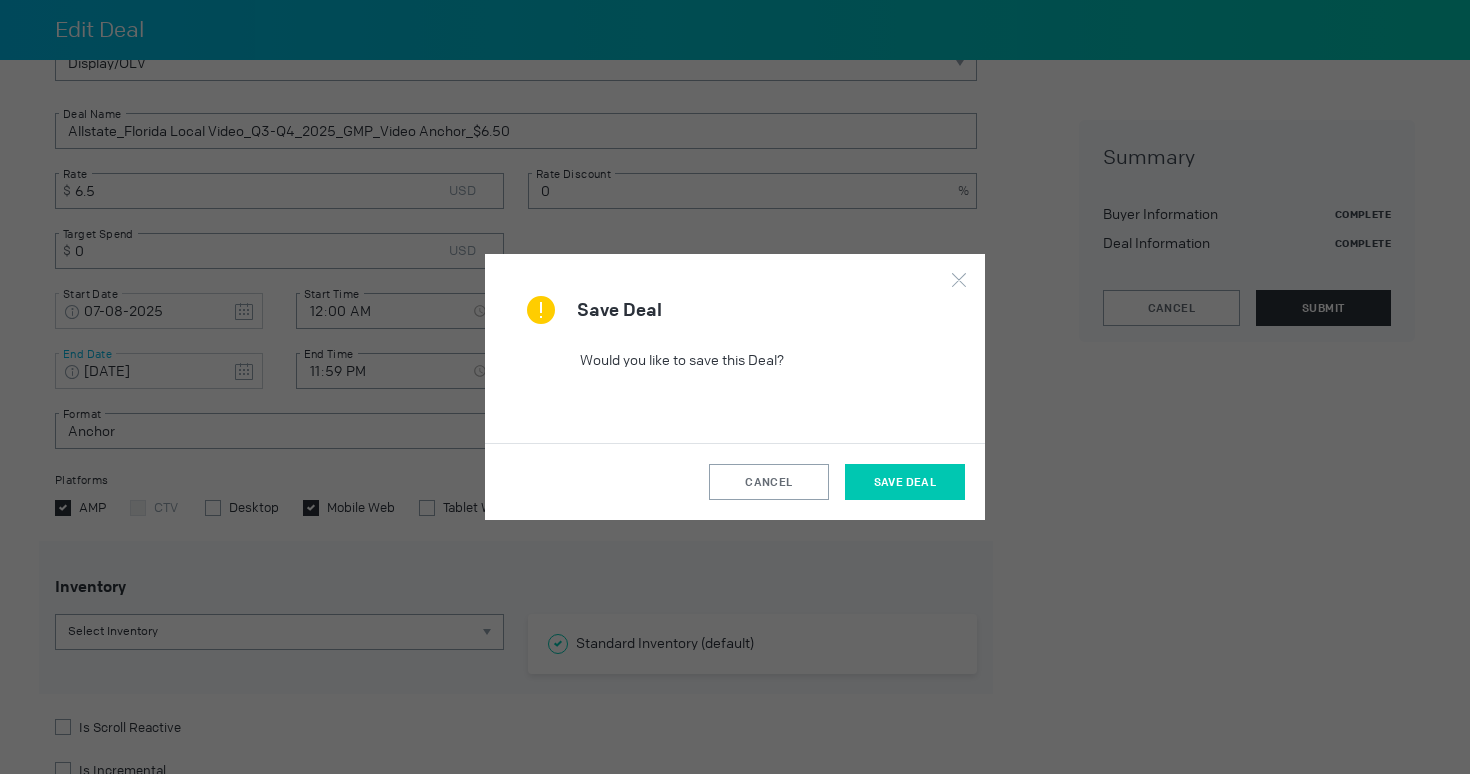 click on "Save Deal" at bounding box center [905, 482] 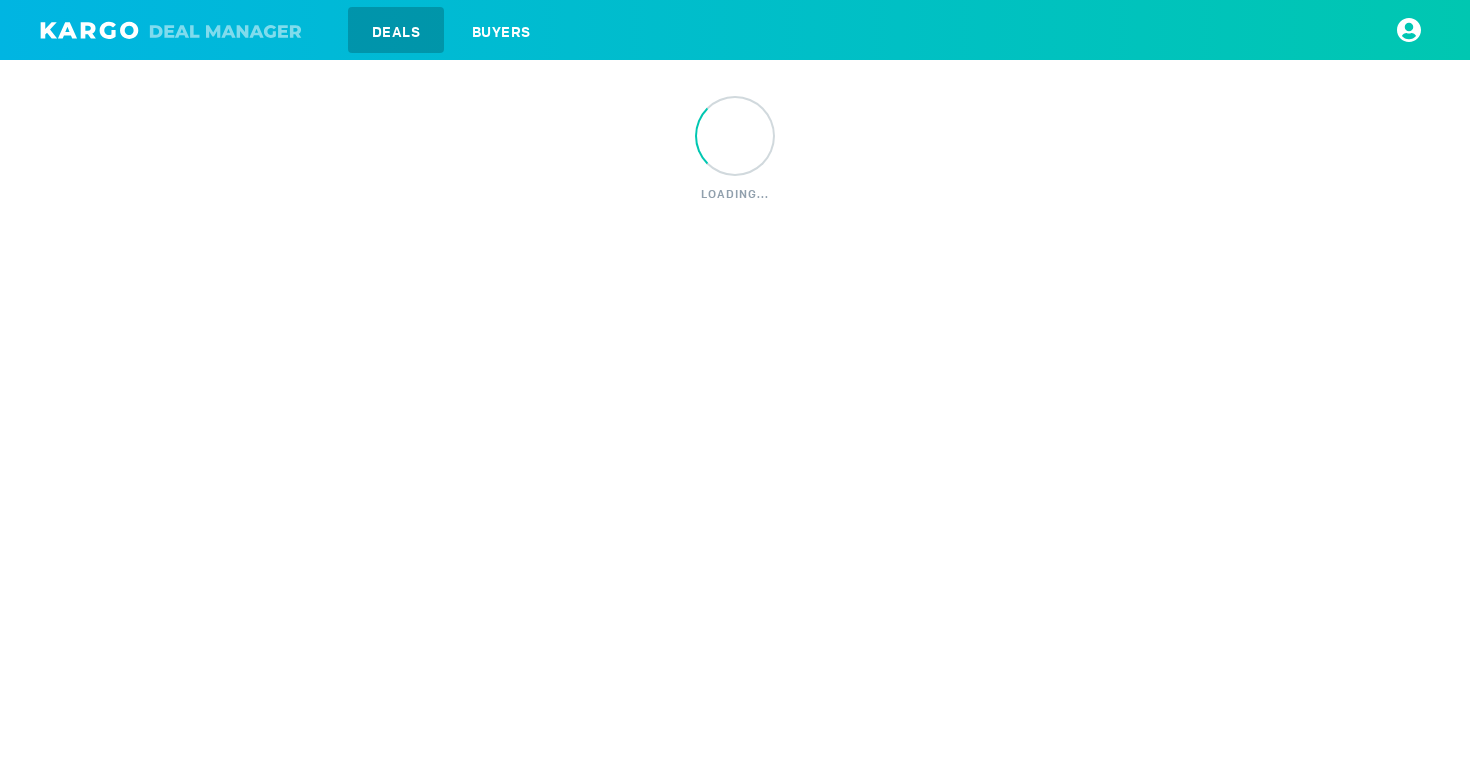 scroll, scrollTop: 0, scrollLeft: 0, axis: both 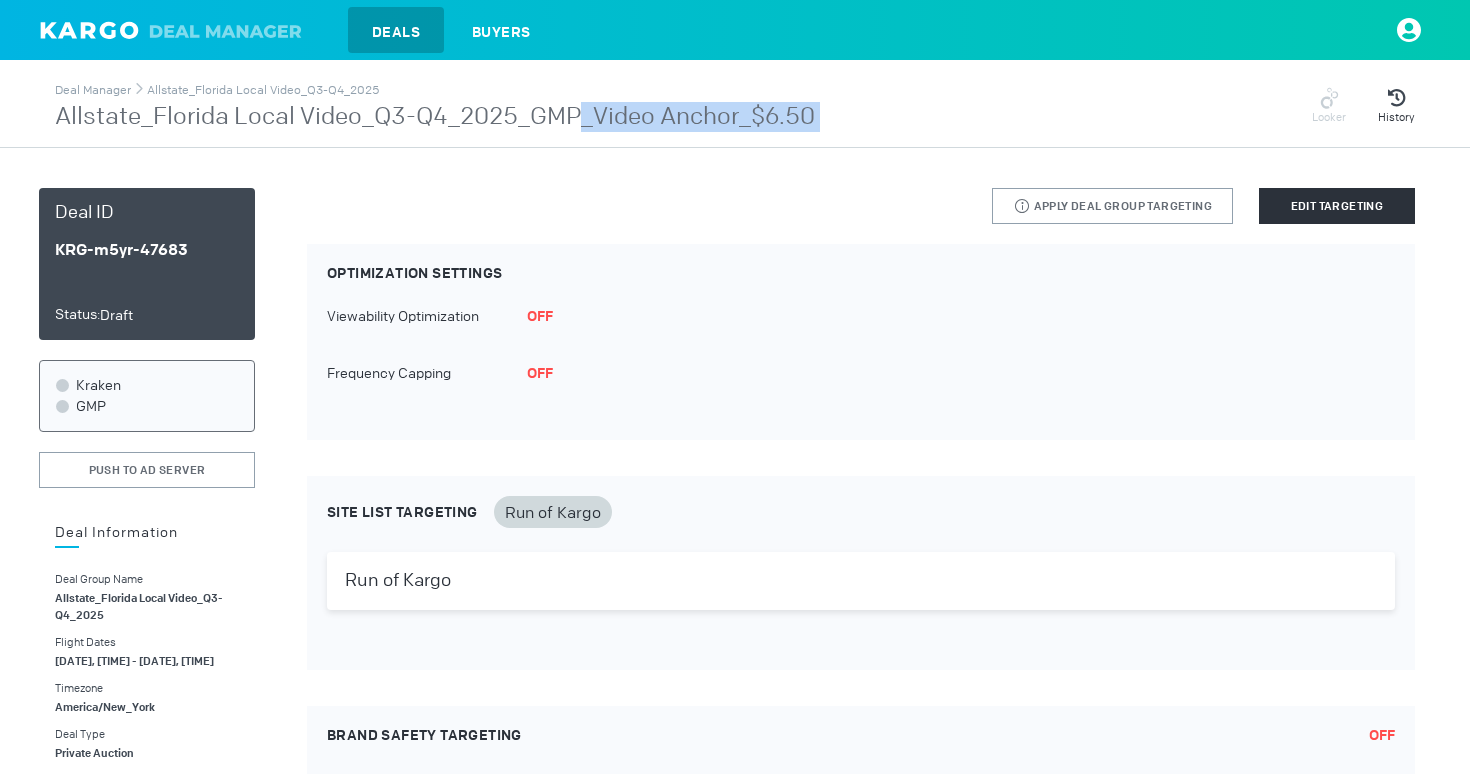 drag, startPoint x: 579, startPoint y: 117, endPoint x: 841, endPoint y: 117, distance: 262 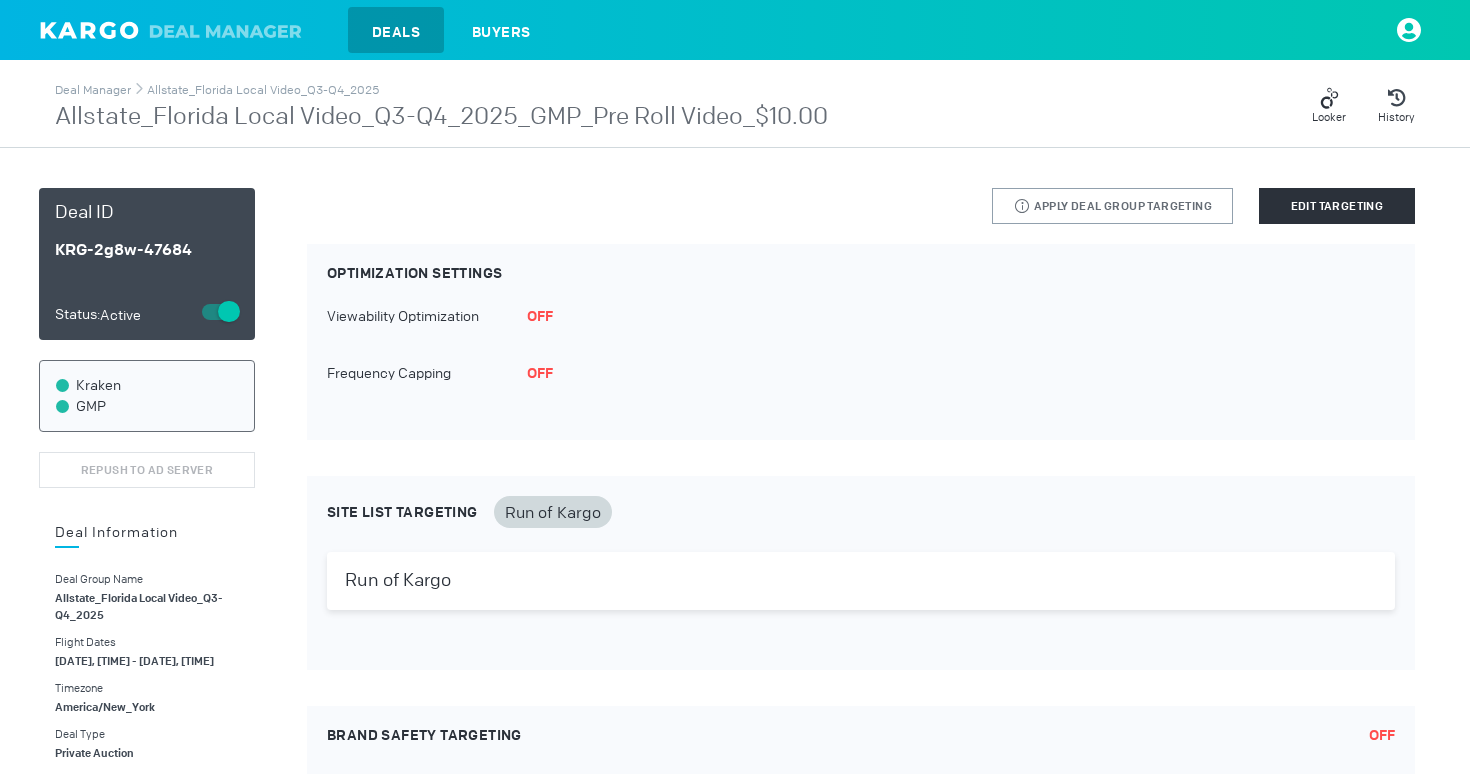 scroll, scrollTop: 0, scrollLeft: 0, axis: both 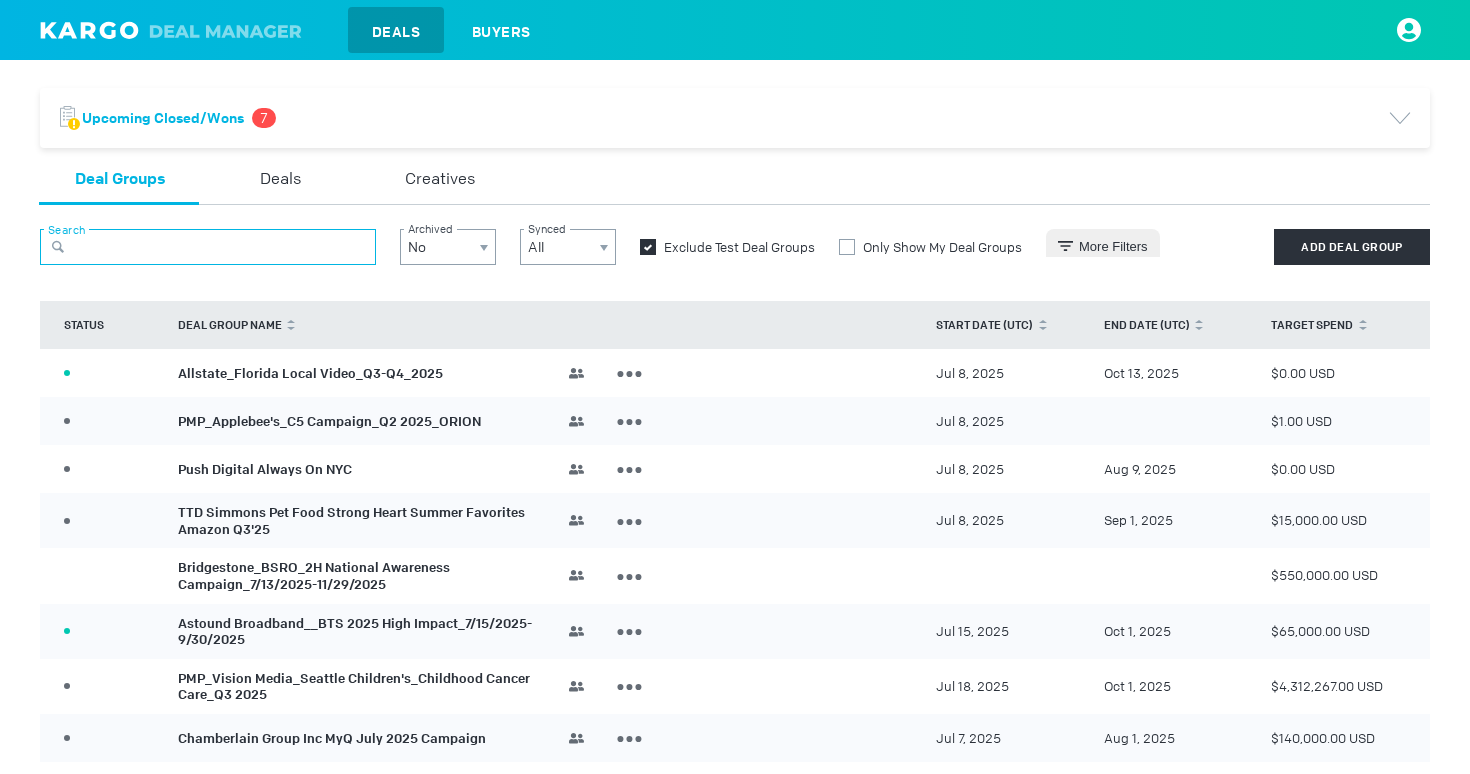 click at bounding box center [208, 247] 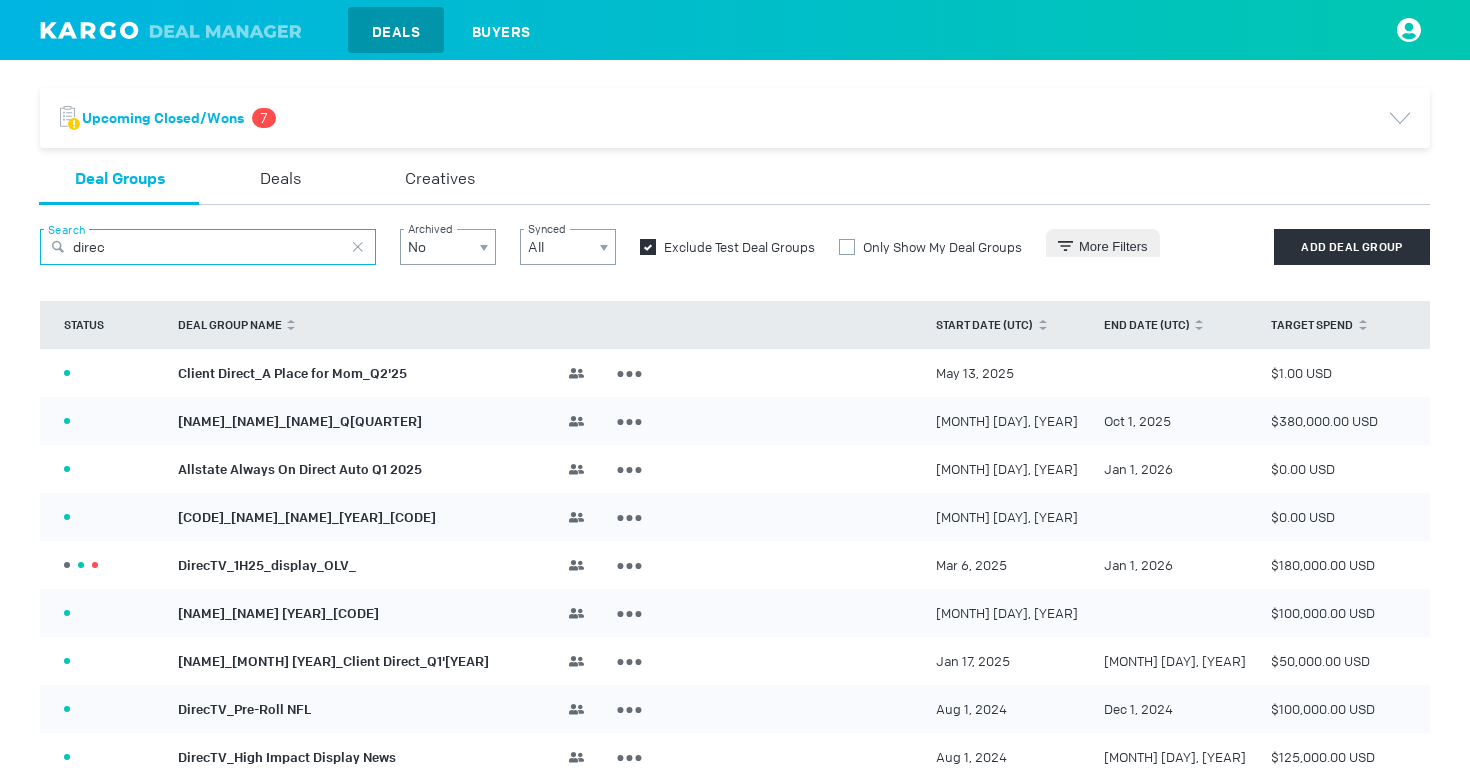 type on "direc" 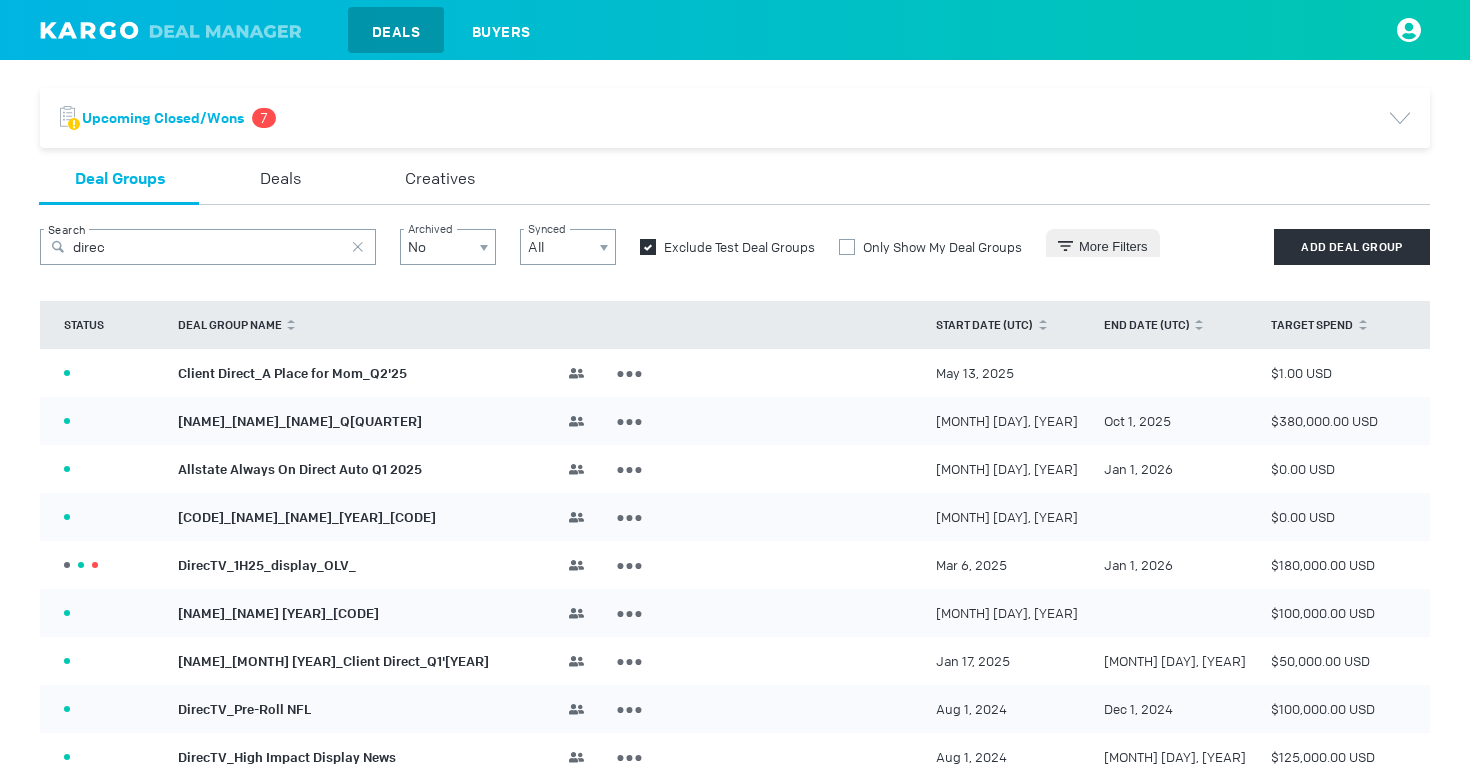 click on "[NAME]_[NAME]_[NAME]_Q[QUARTER]" at bounding box center (300, 420) 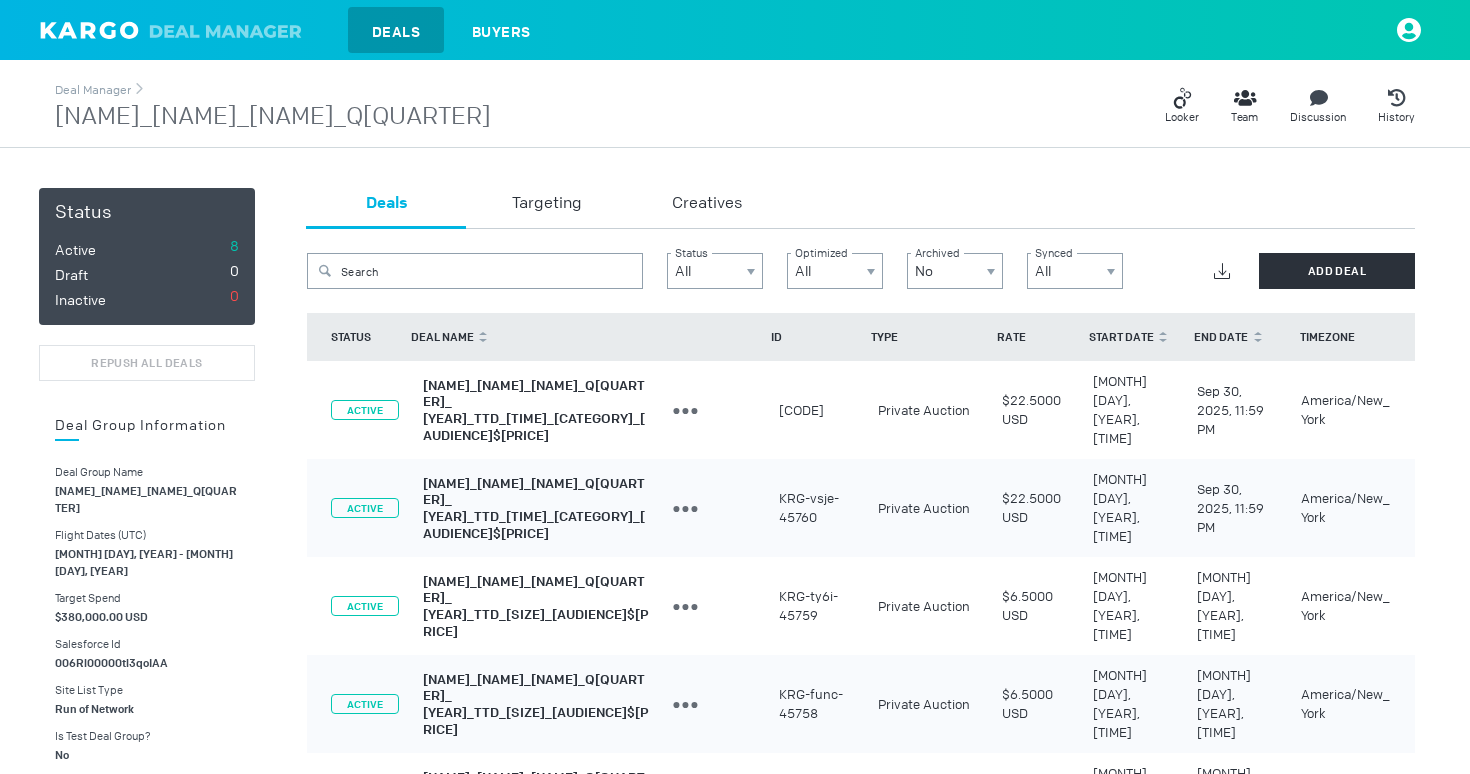 click on "[NAME]_[NAME]_[NAME]_Q[QUARTER]_ [YEAR]_TTD_[TIME]_[CATEGORY]_[AUDIENCE]$[PRICE]" at bounding box center [534, 409] 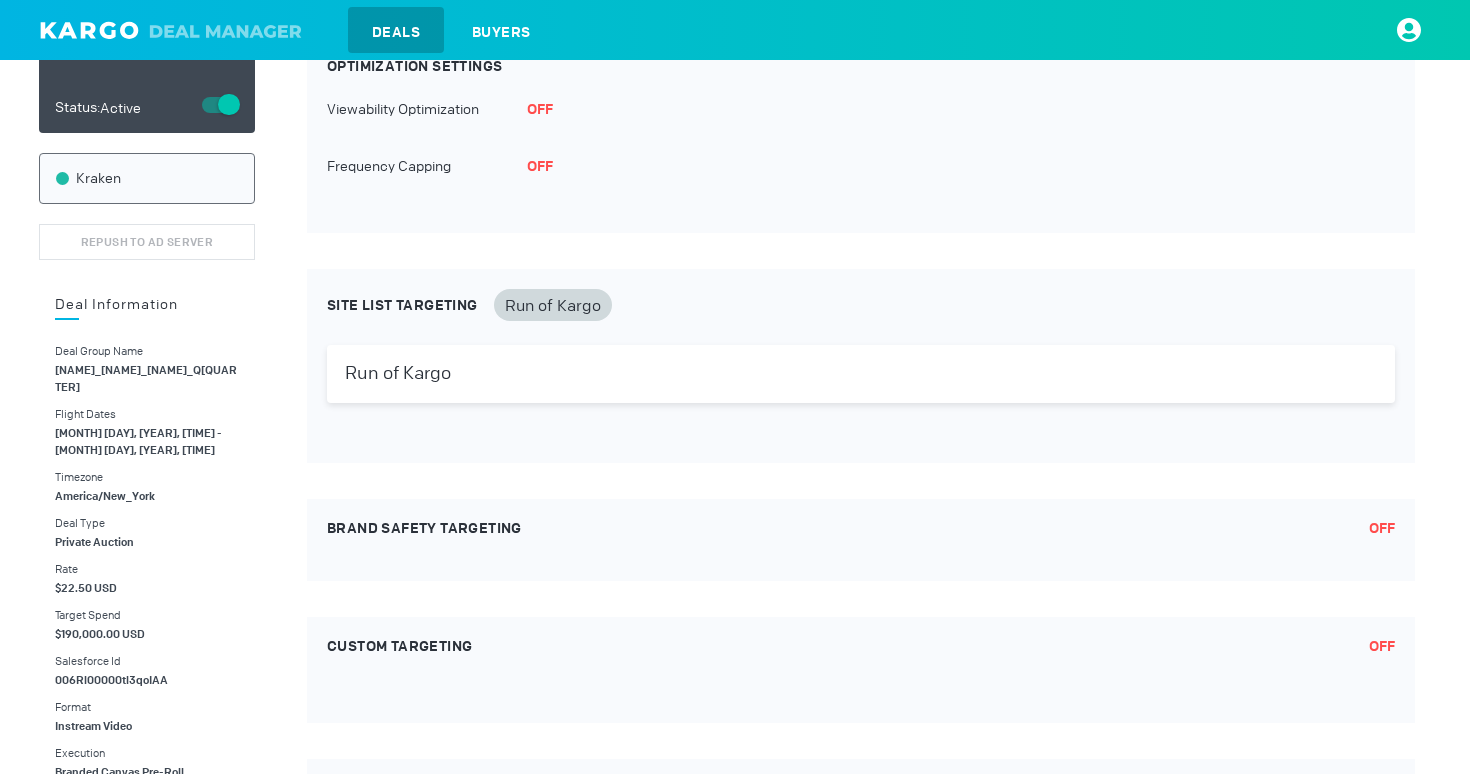scroll, scrollTop: 0, scrollLeft: 0, axis: both 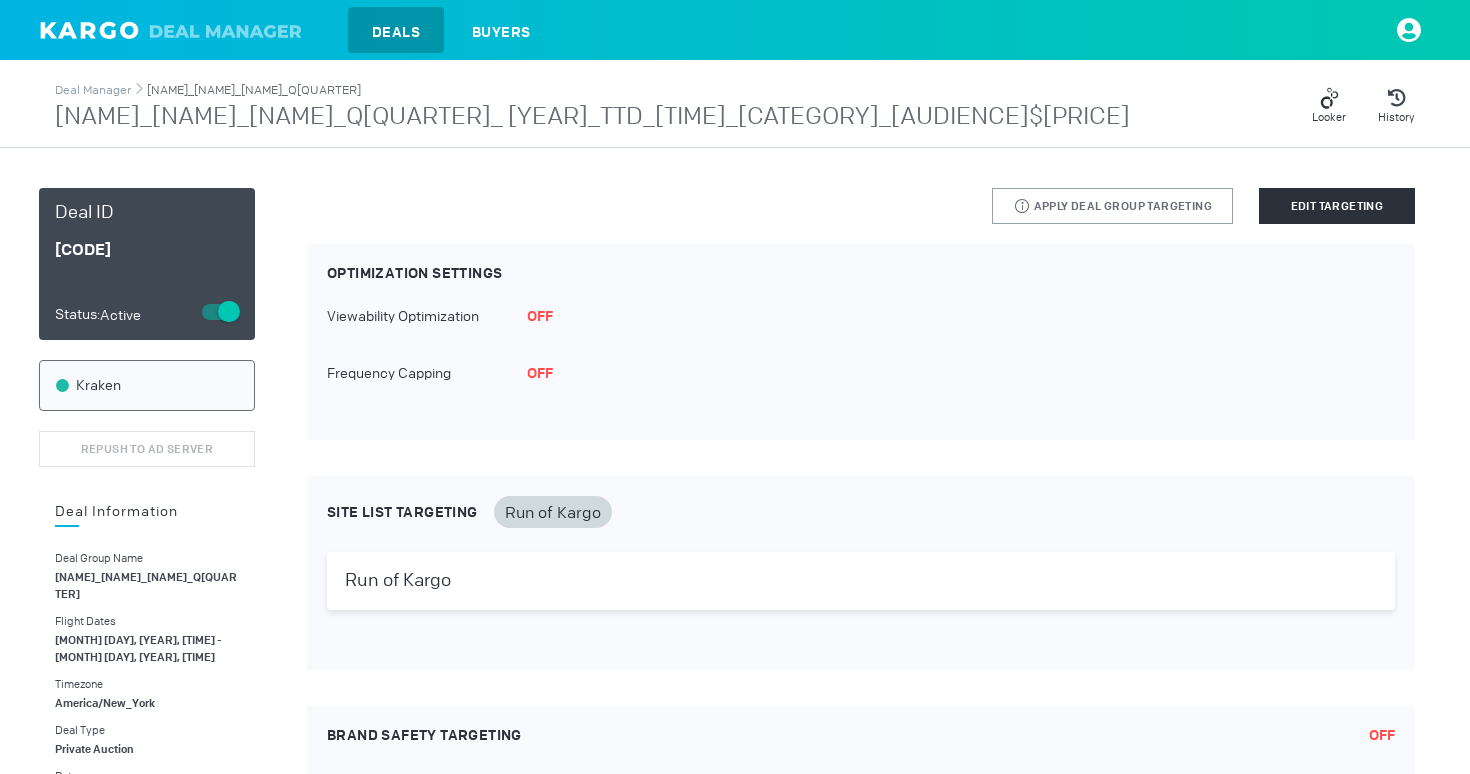 click on "Starcom_DirecTV_Genre Services_Q2_2025" at bounding box center [254, 90] 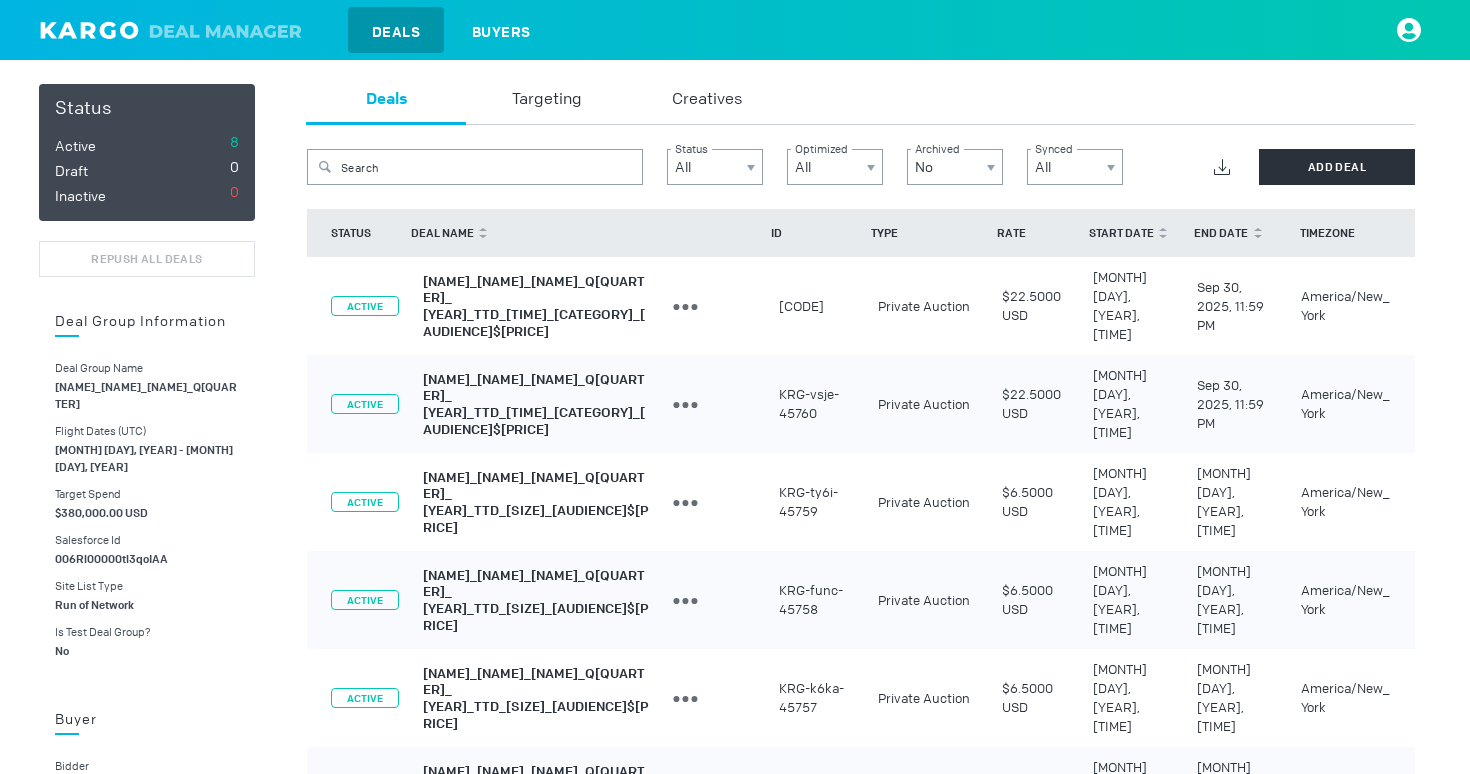 scroll, scrollTop: 224, scrollLeft: 0, axis: vertical 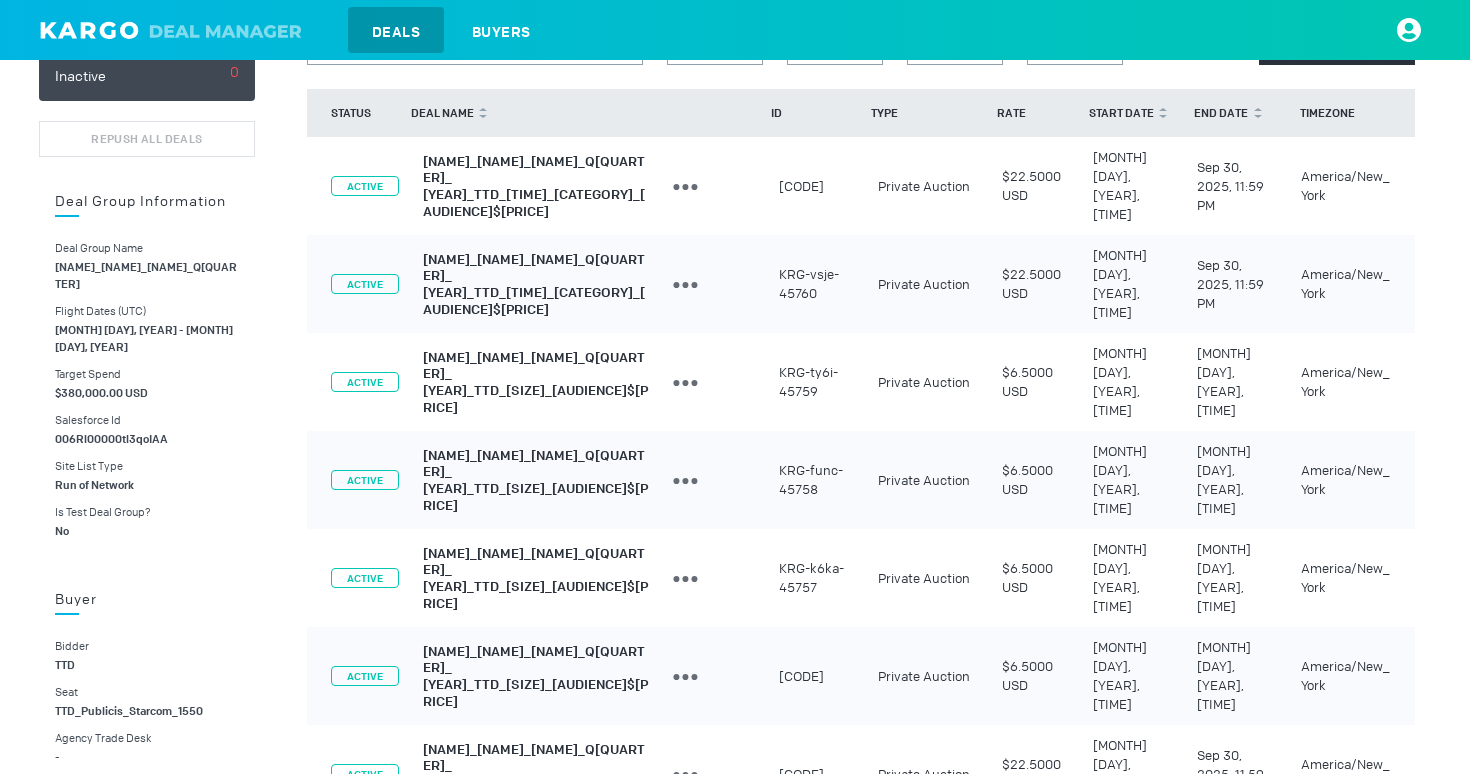 click on "ACTIVE  Starcom_DirecTV_Genre Services_Q2_2025_TTD_Venti Carousel_300x250_Conversion LAL_$6.50   Edit Deal   Duplicate Deal   Archive Deal   Deactivate Deal  KRG-func-45758 Private Auction $6.5000 USD May 1, 2025, 12:00 AM Jun 30, 2025, 11:59 PM America/New_York" at bounding box center [861, 480] 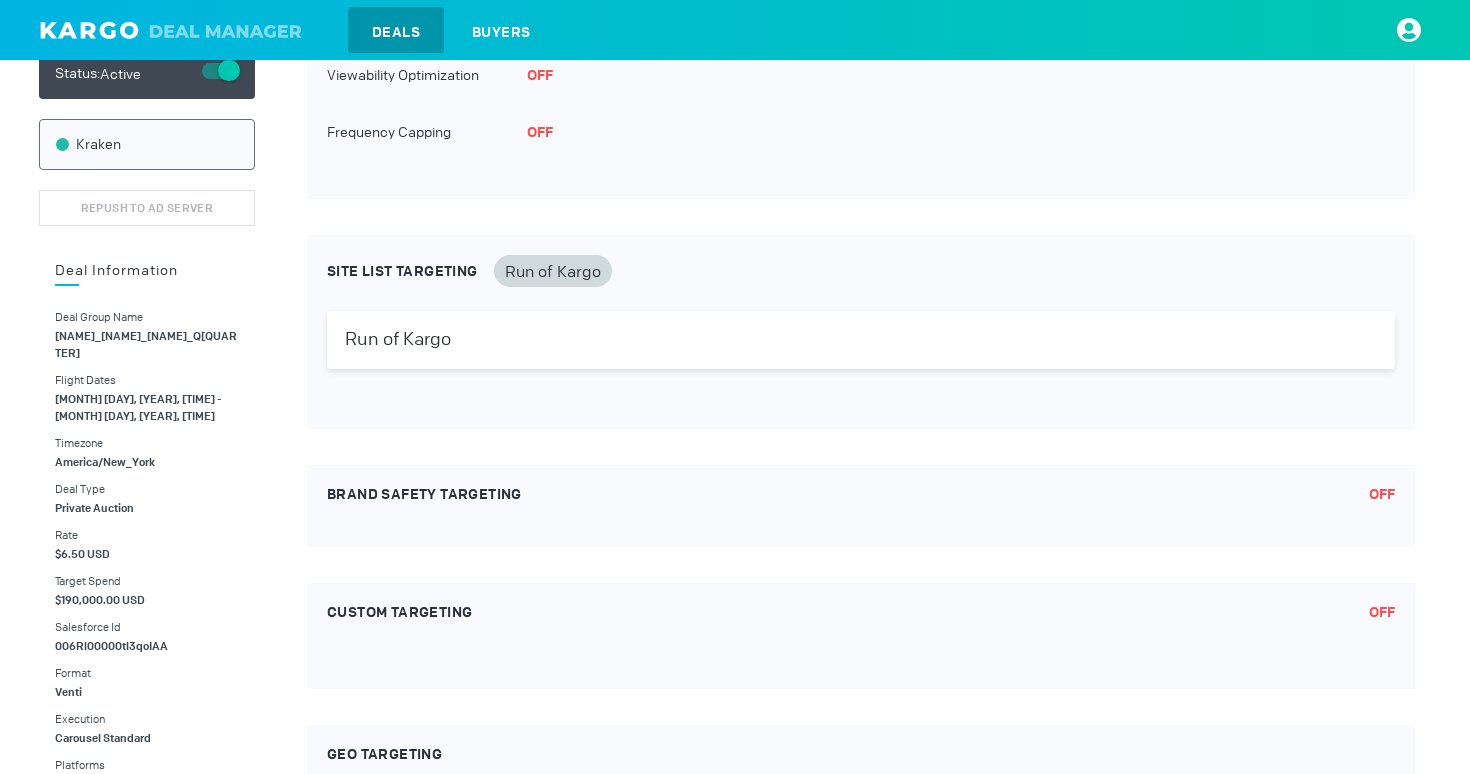 scroll, scrollTop: 0, scrollLeft: 0, axis: both 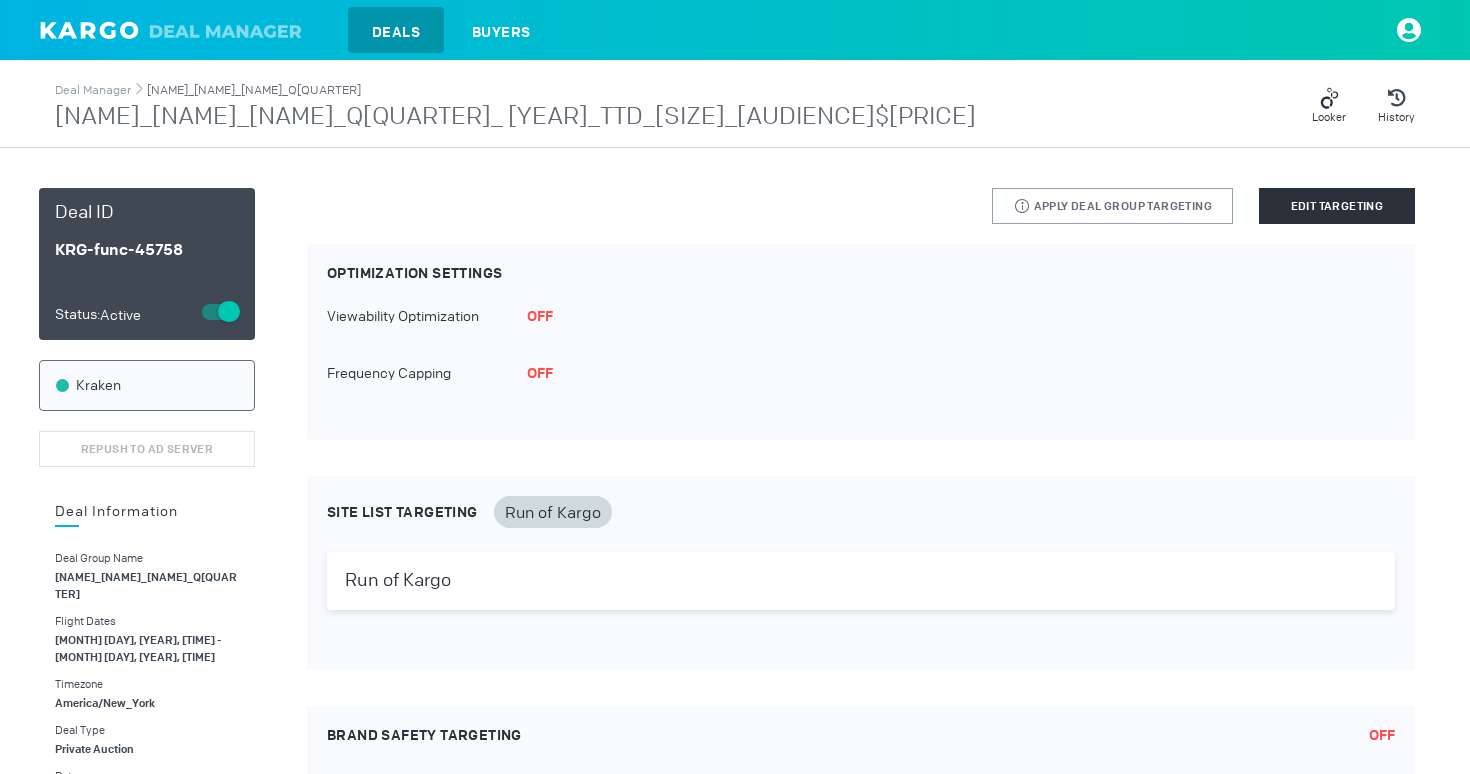 click on "Starcom_DirecTV_Genre Services_Q2_2025" at bounding box center (254, 90) 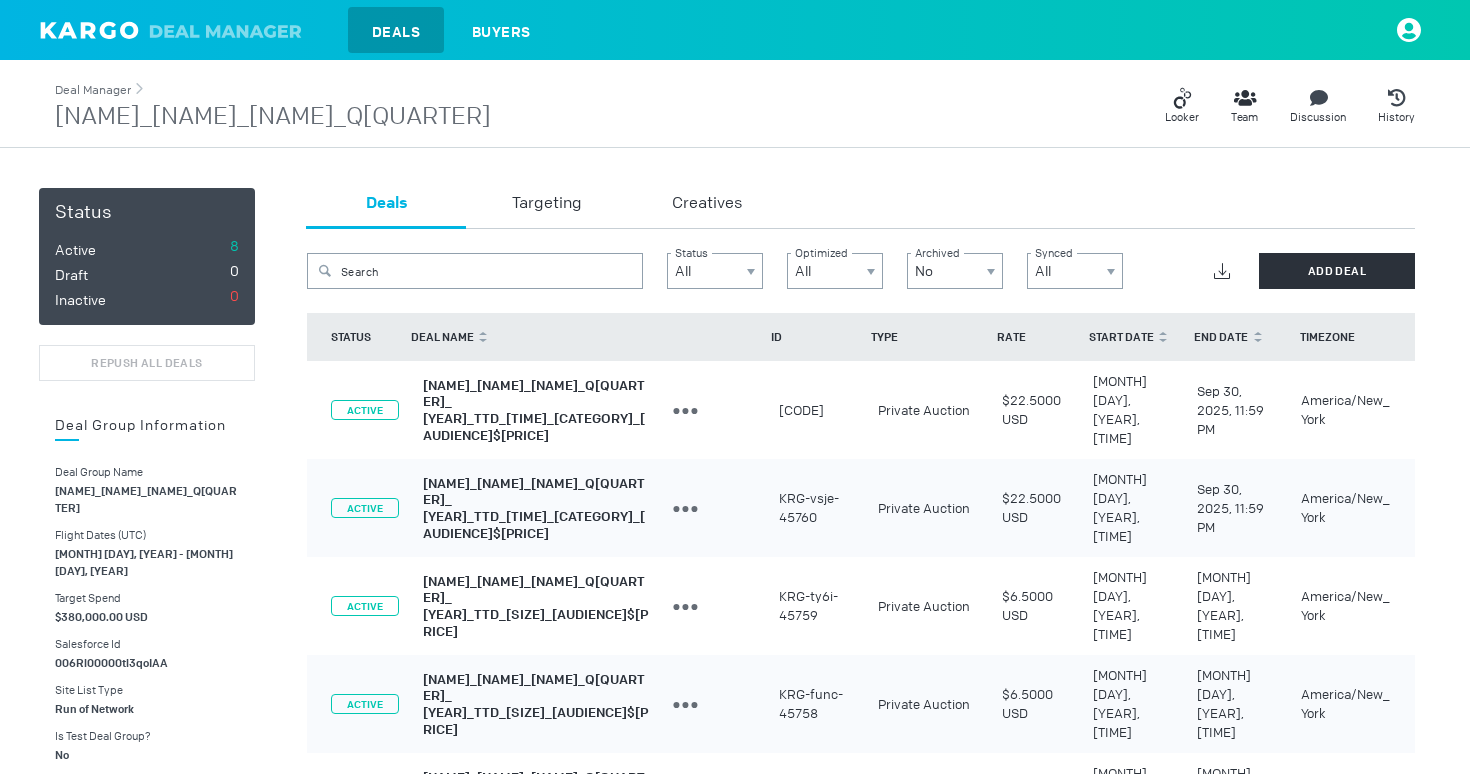 click on "Deal Manager" at bounding box center (93, 90) 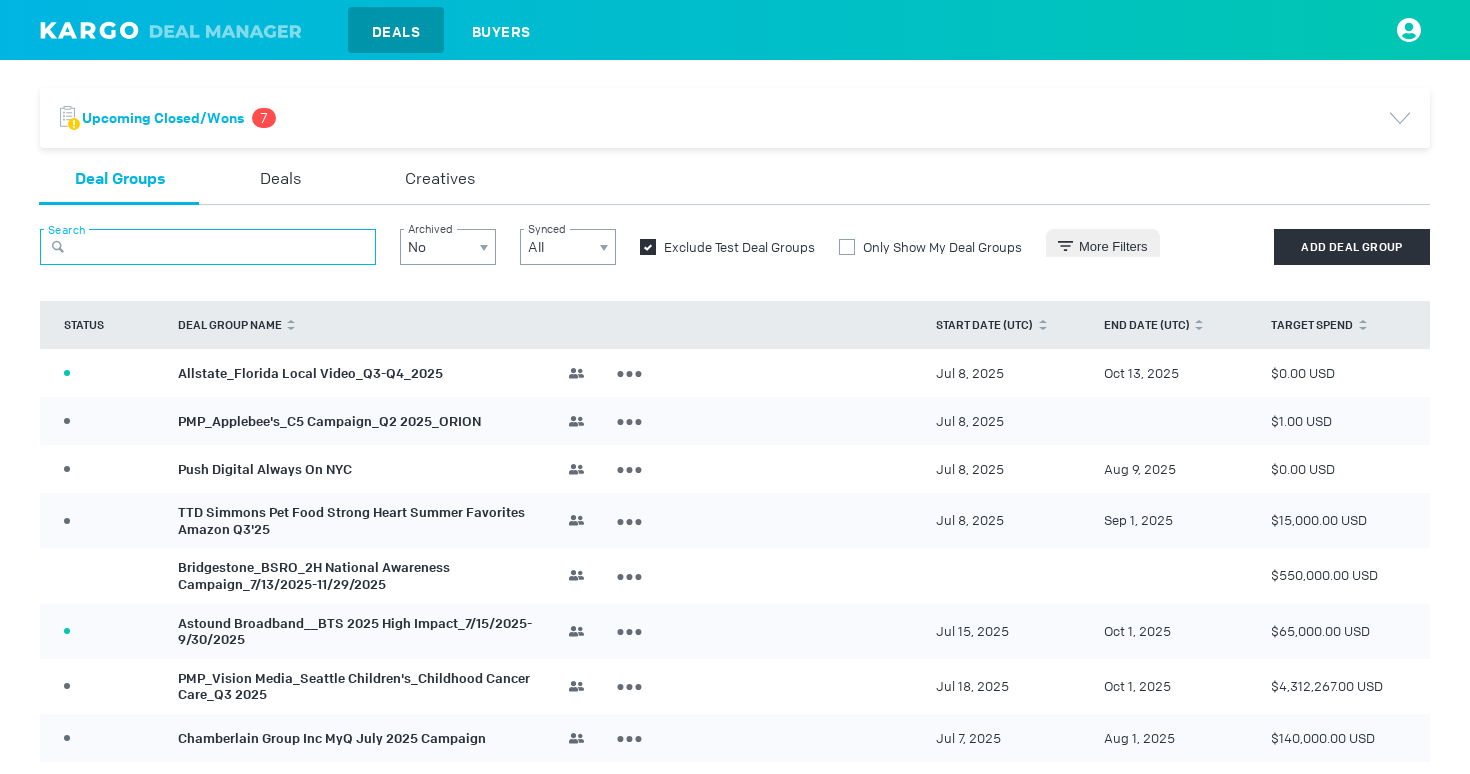 click at bounding box center (208, 247) 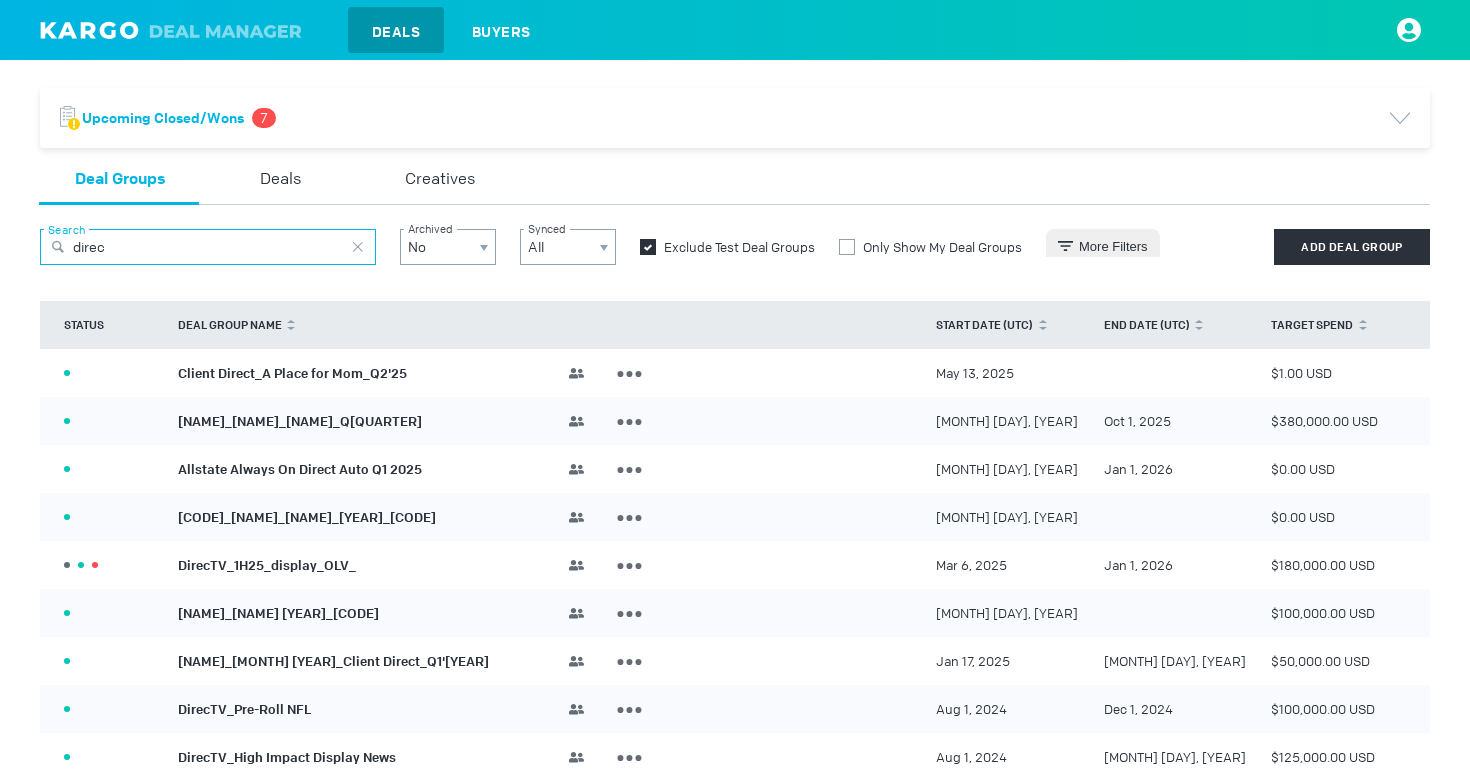 type on "direc" 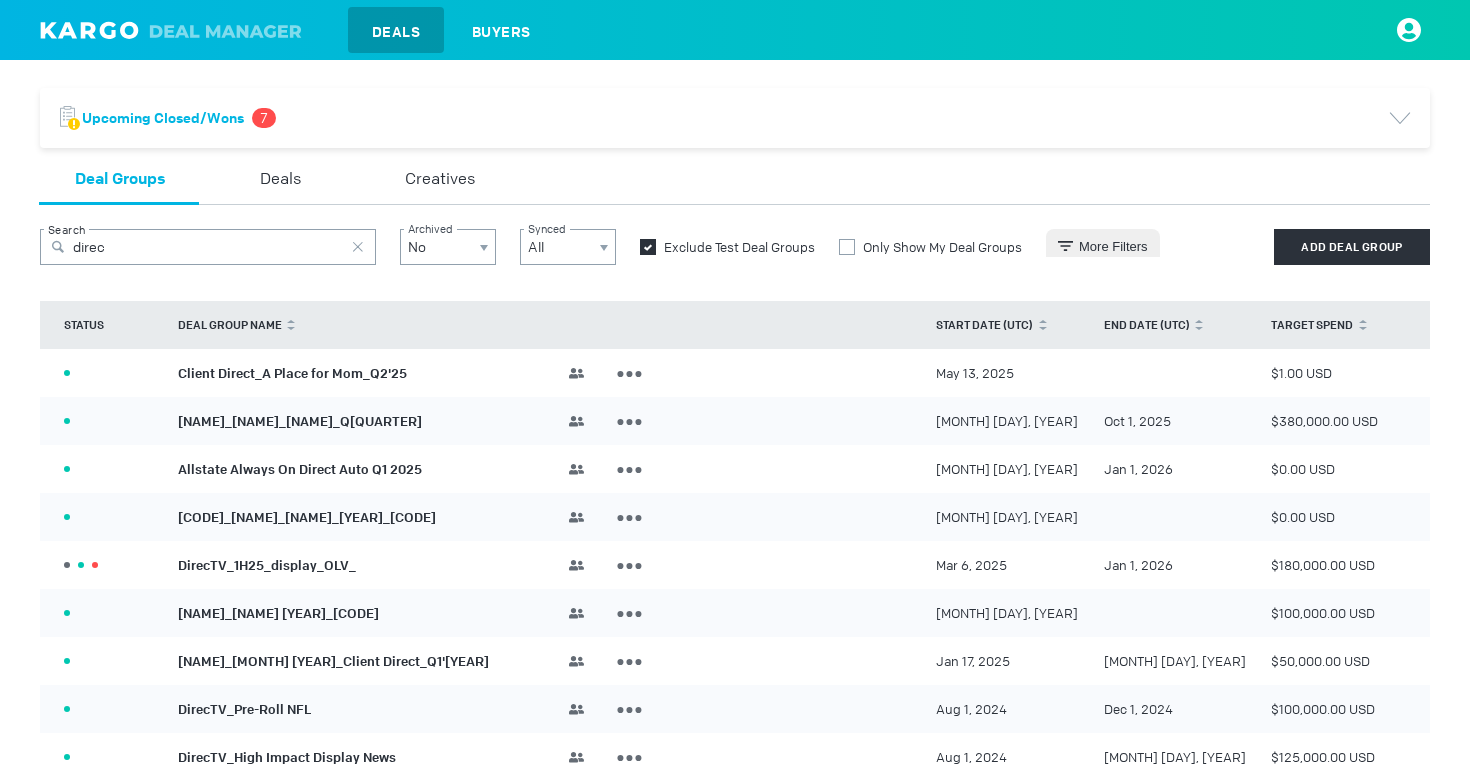 click on "DirecTV_1H25_display_OLV_" at bounding box center [267, 564] 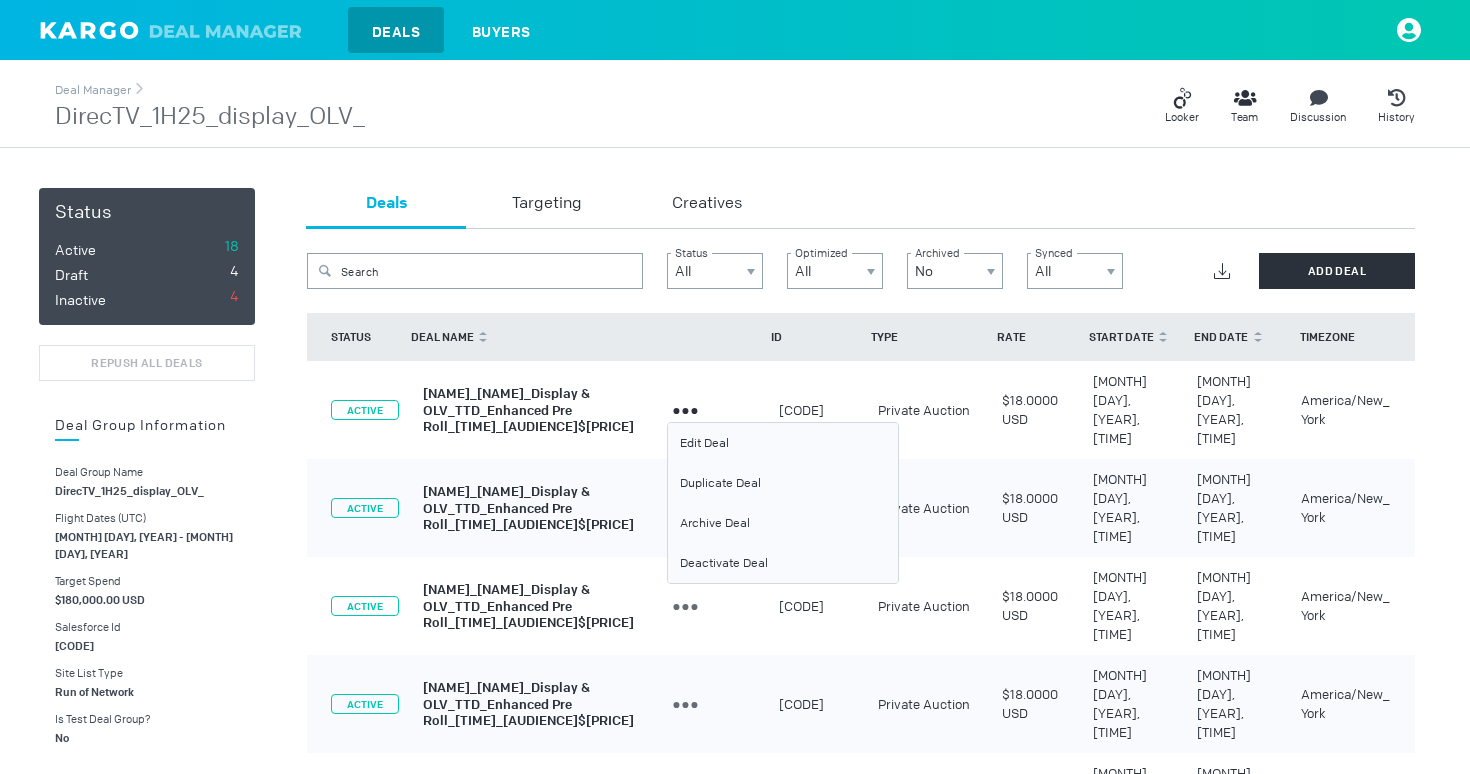 click at bounding box center (685, 410) 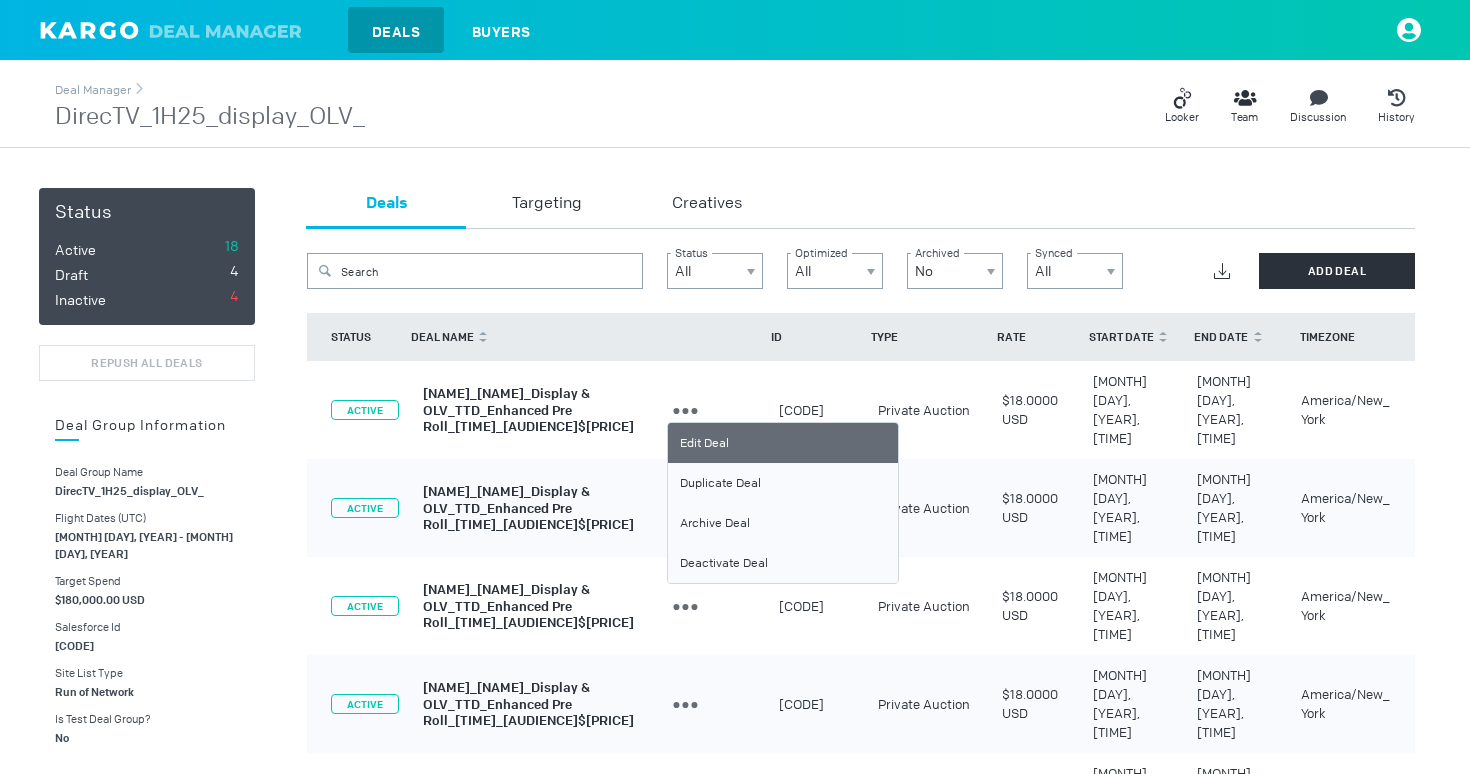 click on "Edit Deal" at bounding box center (783, 443) 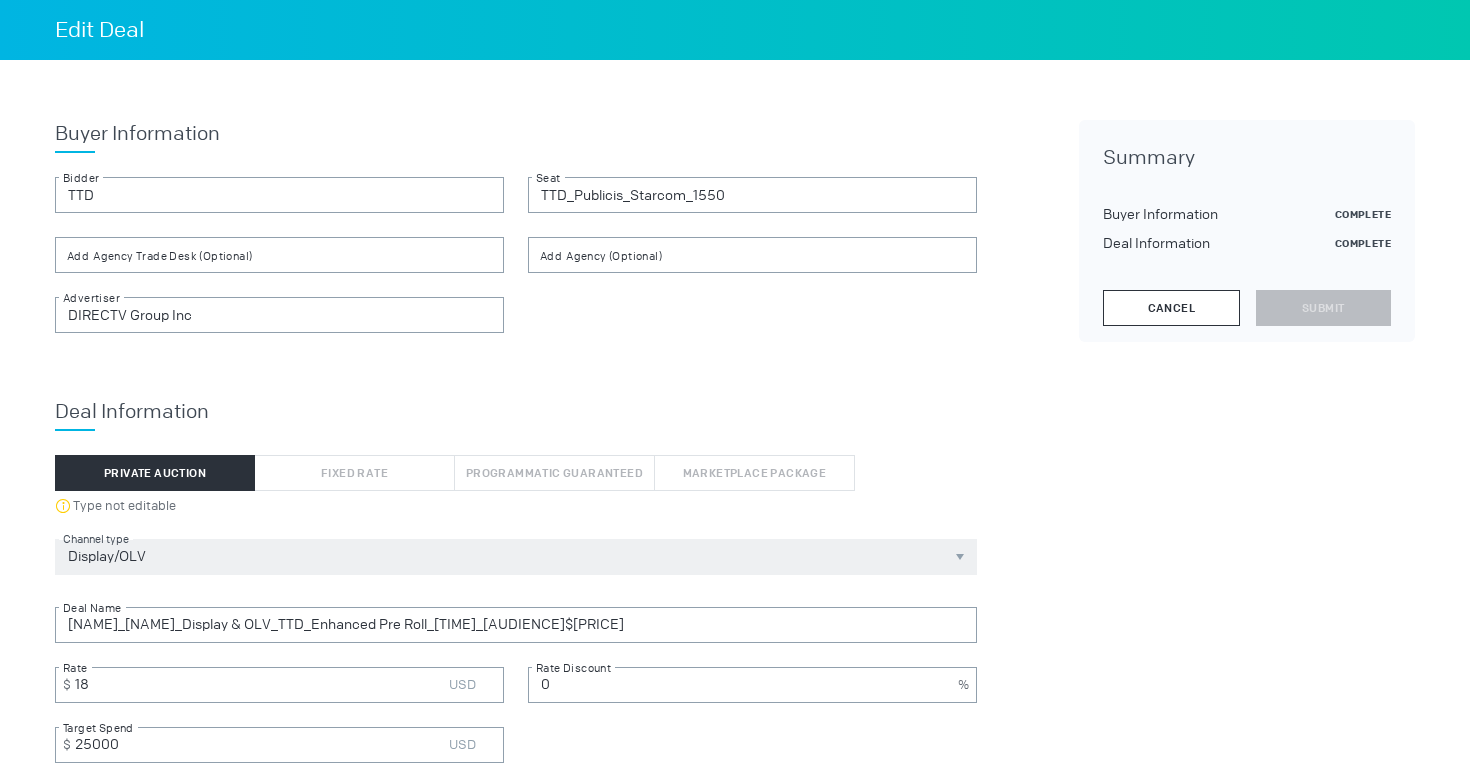 click on "Cancel" at bounding box center [1171, 308] 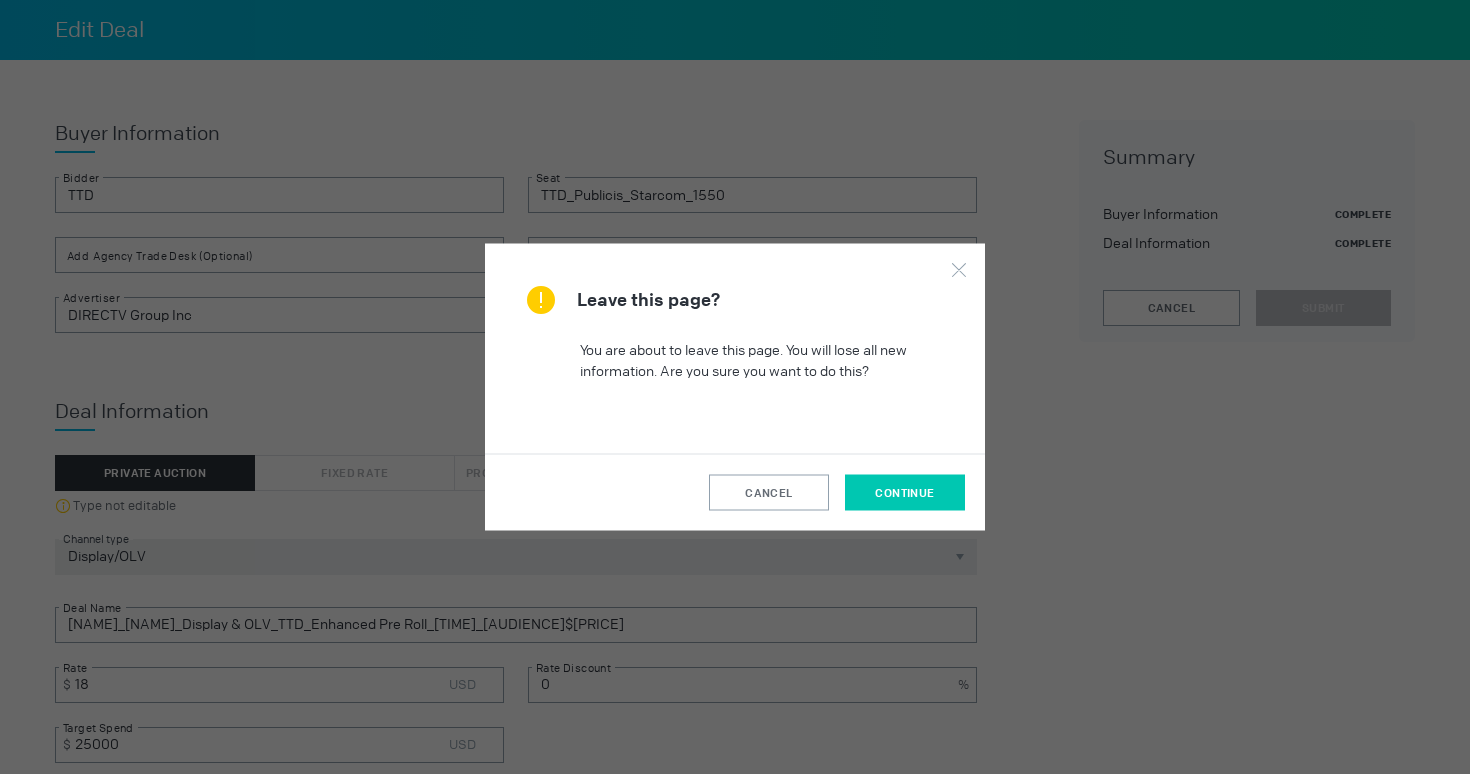 click on "continue" at bounding box center [904, 493] 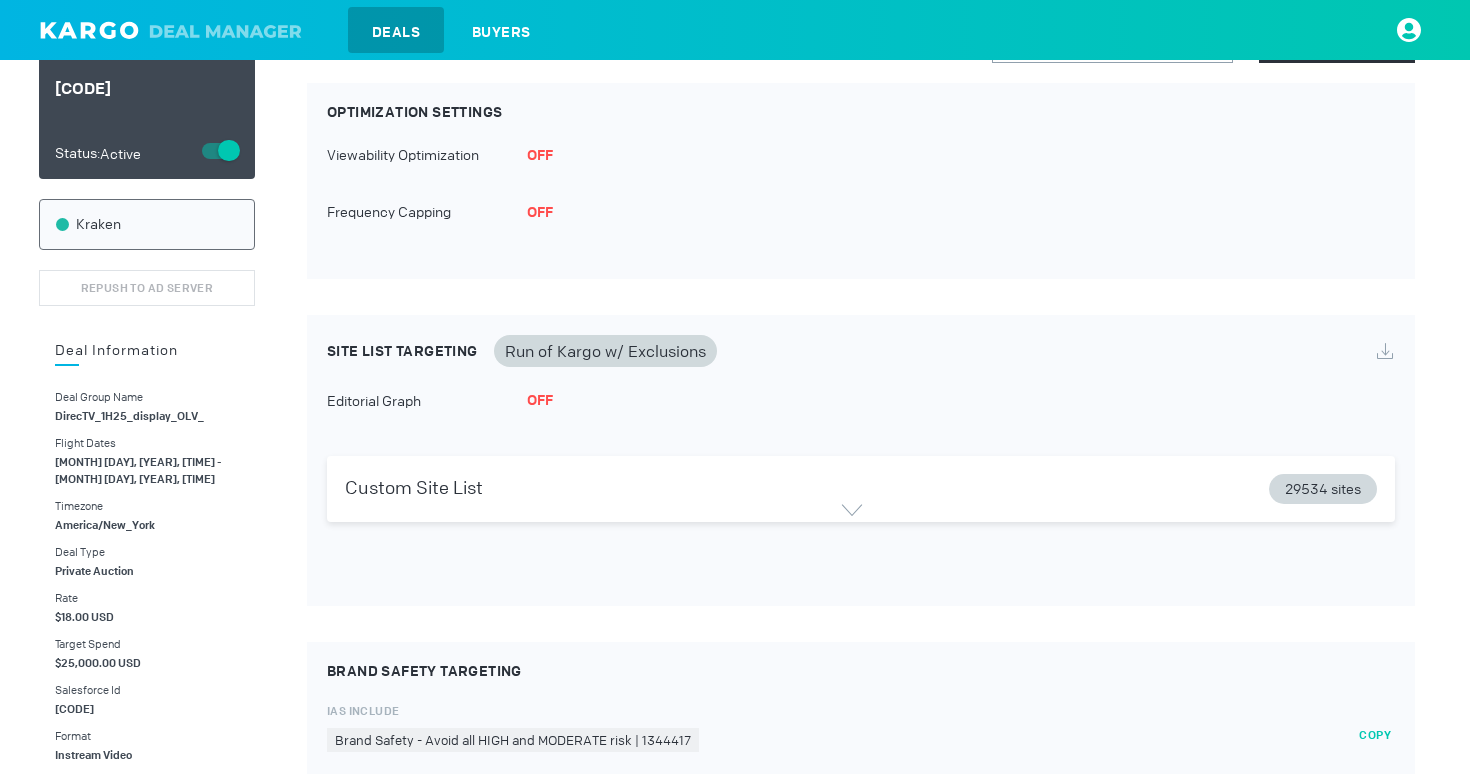 scroll, scrollTop: 0, scrollLeft: 0, axis: both 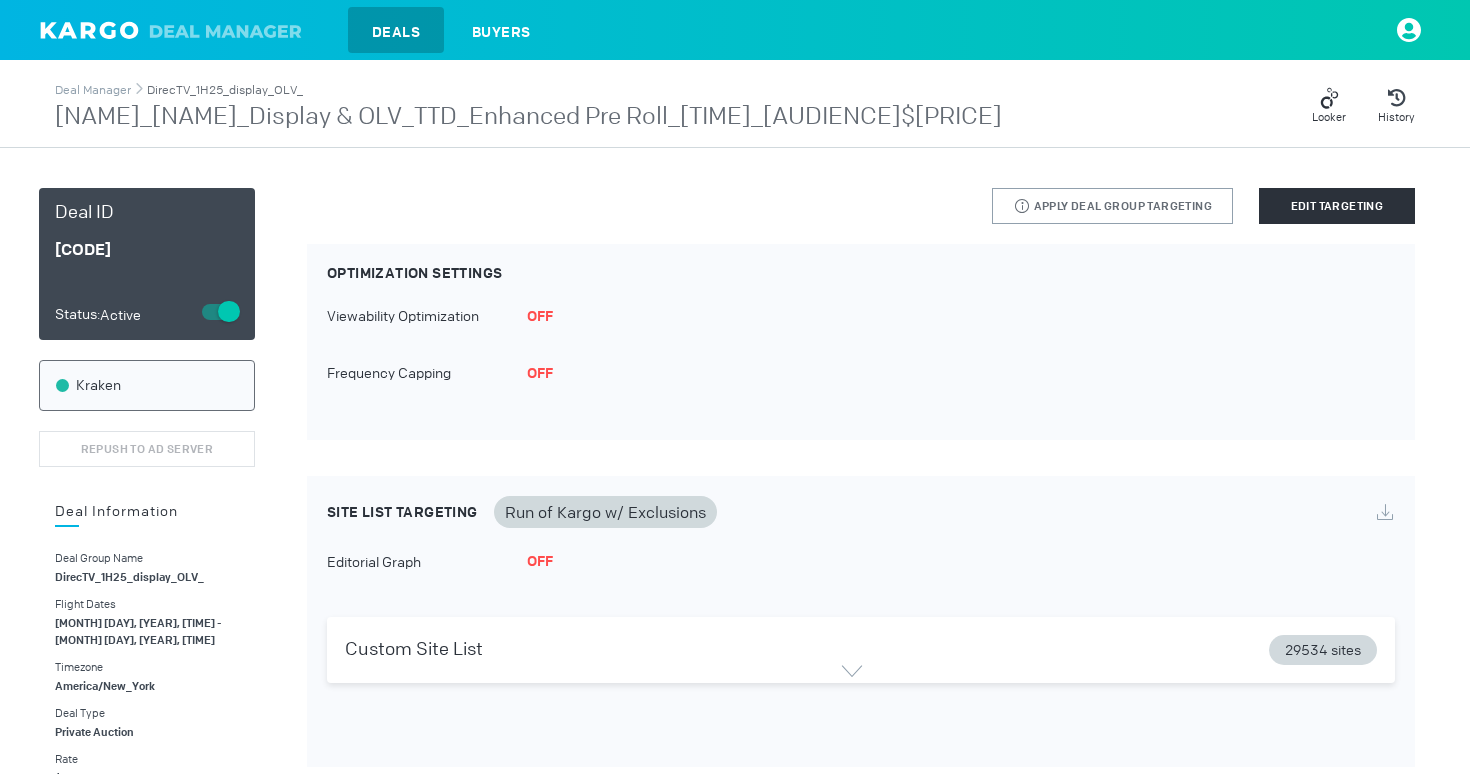 click on "DirecTV_1H25_display_OLV_" at bounding box center (225, 90) 